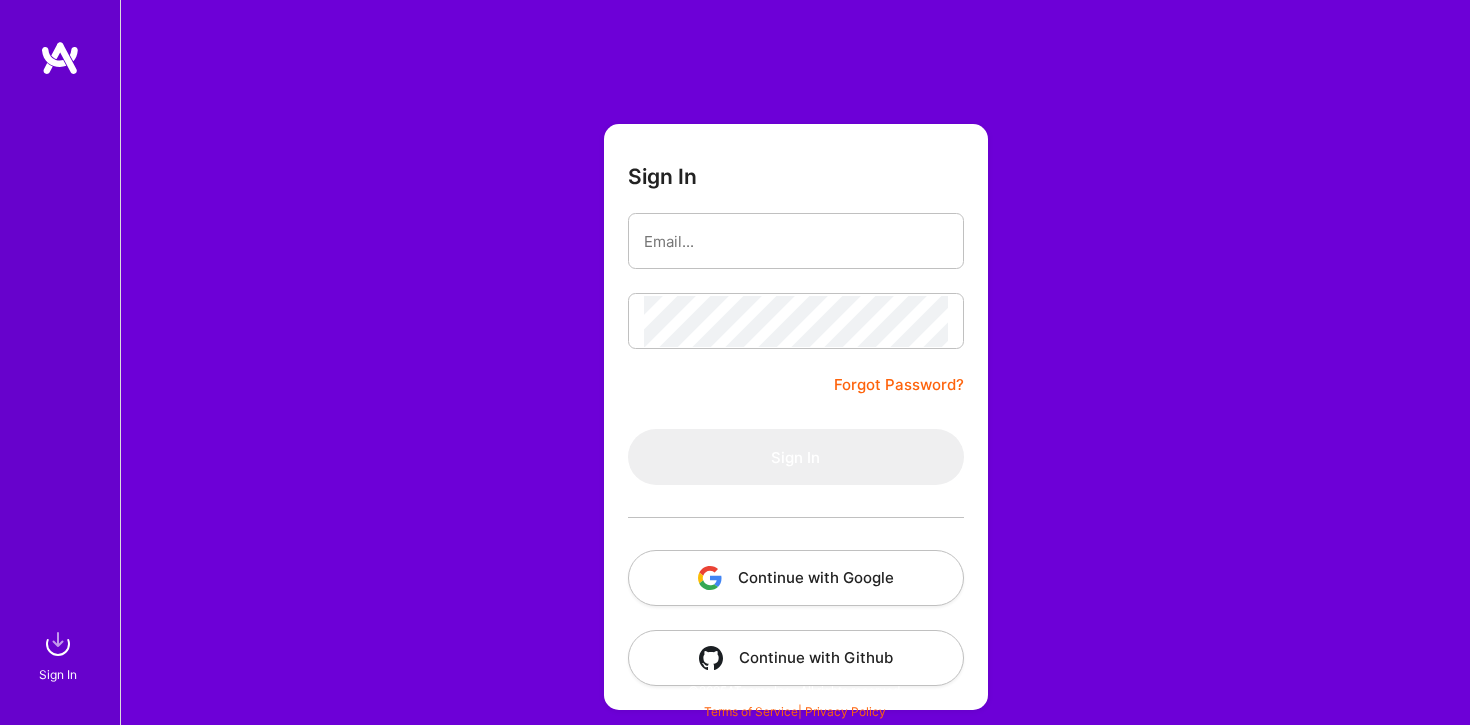 scroll, scrollTop: 0, scrollLeft: 0, axis: both 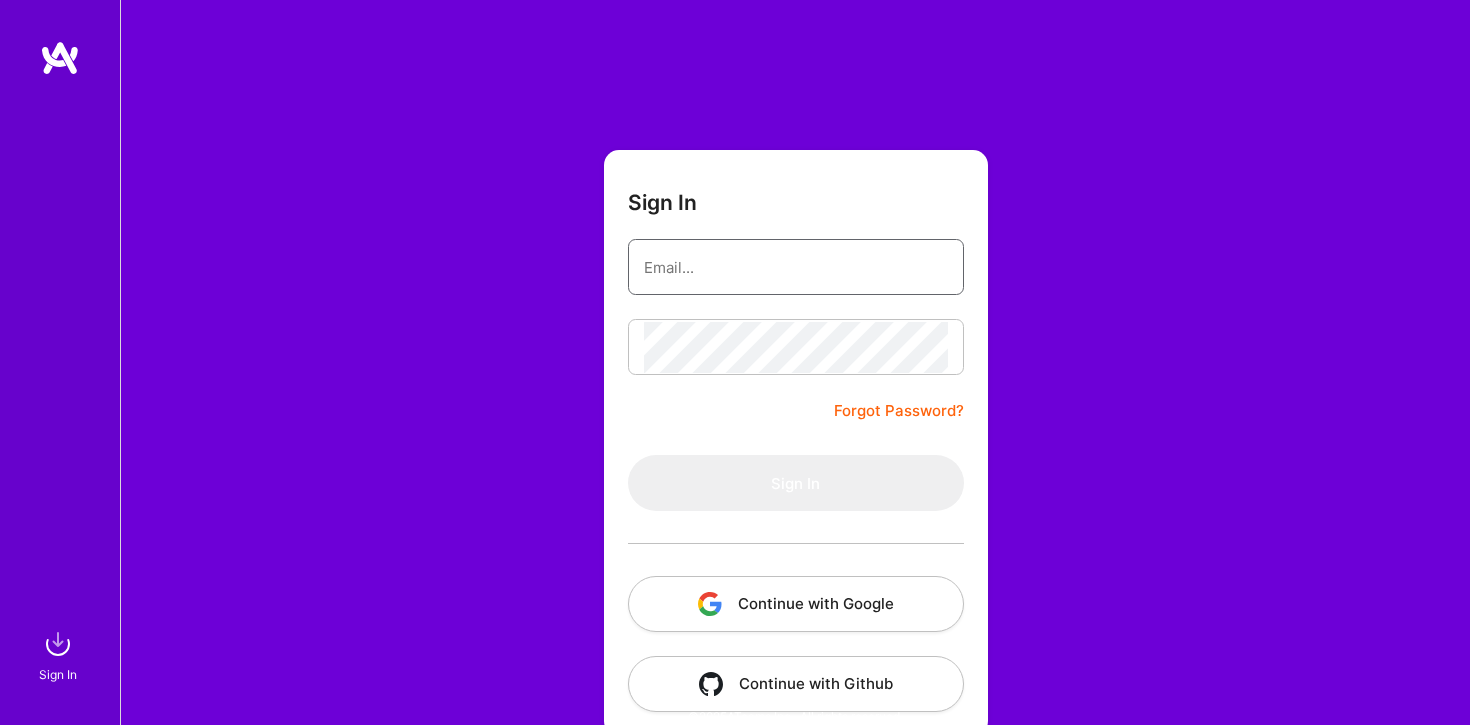 click at bounding box center [796, 267] 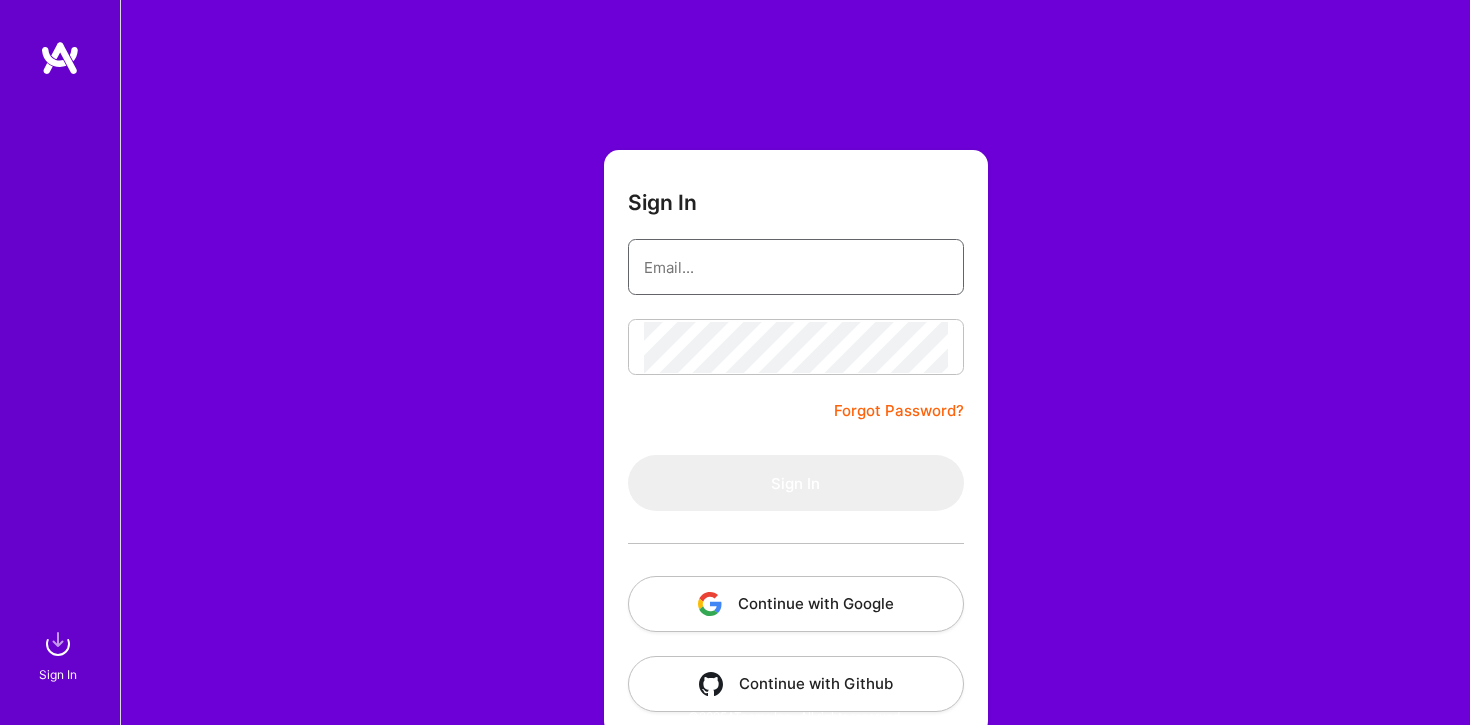type on "[USERNAME]@[DOMAIN].com" 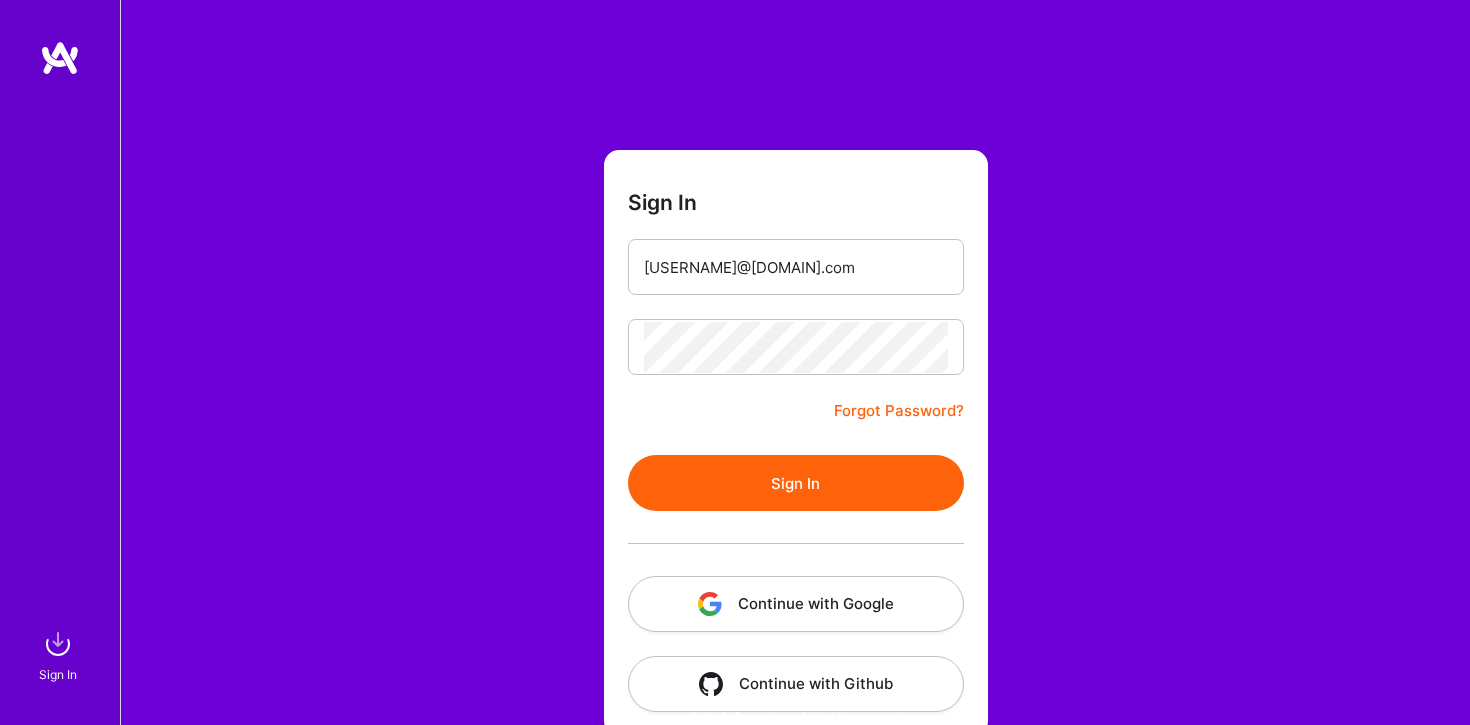 click on "Sign In" at bounding box center (796, 483) 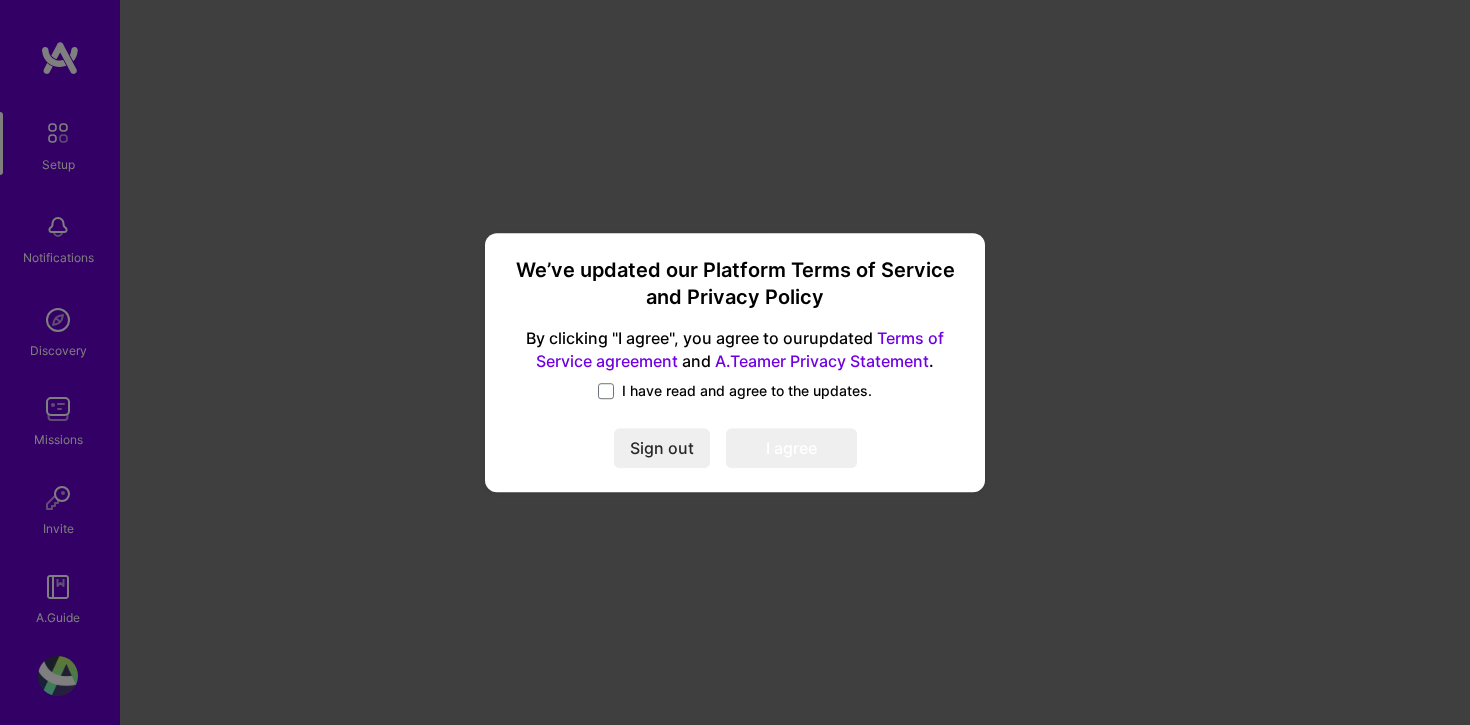 click on "I have read and agree to the updates." at bounding box center (747, 391) 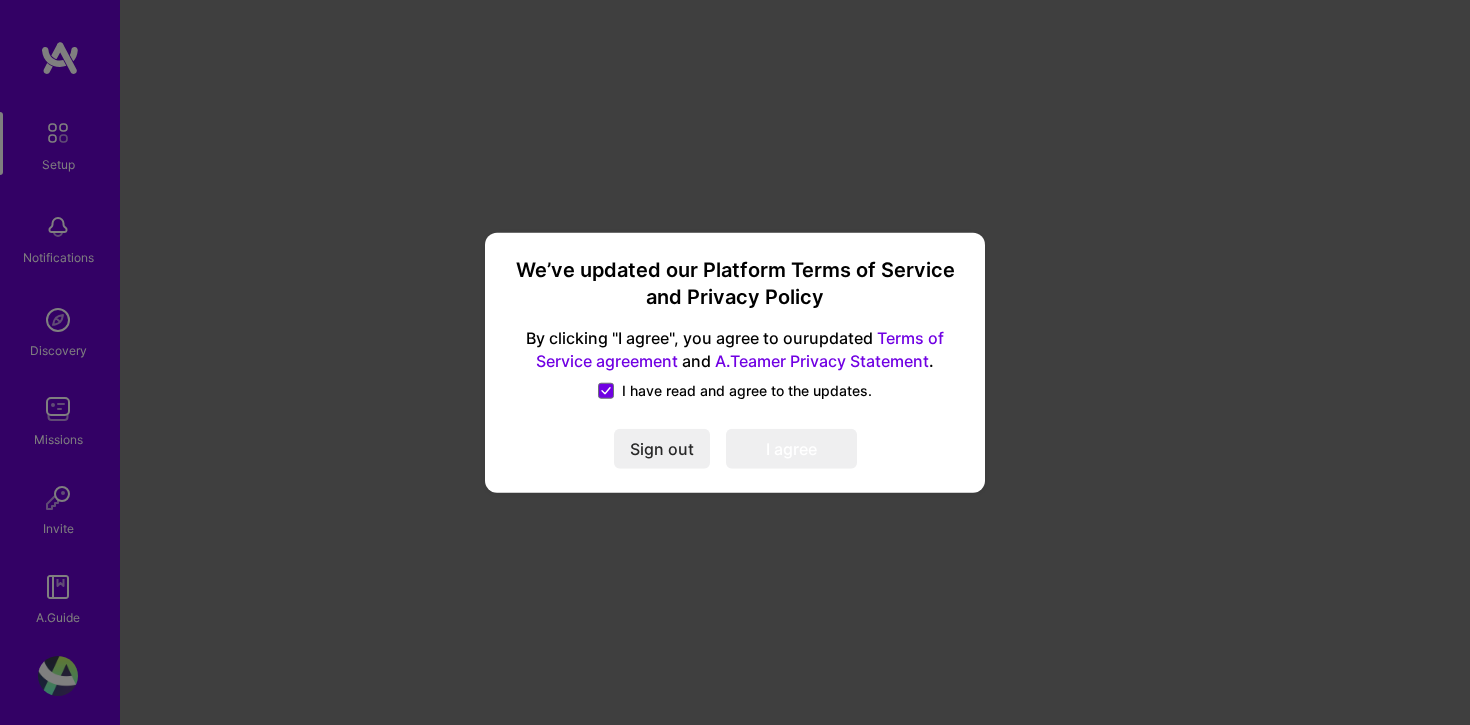click on "I agree" at bounding box center (791, 449) 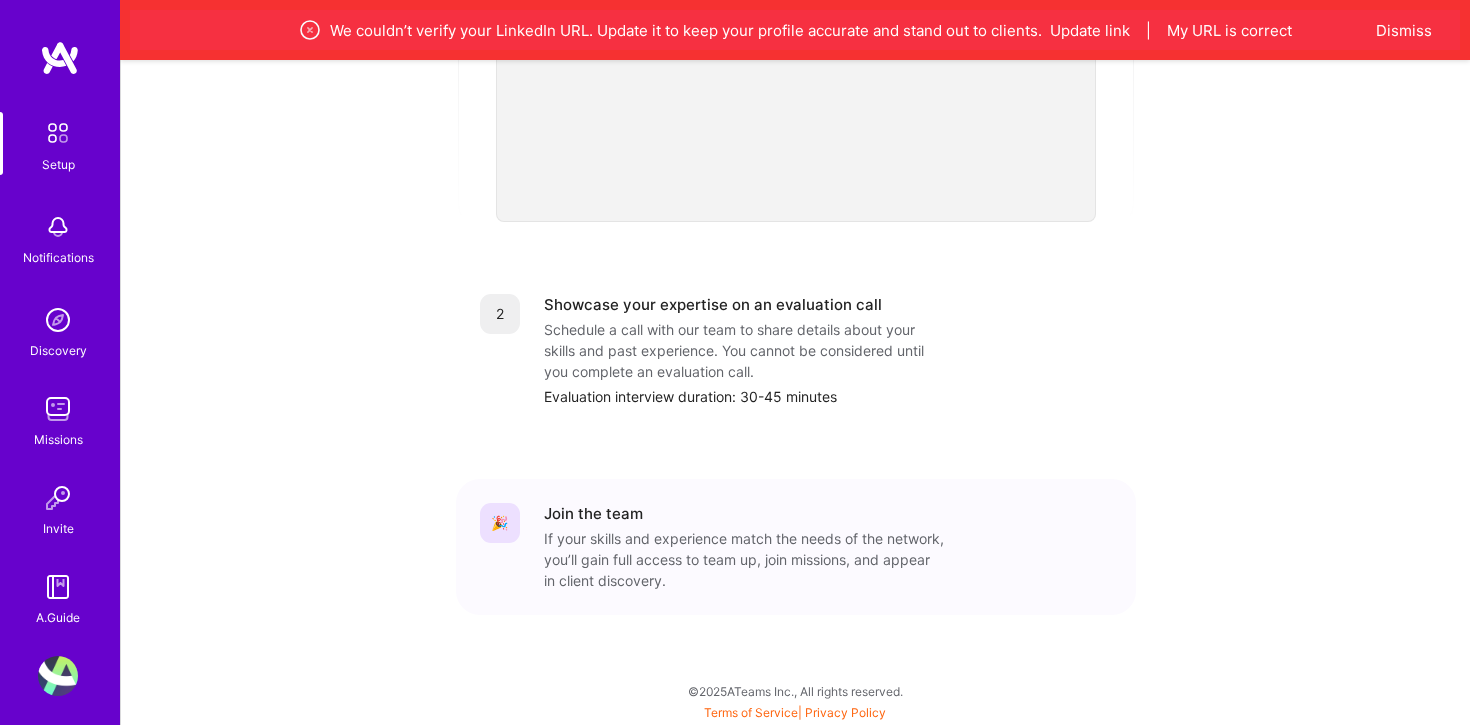 scroll, scrollTop: 38, scrollLeft: 0, axis: vertical 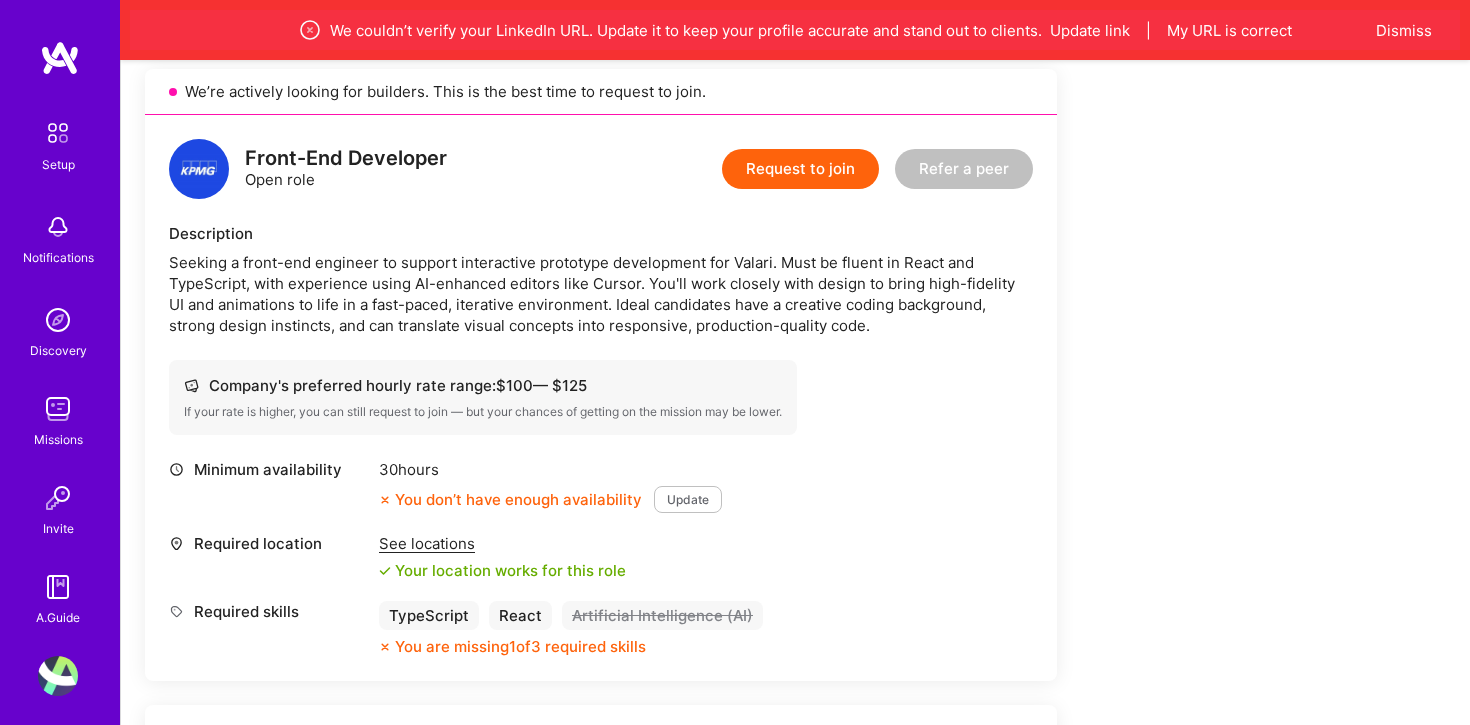 click on "Update" at bounding box center (688, 499) 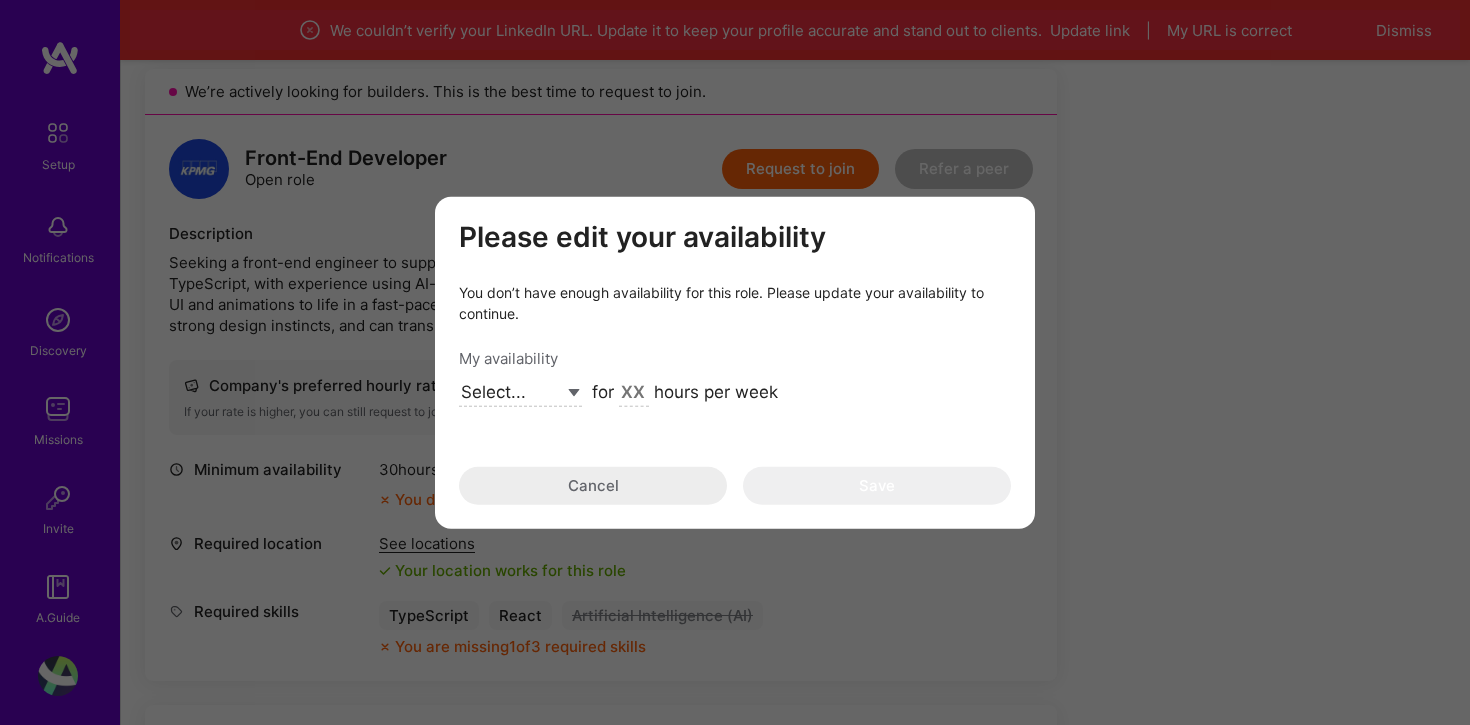 click on "Select... Right Now Future Date Not Available" at bounding box center [520, 393] 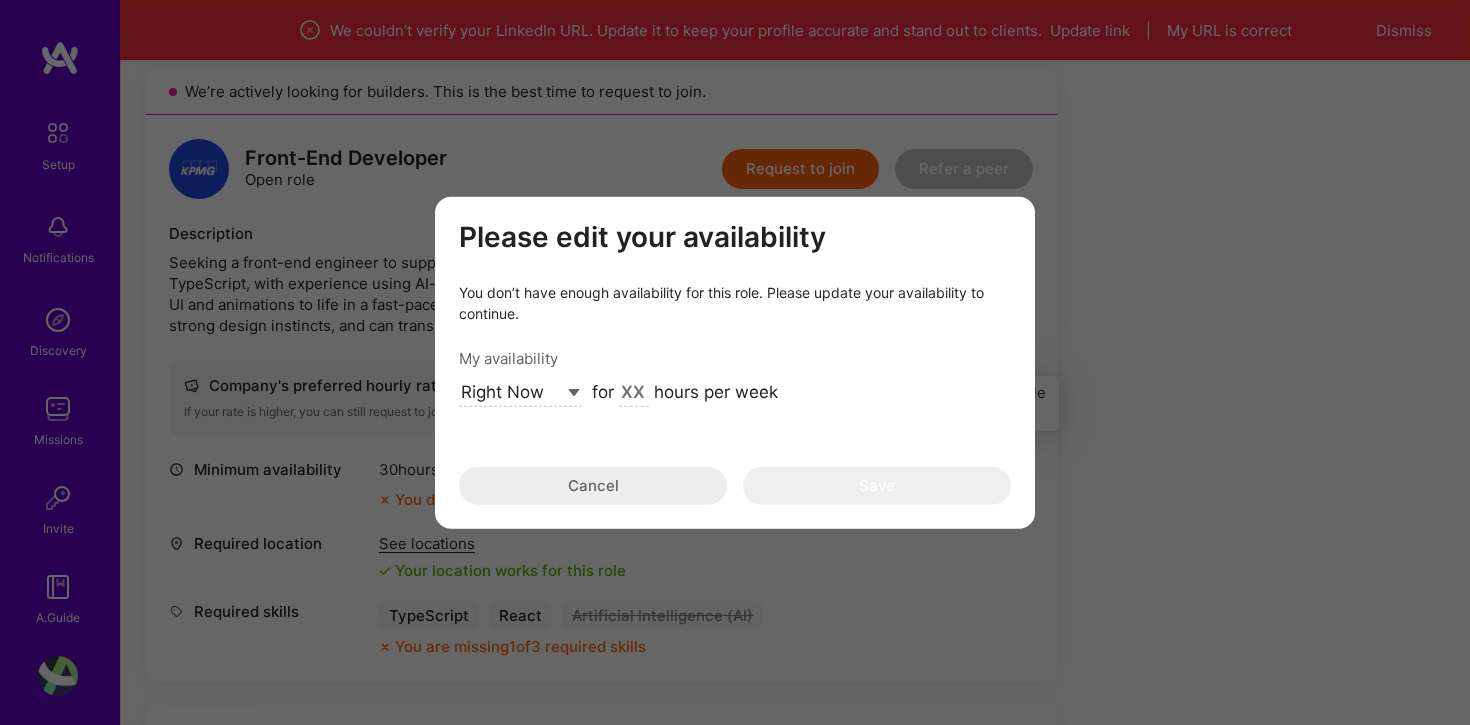 click at bounding box center [634, 394] 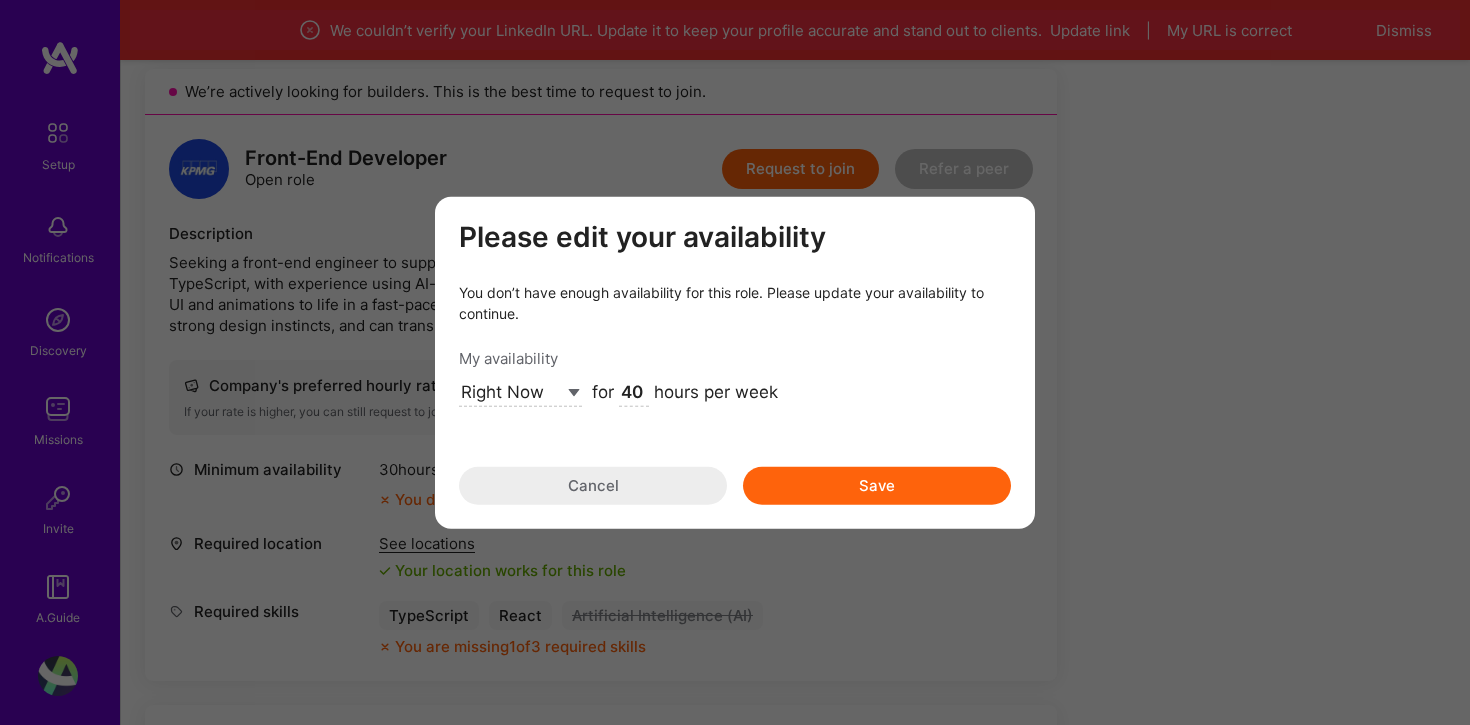 type on "40" 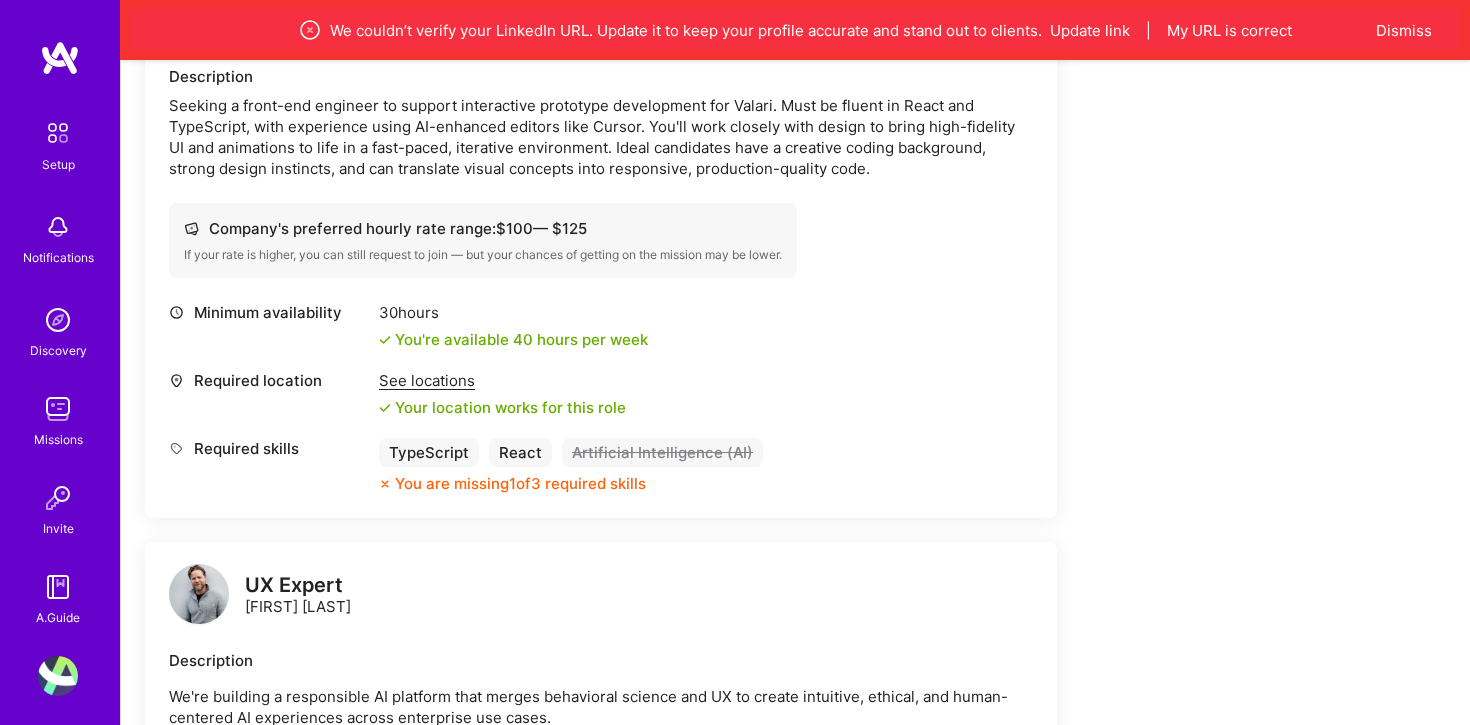 scroll, scrollTop: 617, scrollLeft: 0, axis: vertical 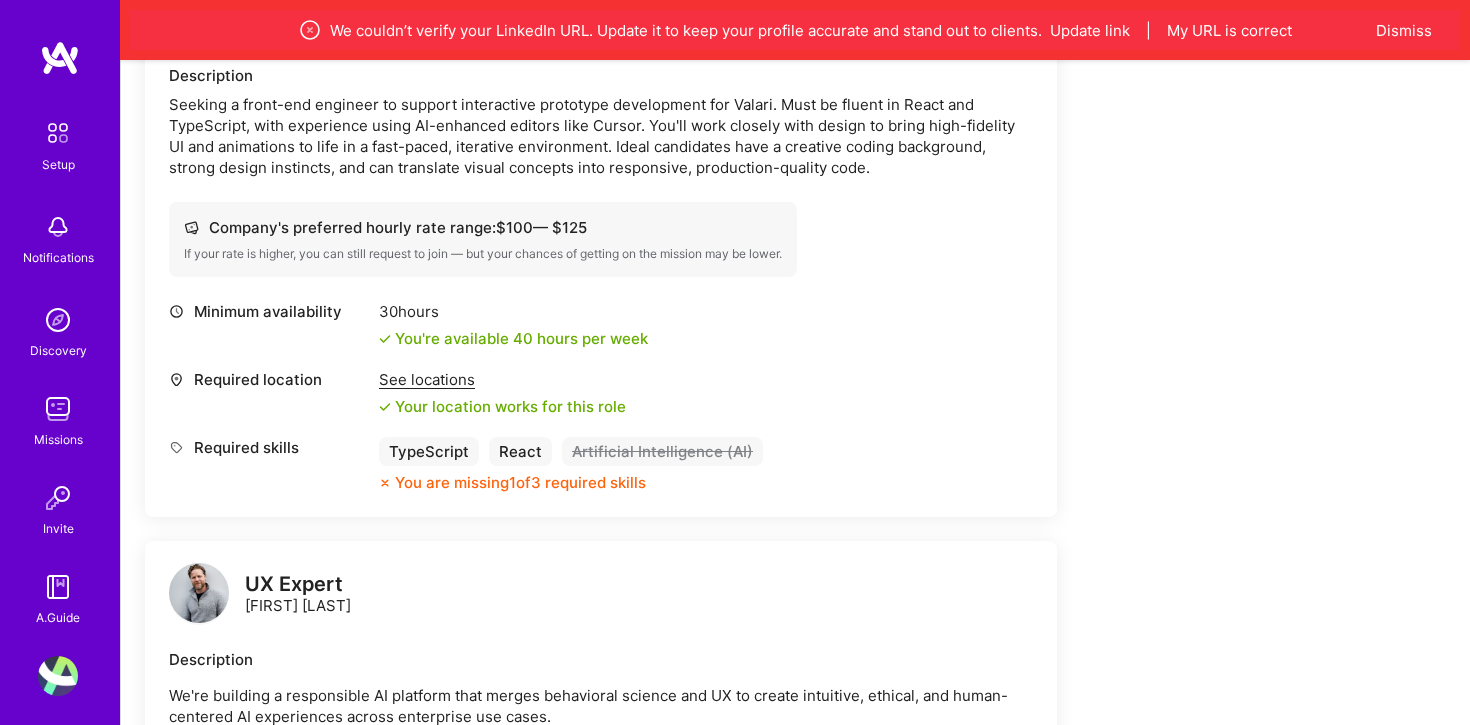 click on "You are missing  1  of  3   required   skills" at bounding box center (520, 482) 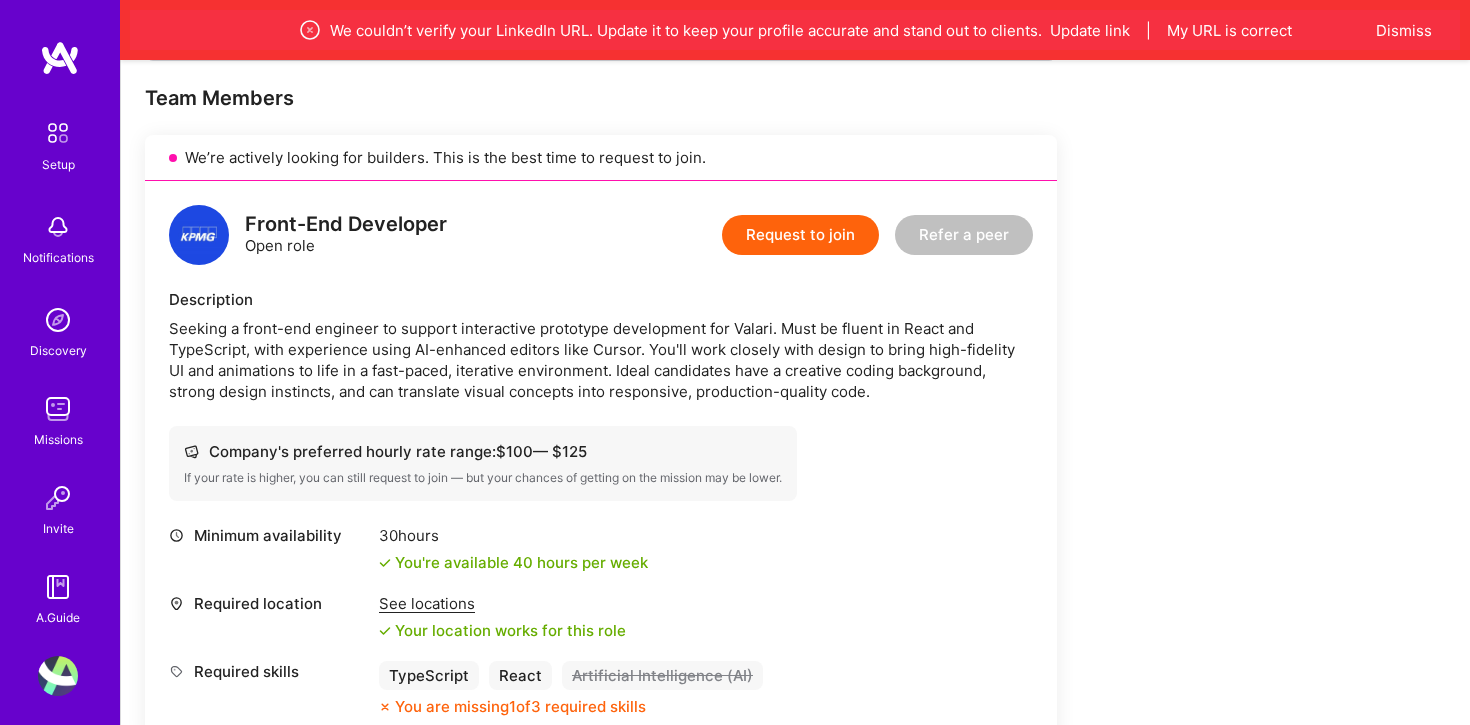 scroll, scrollTop: 399, scrollLeft: 0, axis: vertical 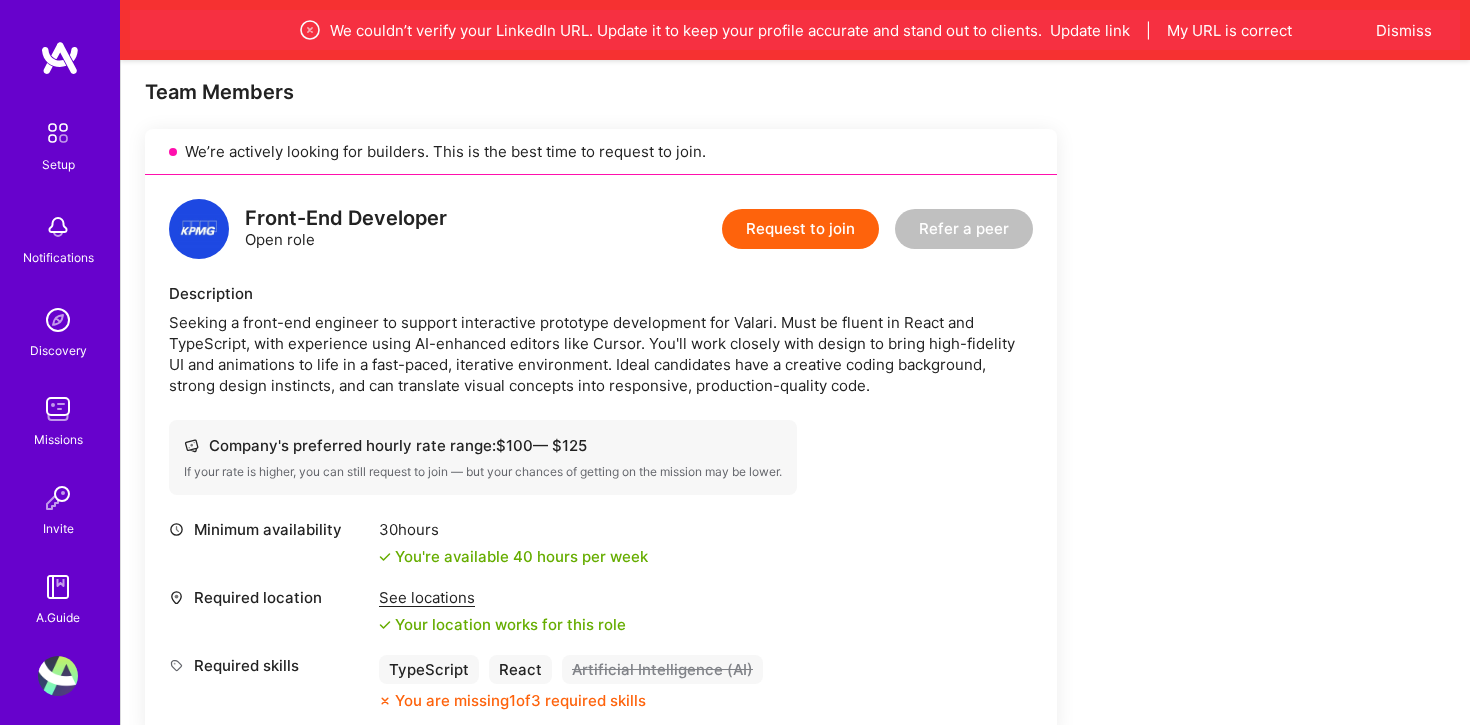 drag, startPoint x: 211, startPoint y: 328, endPoint x: 311, endPoint y: 328, distance: 100 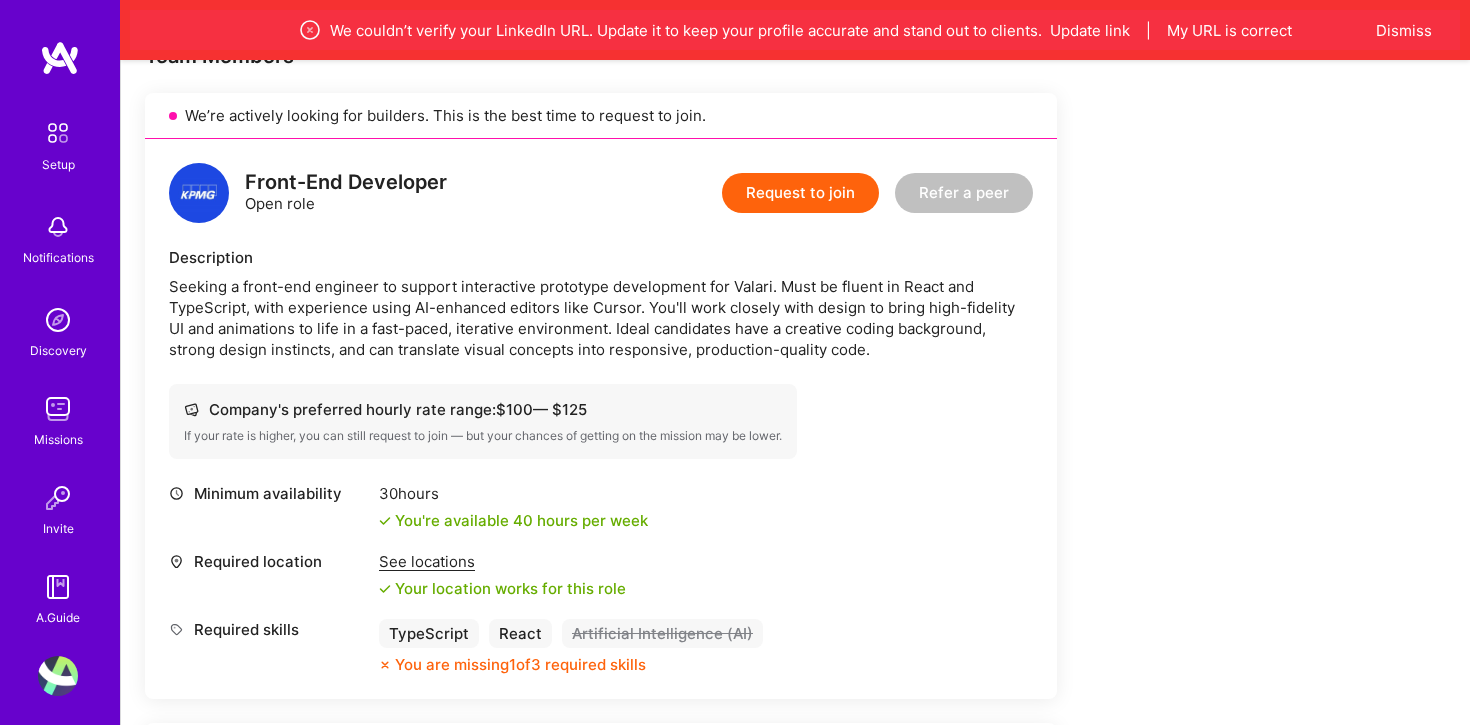 scroll, scrollTop: 440, scrollLeft: 0, axis: vertical 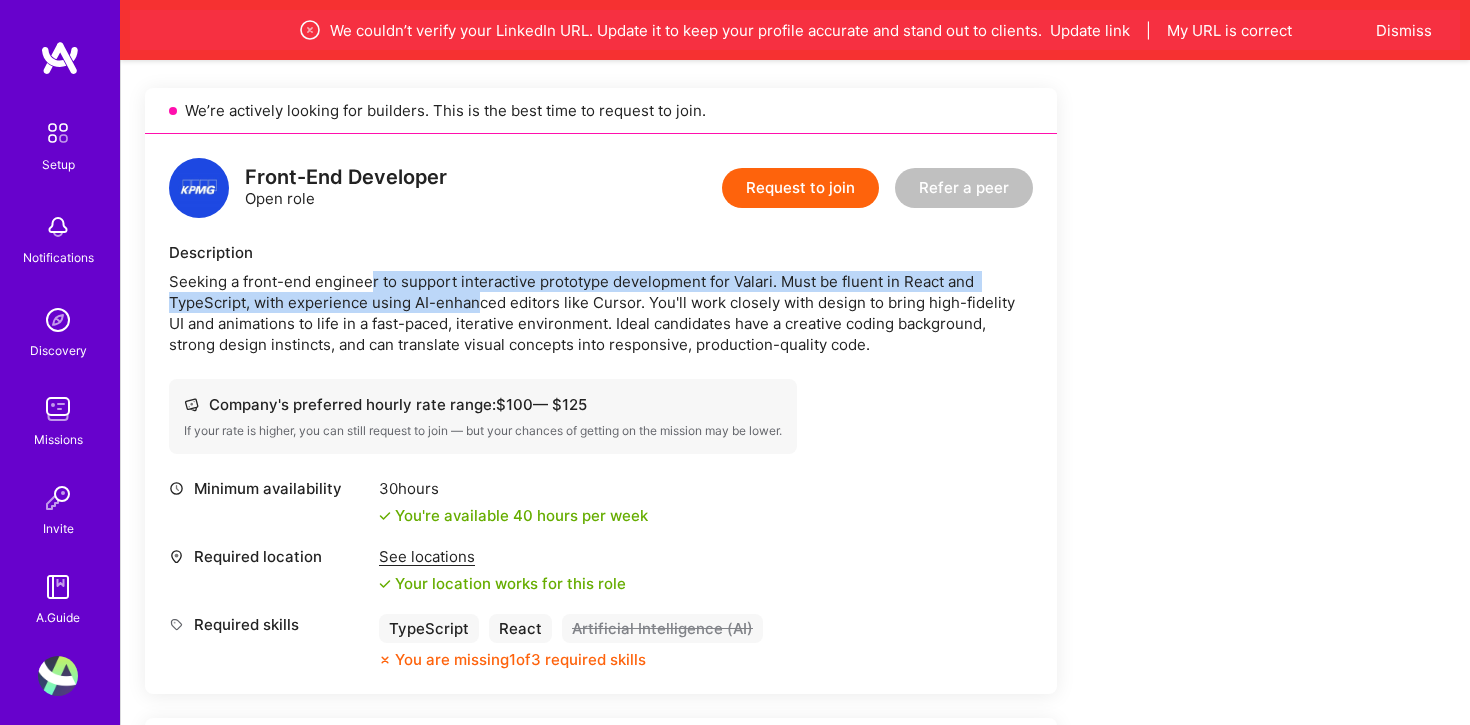 drag, startPoint x: 371, startPoint y: 284, endPoint x: 482, endPoint y: 298, distance: 111.8794 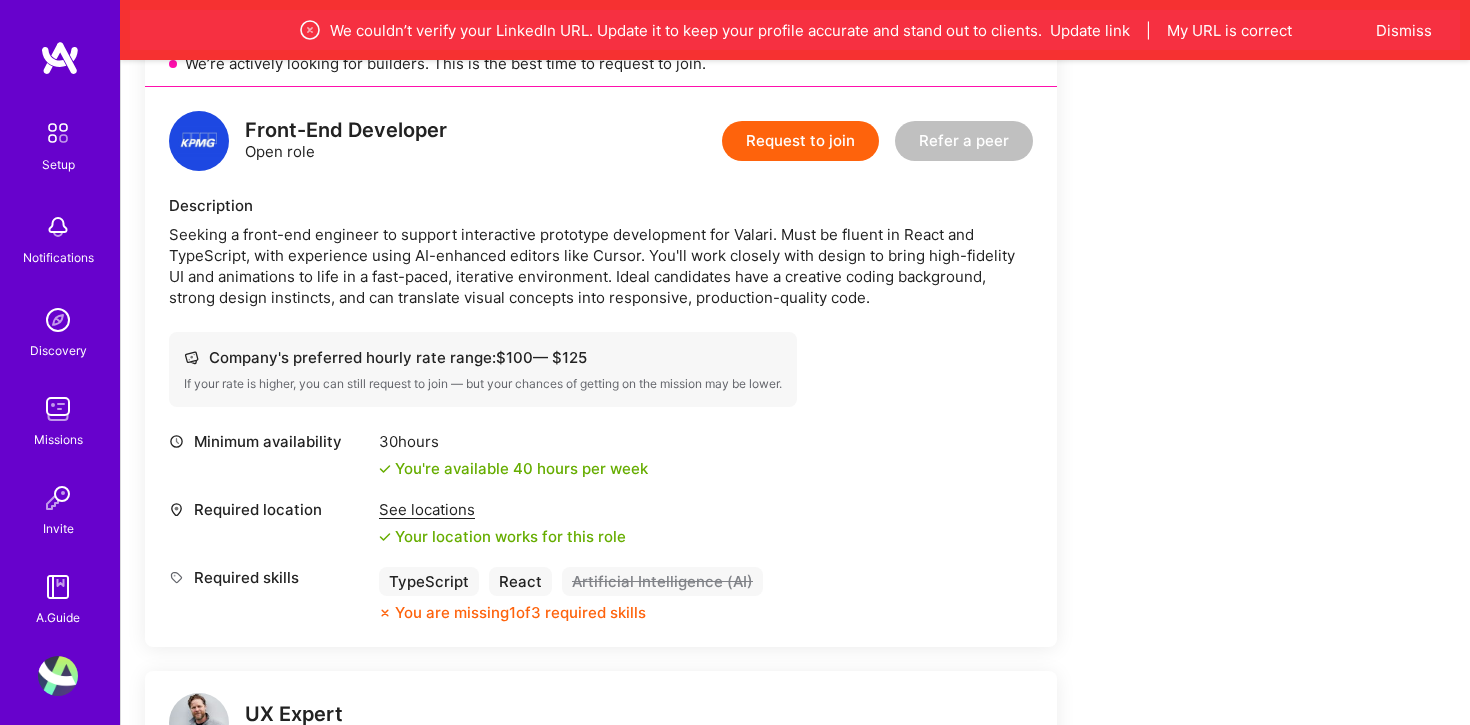 scroll, scrollTop: 486, scrollLeft: 0, axis: vertical 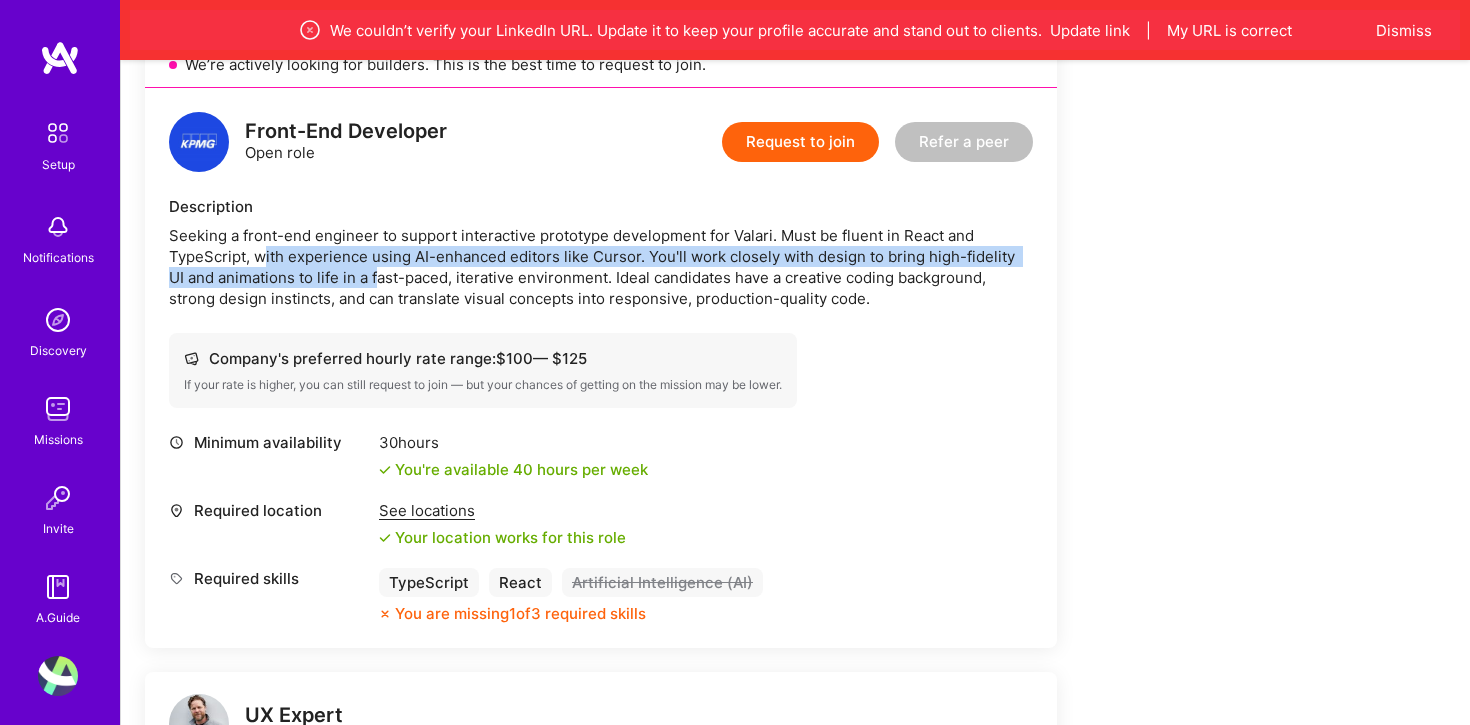 drag, startPoint x: 262, startPoint y: 261, endPoint x: 363, endPoint y: 283, distance: 103.36827 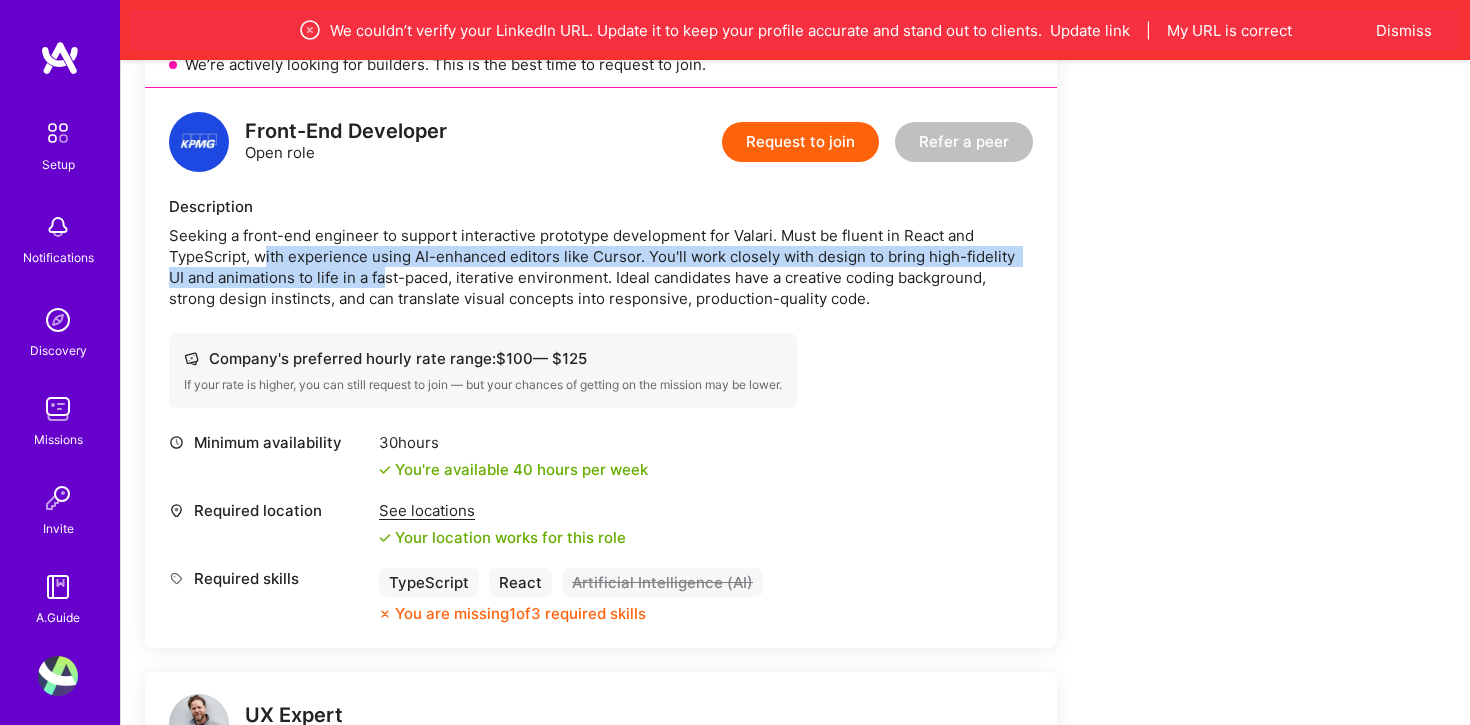 click on "Seeking a front-end engineer to support interactive prototype development for Valari. Must be fluent in React and TypeScript, with experience using AI-enhanced editors like Cursor. You'll work closely with design to bring high-fidelity UI and animations to life in a fast-paced, iterative environment. Ideal candidates have a creative coding background, strong design instincts, and can translate visual concepts into responsive, production-quality code." at bounding box center [601, 267] 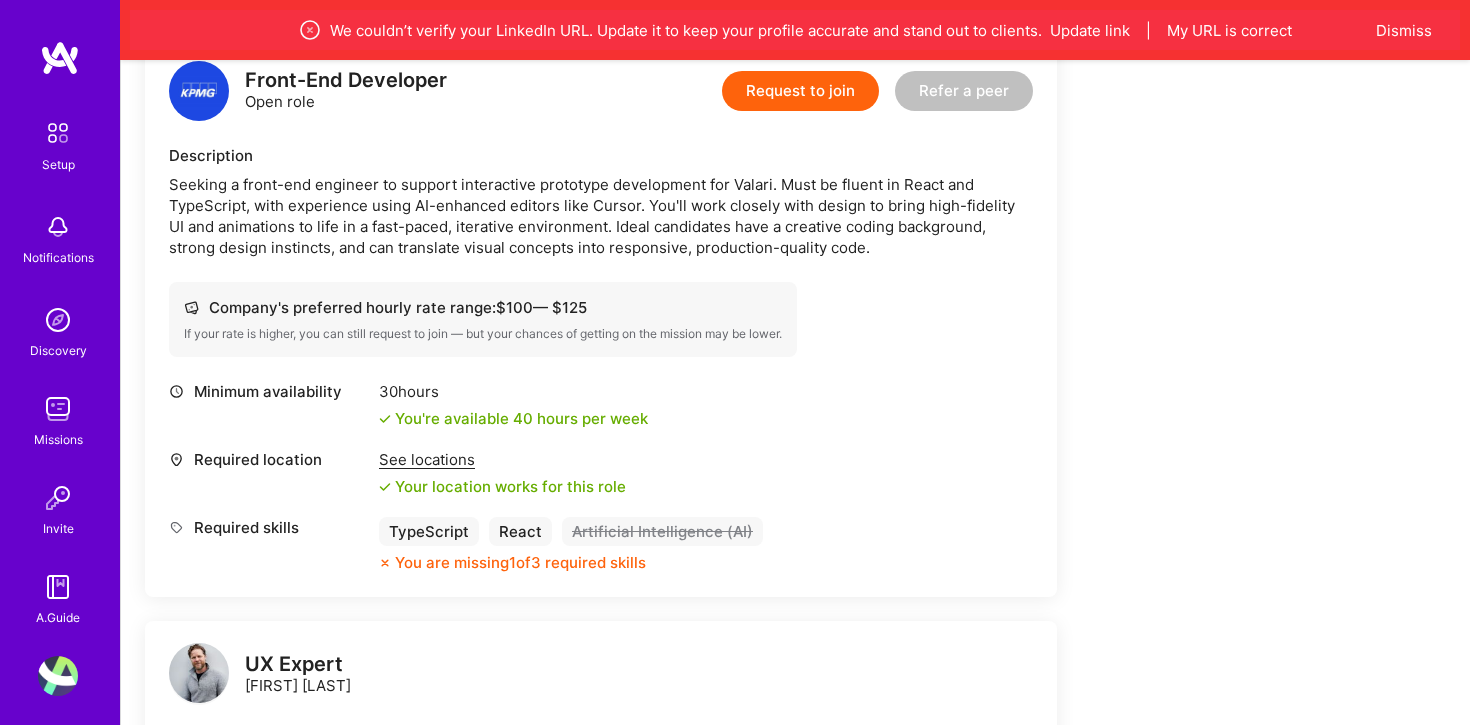 scroll, scrollTop: 538, scrollLeft: 0, axis: vertical 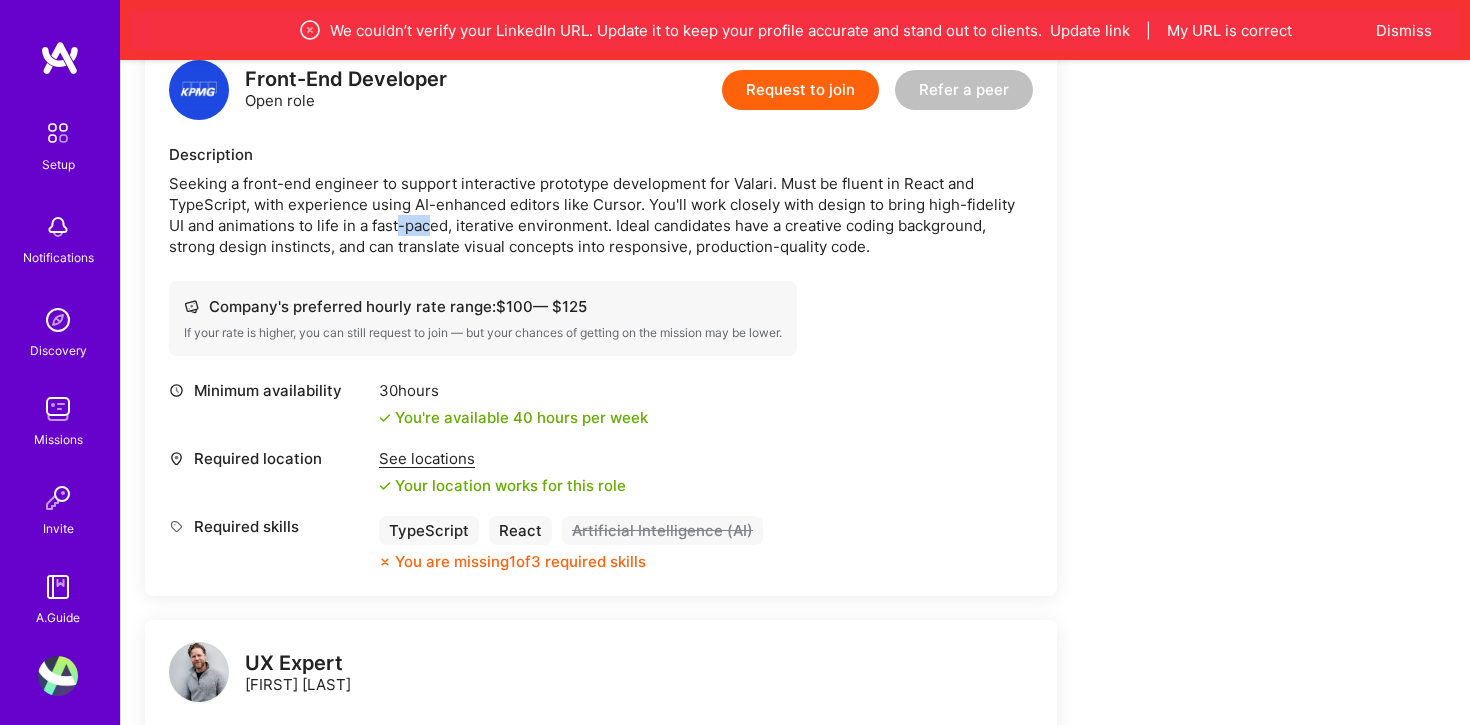 drag, startPoint x: 381, startPoint y: 224, endPoint x: 411, endPoint y: 233, distance: 31.320919 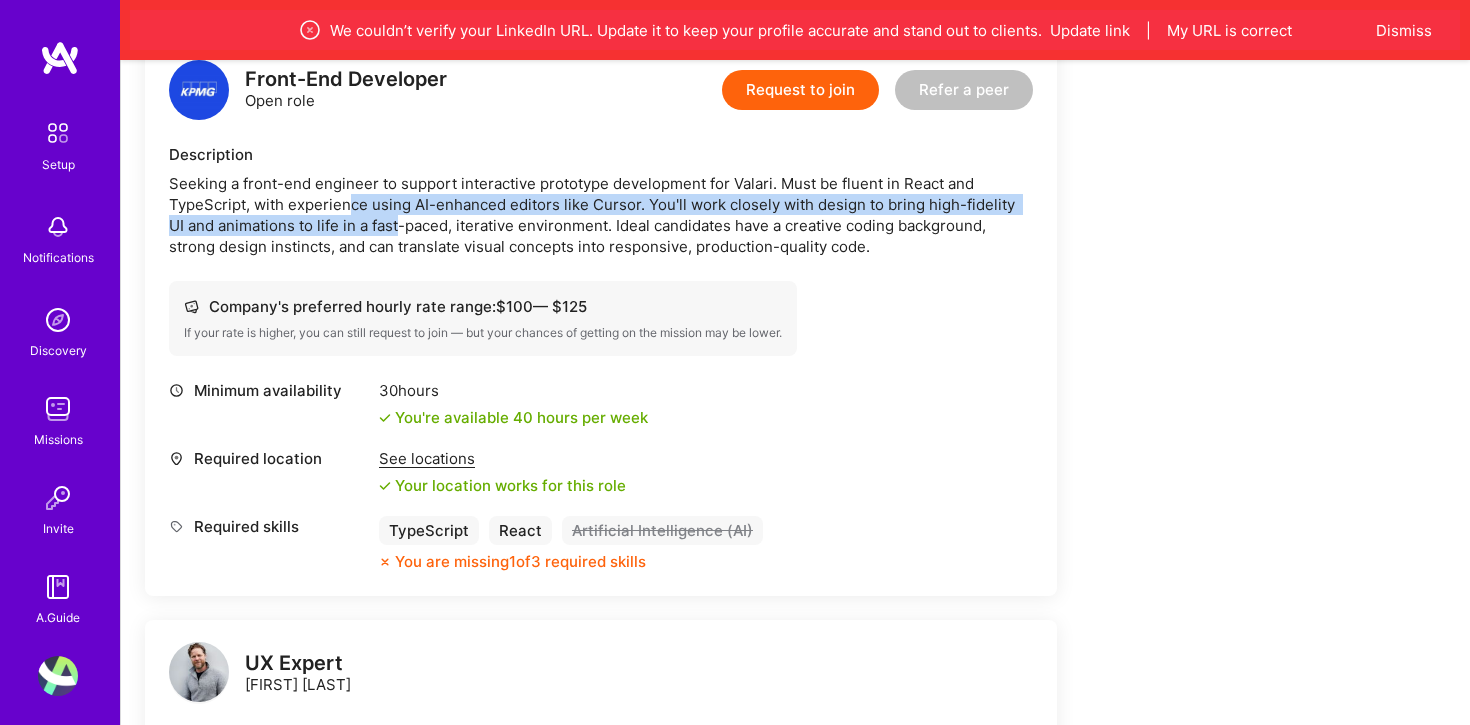 drag, startPoint x: 353, startPoint y: 211, endPoint x: 380, endPoint y: 232, distance: 34.20526 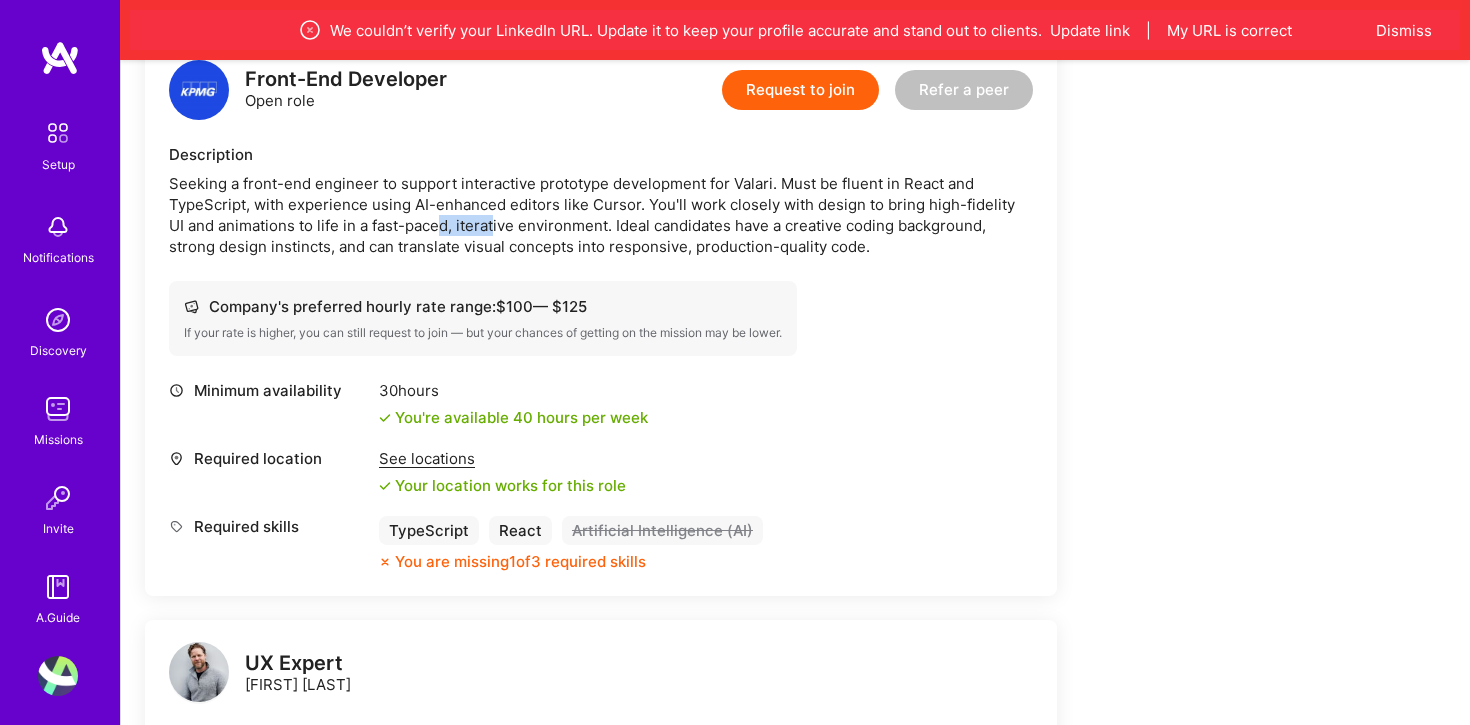 drag, startPoint x: 422, startPoint y: 219, endPoint x: 476, endPoint y: 224, distance: 54.230988 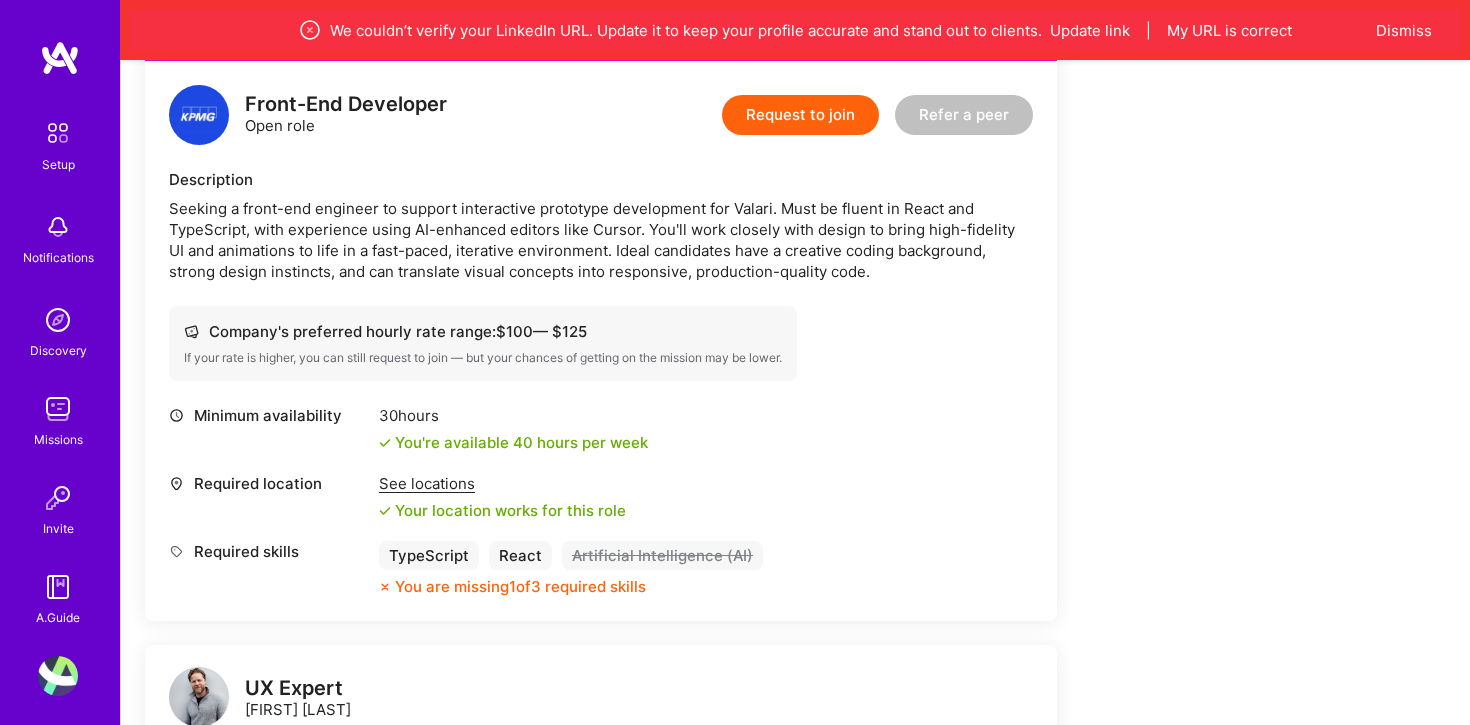 scroll, scrollTop: 505, scrollLeft: 0, axis: vertical 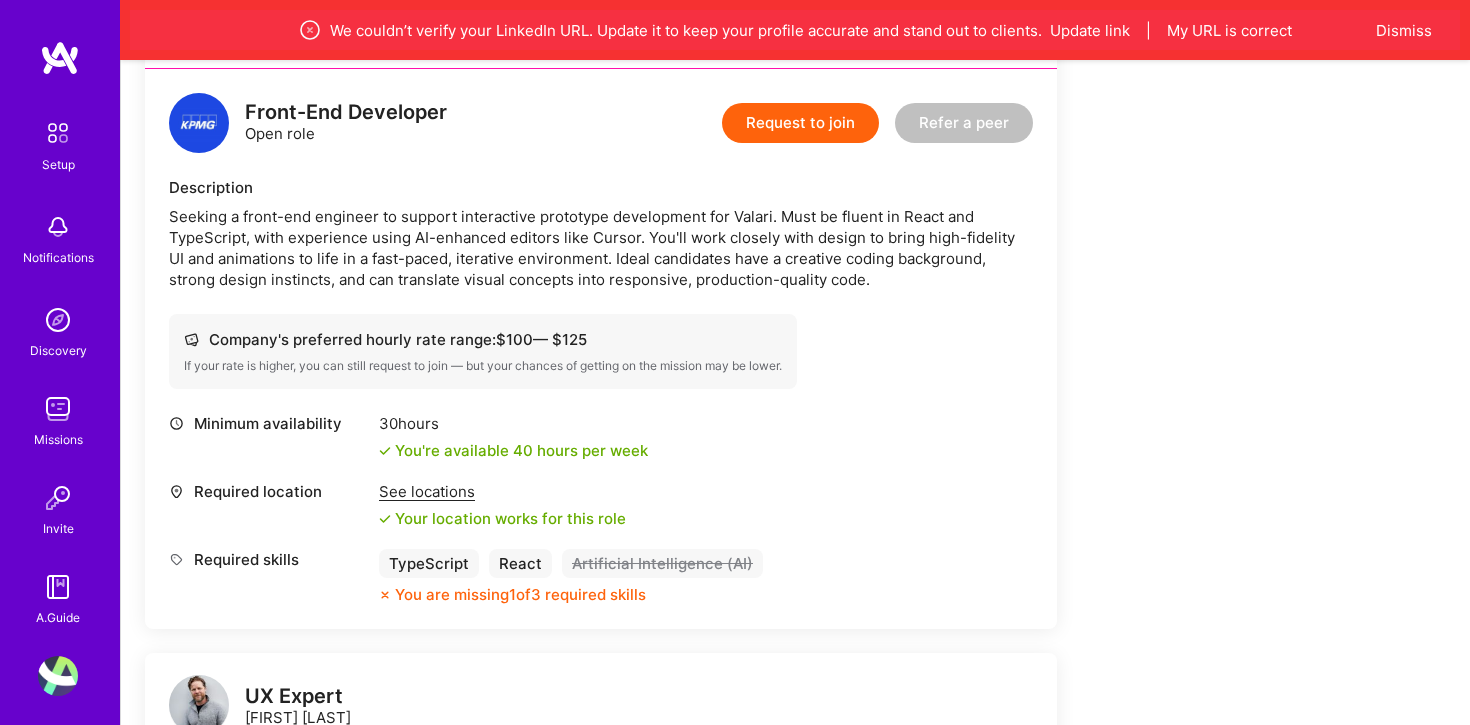 click on "Request to join" at bounding box center [800, 123] 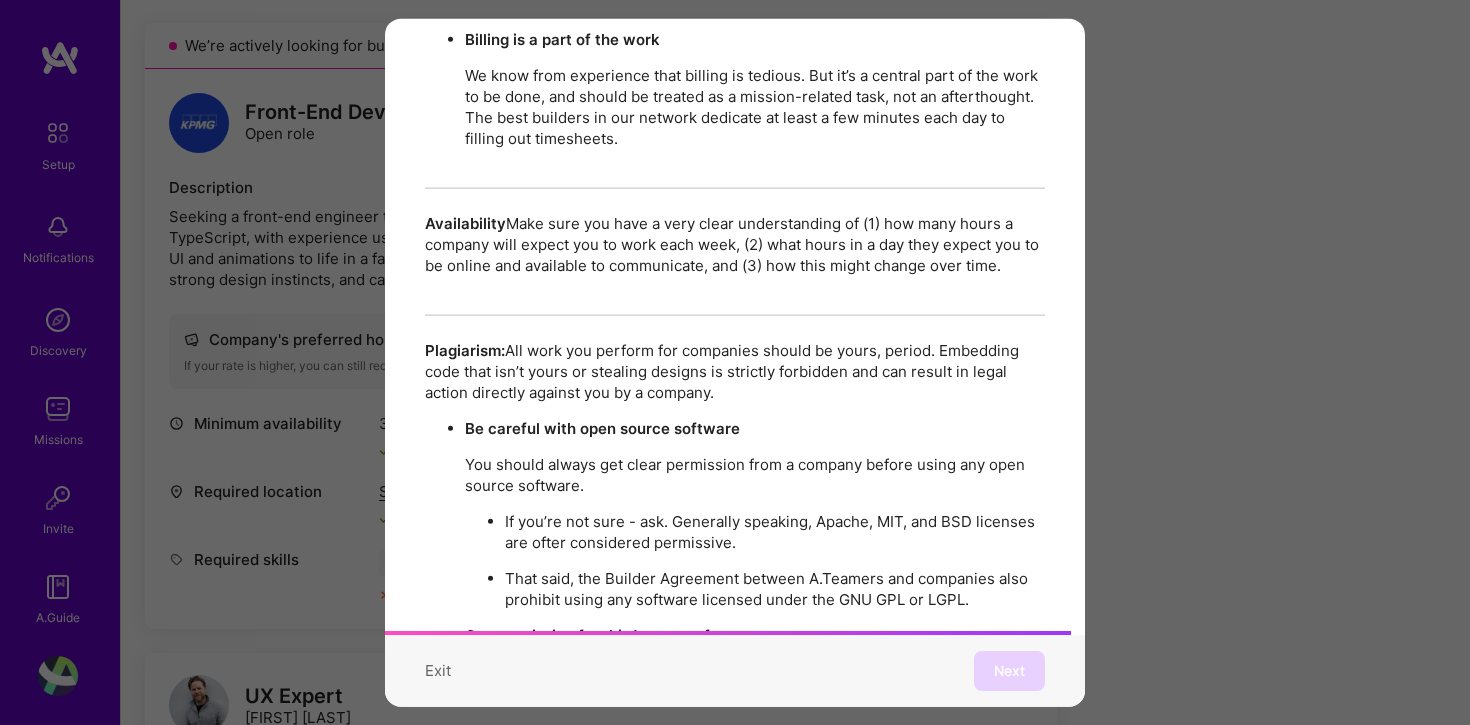 scroll, scrollTop: 3461, scrollLeft: 0, axis: vertical 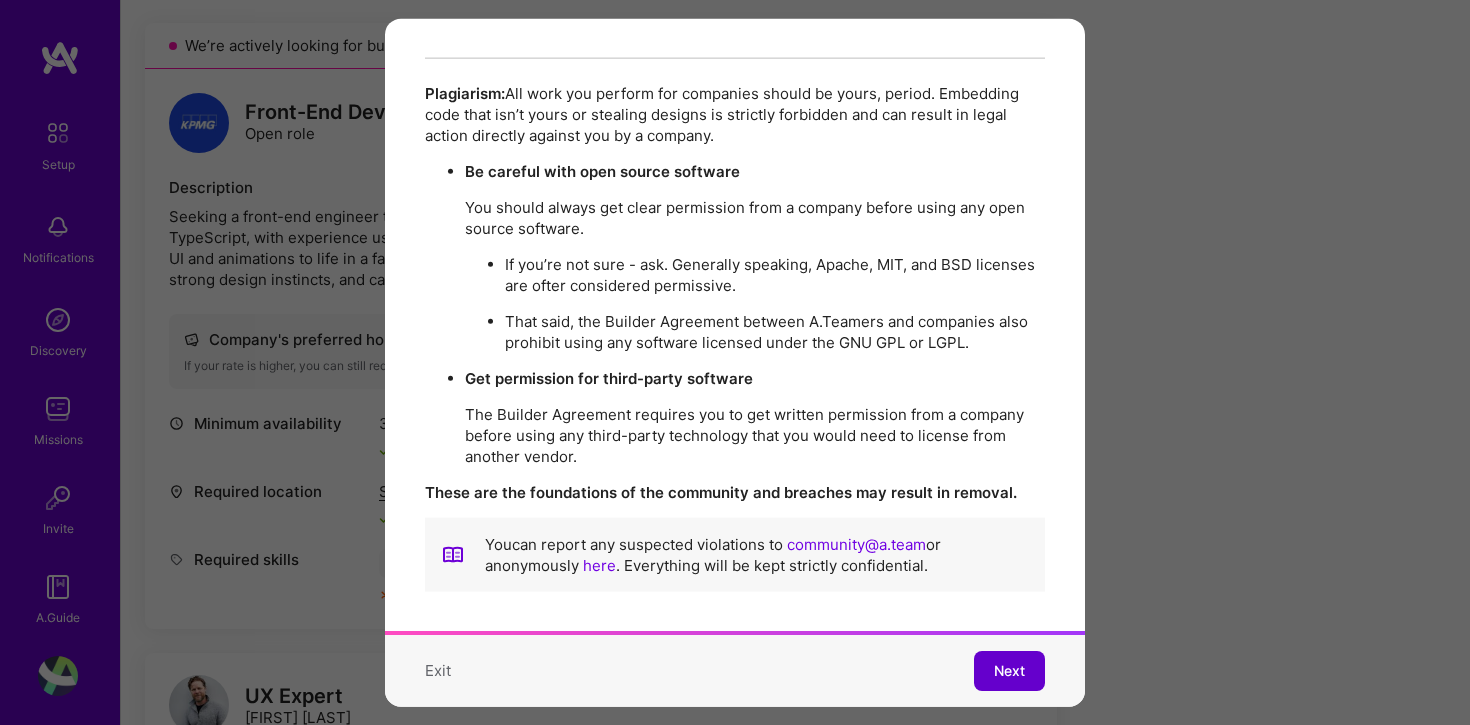 click on "Next" at bounding box center (1009, 671) 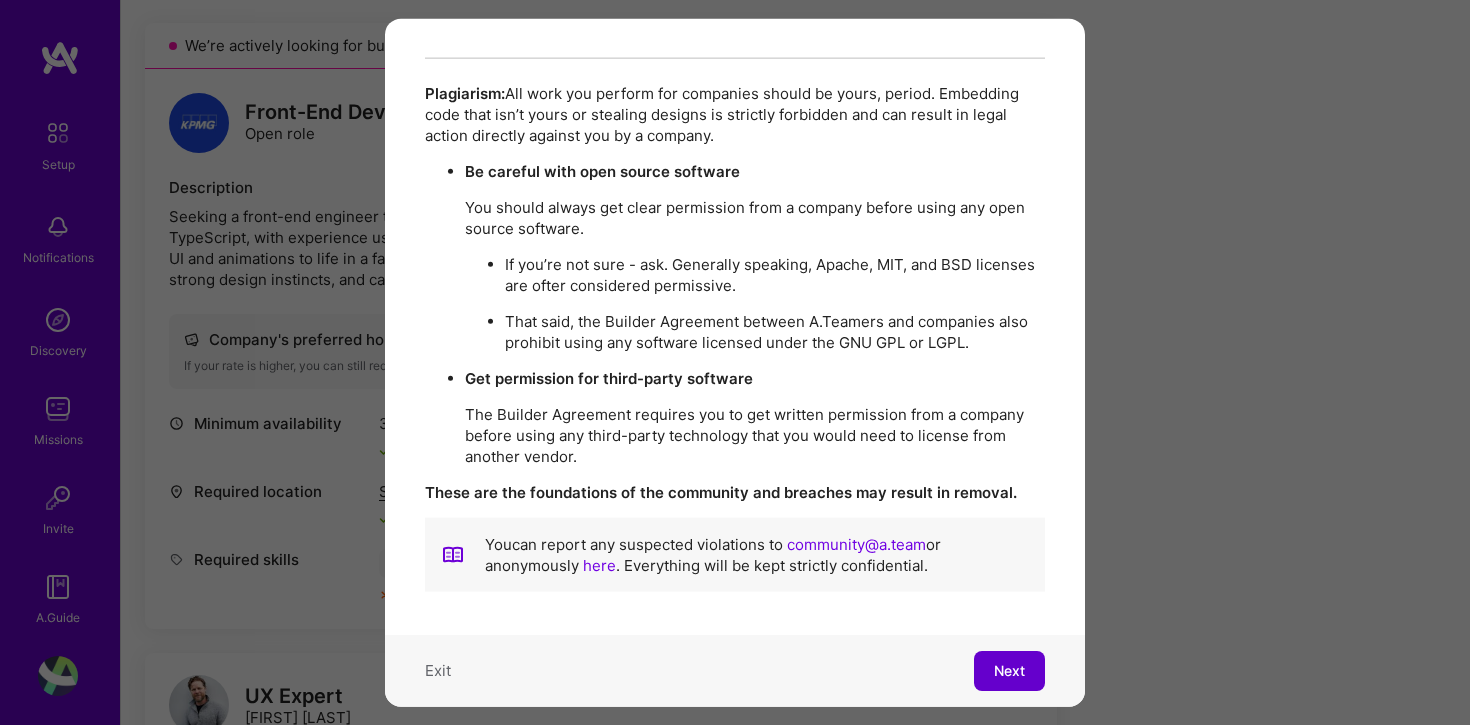 scroll, scrollTop: 26, scrollLeft: 0, axis: vertical 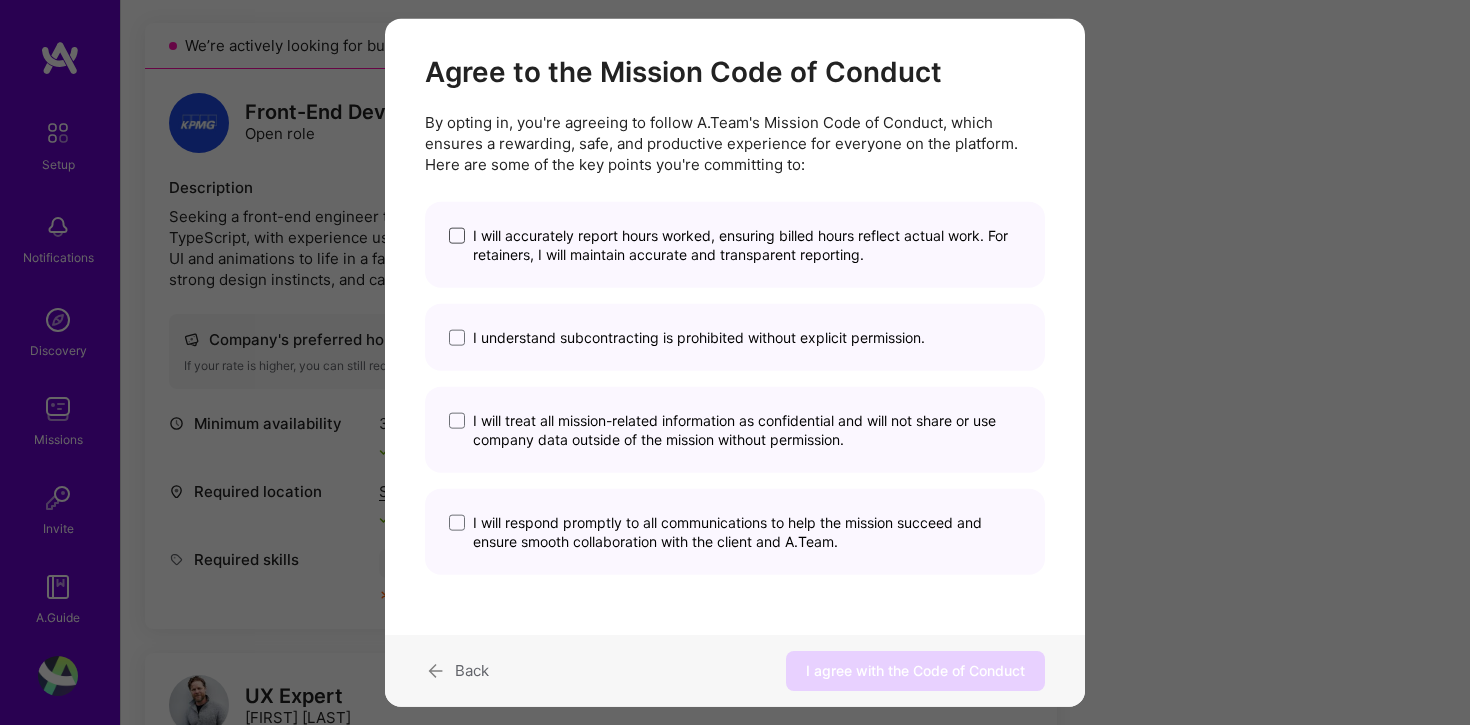 click at bounding box center (457, 236) 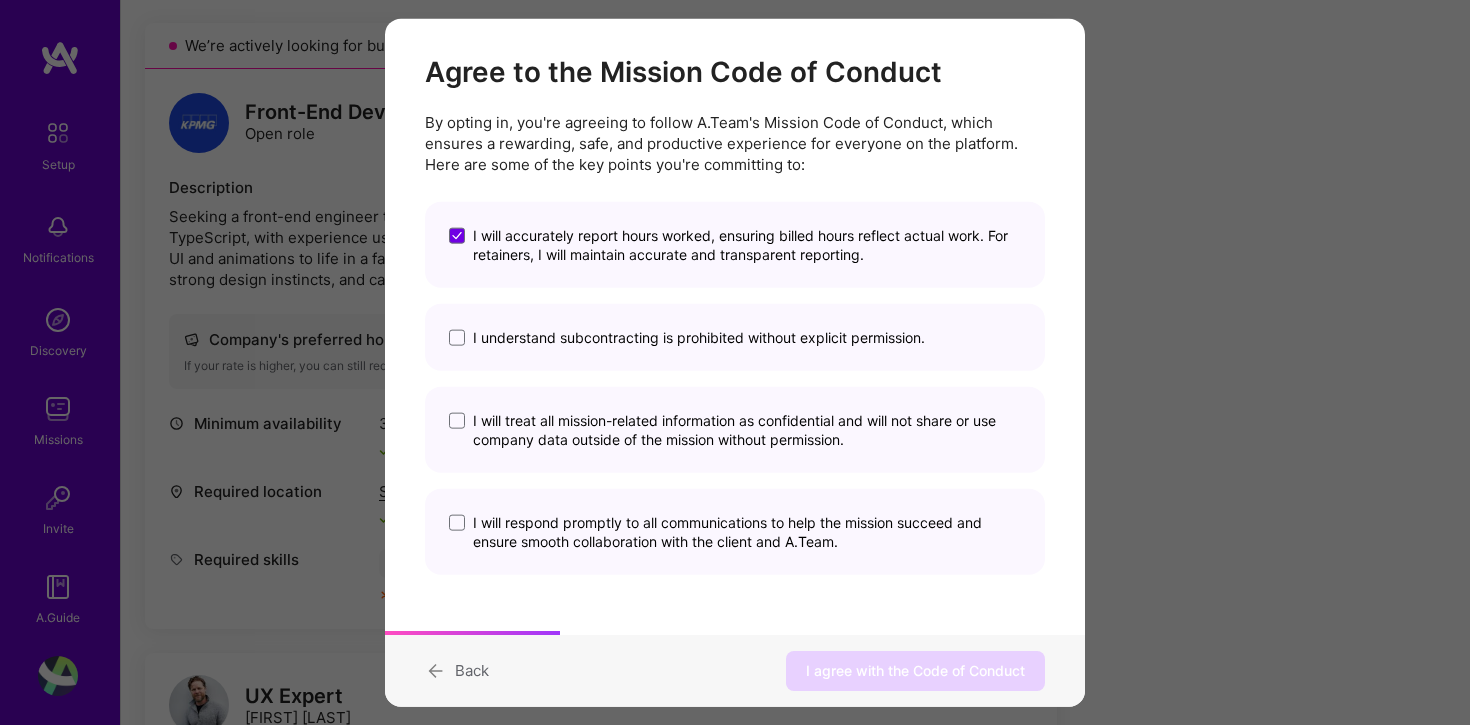 click on "I understand subcontracting is prohibited without explicit permission." at bounding box center (735, 337) 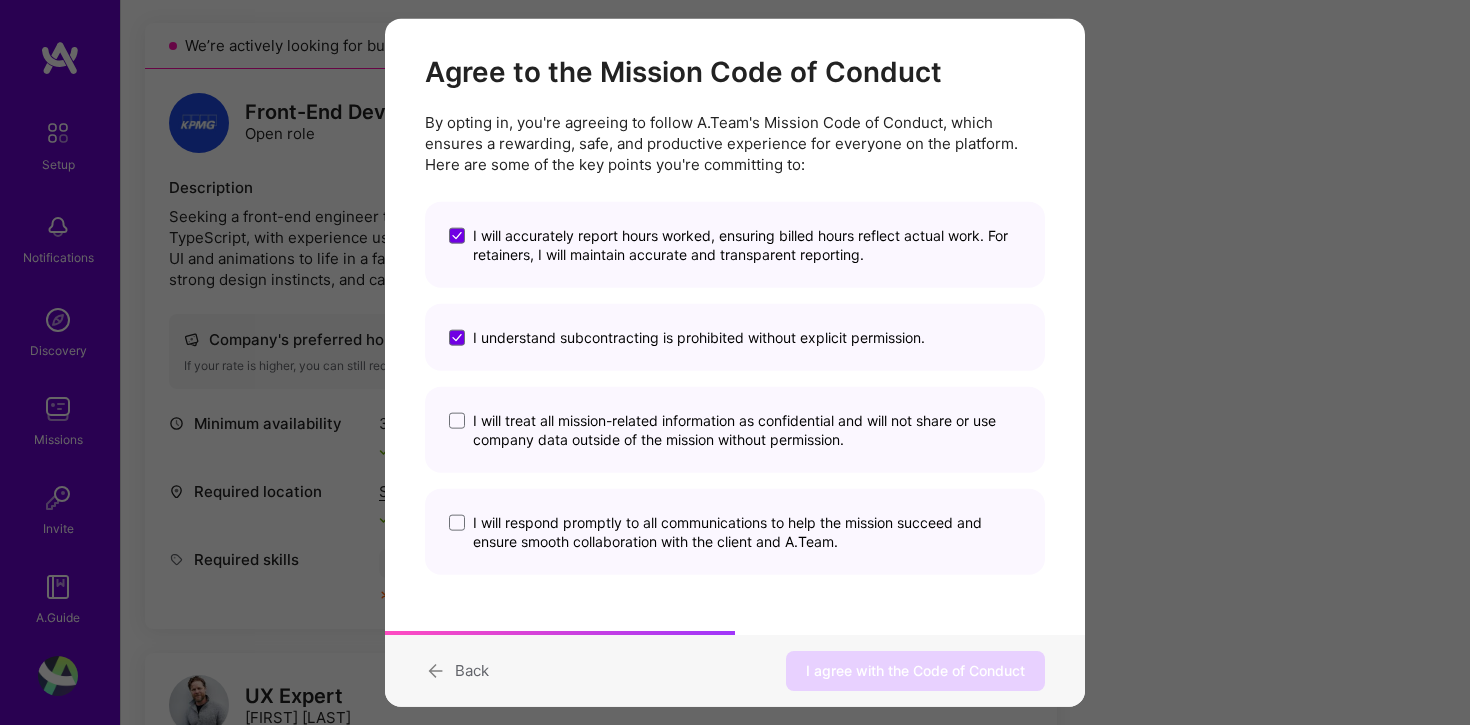 click on "I will treat all mission-related information as confidential and will not share or use company data outside of the mission without permission." at bounding box center [747, 430] 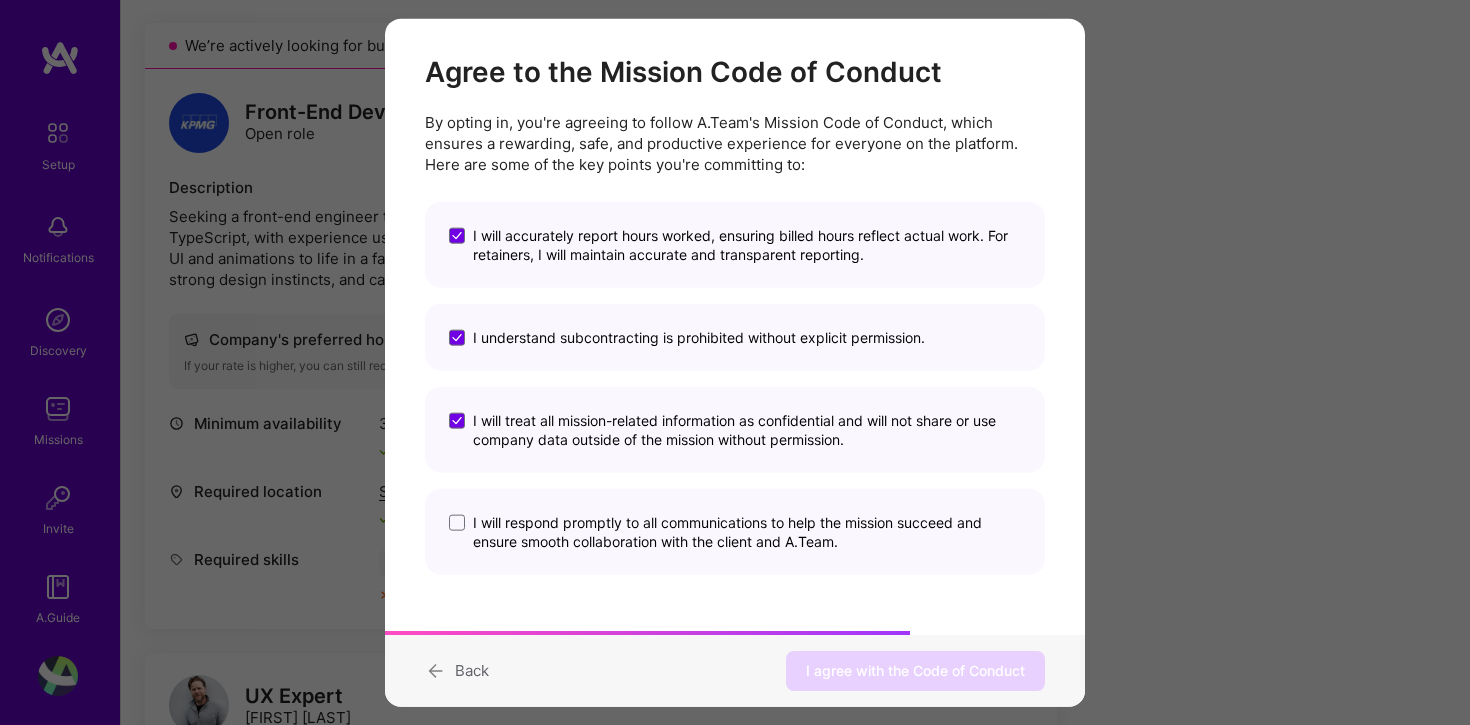 click on "I will respond promptly to all communications to help the mission succeed and ensure smooth collaboration with the client and A.Team." at bounding box center (747, 532) 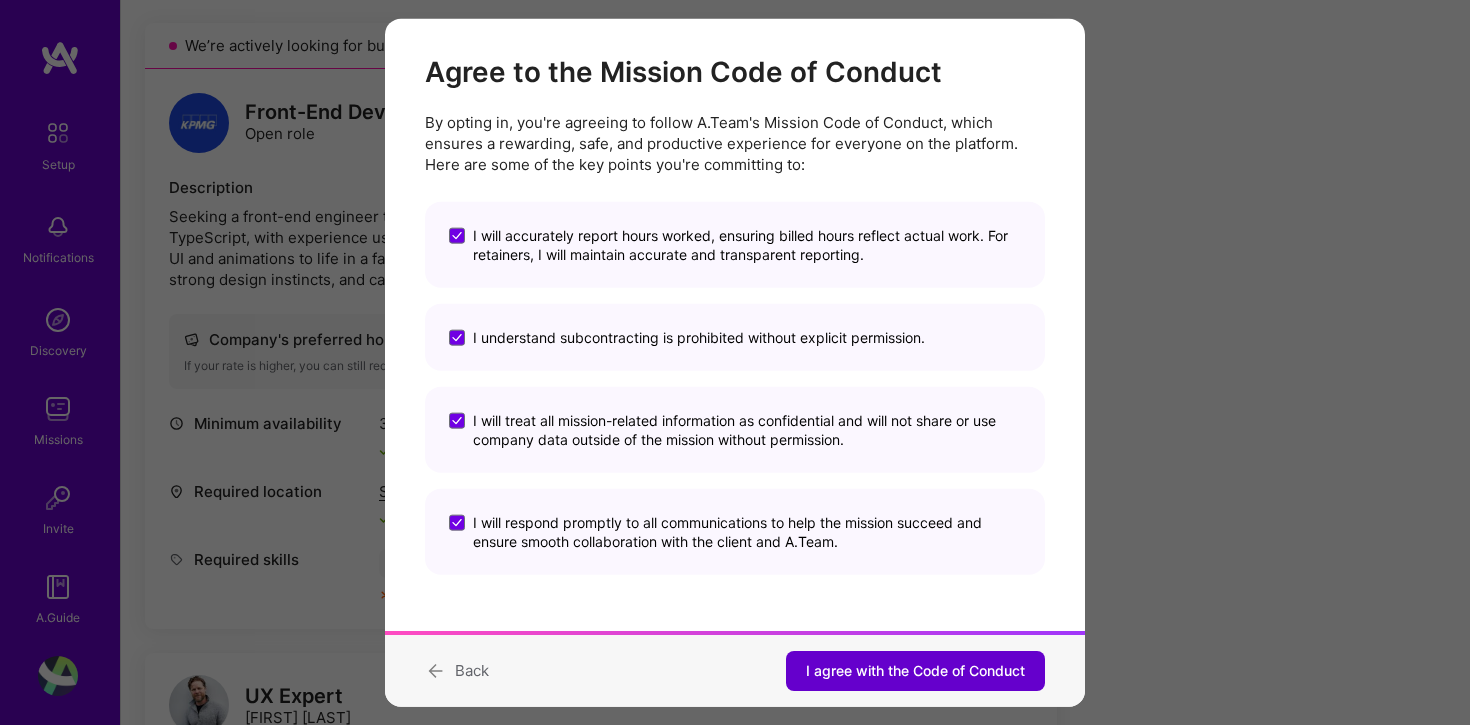 click on "I agree with the Code of Conduct" at bounding box center [915, 671] 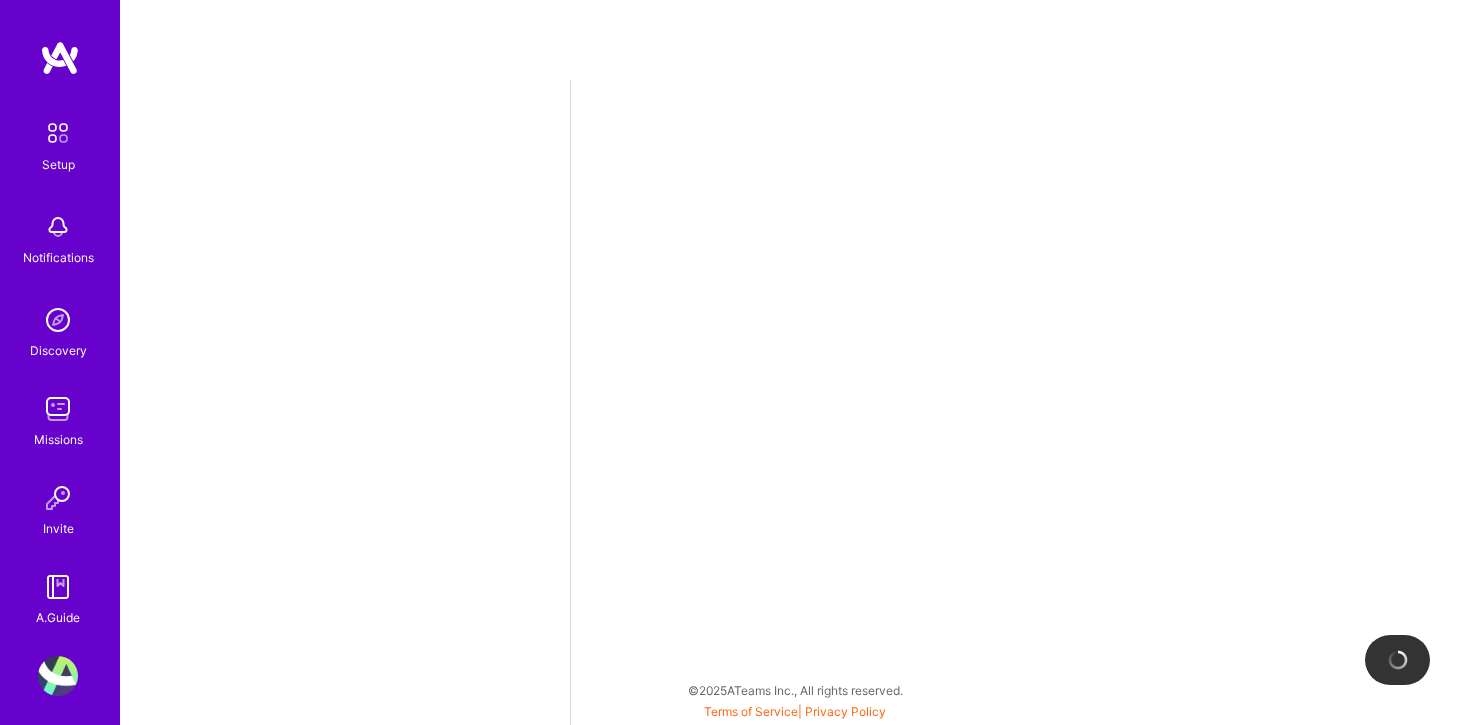 scroll, scrollTop: 0, scrollLeft: 0, axis: both 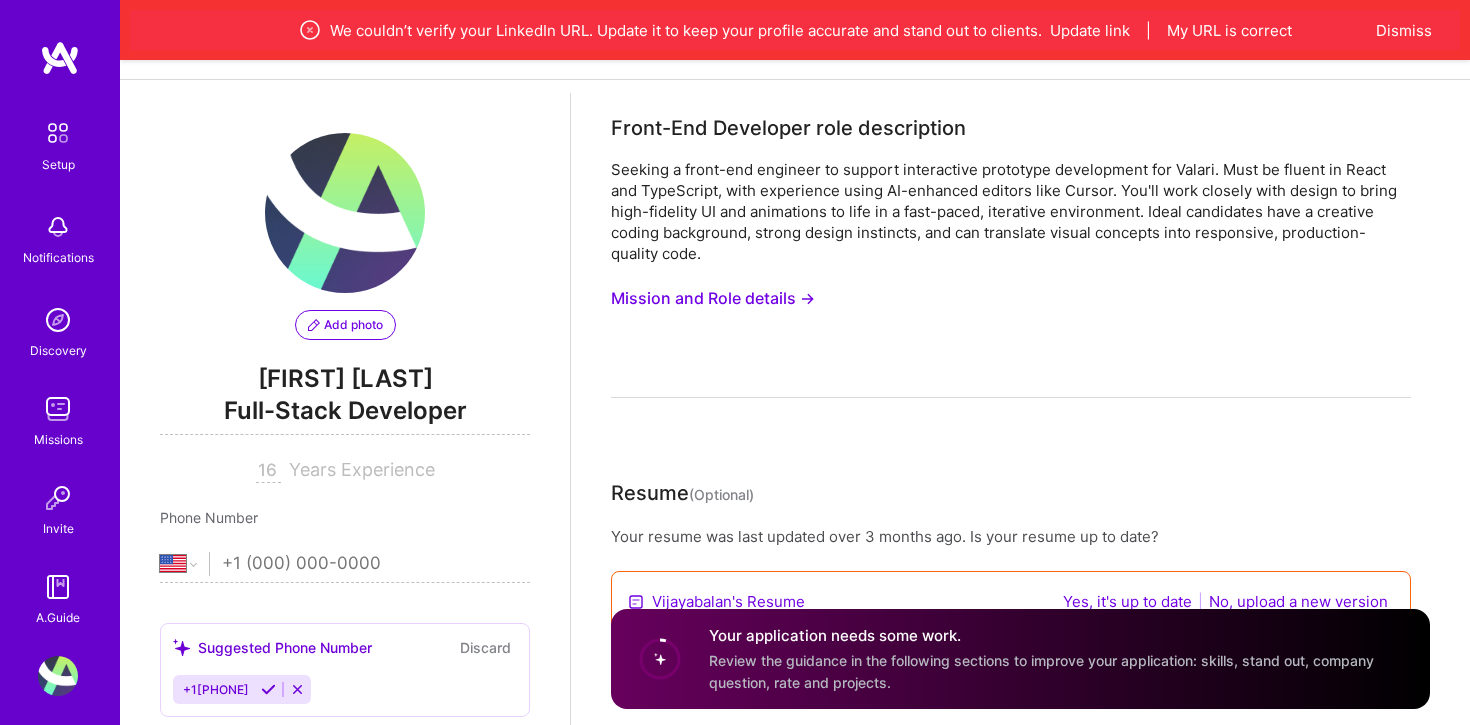click at bounding box center [376, 564] 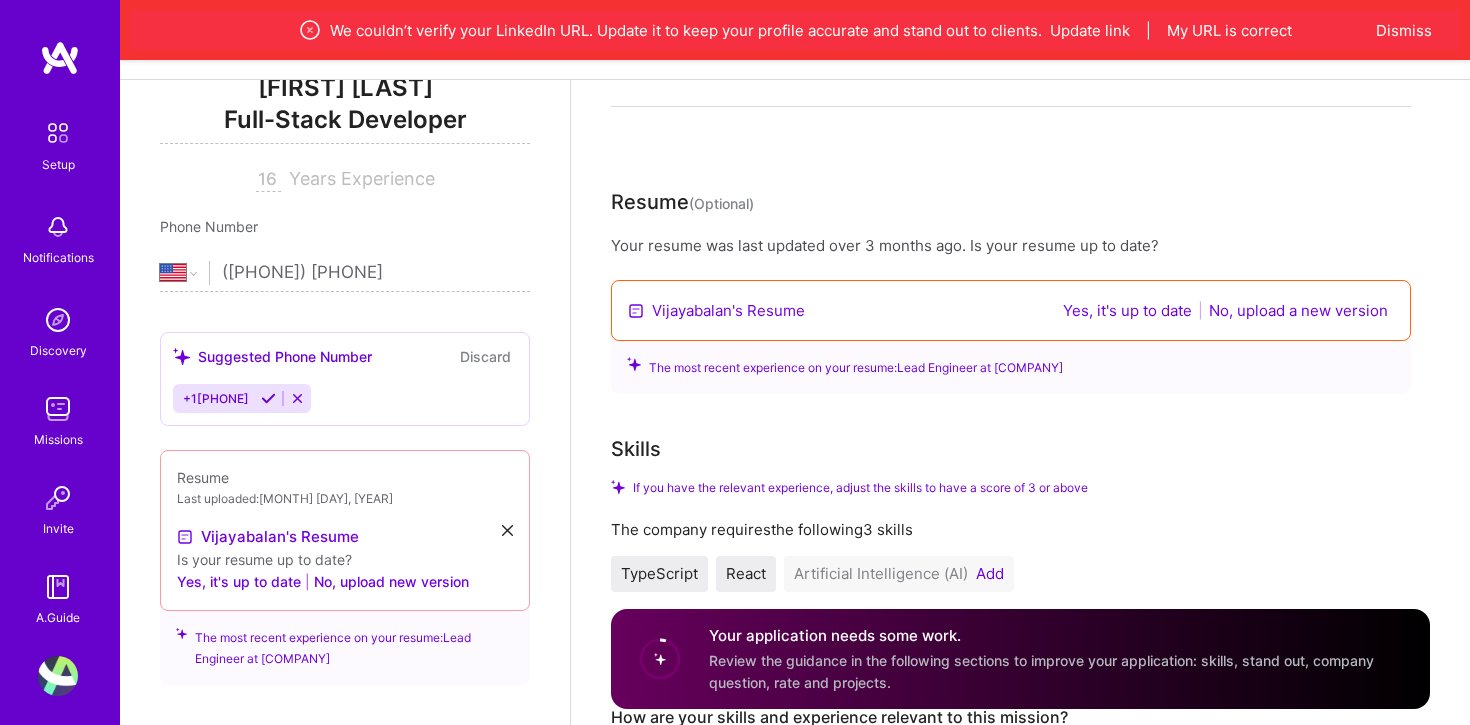 scroll, scrollTop: 0, scrollLeft: 0, axis: both 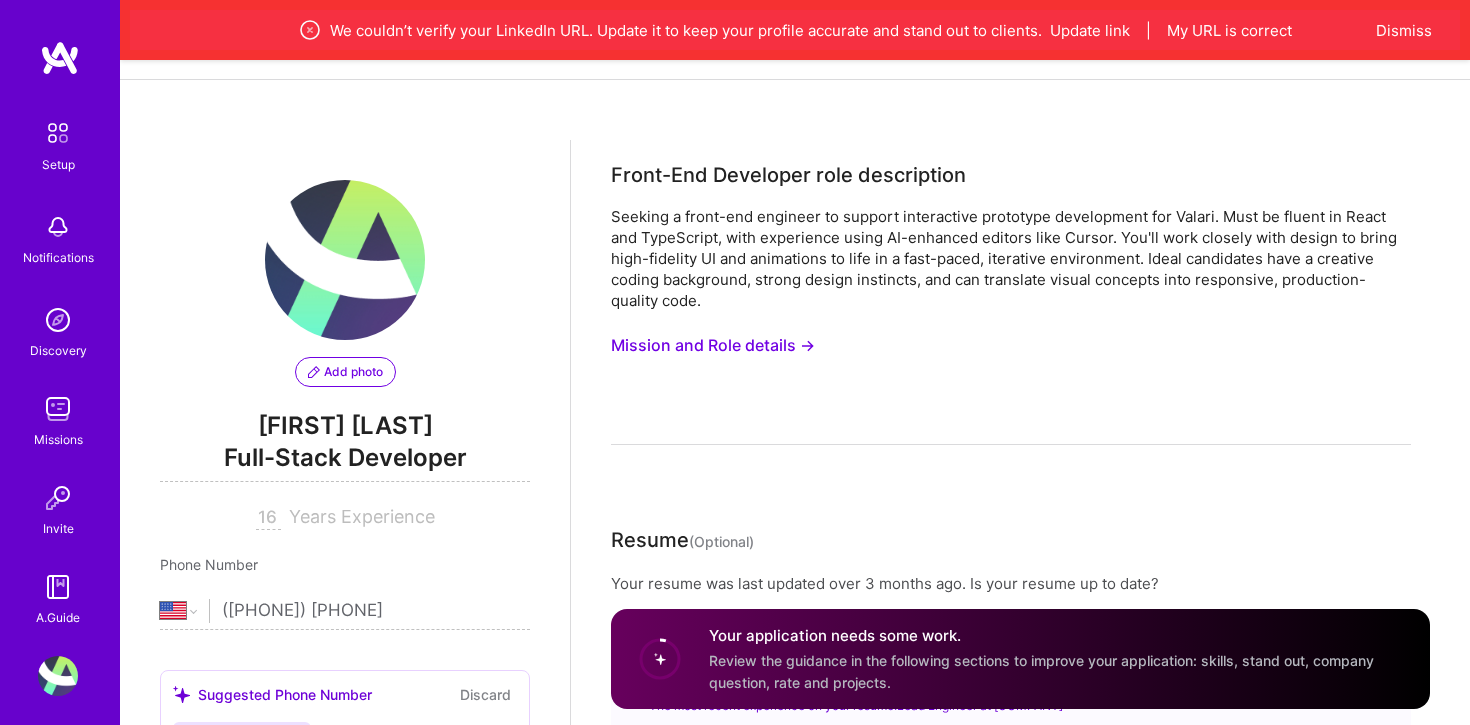 type on "(651) 417-2962" 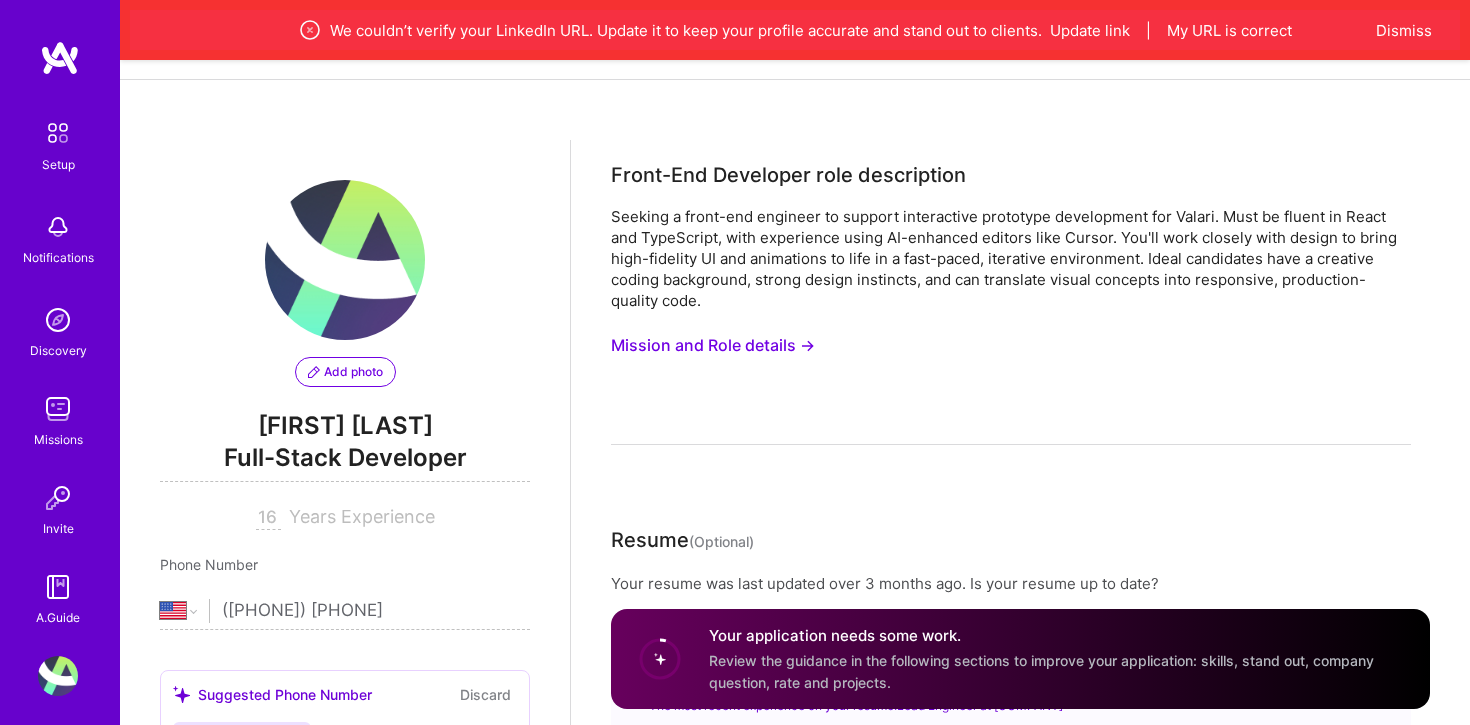 click on "Mission and Role details →" at bounding box center [713, 345] 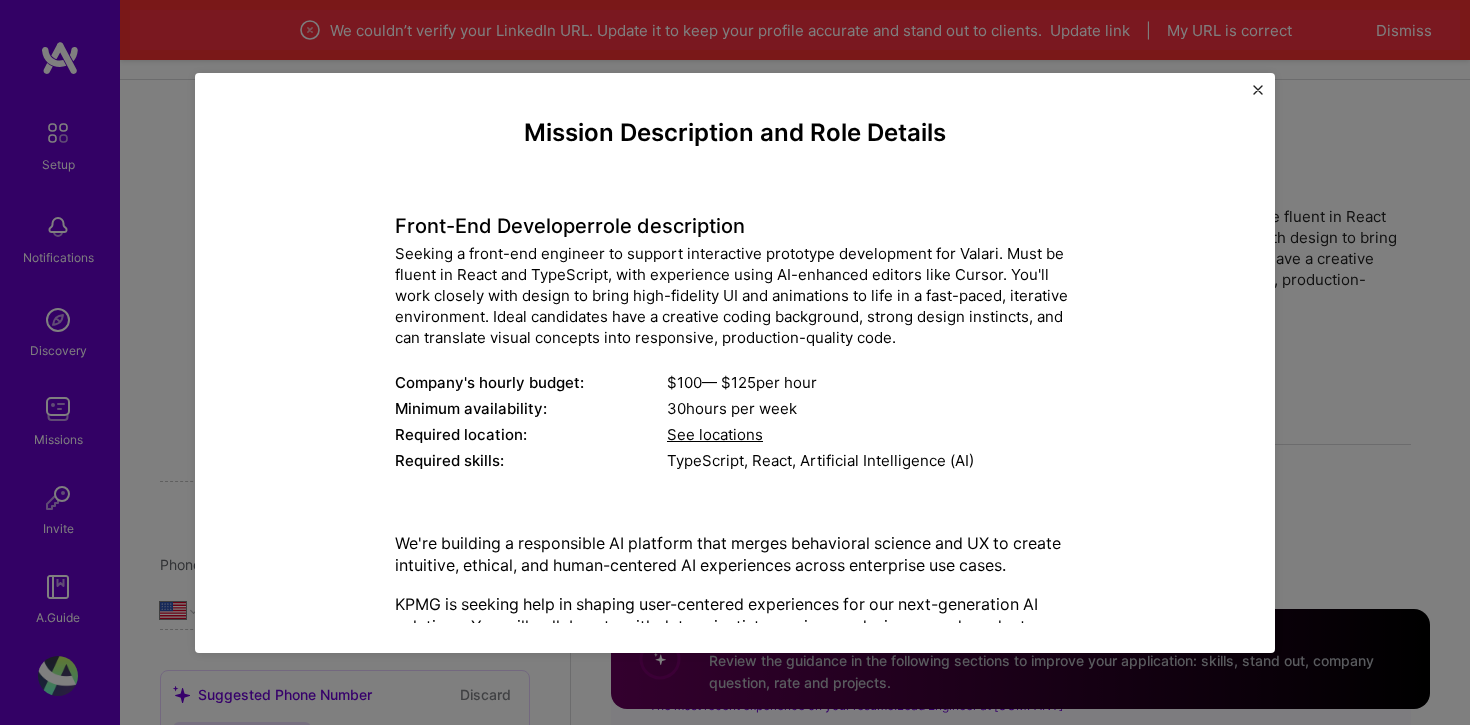 scroll, scrollTop: 17, scrollLeft: 0, axis: vertical 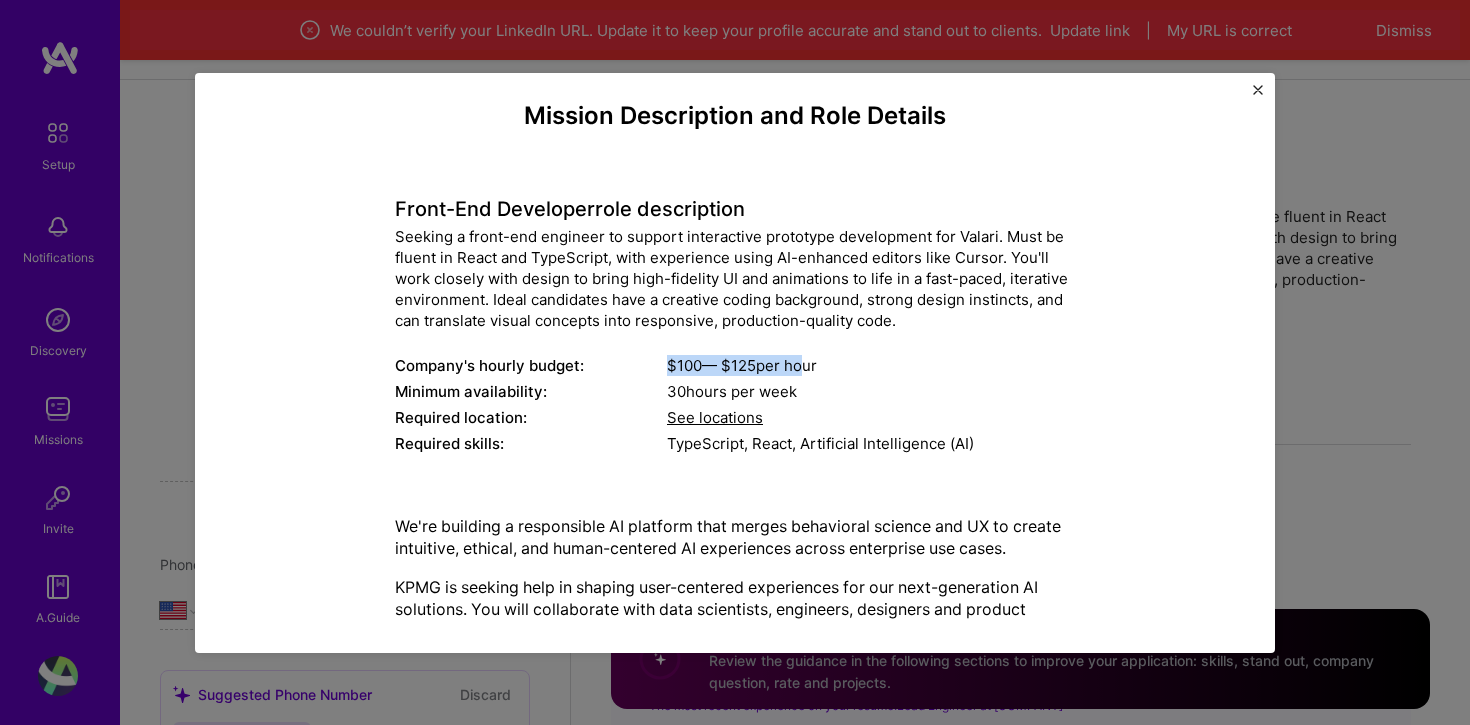 drag, startPoint x: 668, startPoint y: 367, endPoint x: 803, endPoint y: 373, distance: 135.13327 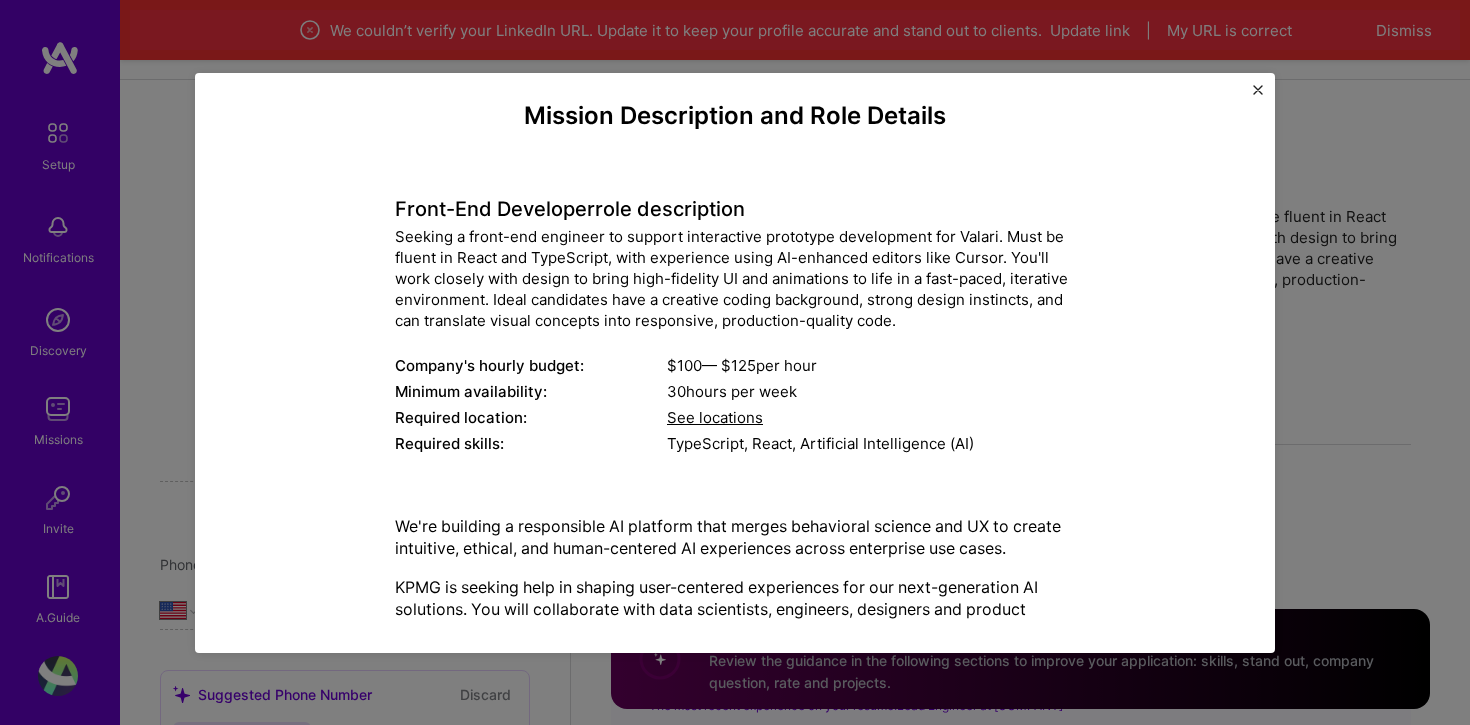 drag, startPoint x: 671, startPoint y: 384, endPoint x: 766, endPoint y: 397, distance: 95.885345 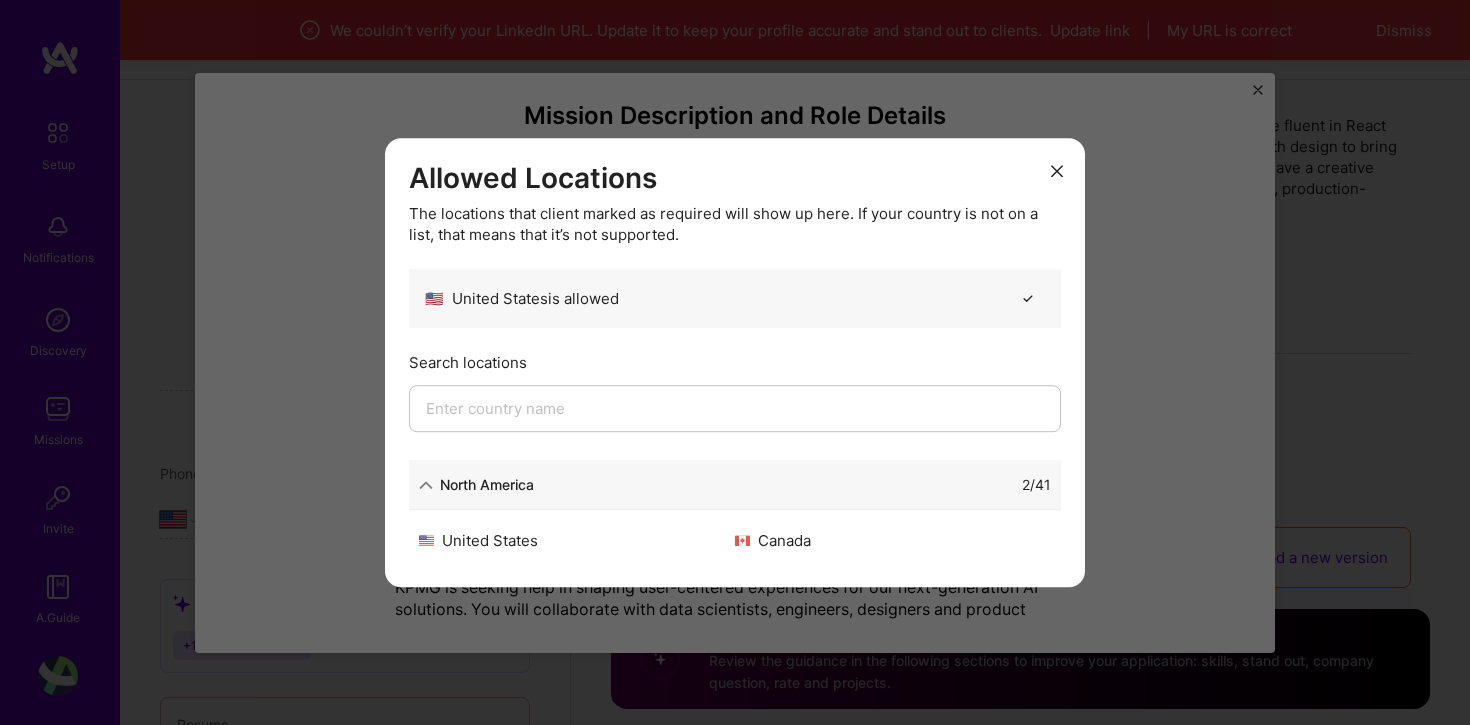 scroll, scrollTop: 92, scrollLeft: 0, axis: vertical 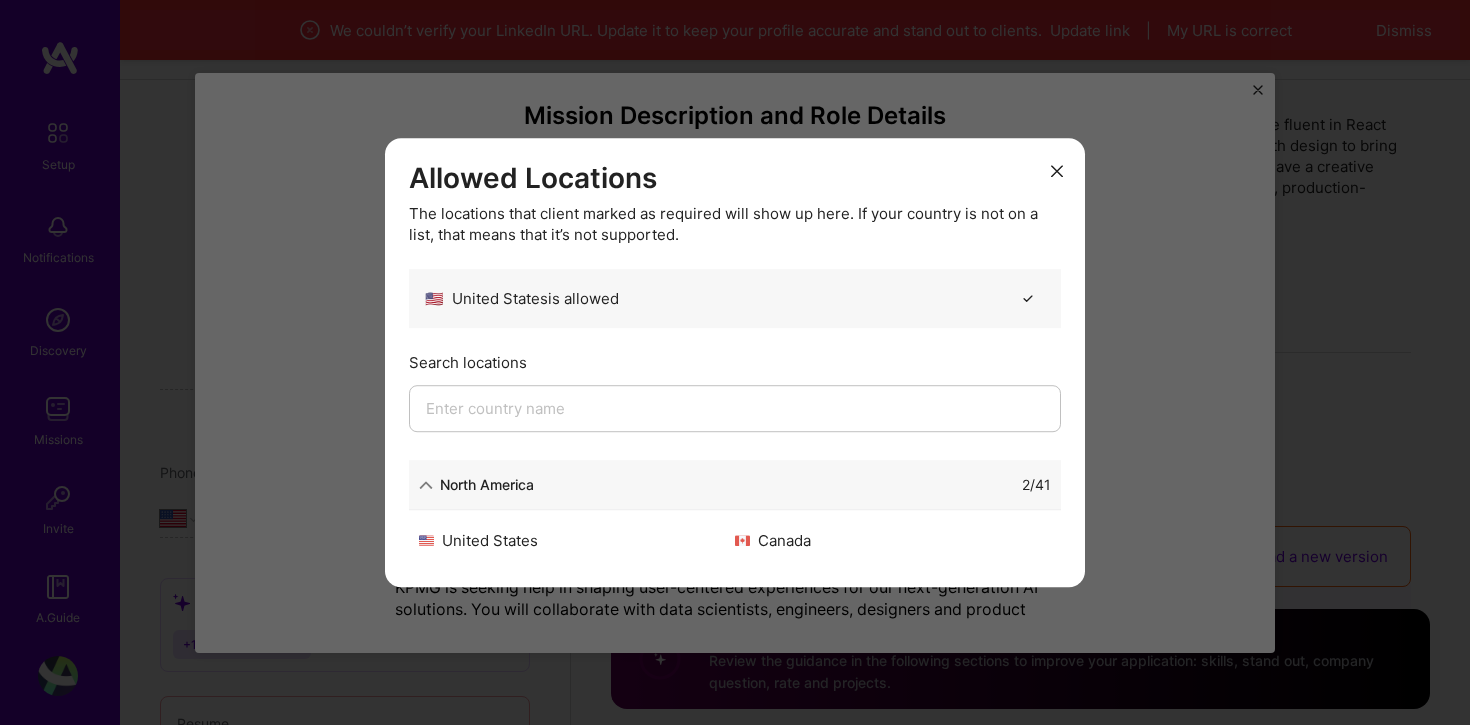 click on "🇺🇸 United States  is allowed" at bounding box center [522, 298] 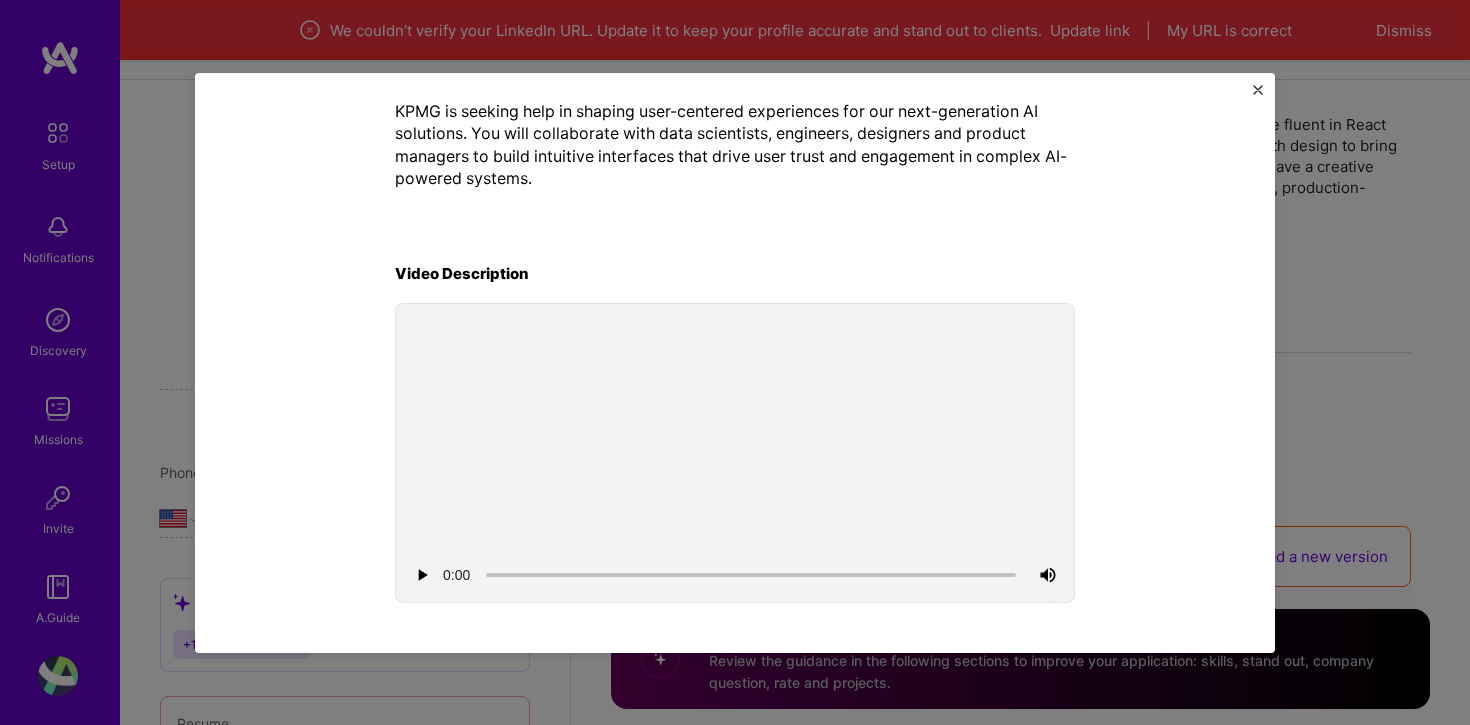 scroll, scrollTop: 0, scrollLeft: 0, axis: both 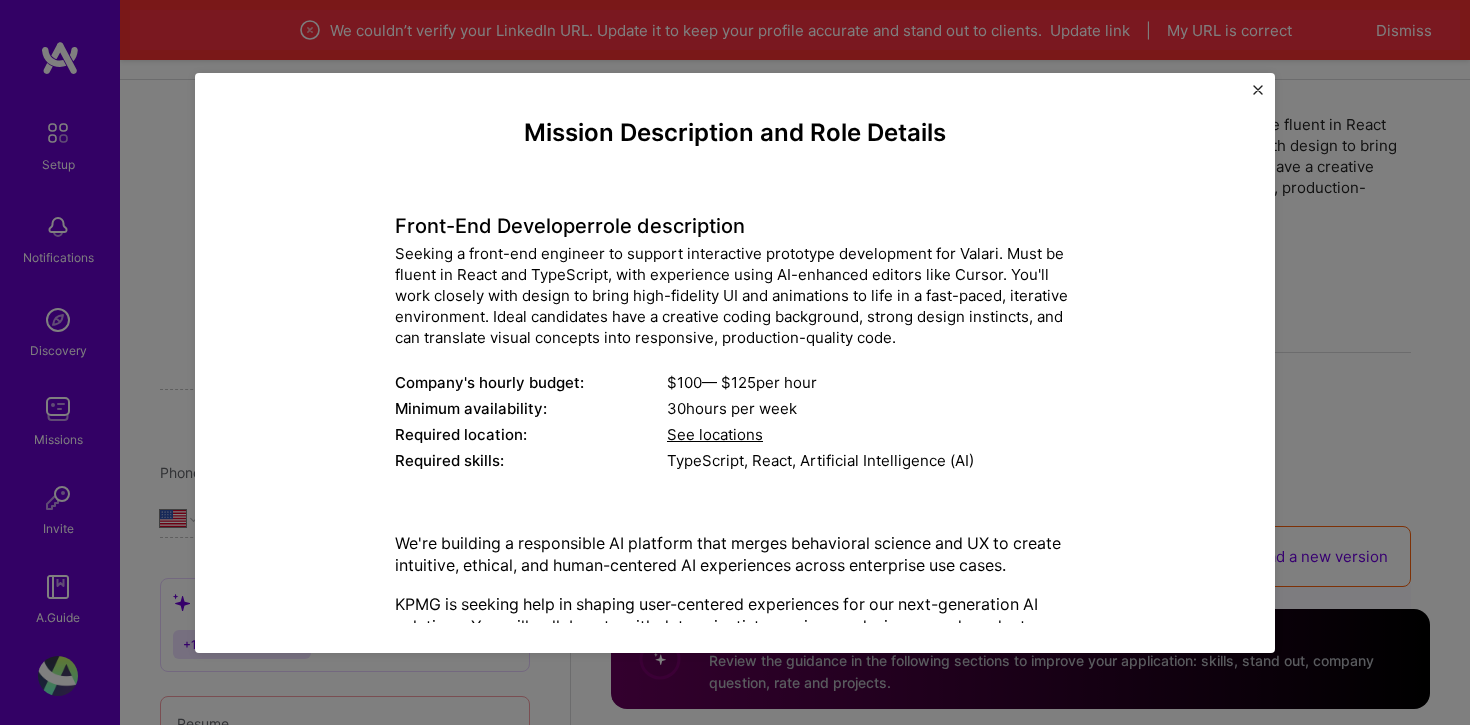 click at bounding box center [1258, 90] 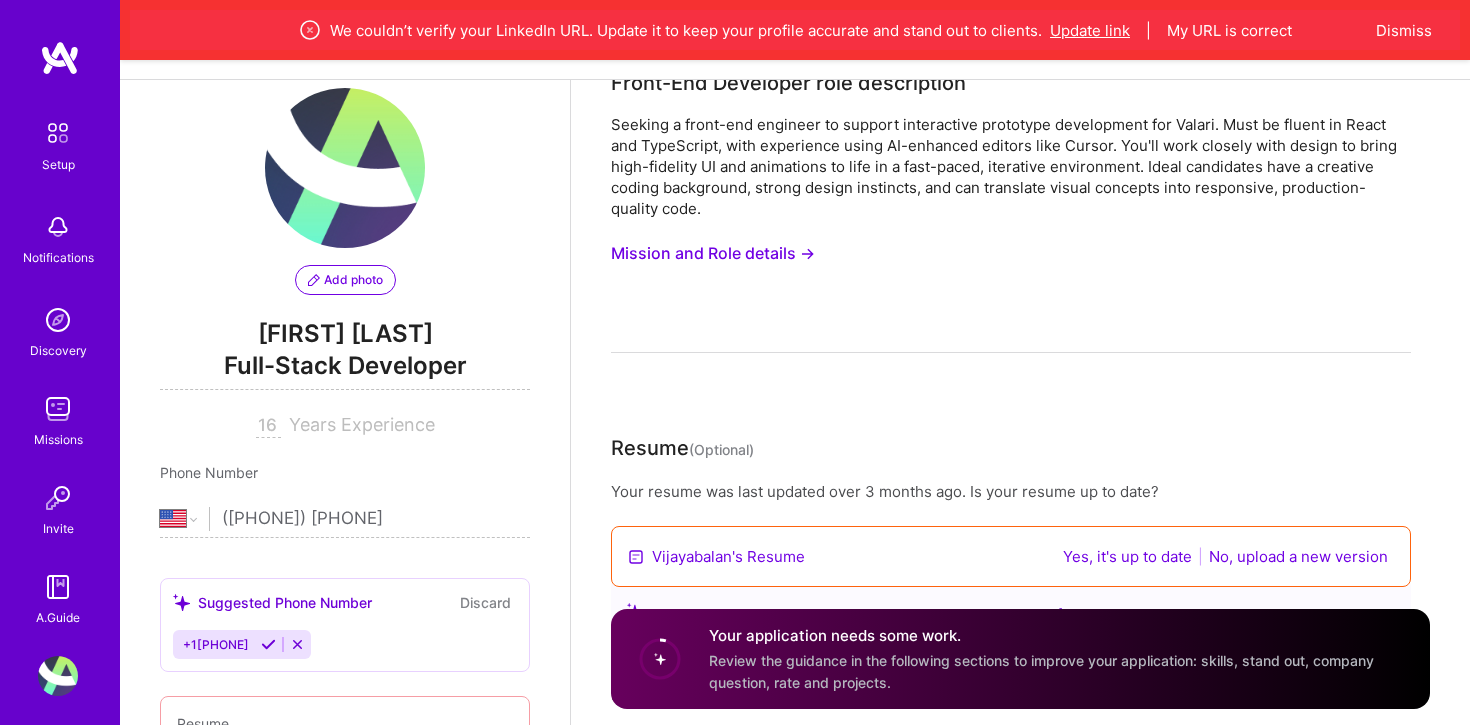 click on "Update link" at bounding box center (1090, 30) 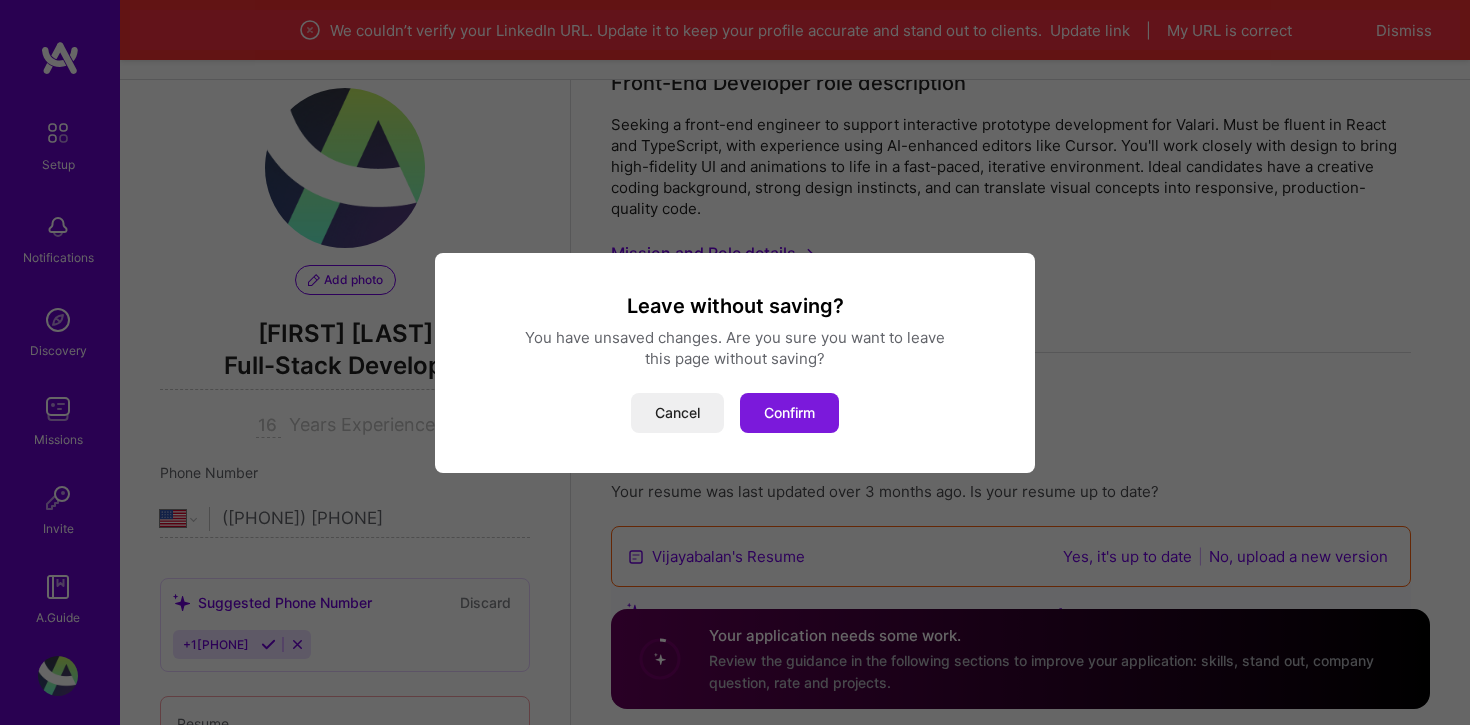 click on "Confirm" at bounding box center (789, 413) 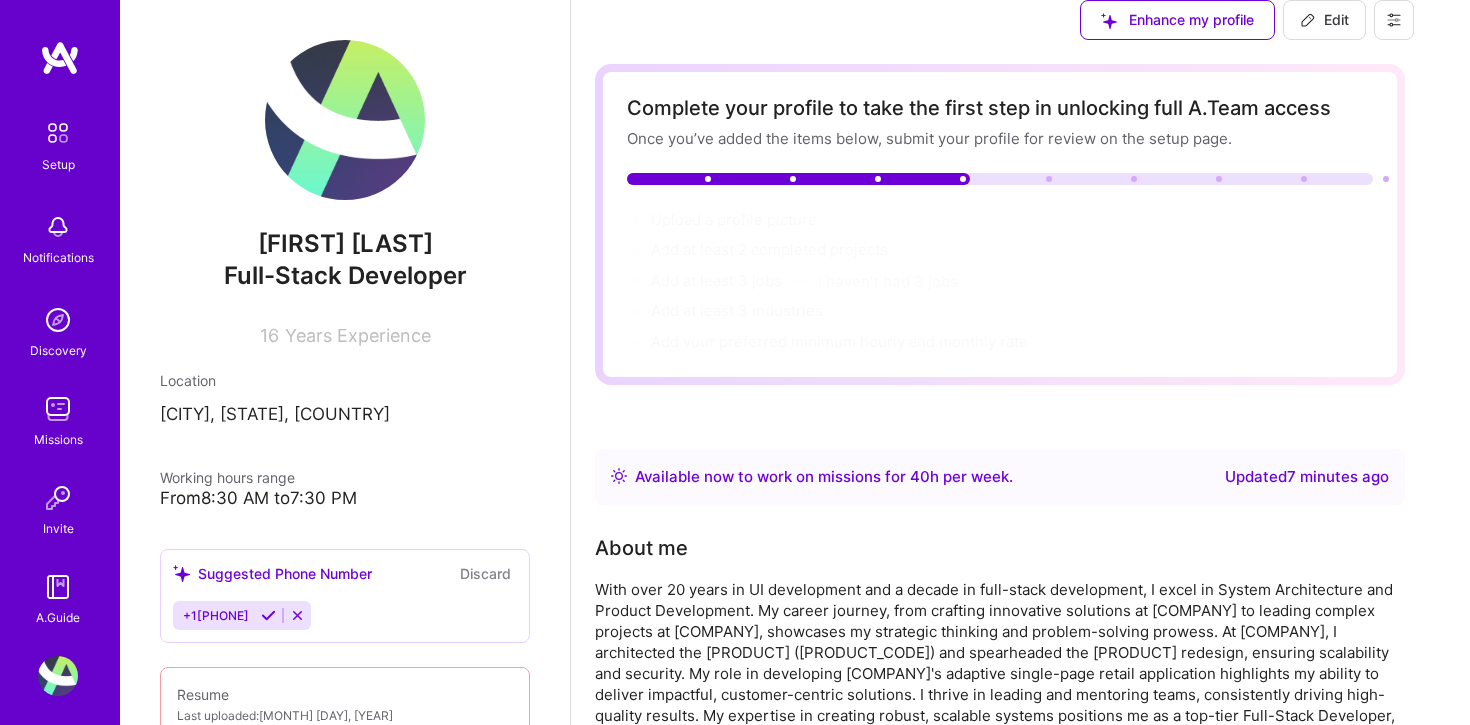 scroll, scrollTop: 0, scrollLeft: 0, axis: both 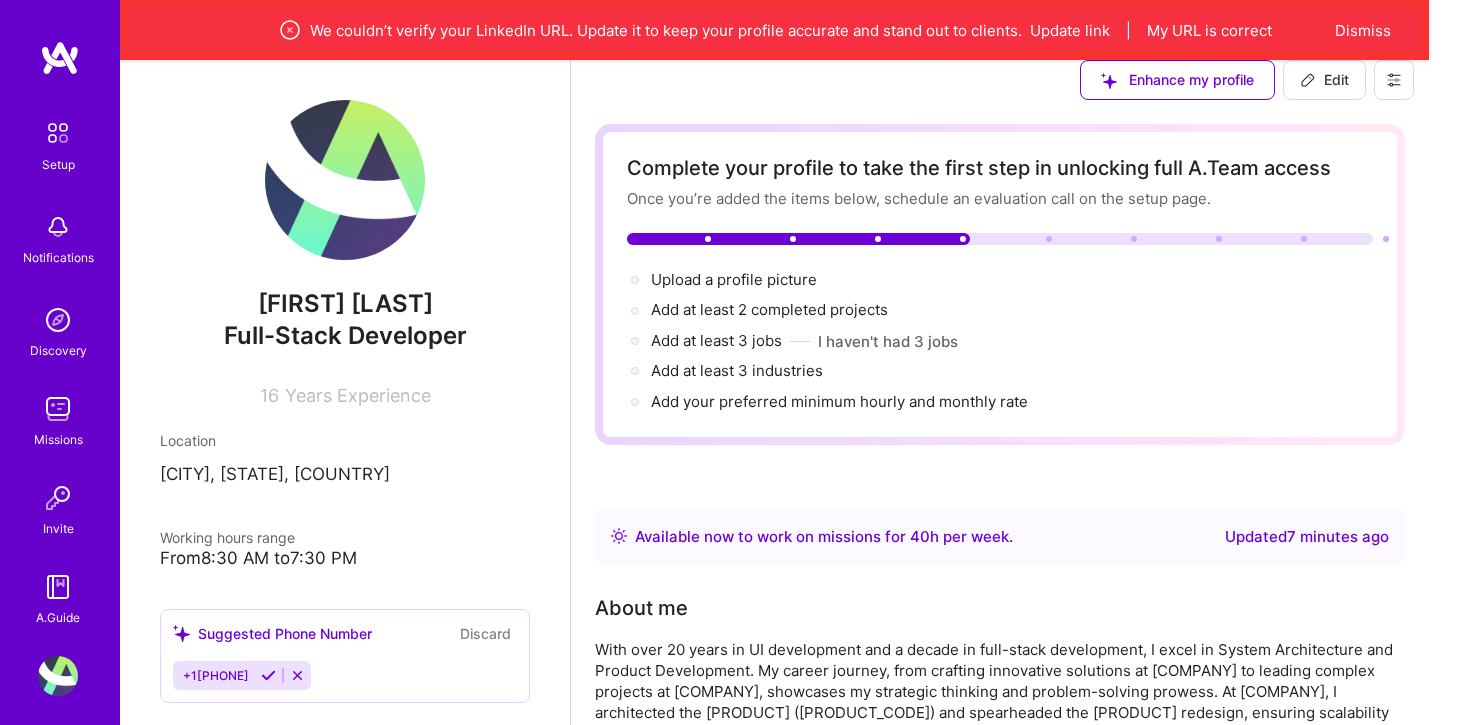 click on "From  8:30 AM    to  7:30 PM" at bounding box center (345, 558) 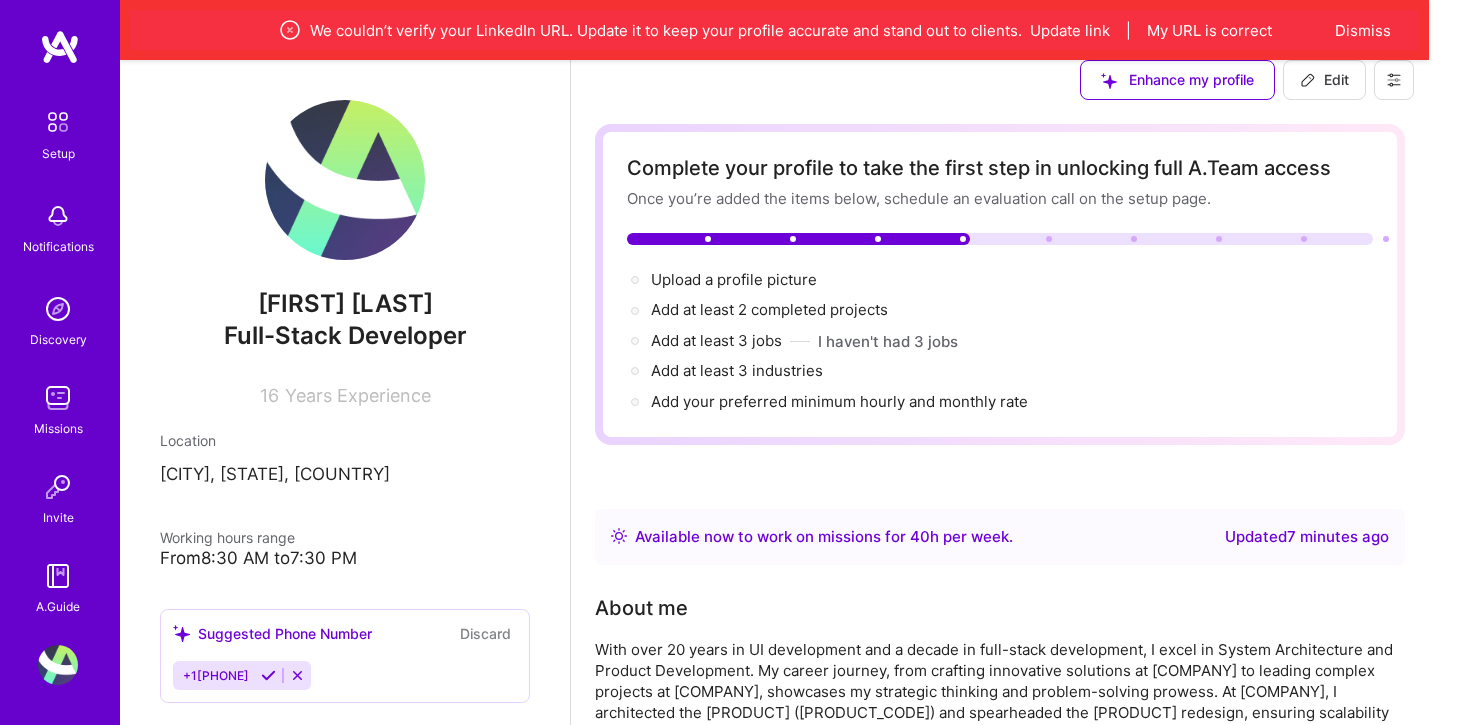 scroll, scrollTop: 0, scrollLeft: 0, axis: both 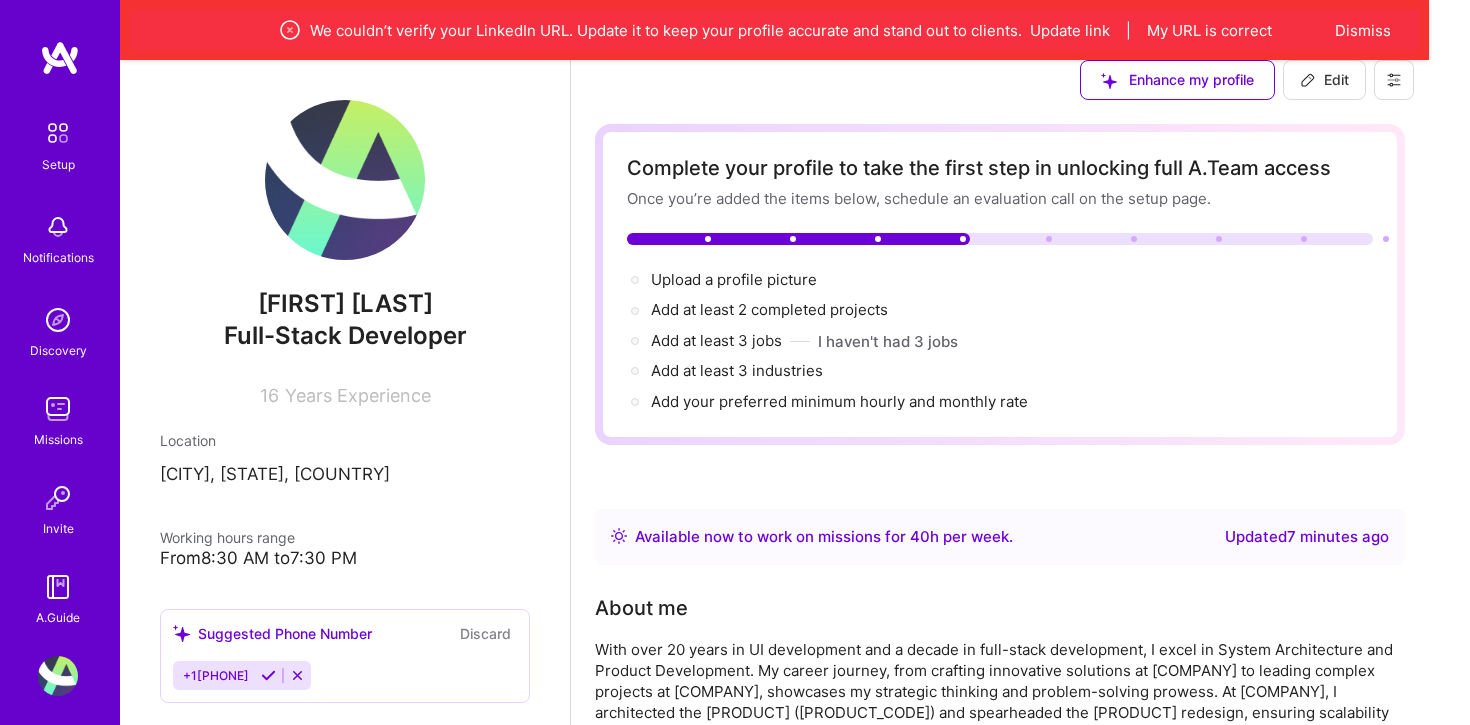 click on "No, upload new version" at bounding box center [391, 859] 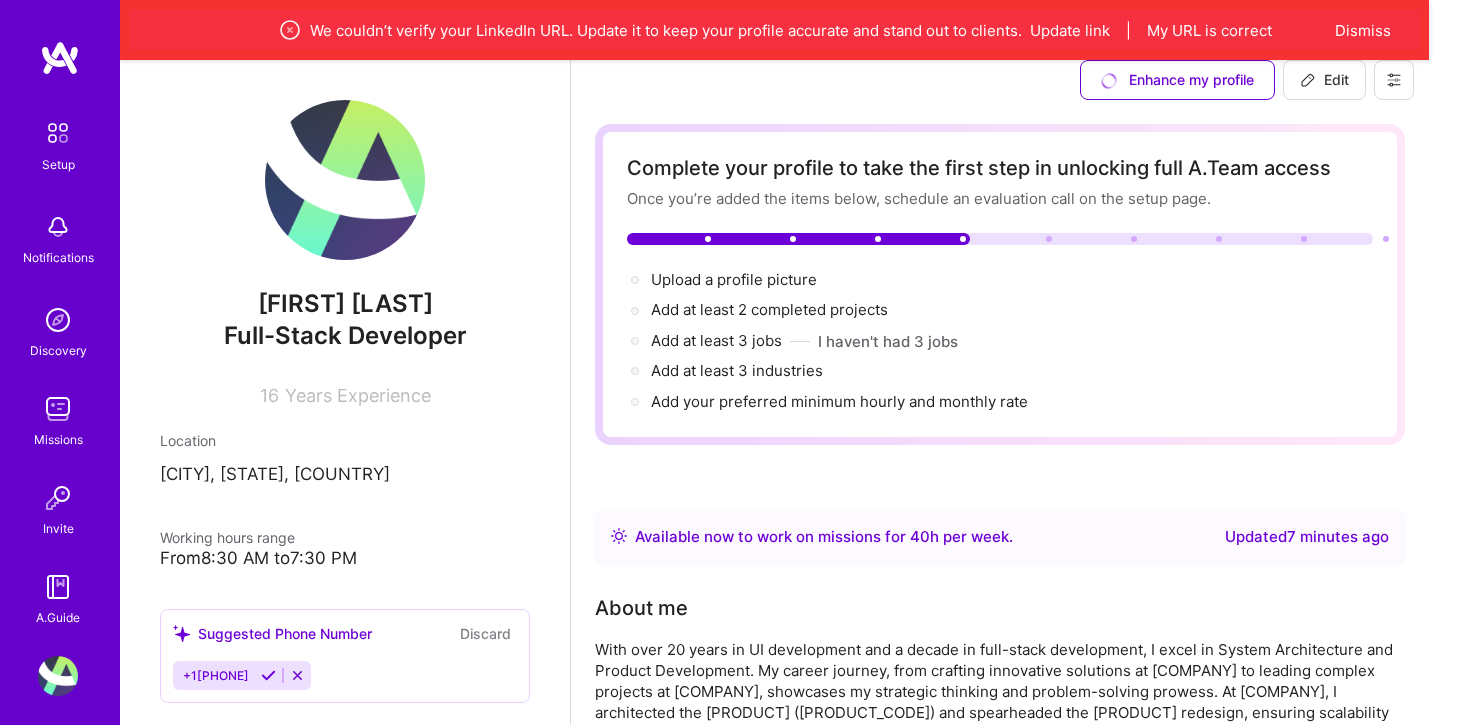 scroll, scrollTop: 0, scrollLeft: 0, axis: both 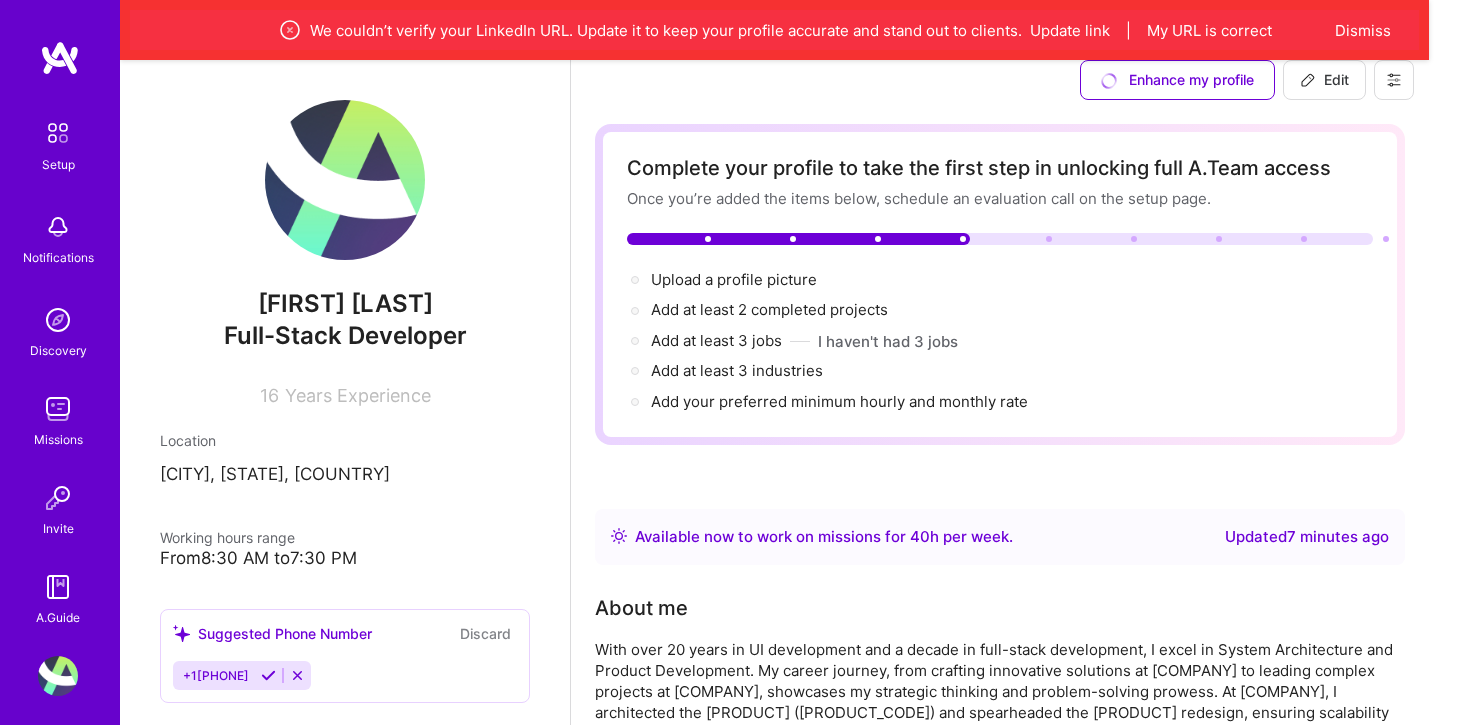 click at bounding box center [524, 790] 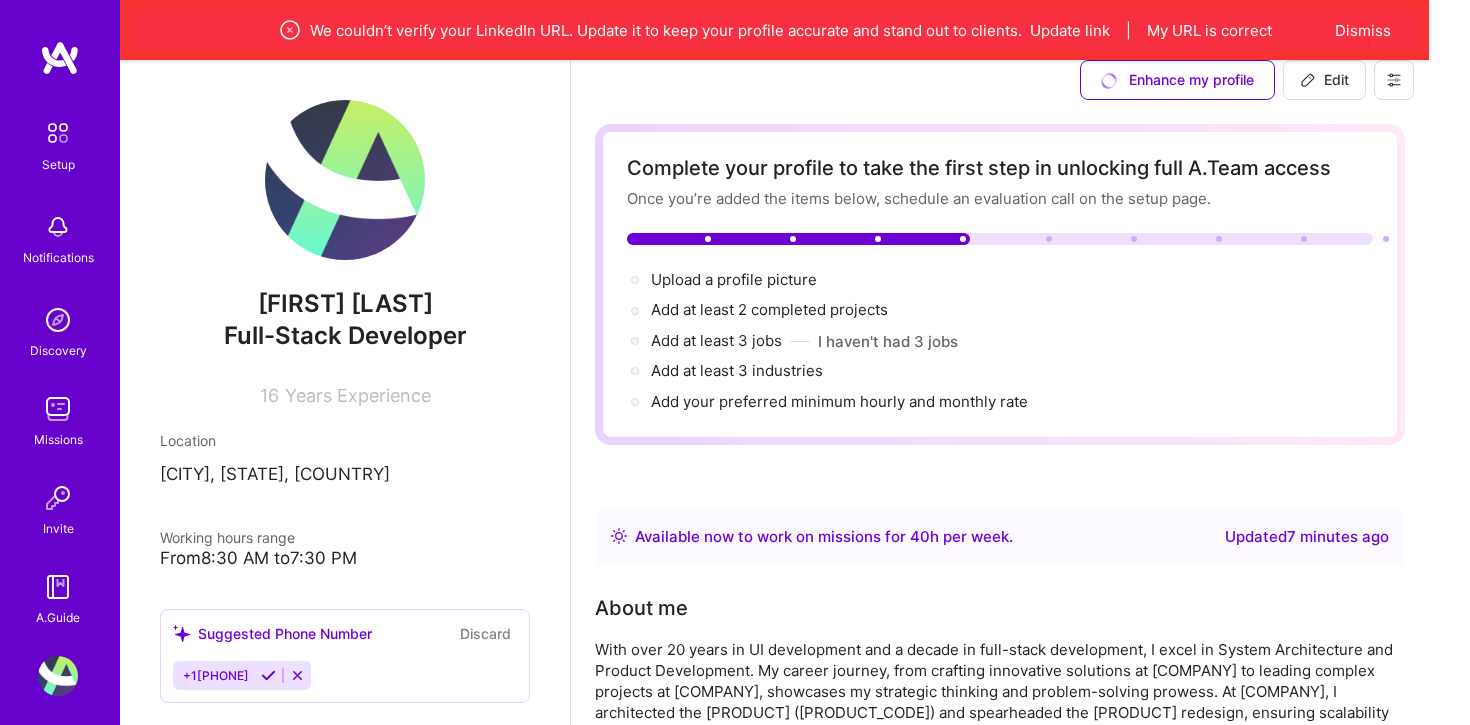 scroll, scrollTop: 0, scrollLeft: 0, axis: both 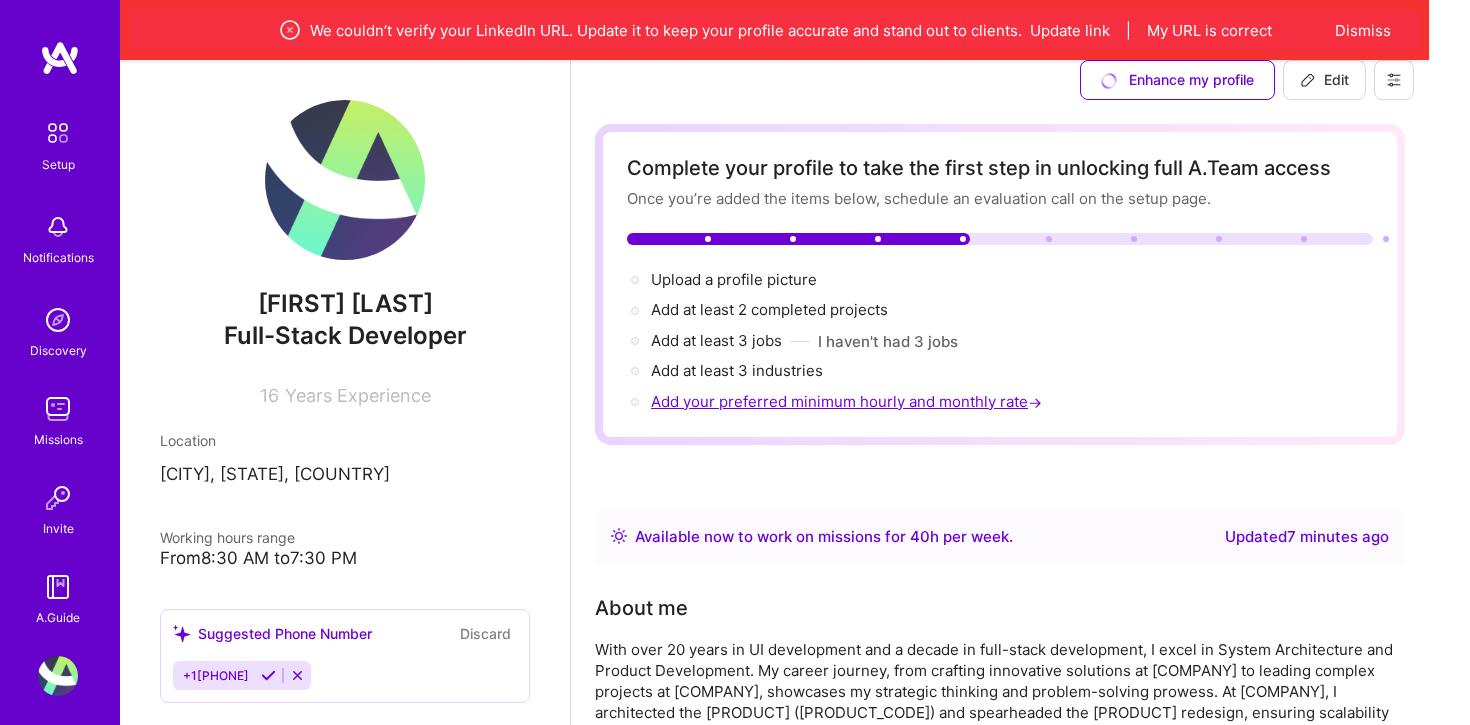 click on "Add your preferred minimum hourly and monthly rate  →" at bounding box center (848, 401) 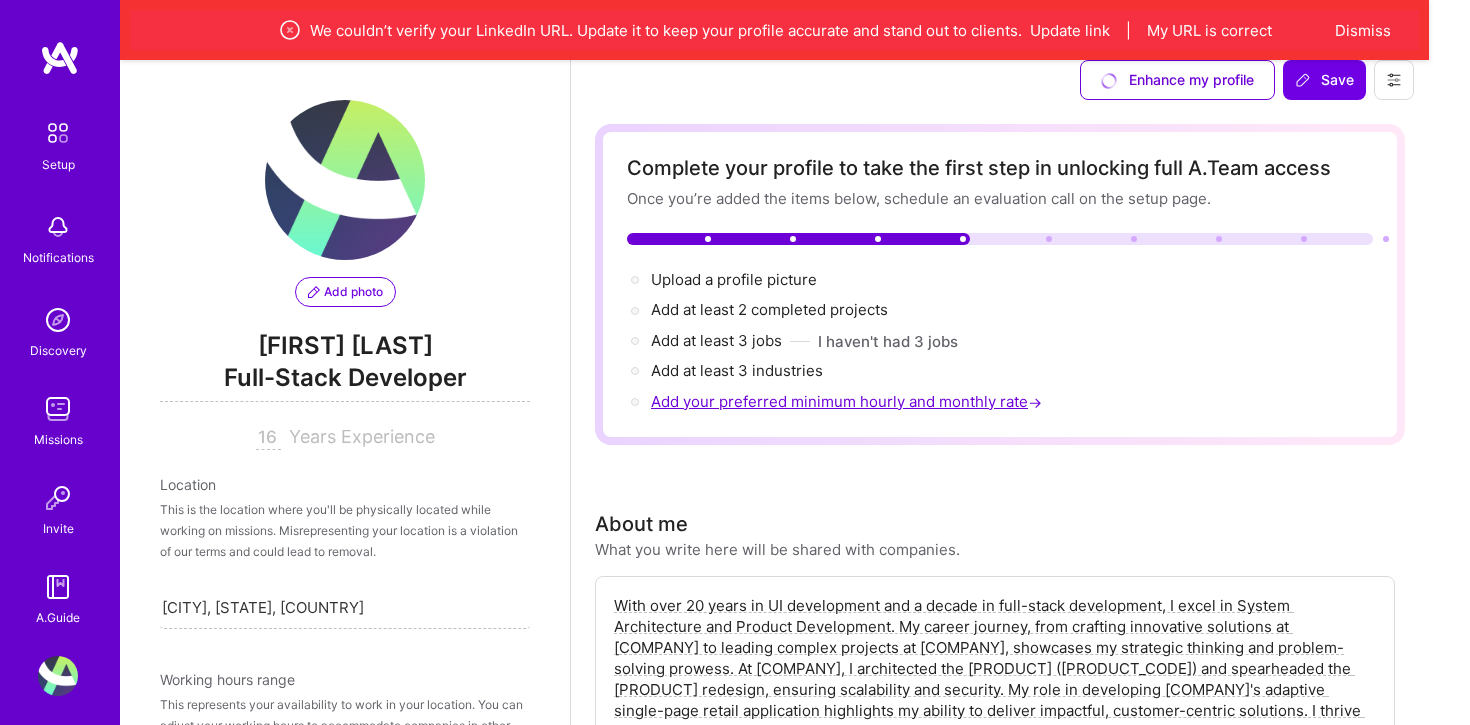 scroll, scrollTop: 943, scrollLeft: 0, axis: vertical 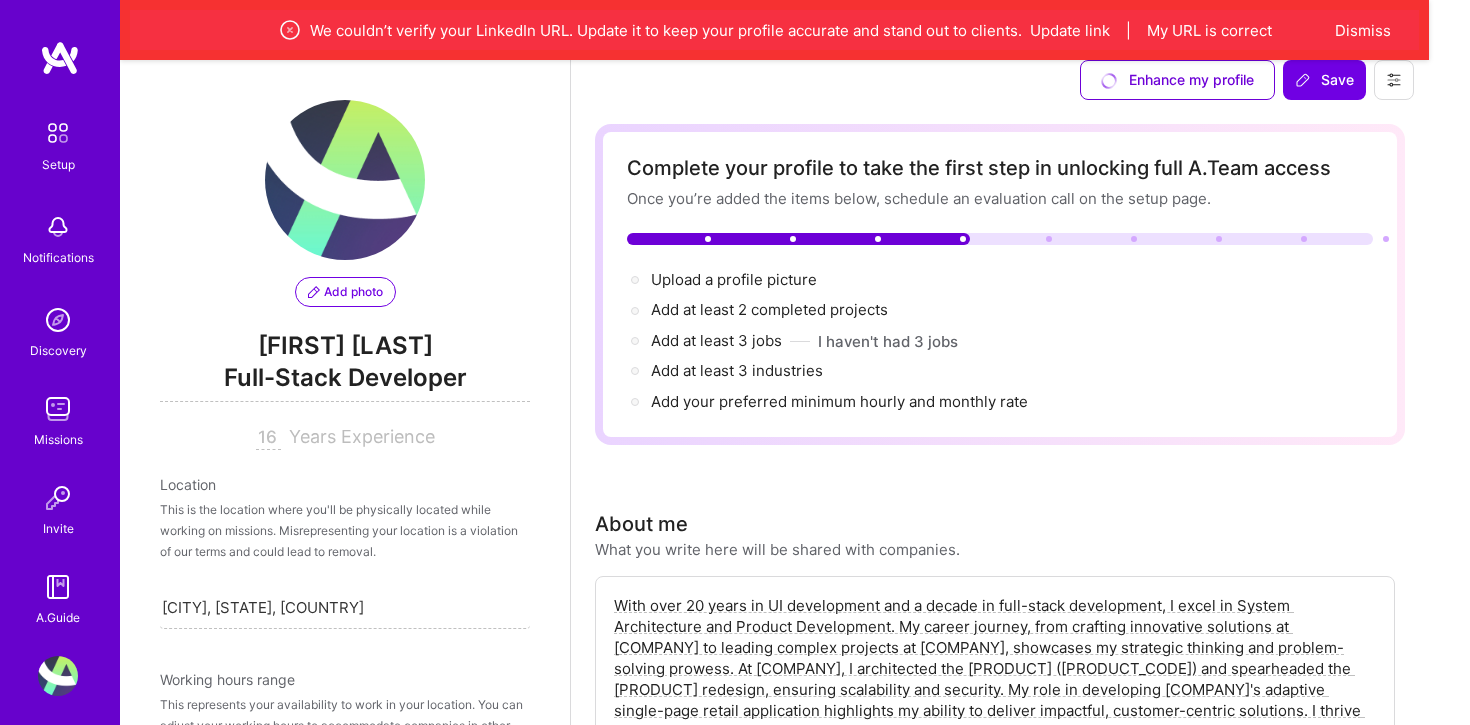 click on "https://linkedin.com/in/vijaya-balan-25418814" at bounding box center (345, 1484) 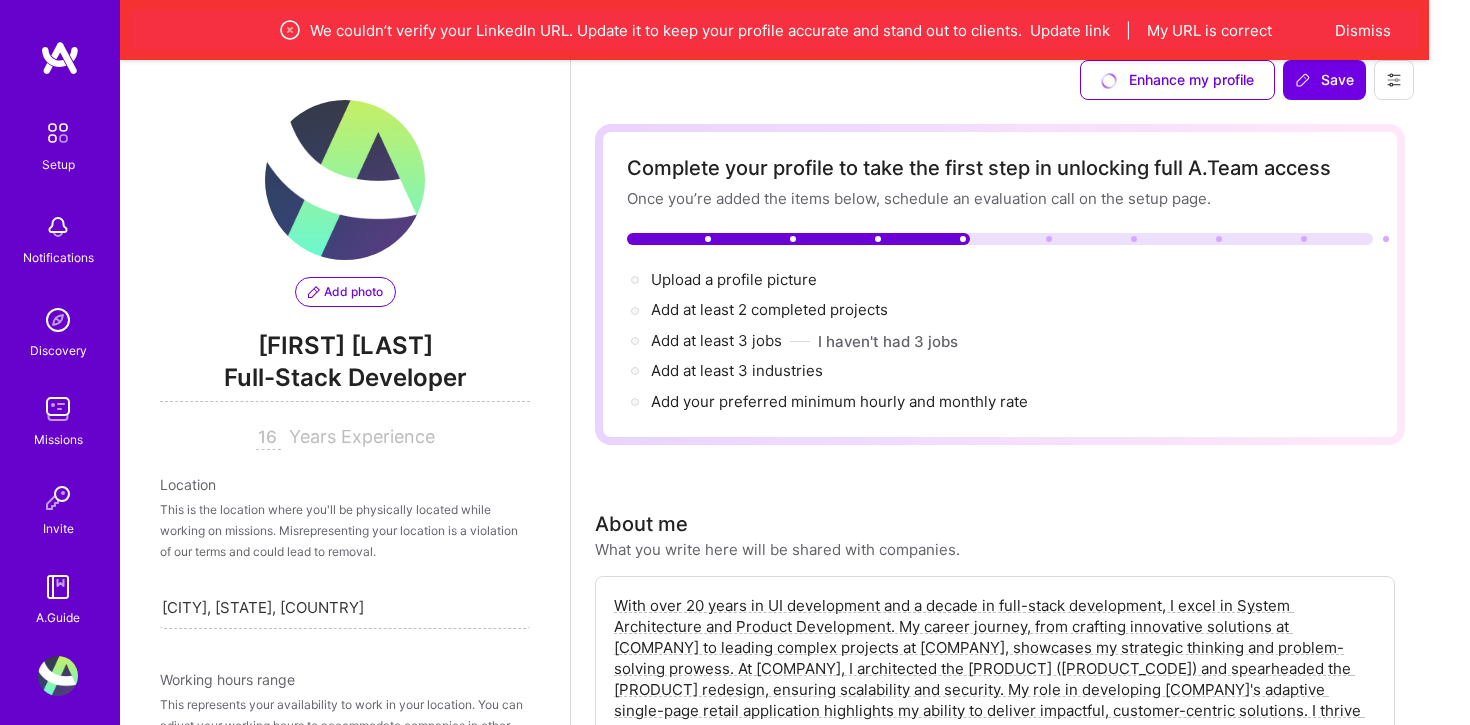 scroll, scrollTop: 0, scrollLeft: 0, axis: both 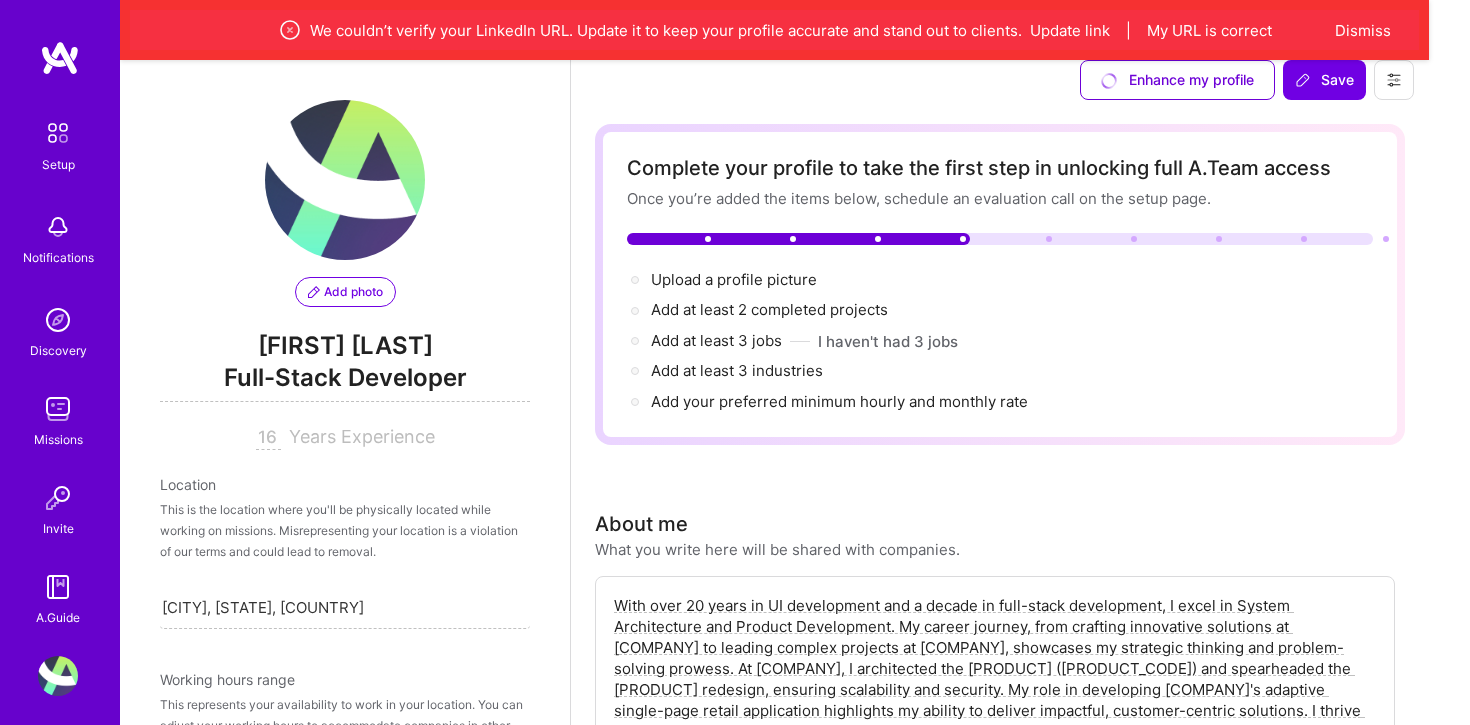 paste on "https://www.linkedin.com/in/vijayabalan-mahalingam-25418814/" 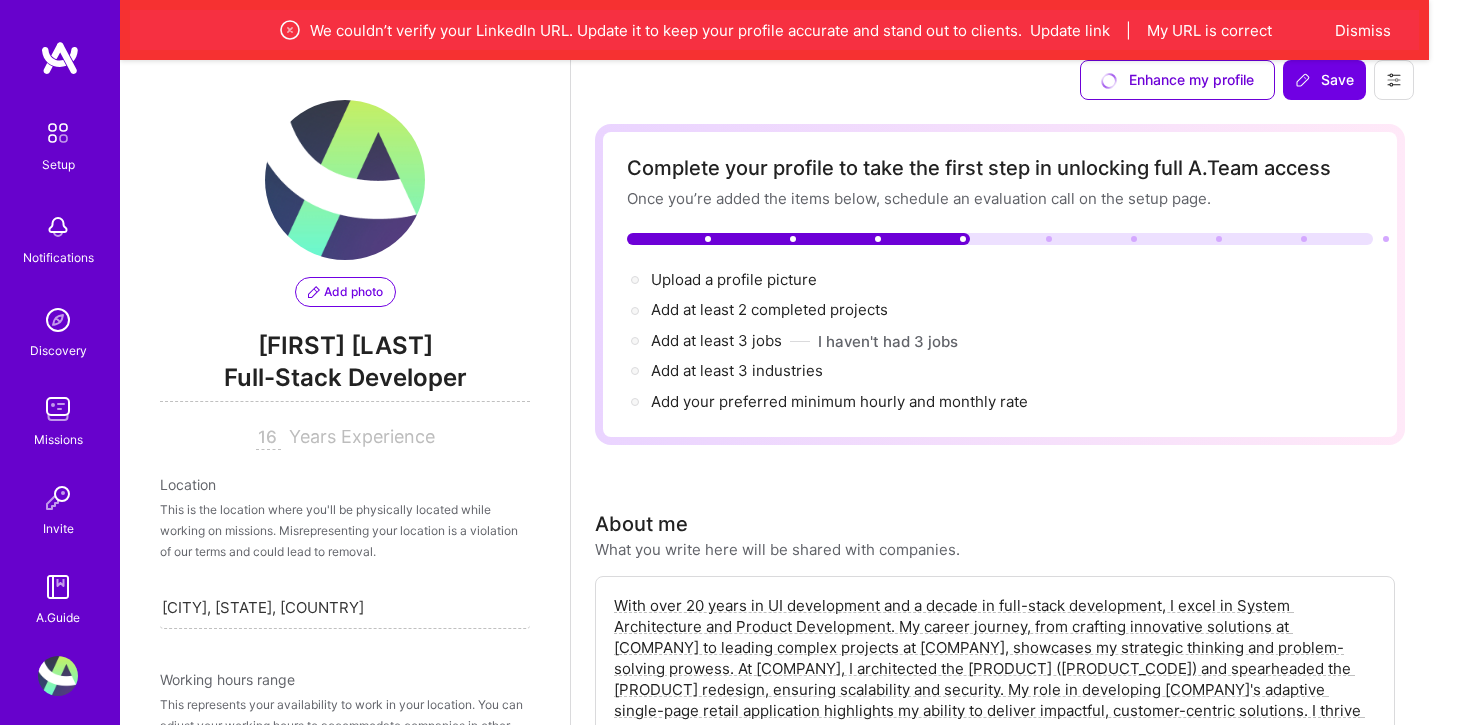 scroll, scrollTop: 0, scrollLeft: 0, axis: both 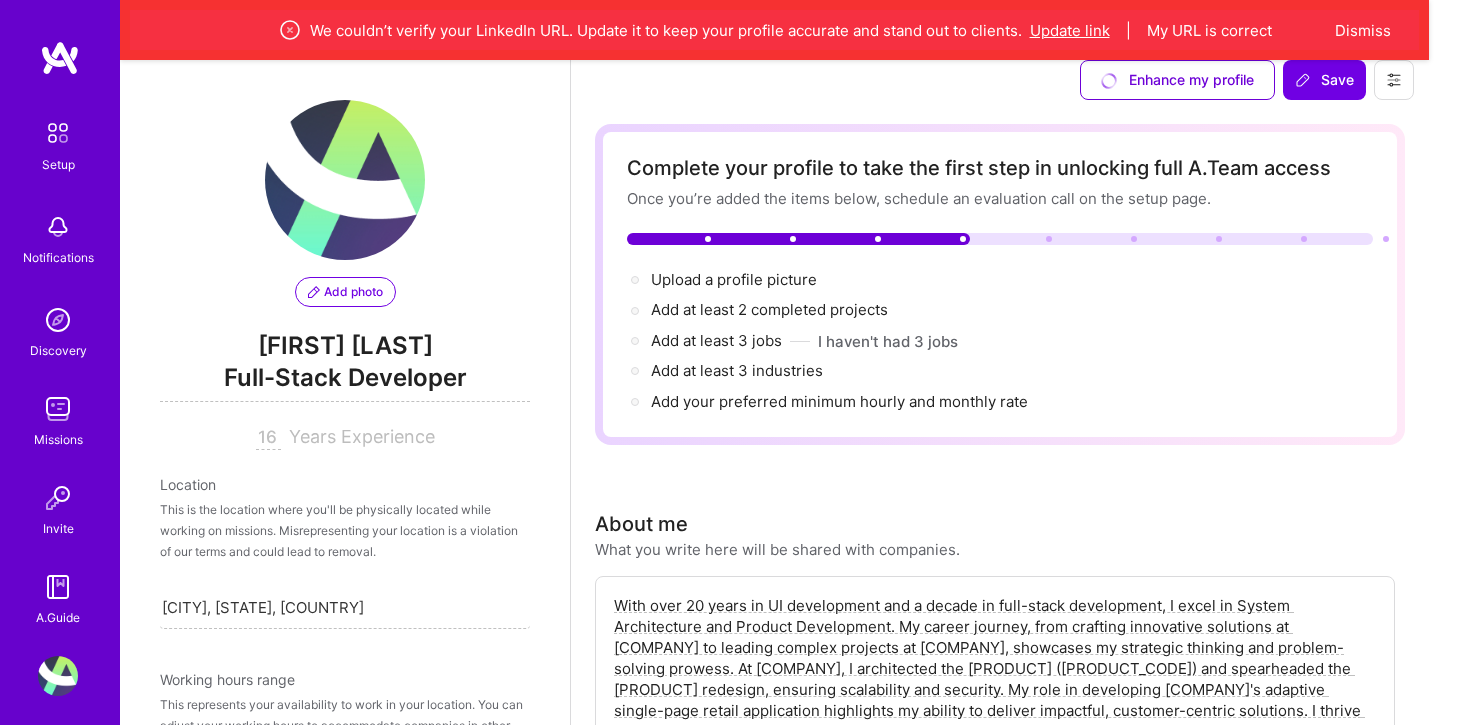 click on "Update link" at bounding box center (1070, 30) 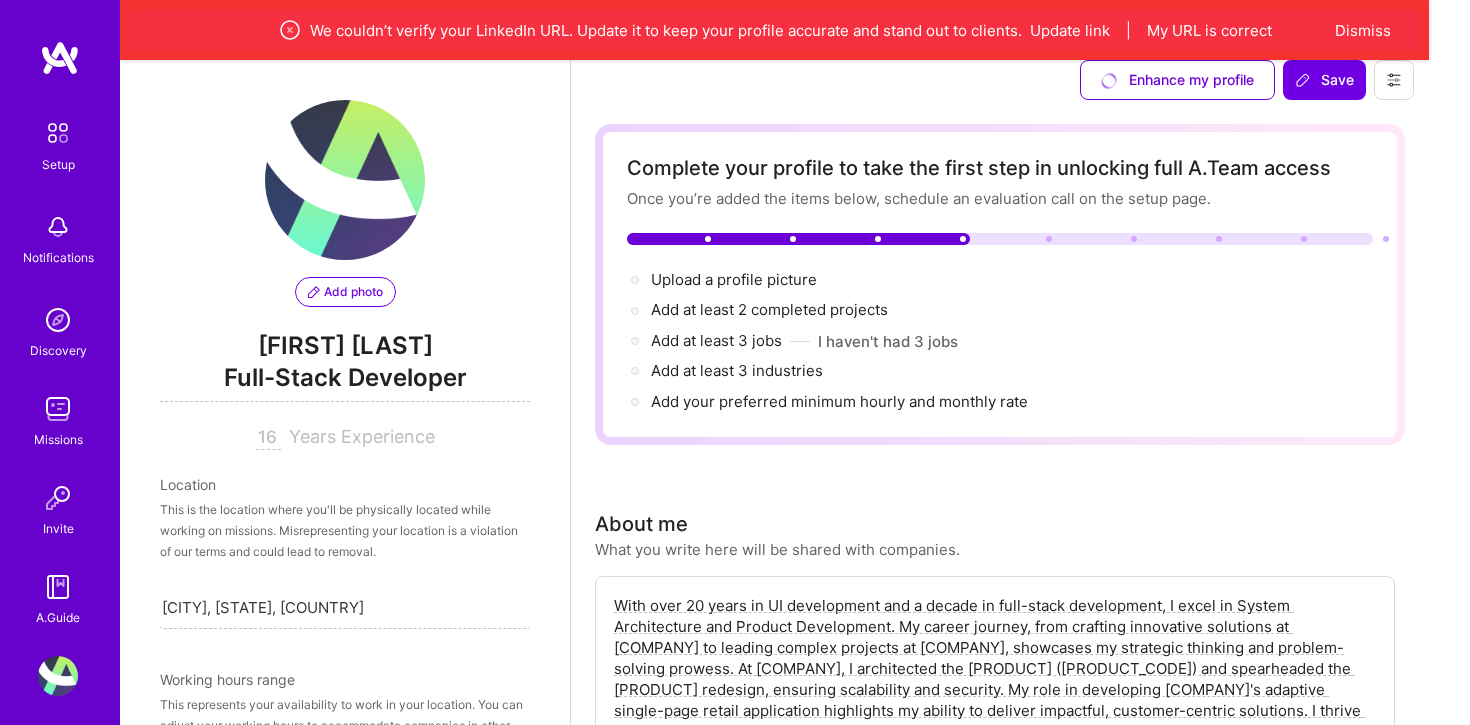 scroll, scrollTop: 1315, scrollLeft: 0, axis: vertical 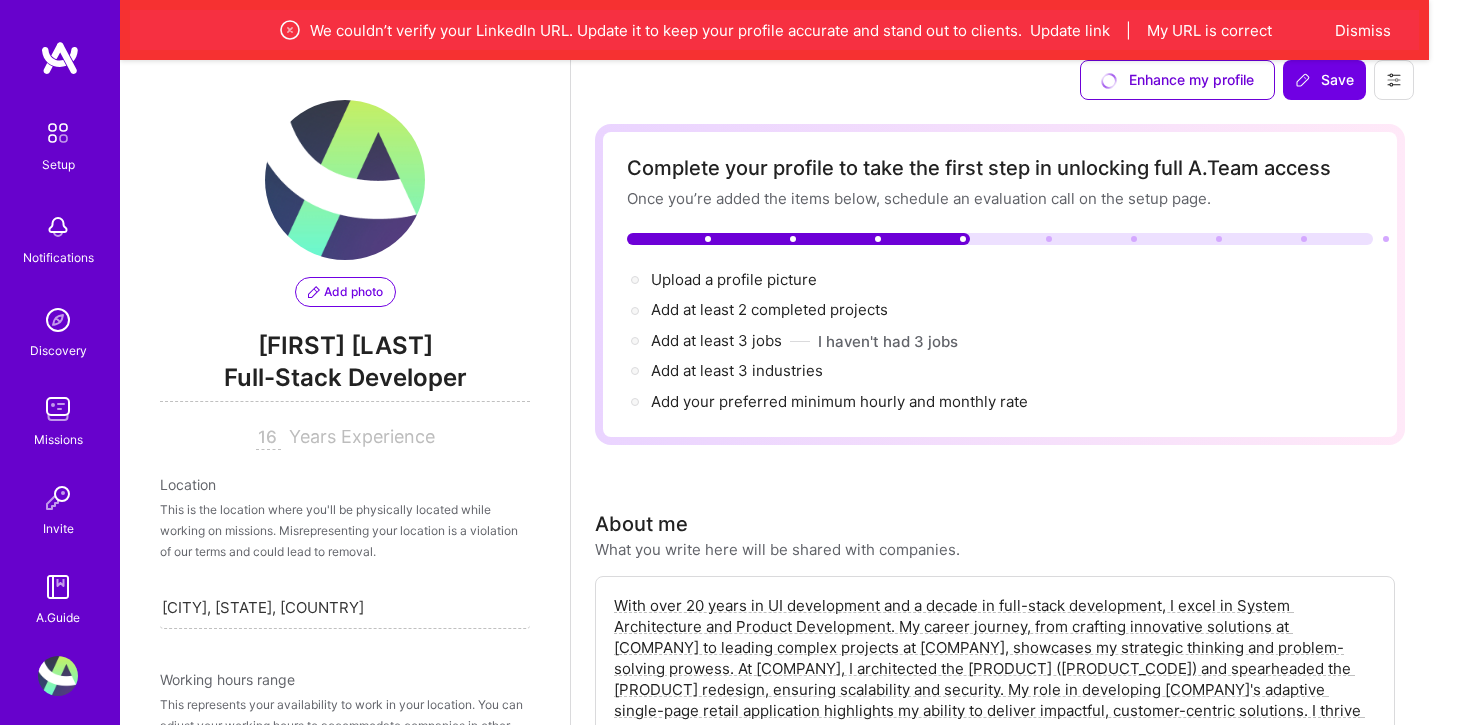 click on "https://www.linkedin.com/in/vijayabalan-mahalingam-25418814/" at bounding box center (345, 1484) 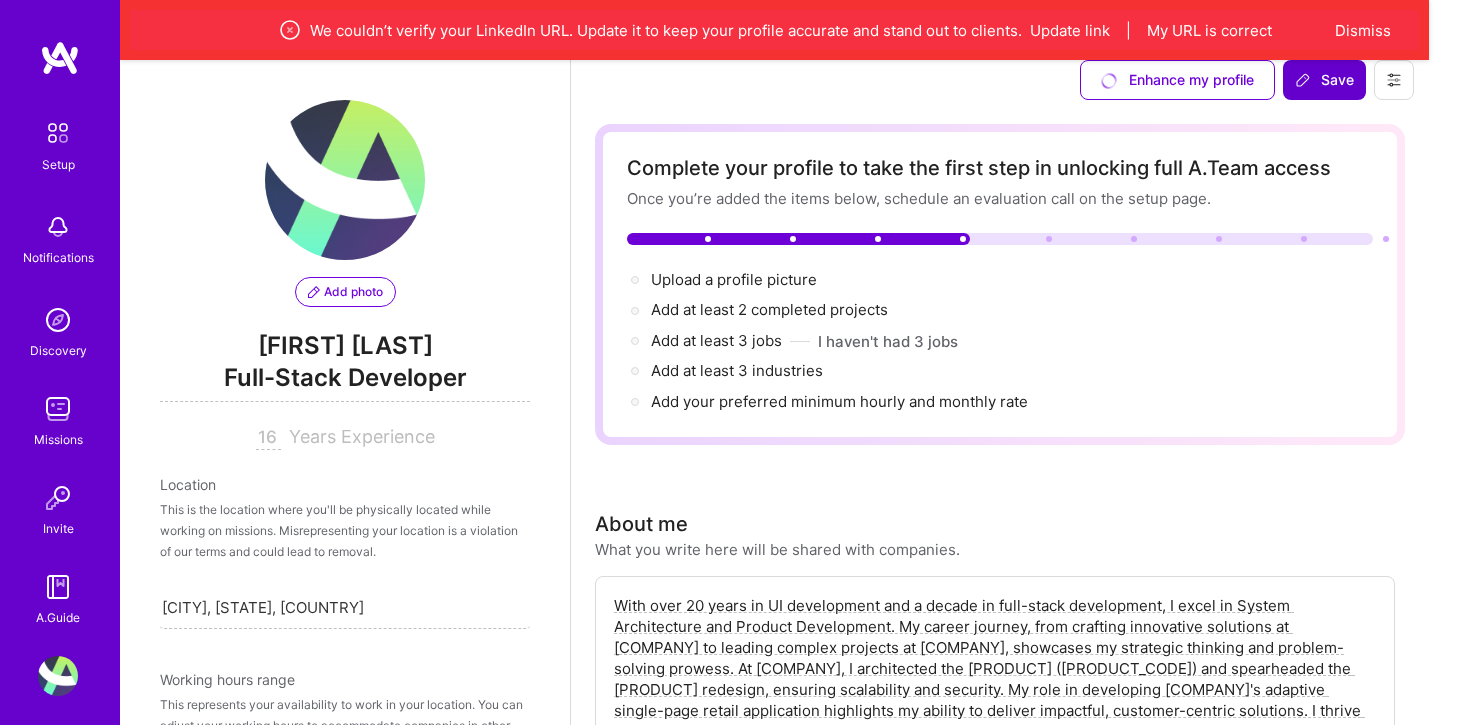 click on "Save" at bounding box center (1324, 80) 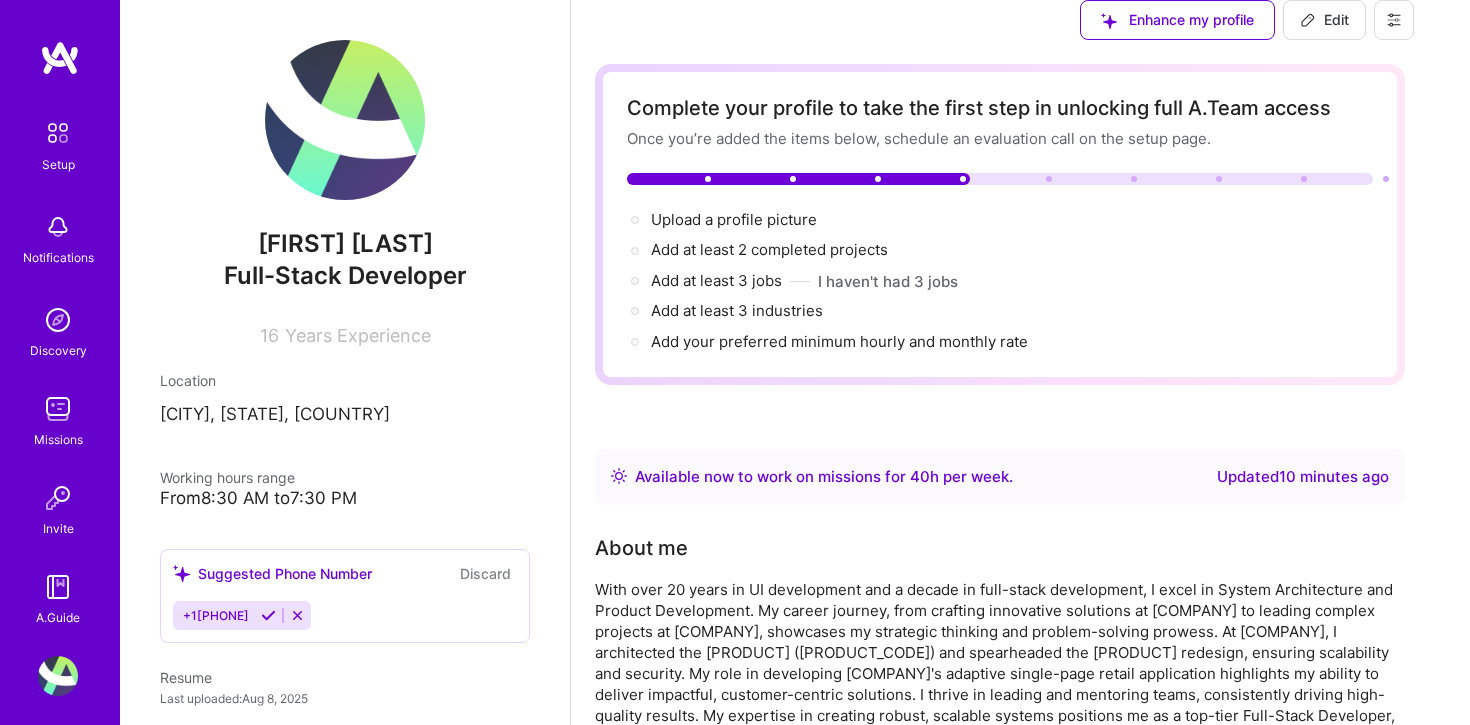 scroll, scrollTop: 1167, scrollLeft: 0, axis: vertical 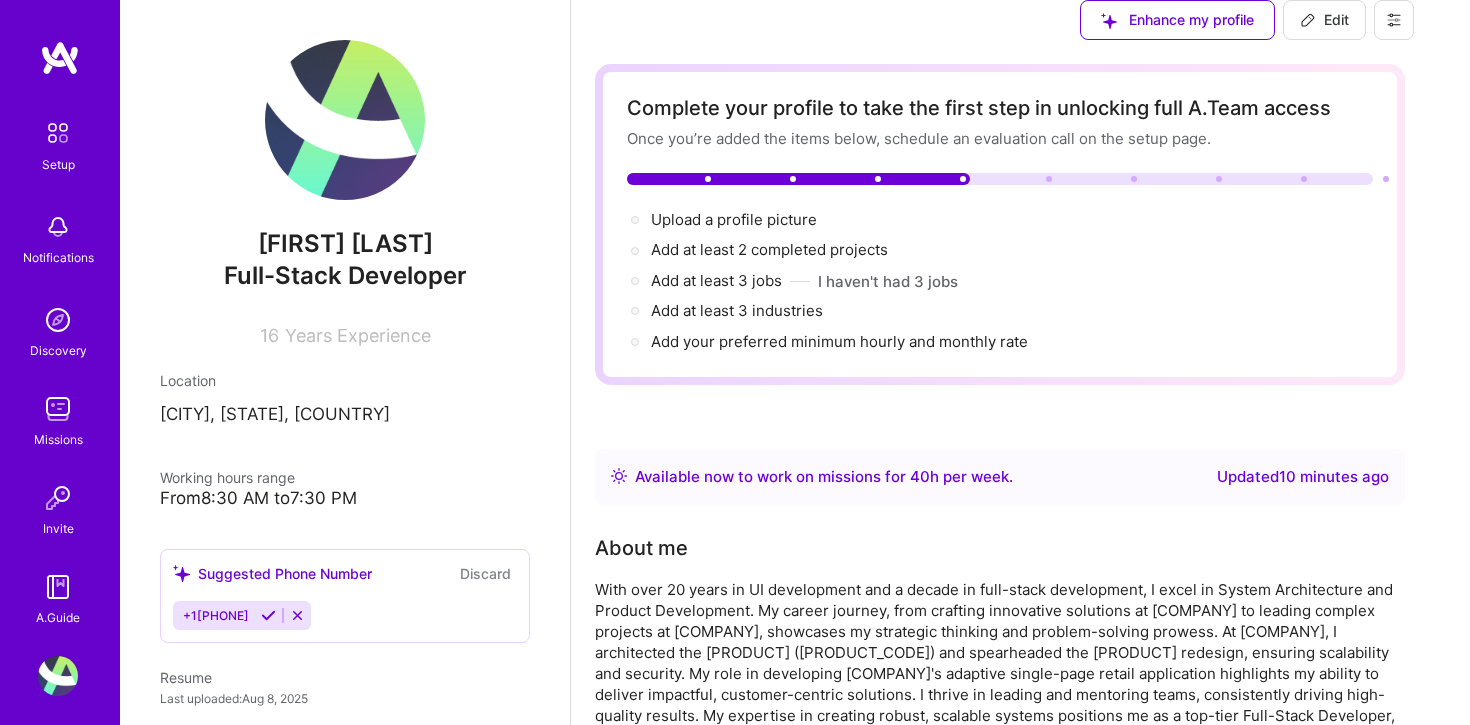 click at bounding box center (345, 120) 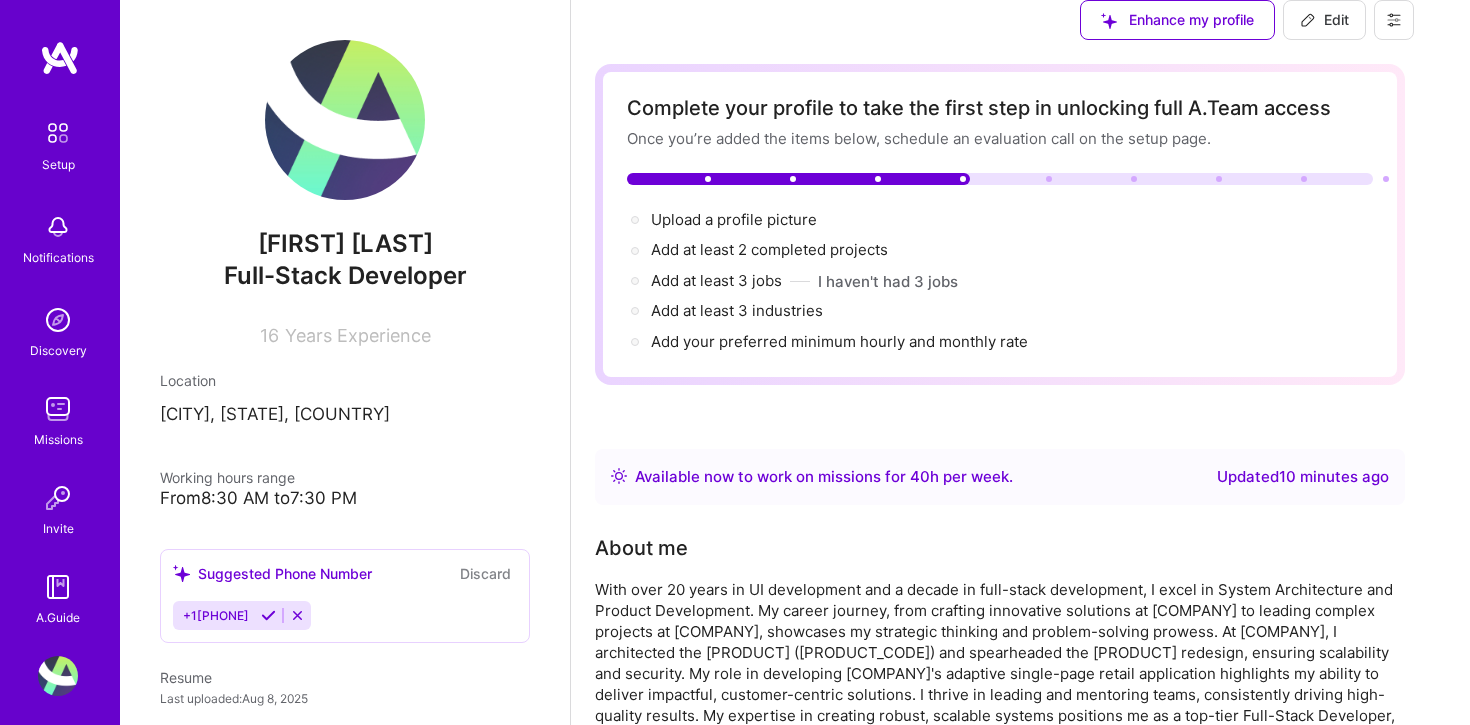 drag, startPoint x: 1383, startPoint y: 36, endPoint x: 1388, endPoint y: 102, distance: 66.189125 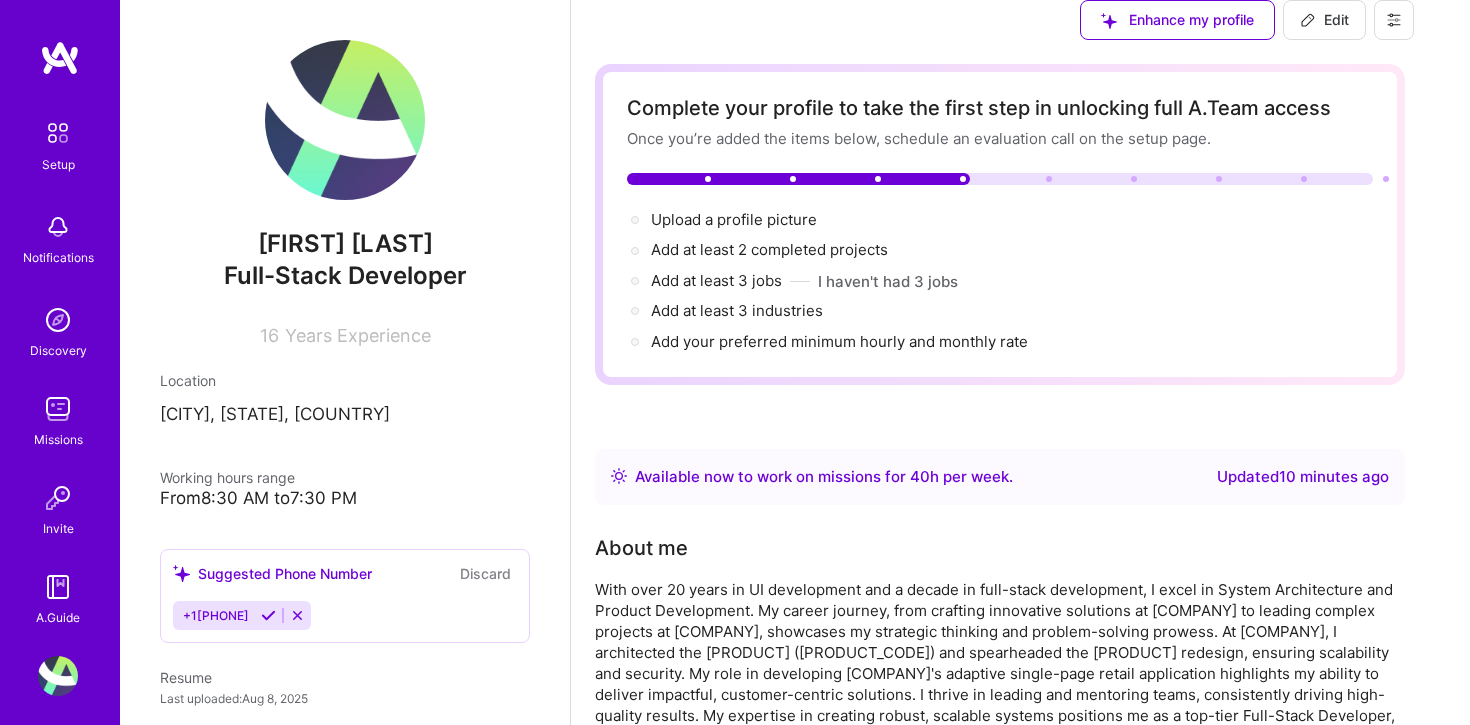 click on "Enhance my profile
Edit
Complete your profile to take the first step in unlocking full A.Team access Once you’re added the items below, schedule an evaluation call on the setup page. Upload a profile picture  → Add at least 2 completed projects  → Add at least 3 jobs  → I haven't had 3 jobs Add at least 3 industries  → Add your preferred minimum hourly and monthly rate  → Available now to work on missions   for   40 h per week . Updated  10 minutes ago About me Projects Suggested Project
Target Corporation India Pvt Ltd Adaptive Single-Page Retail Application Jul 2013 - Feb 2016 Review and approve Discard Suggested Project
Ariem Technologies Pvt Ltd Cross-Browser Front-End Development Sep 2007 - Aug 2010 Review and approve Discard Suggested Project Target Corporation Enterprise Content Management System Development Oct 2018 - Present Review and approve Discard Suggested Project
Aivea Software Pvt Ltd Sep 2005 - Aug 2007 Discard" at bounding box center (999, 1965) 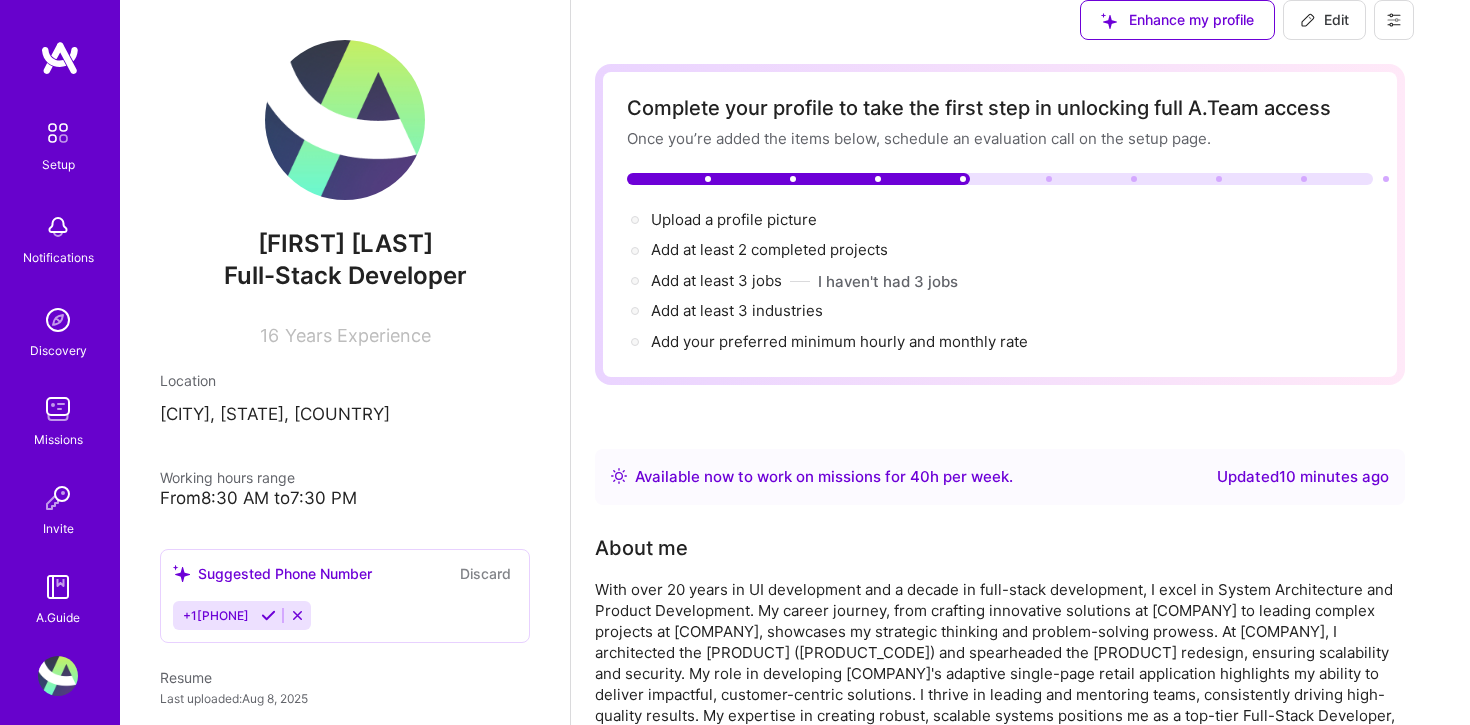 scroll, scrollTop: 788, scrollLeft: 0, axis: vertical 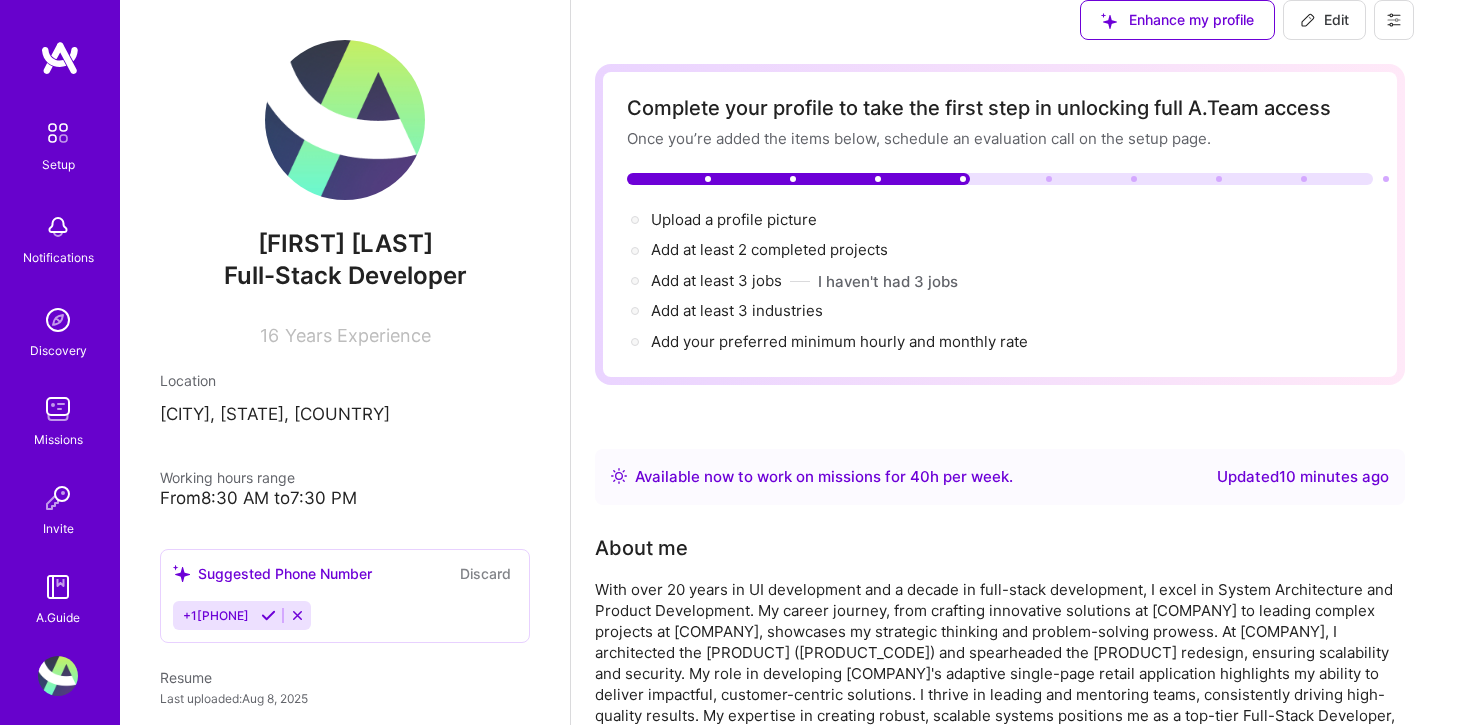 click on "Edit" at bounding box center [1324, 20] 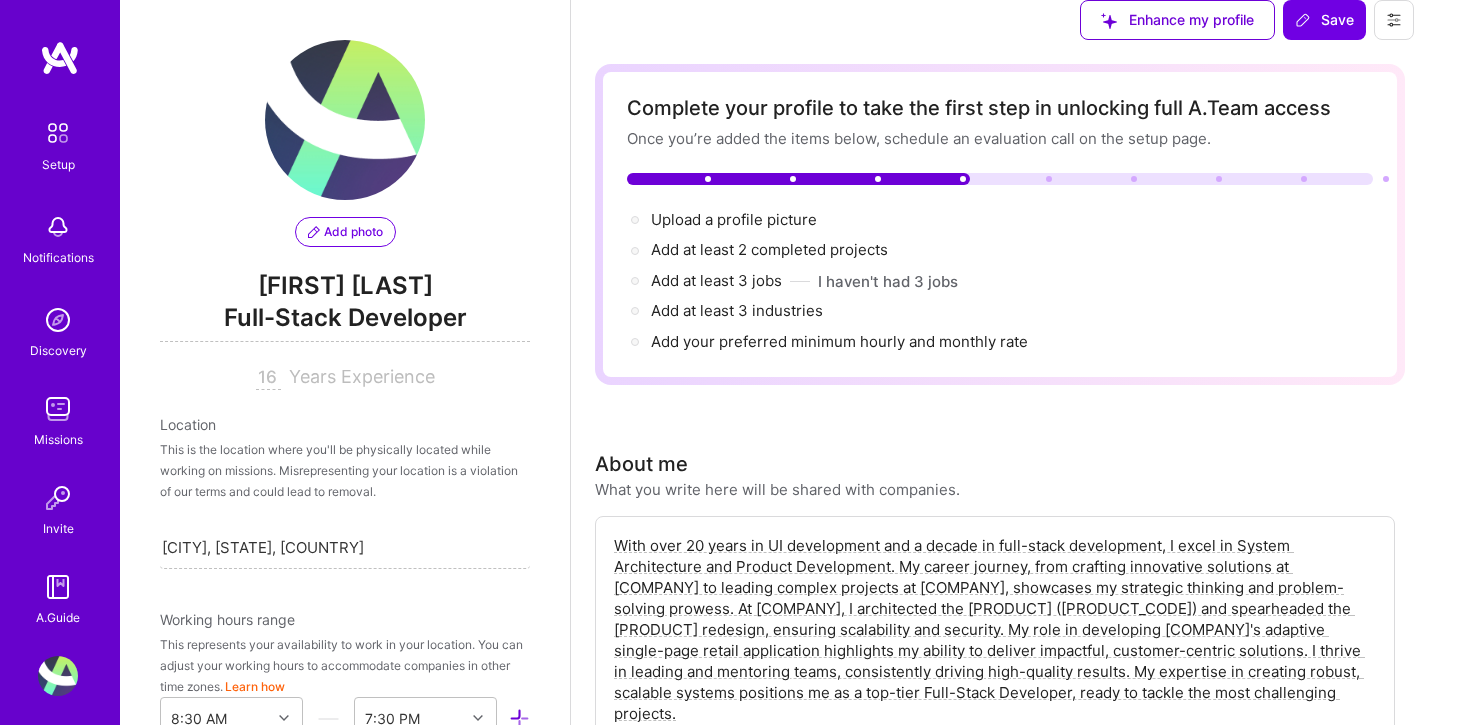 scroll, scrollTop: 0, scrollLeft: 0, axis: both 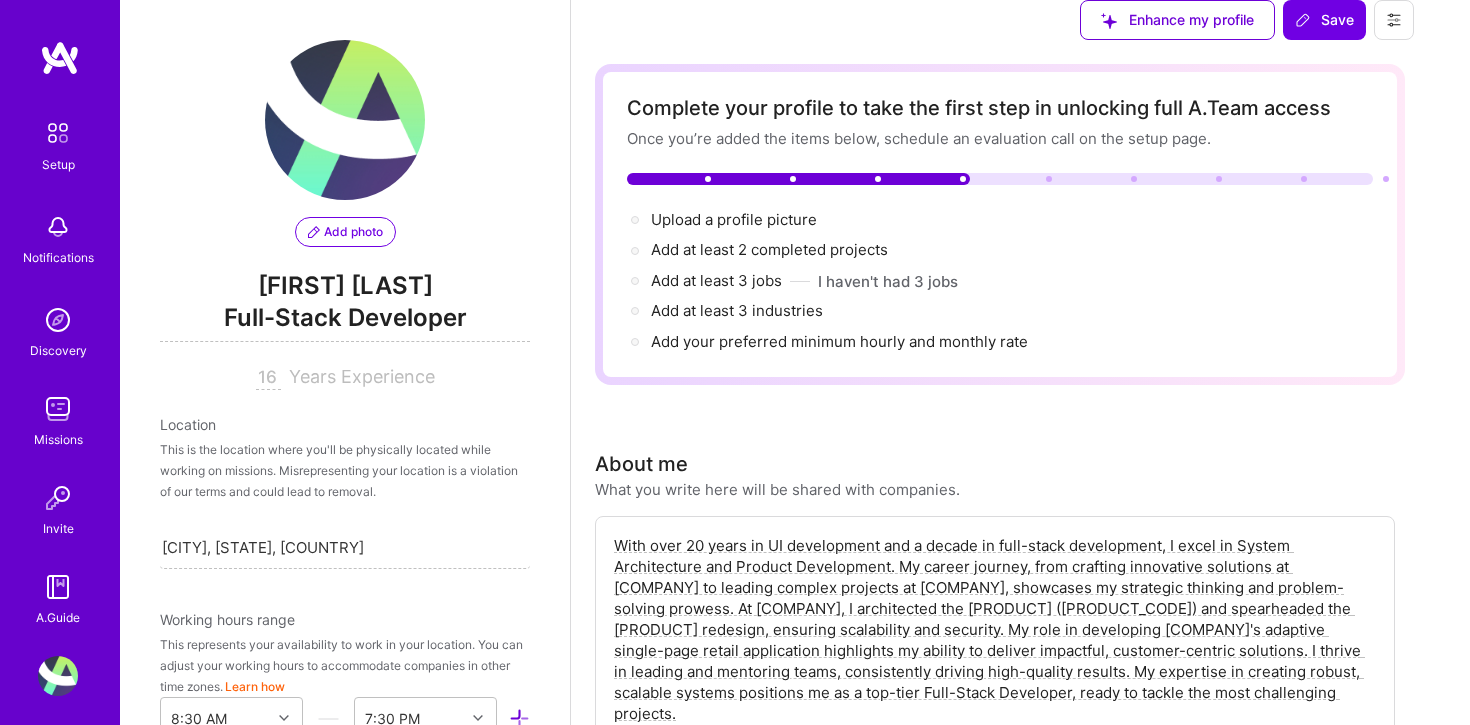 click on "Add photo" at bounding box center (345, 232) 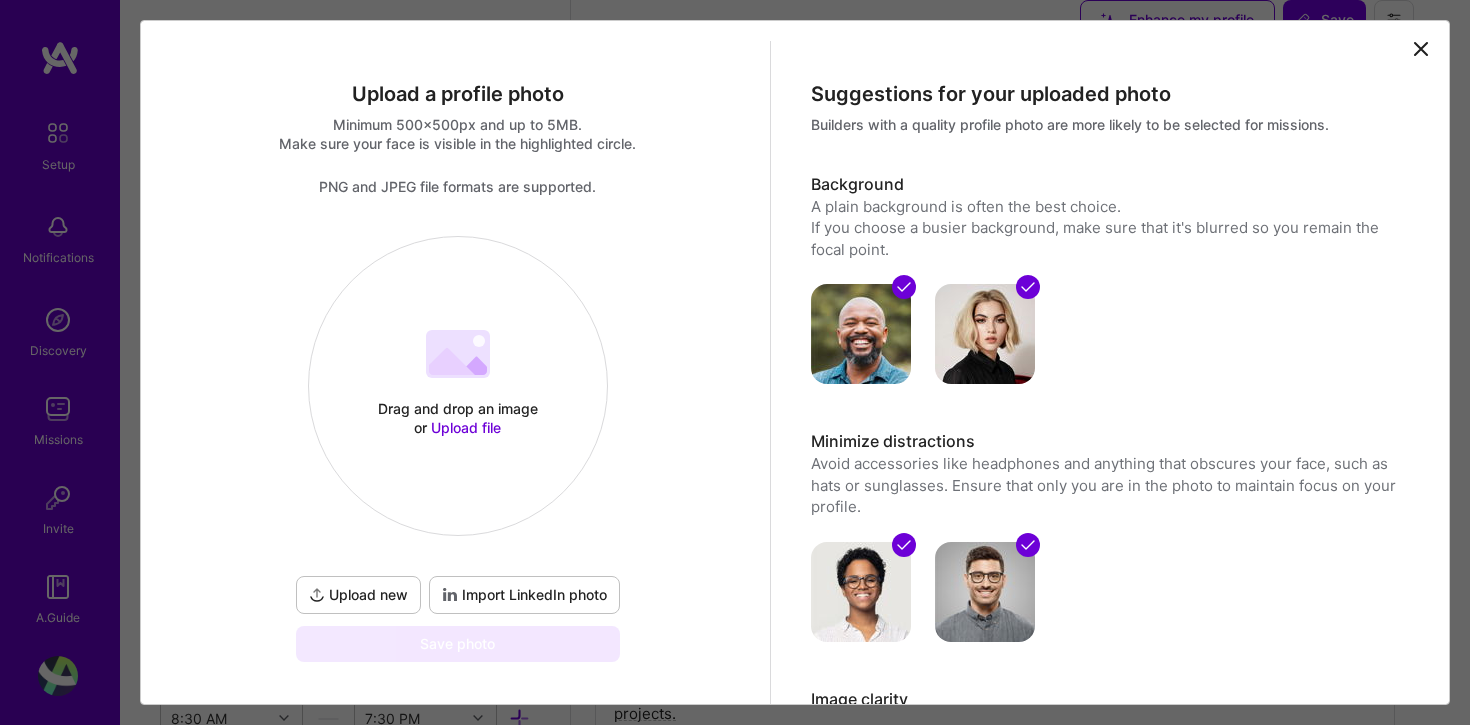 click on "Import LinkedIn photo" at bounding box center [524, 595] 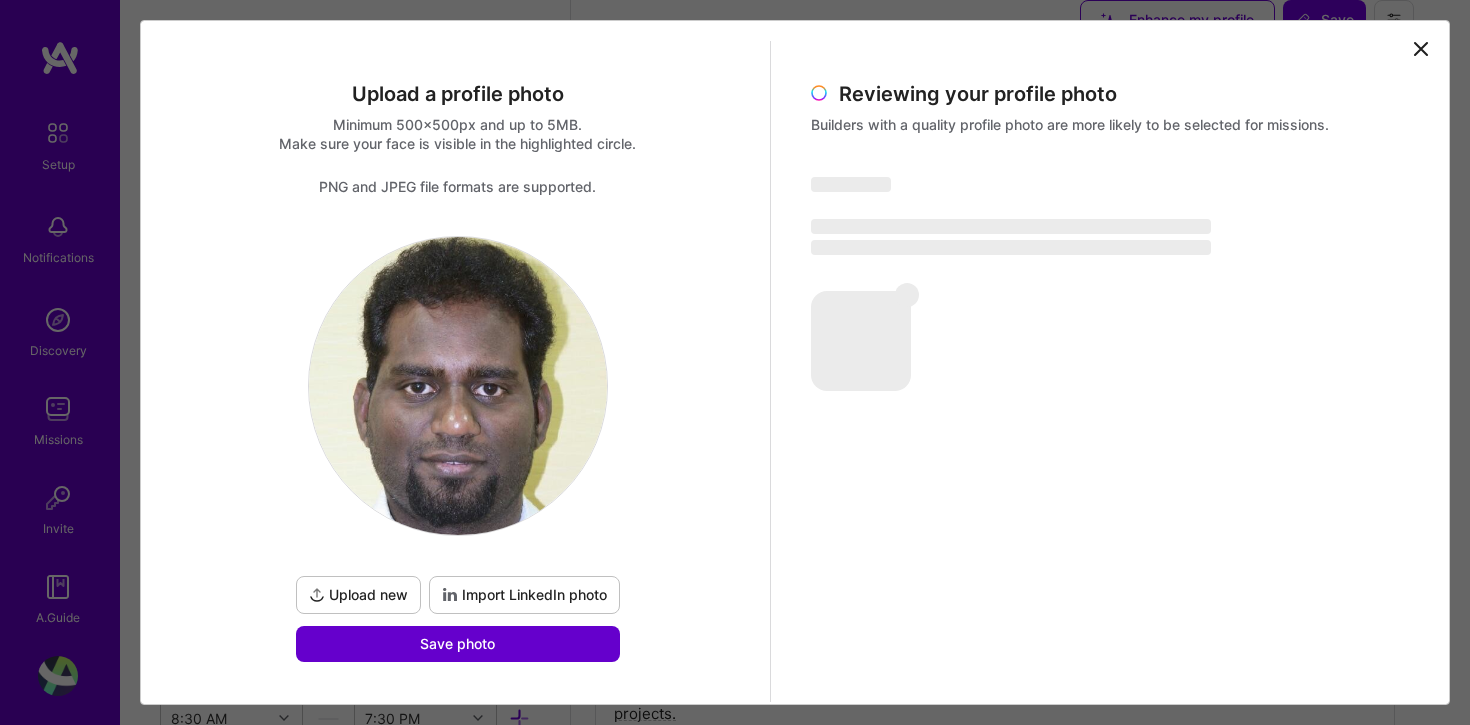 click on "Save photo" at bounding box center [457, 644] 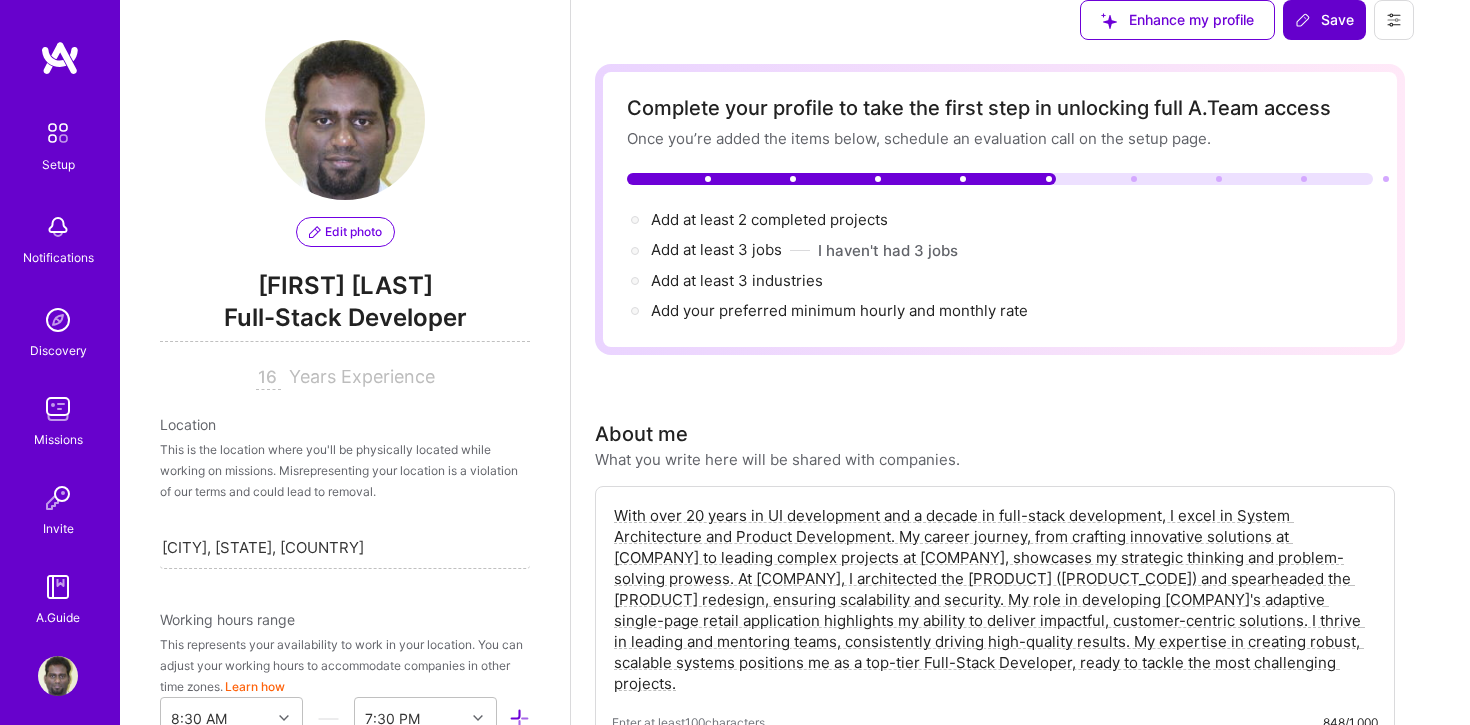 click on "Save" at bounding box center (1324, 20) 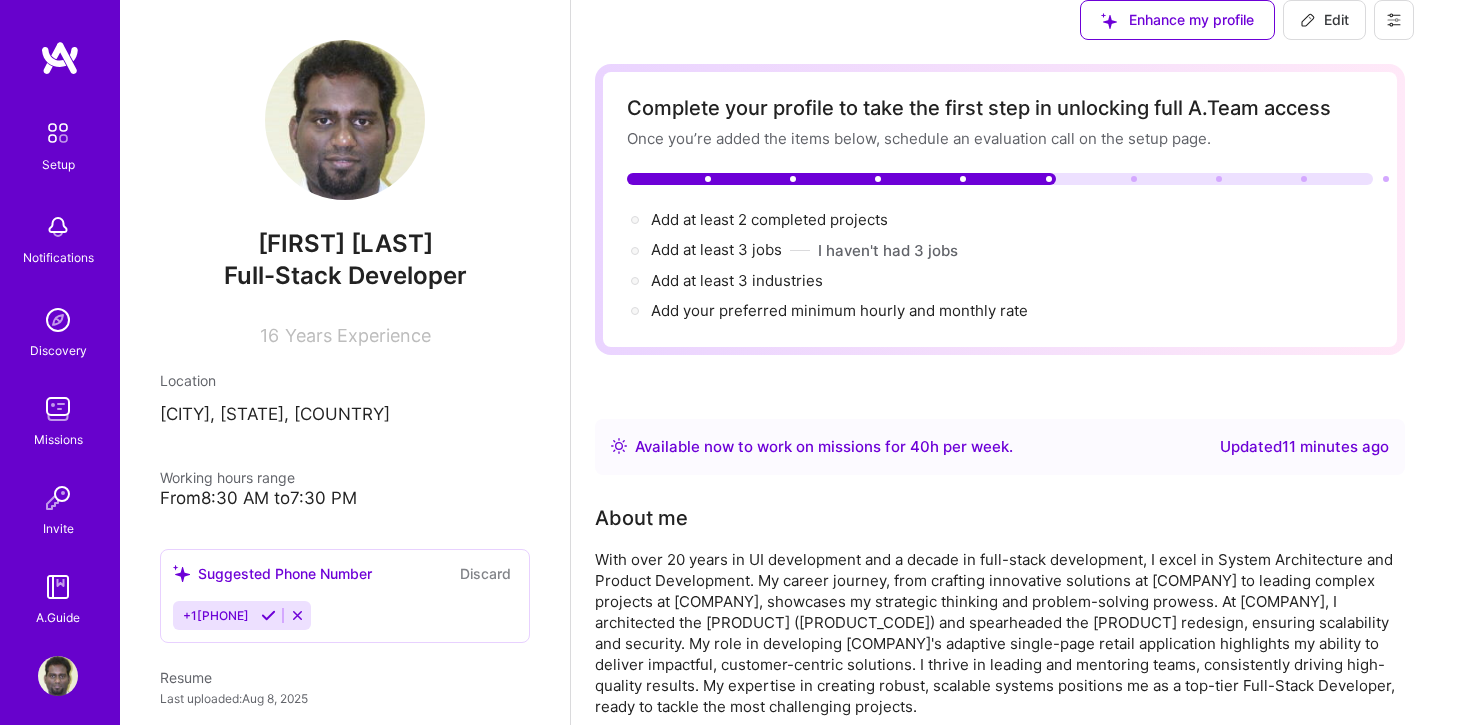 scroll, scrollTop: 0, scrollLeft: 0, axis: both 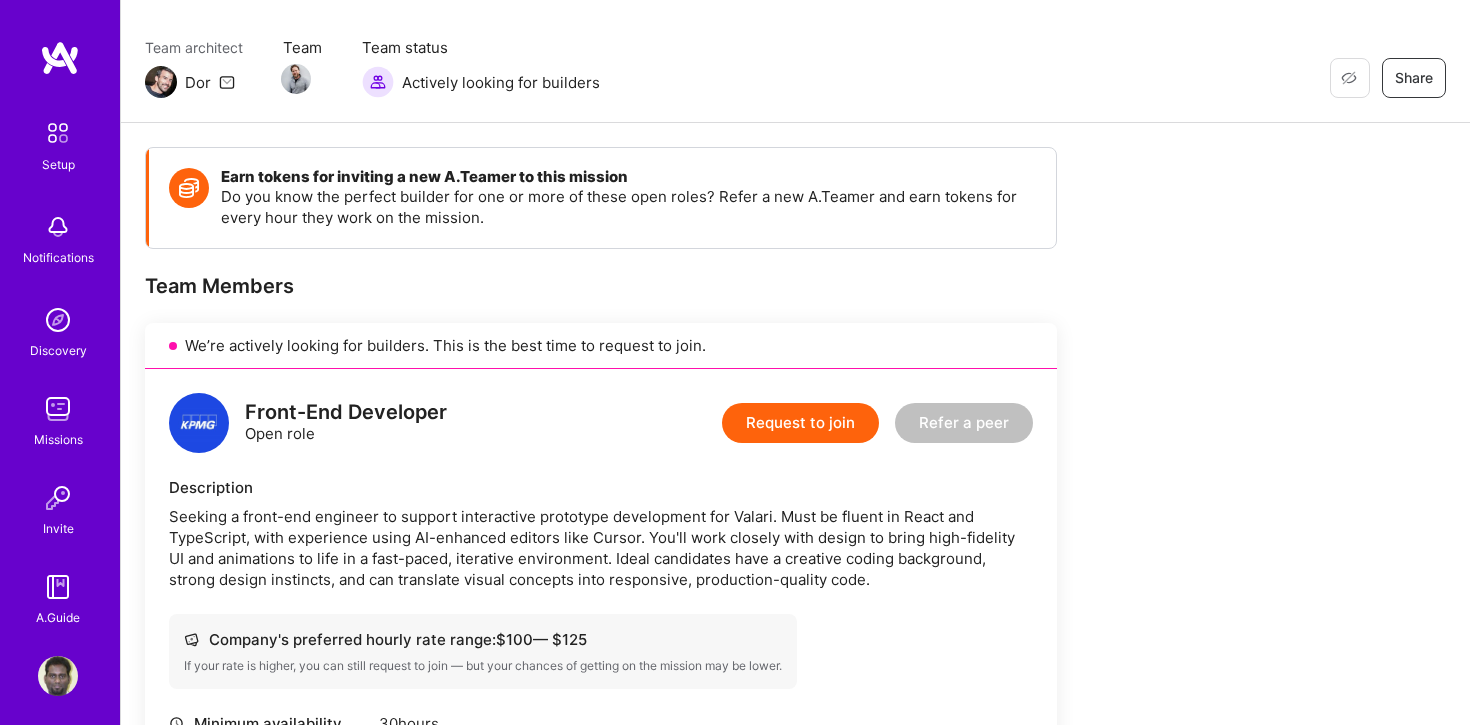 click on "Request to join" at bounding box center [800, 423] 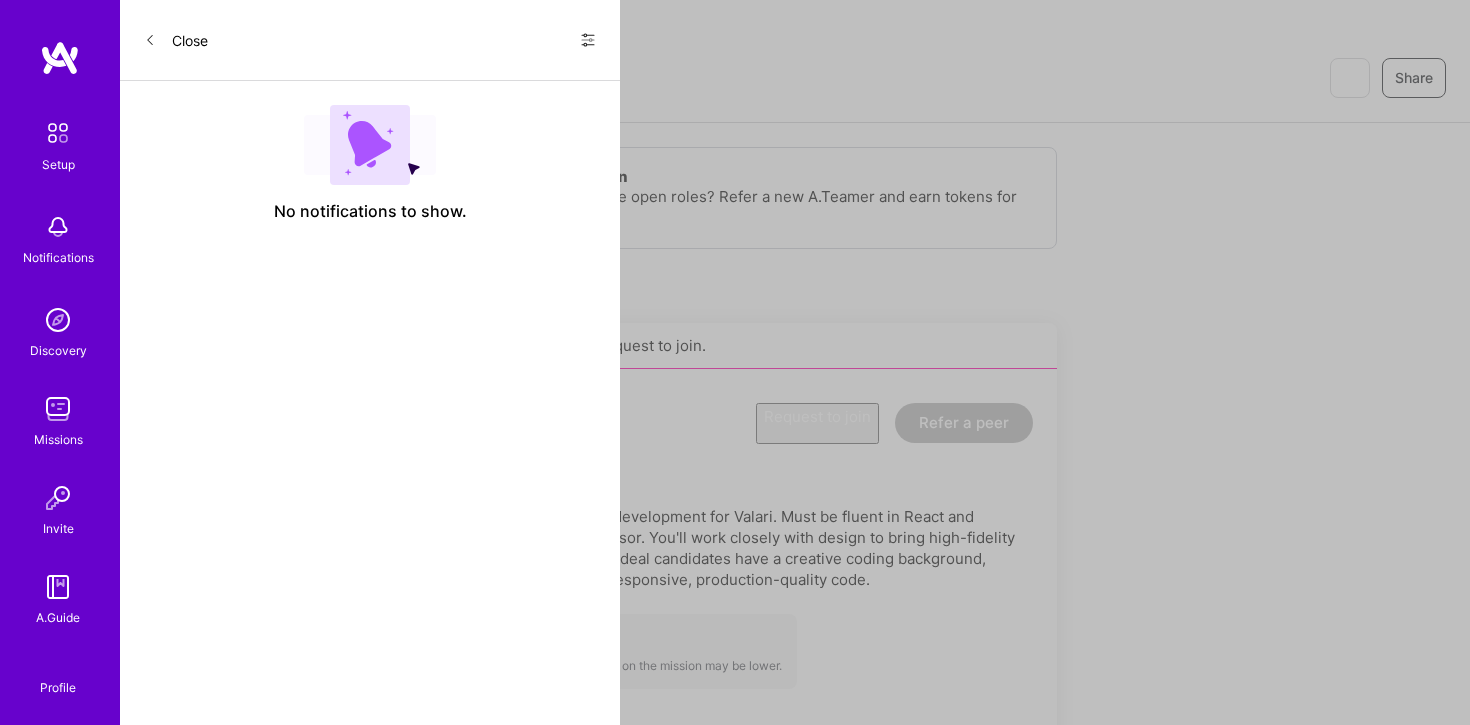 scroll, scrollTop: 0, scrollLeft: 0, axis: both 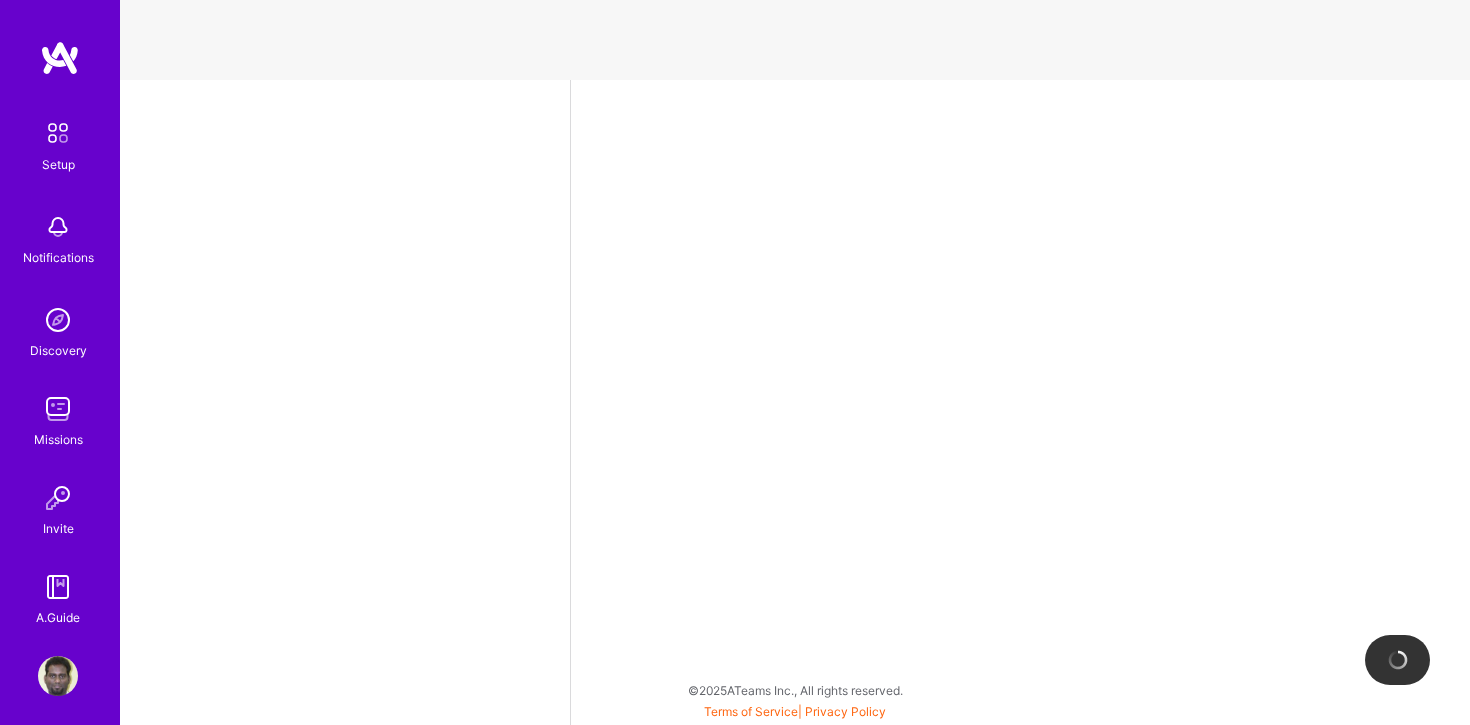 select on "US" 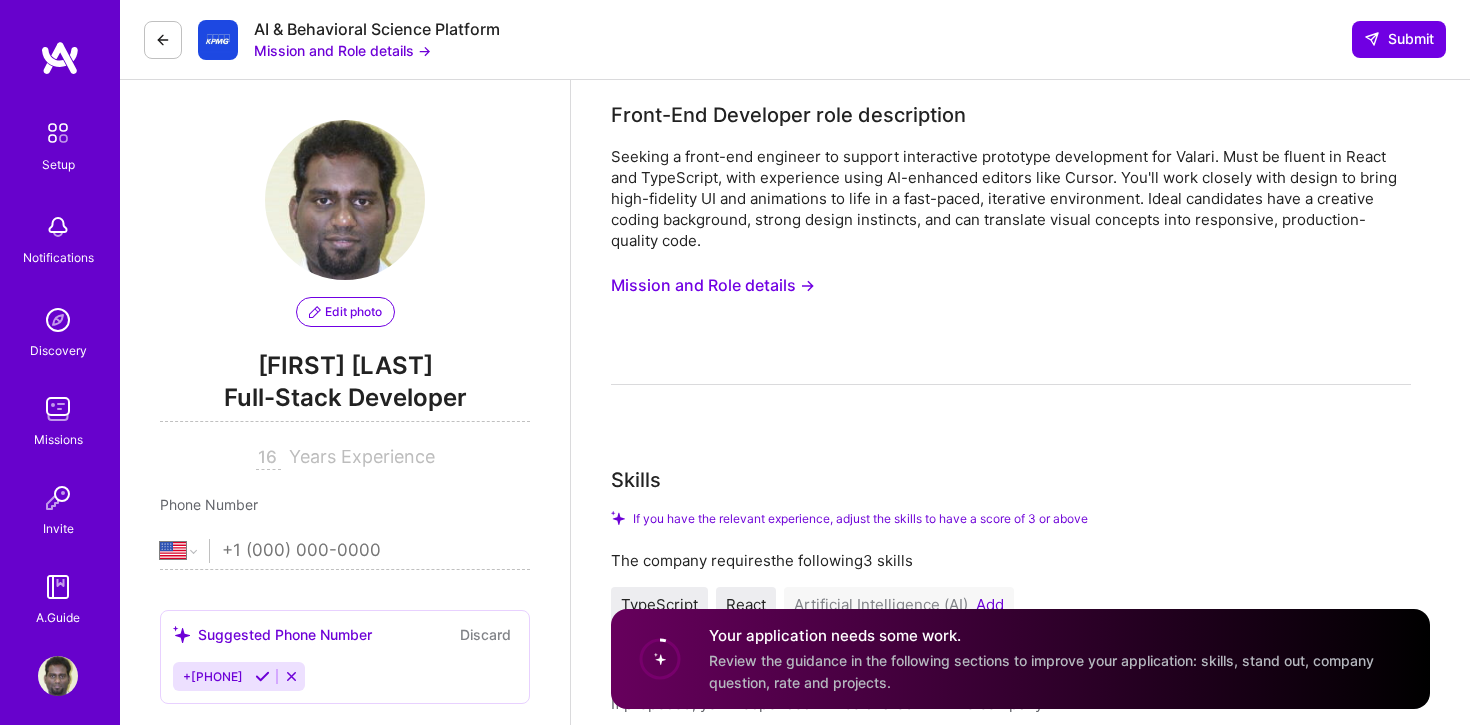 drag, startPoint x: 1408, startPoint y: 40, endPoint x: 1259, endPoint y: 265, distance: 269.8629 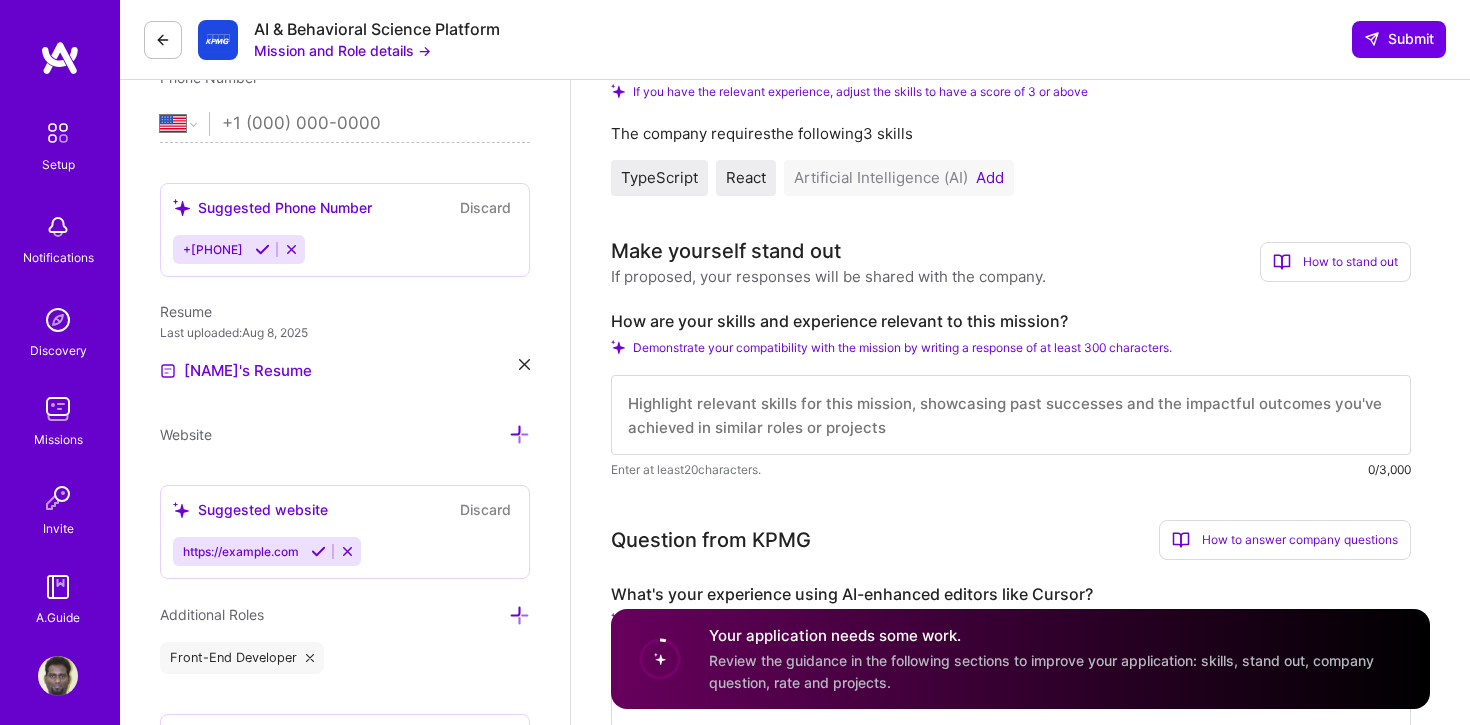 scroll, scrollTop: 435, scrollLeft: 0, axis: vertical 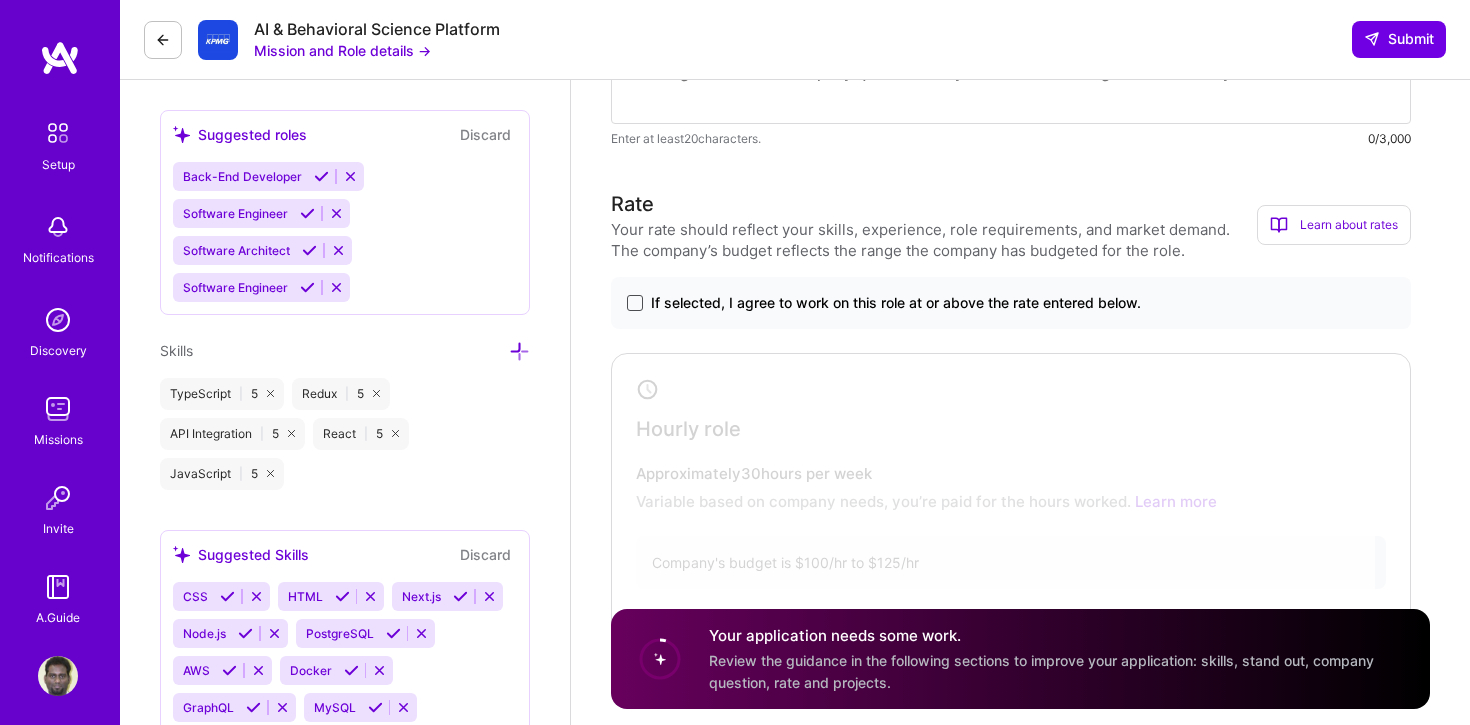 click at bounding box center [635, 303] 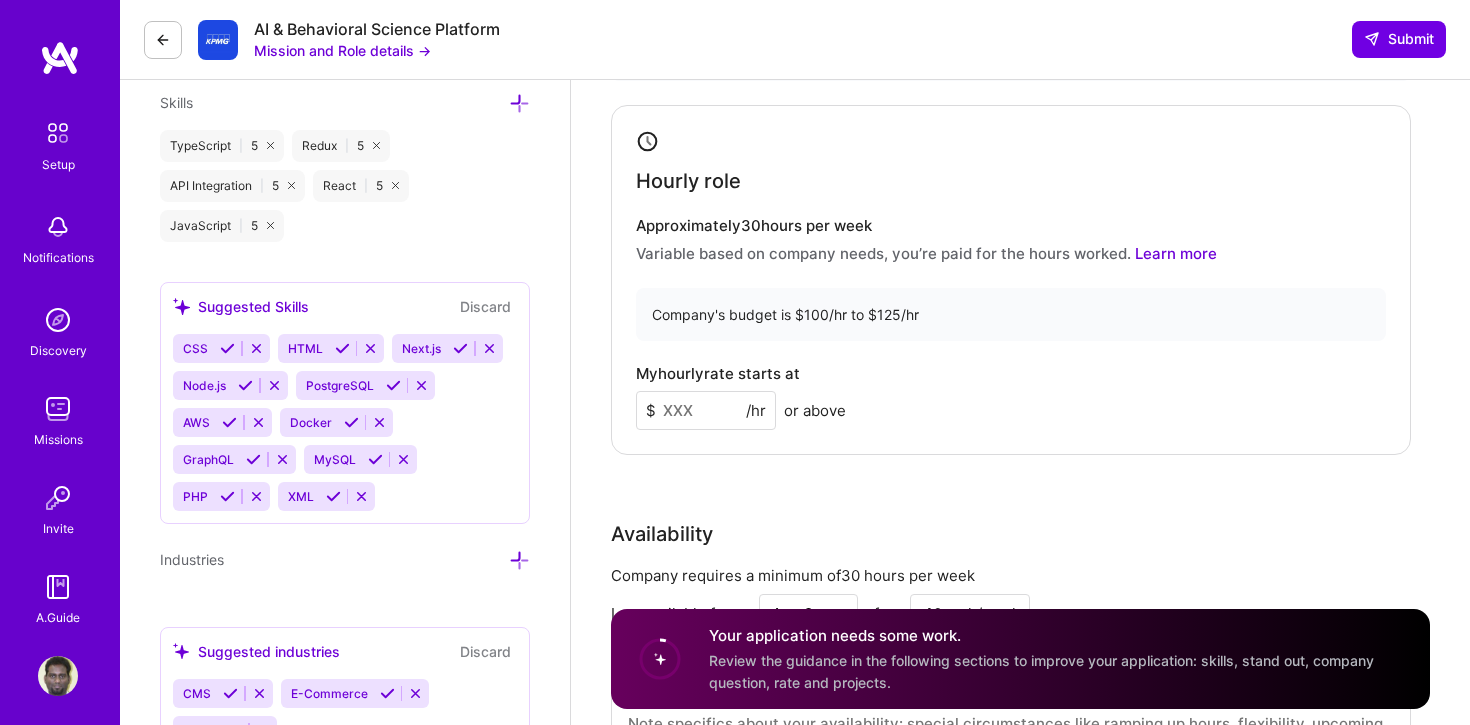 scroll, scrollTop: 1281, scrollLeft: 0, axis: vertical 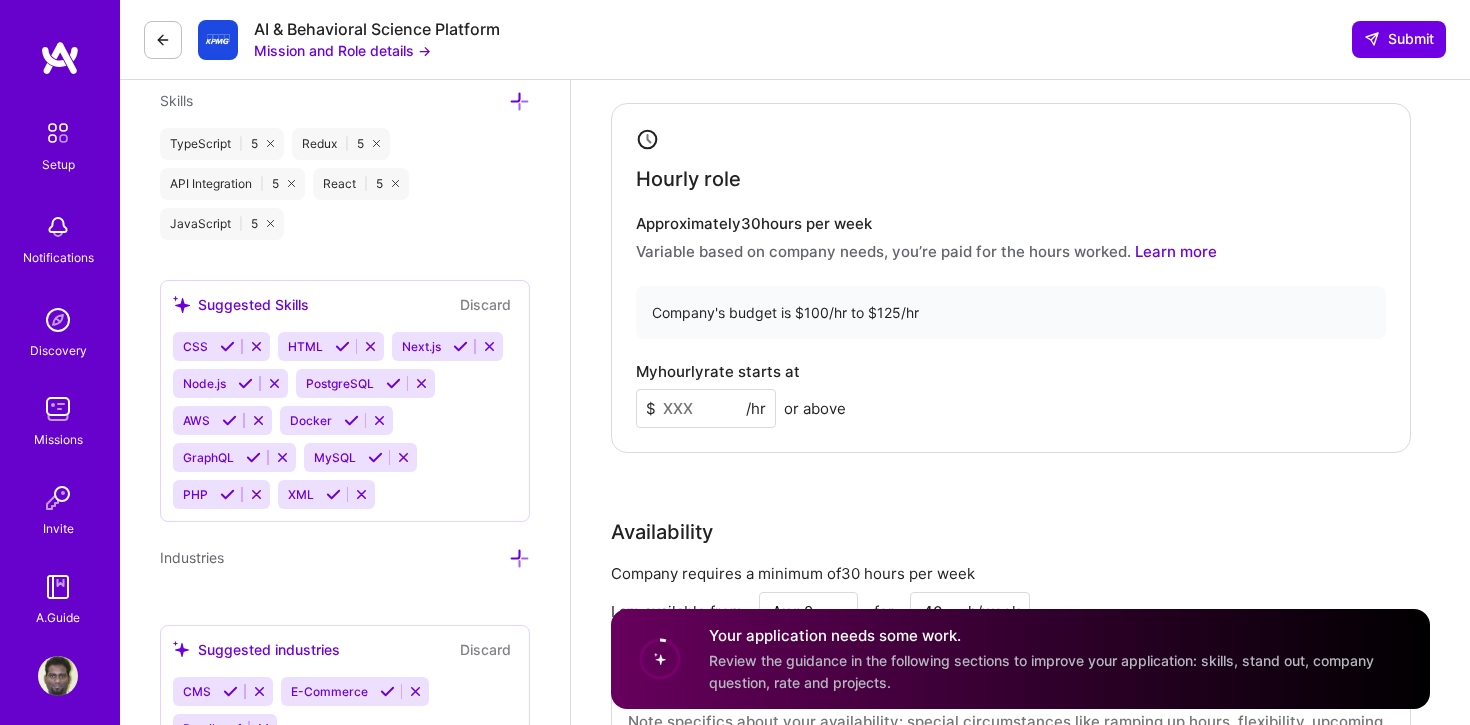 click at bounding box center (706, 408) 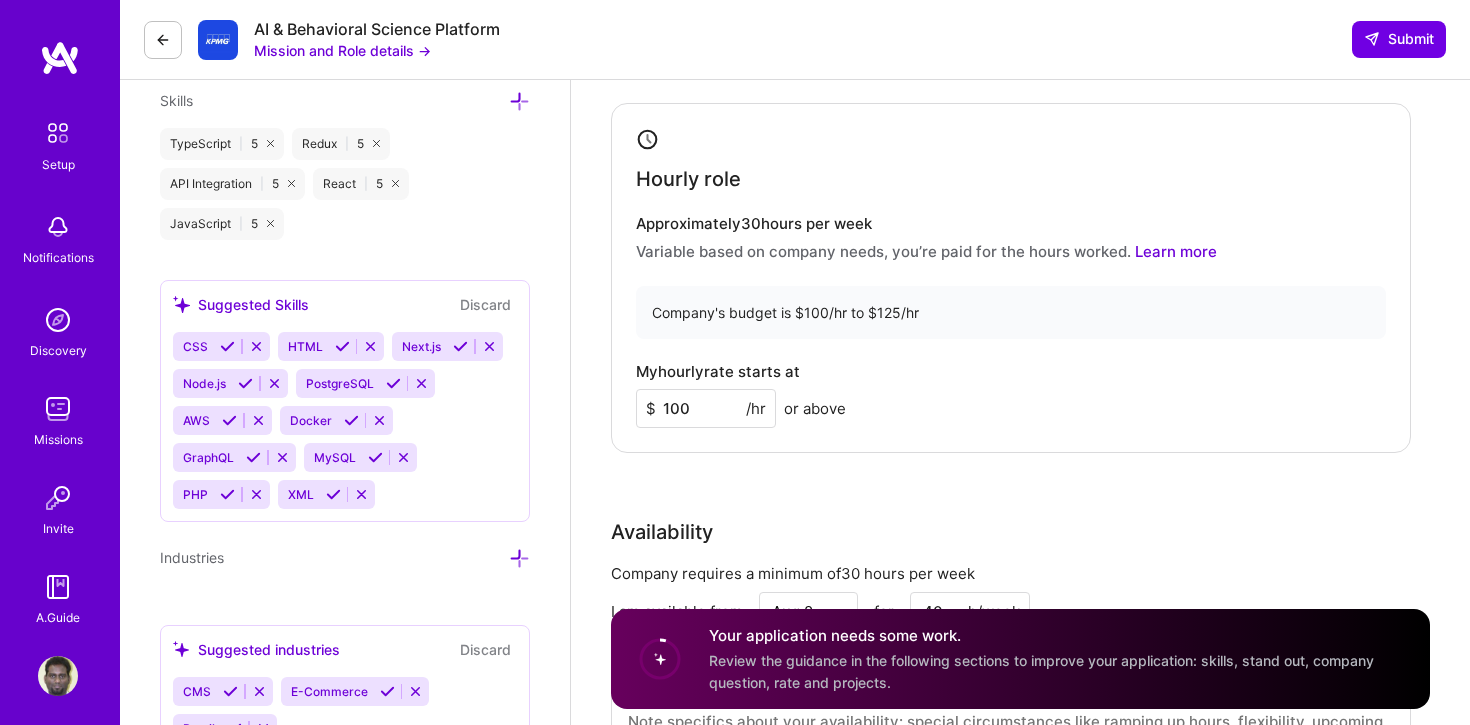 type on "100" 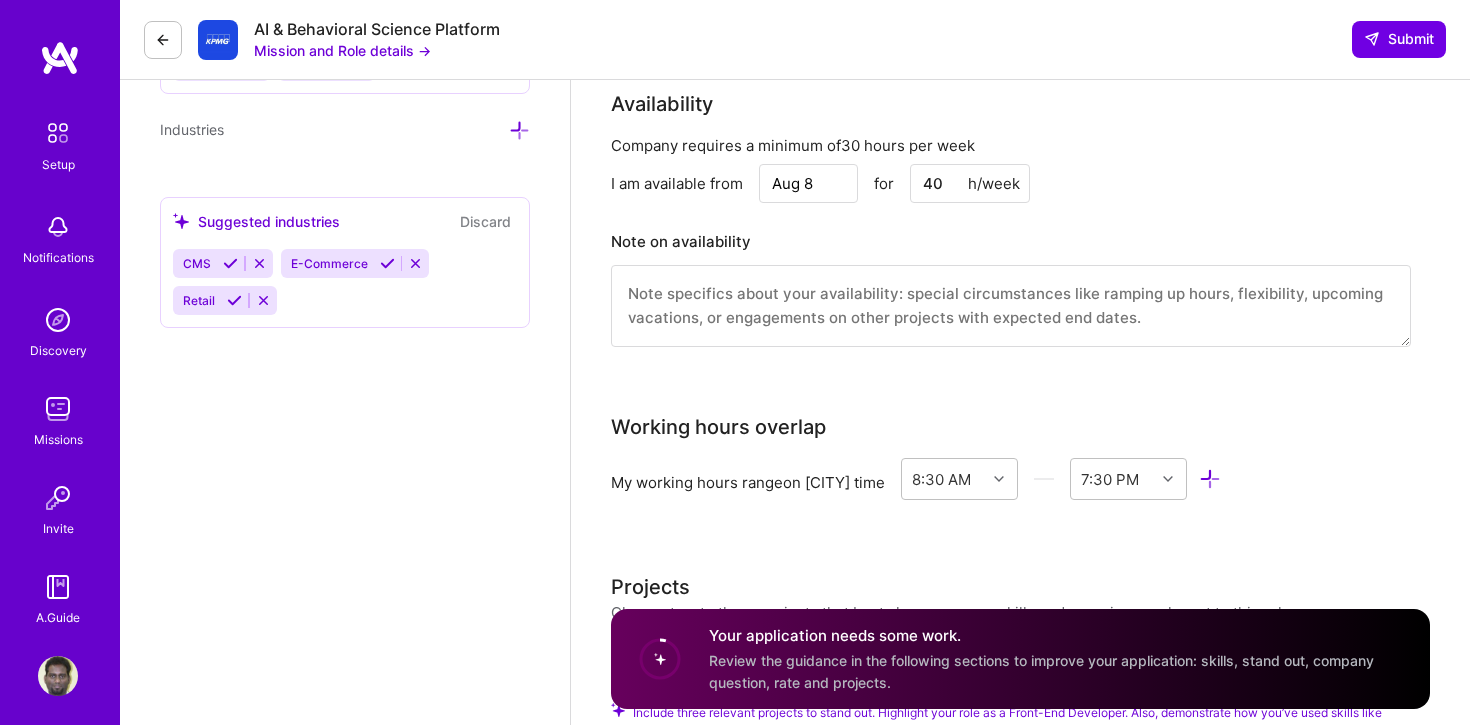 scroll, scrollTop: 1784, scrollLeft: 0, axis: vertical 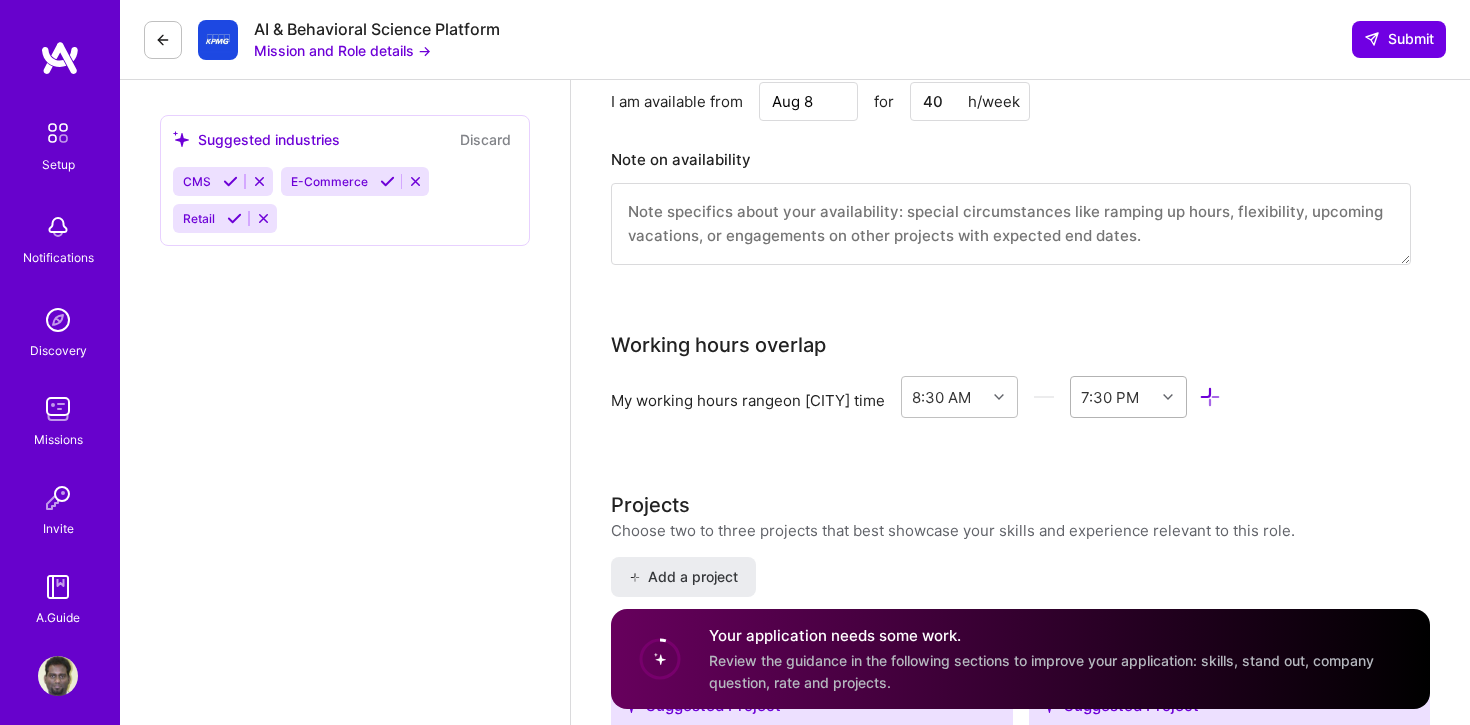 click on "7:30 PM" at bounding box center [1113, 397] 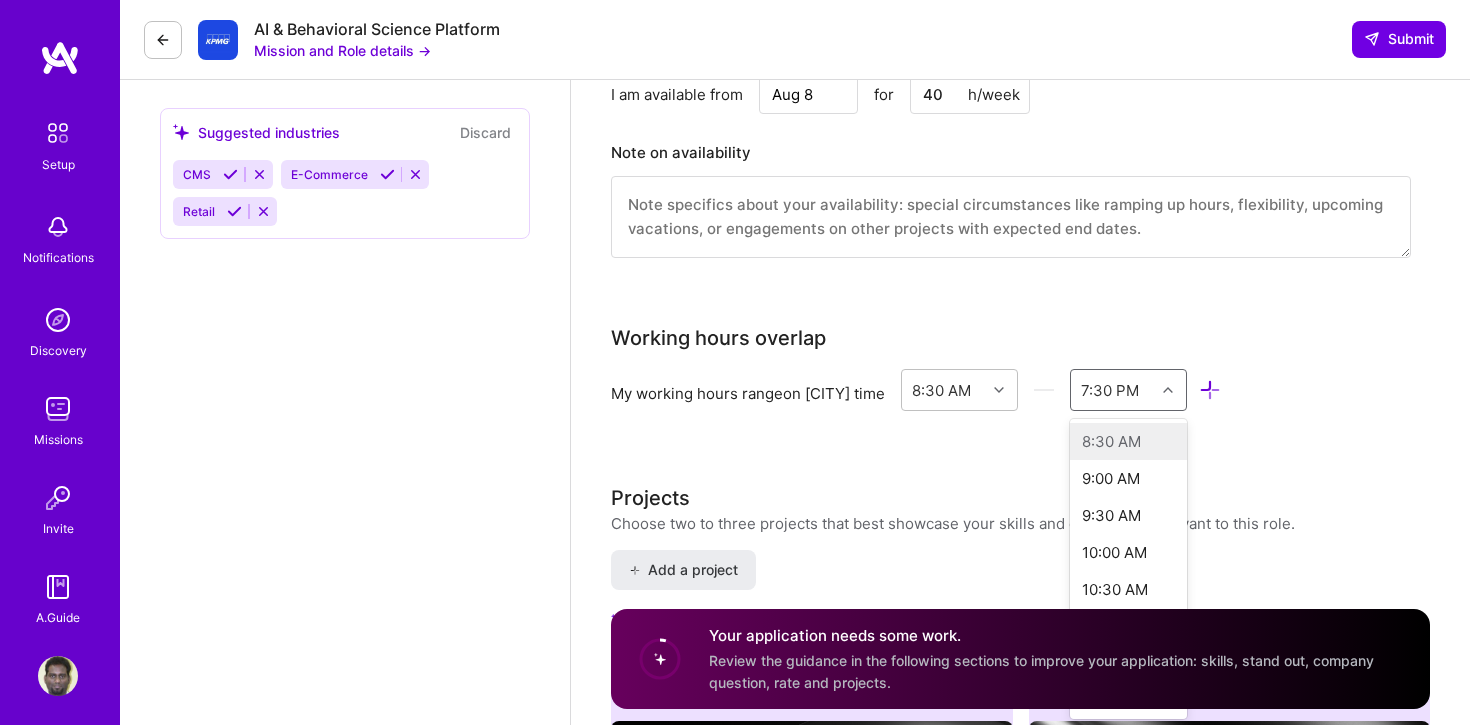 scroll, scrollTop: 1799, scrollLeft: 0, axis: vertical 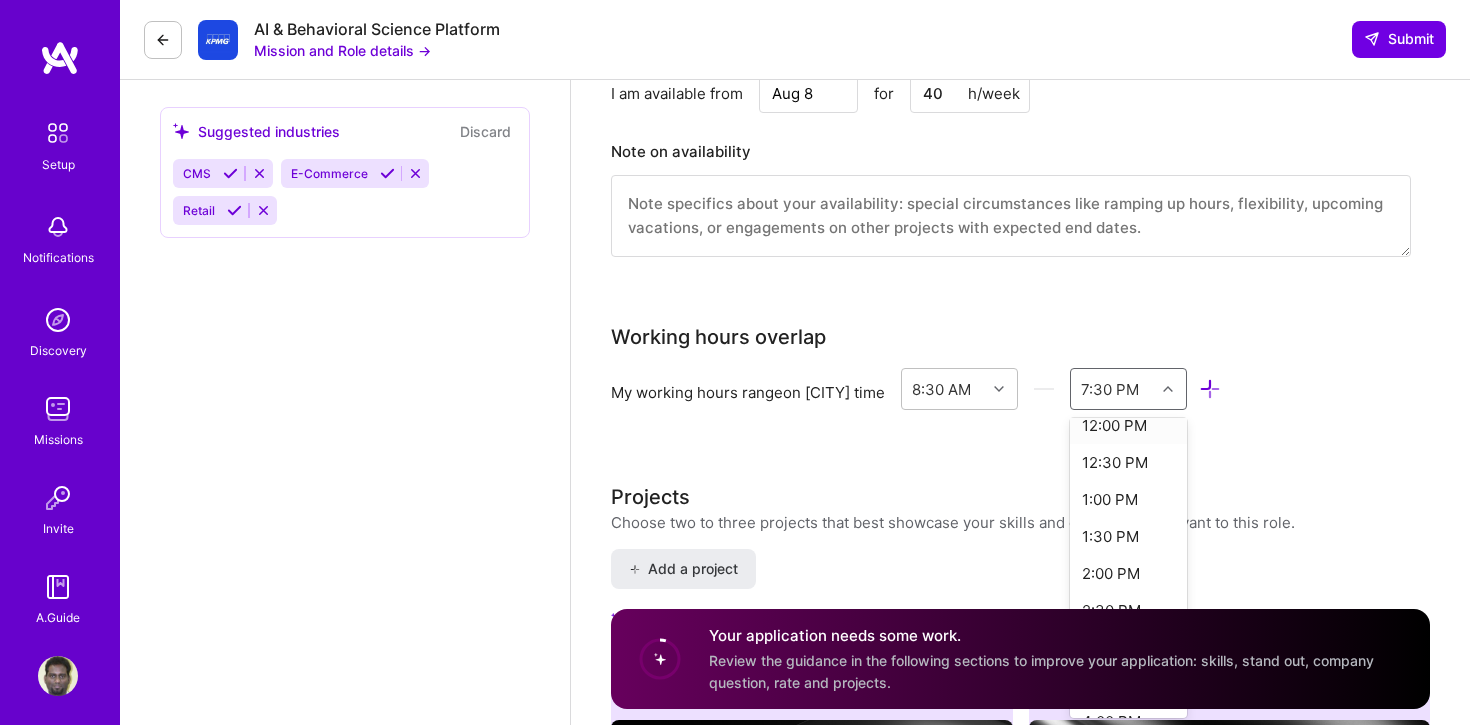 click on "12:00 PM" at bounding box center (1128, 425) 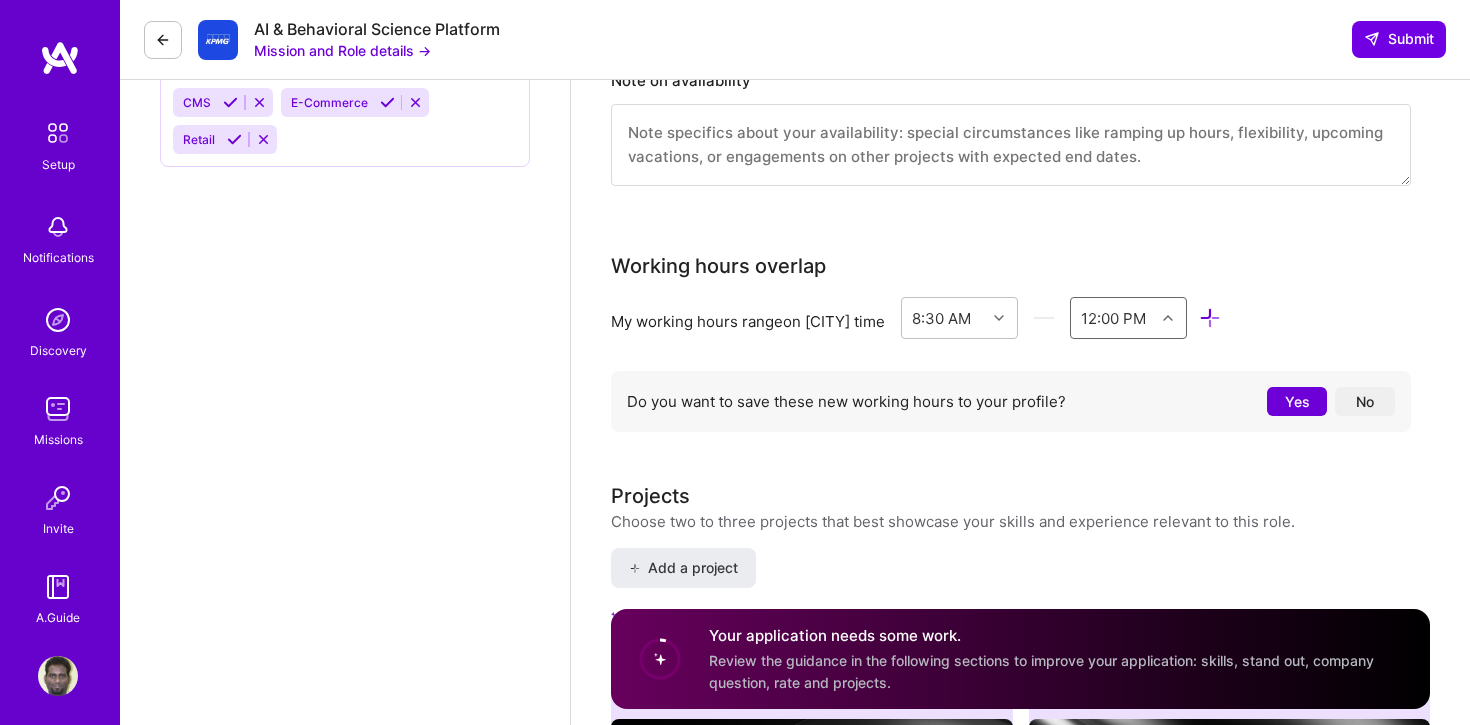 scroll, scrollTop: 1872, scrollLeft: 0, axis: vertical 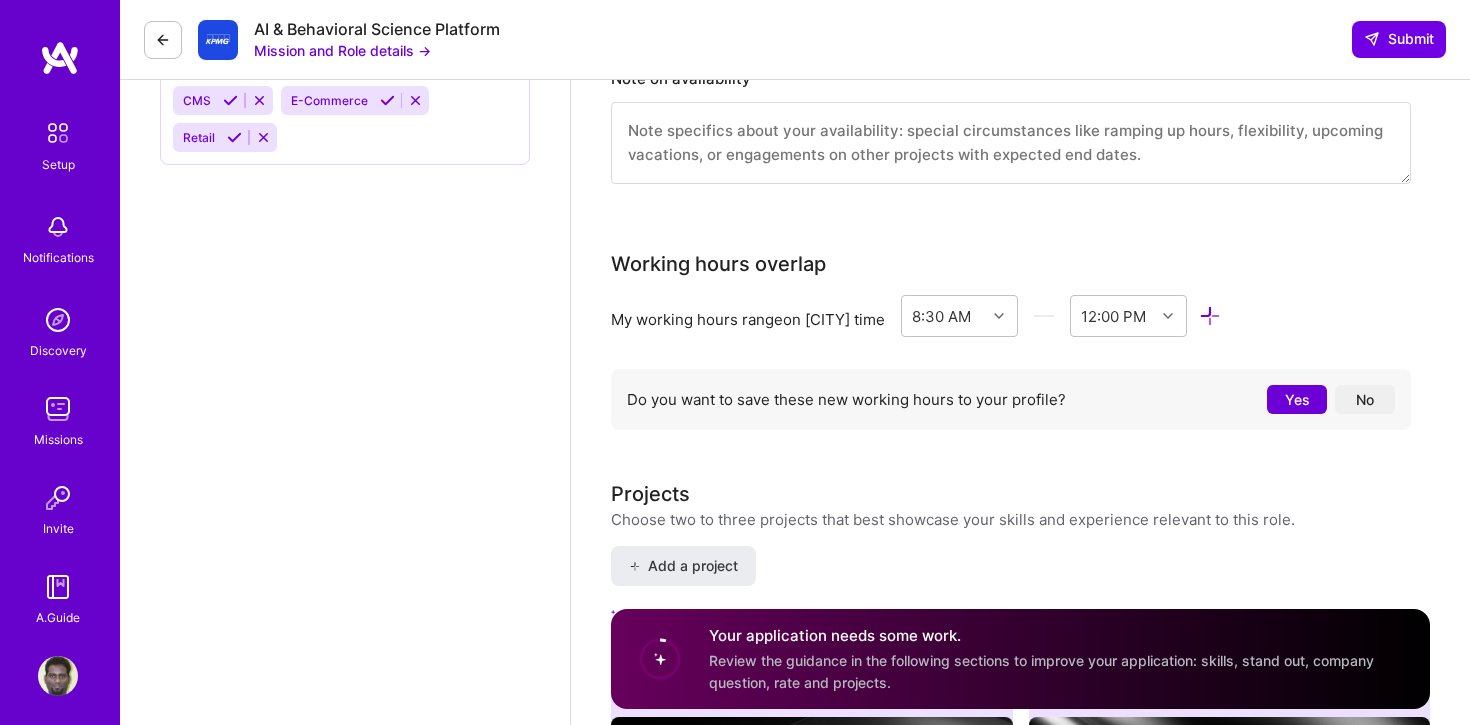 click on "Yes" at bounding box center [1297, 399] 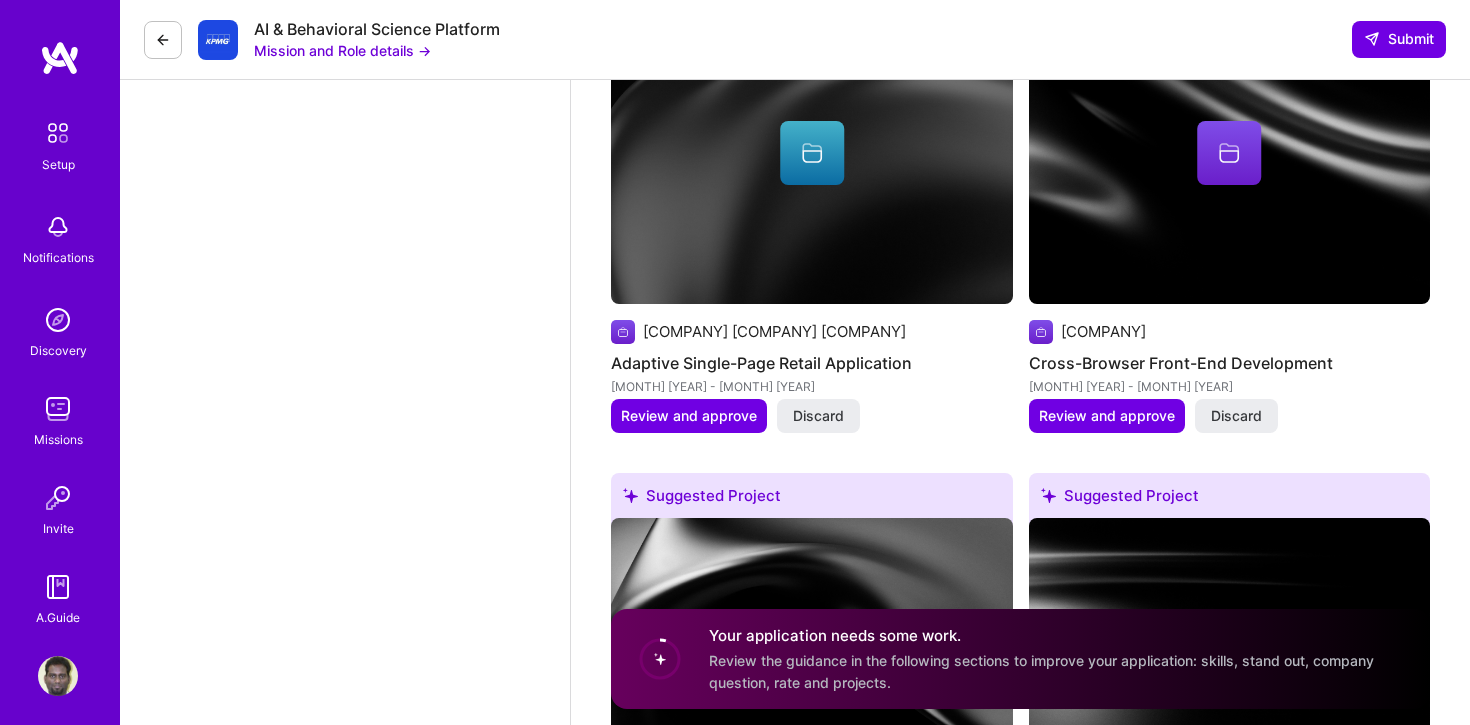 scroll, scrollTop: 2533, scrollLeft: 0, axis: vertical 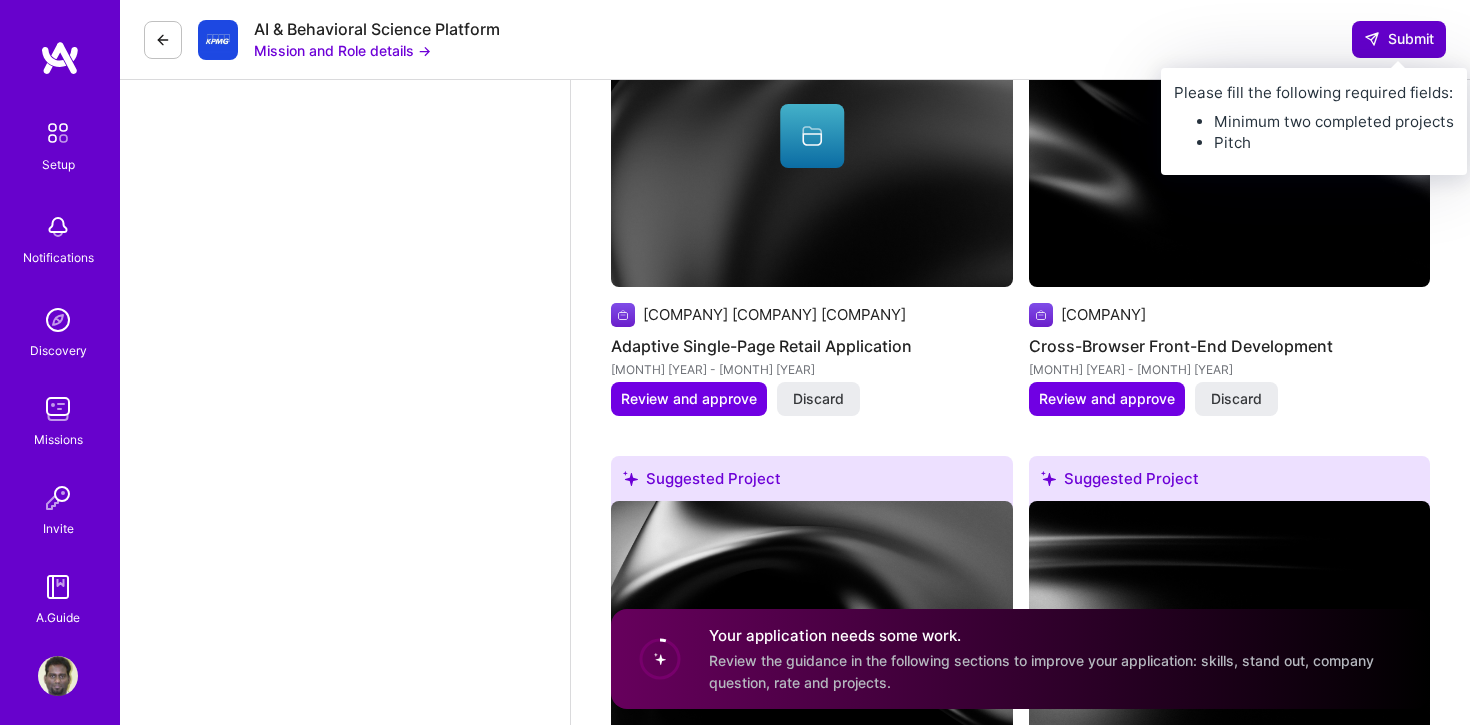 click on "Submit" at bounding box center (1399, 39) 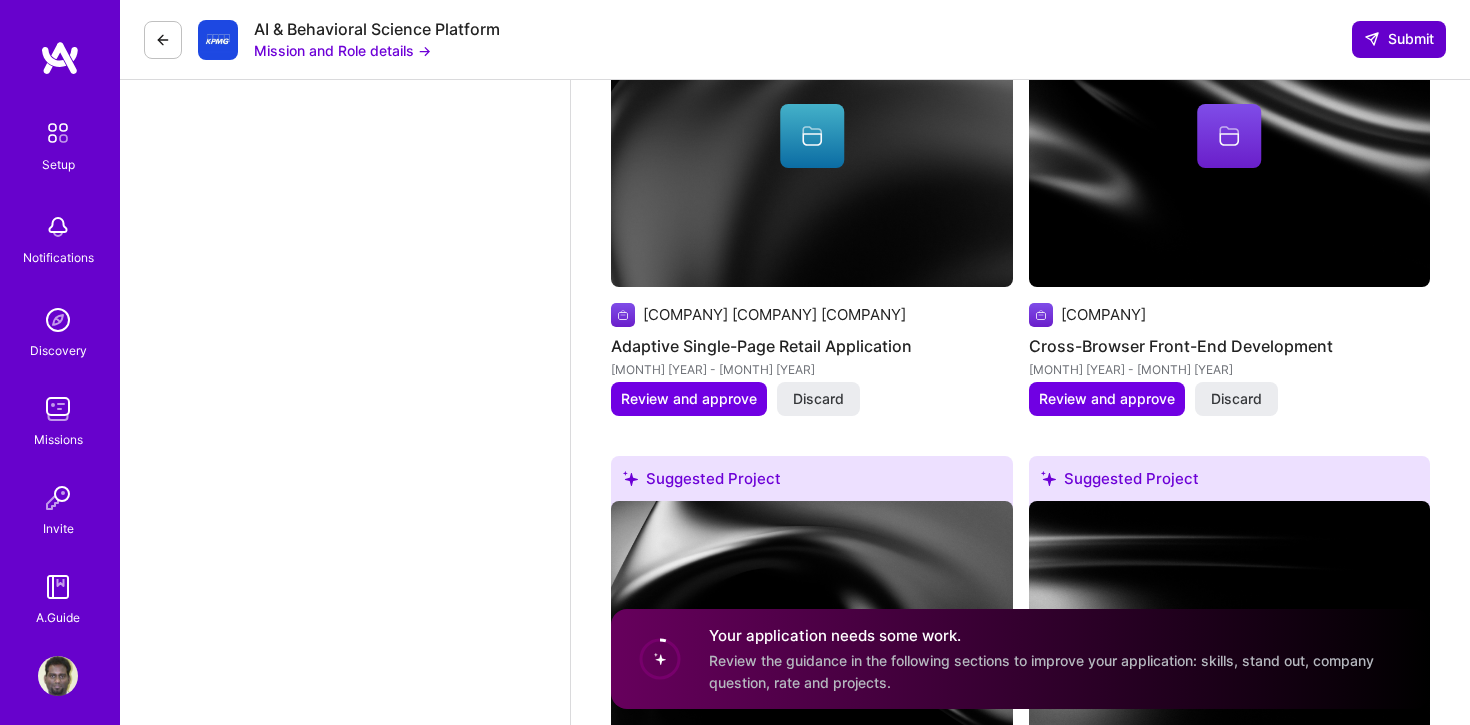 click on "Submit" at bounding box center (1399, 39) 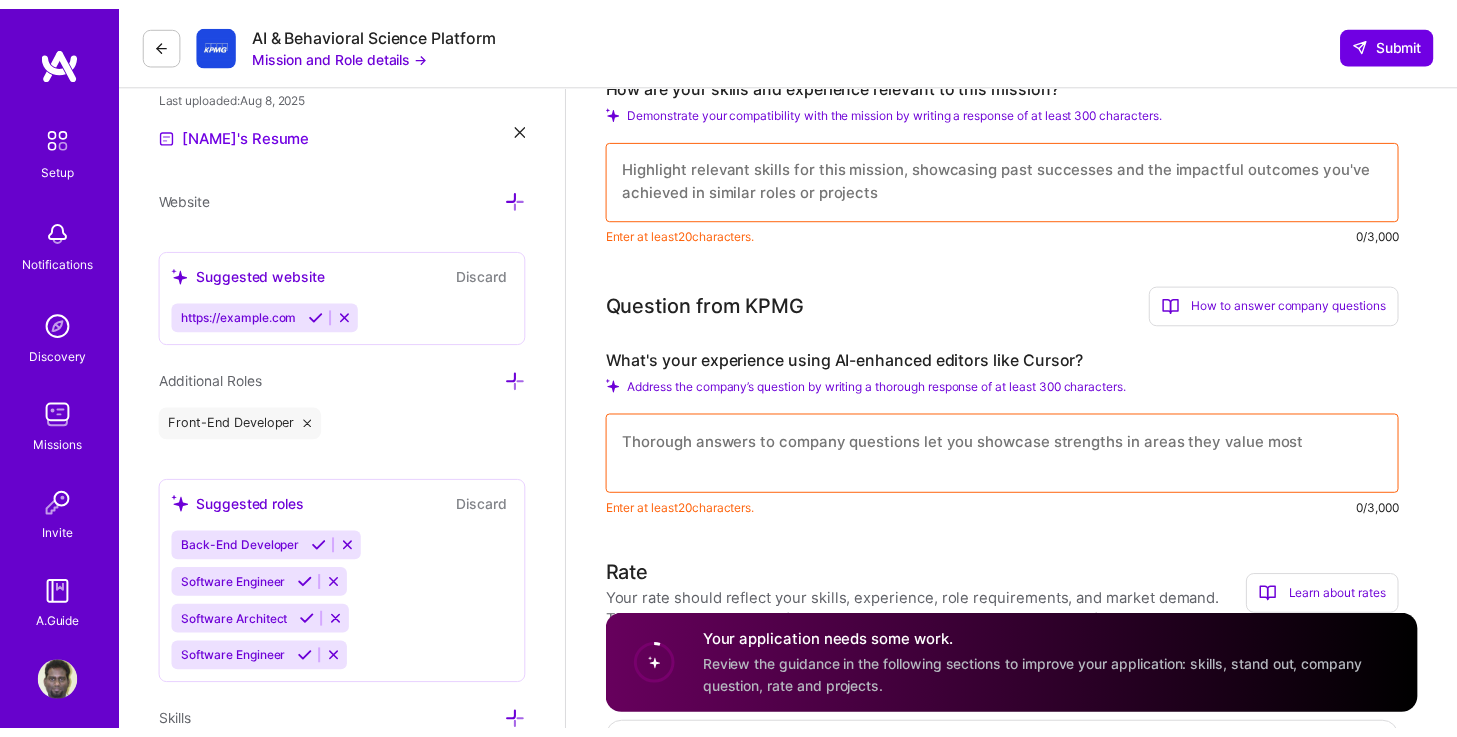 scroll, scrollTop: 670, scrollLeft: 0, axis: vertical 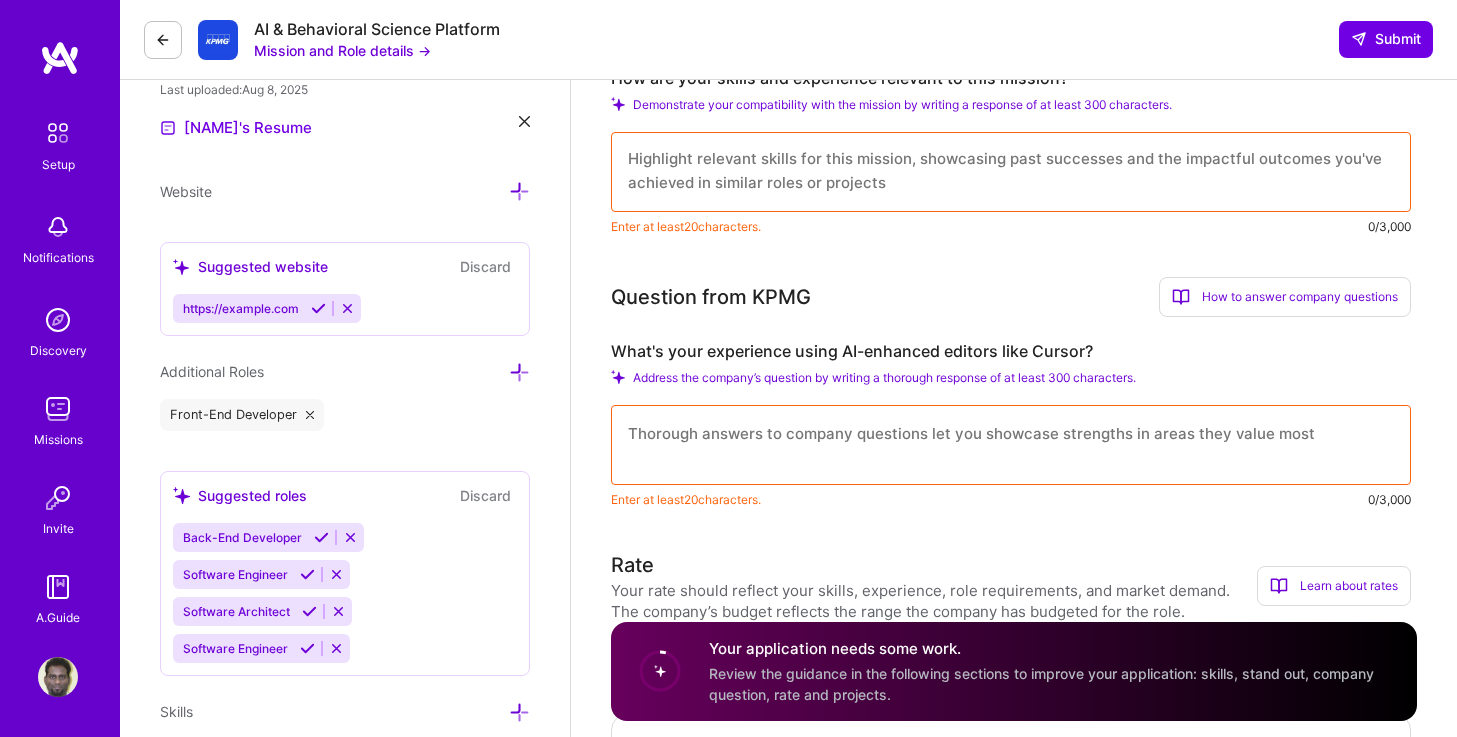 click at bounding box center [1011, 172] 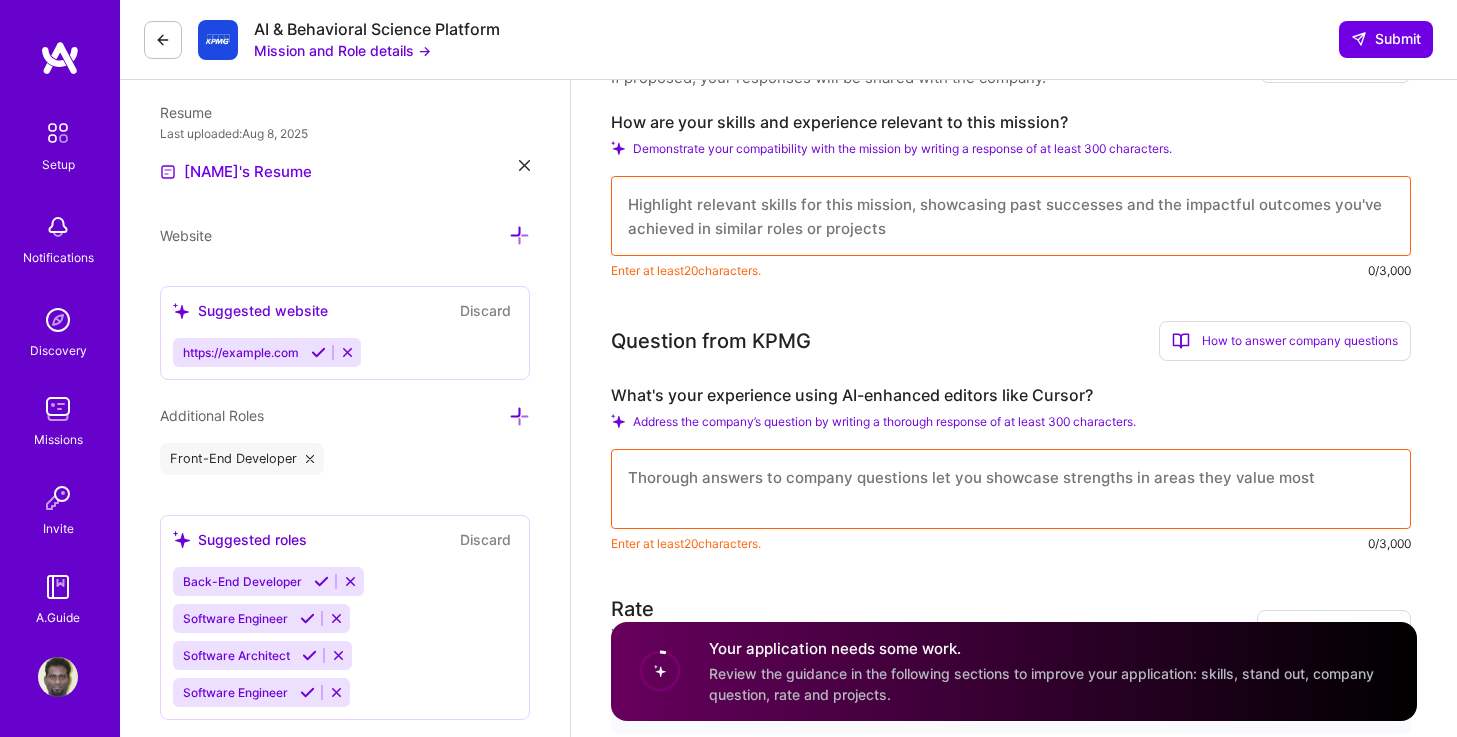 scroll, scrollTop: 616, scrollLeft: 0, axis: vertical 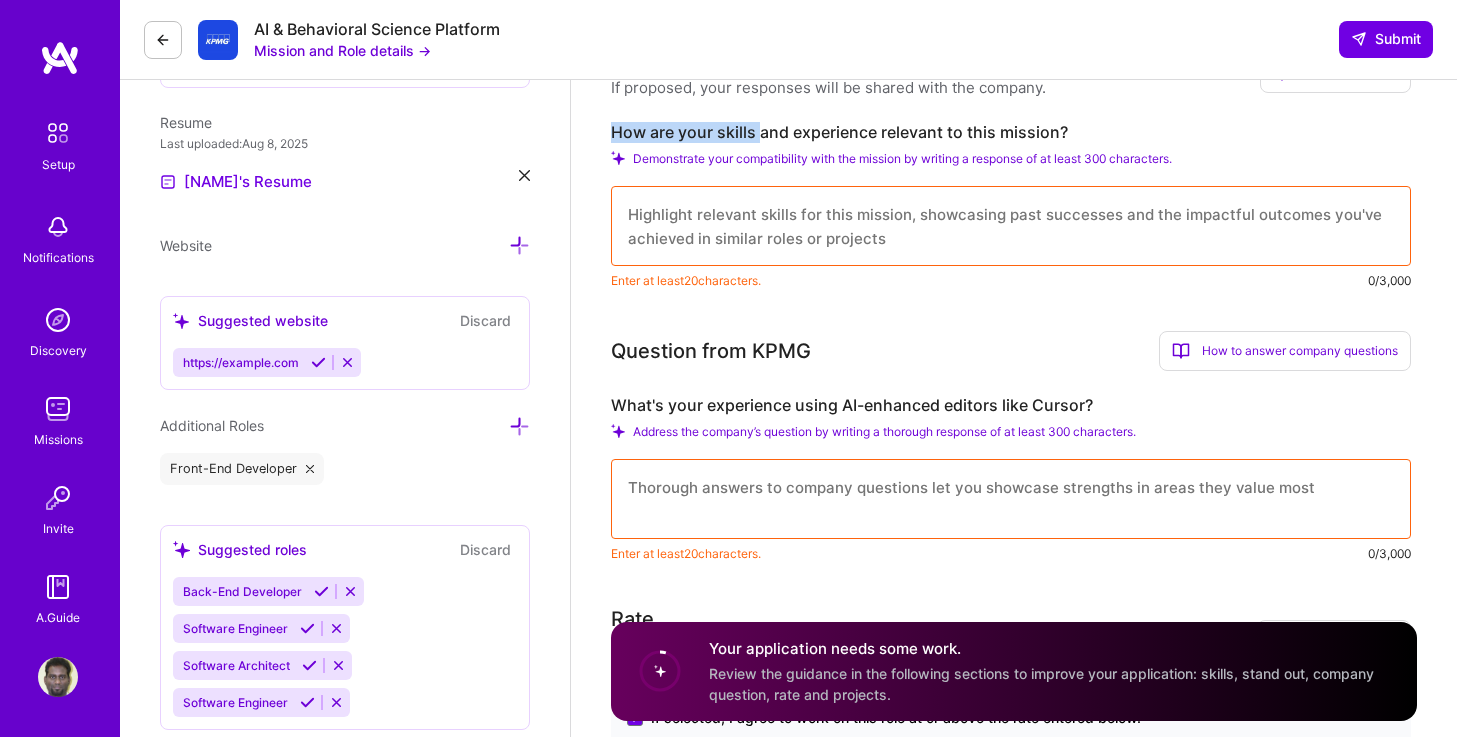 drag, startPoint x: 611, startPoint y: 129, endPoint x: 758, endPoint y: 129, distance: 147 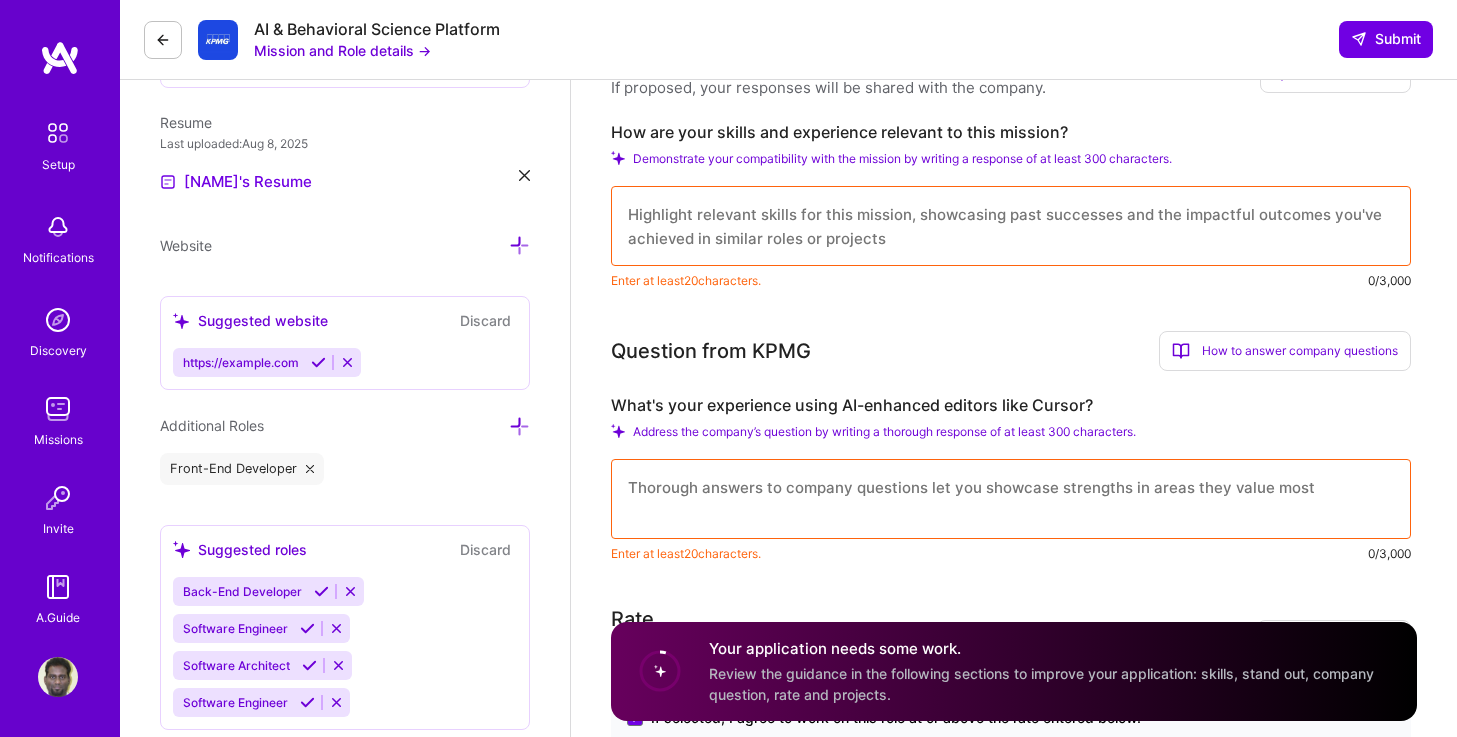click at bounding box center [1011, 226] 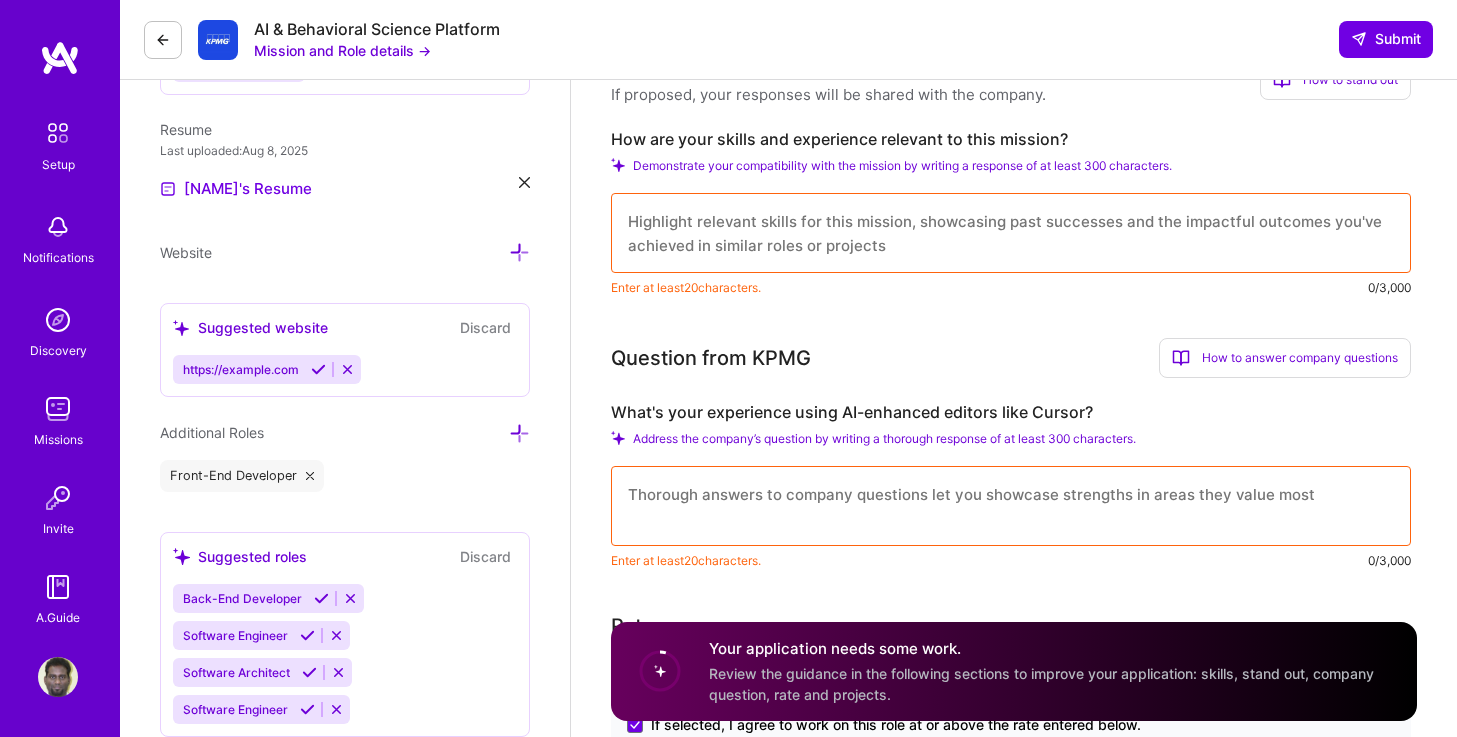 scroll, scrollTop: 550, scrollLeft: 0, axis: vertical 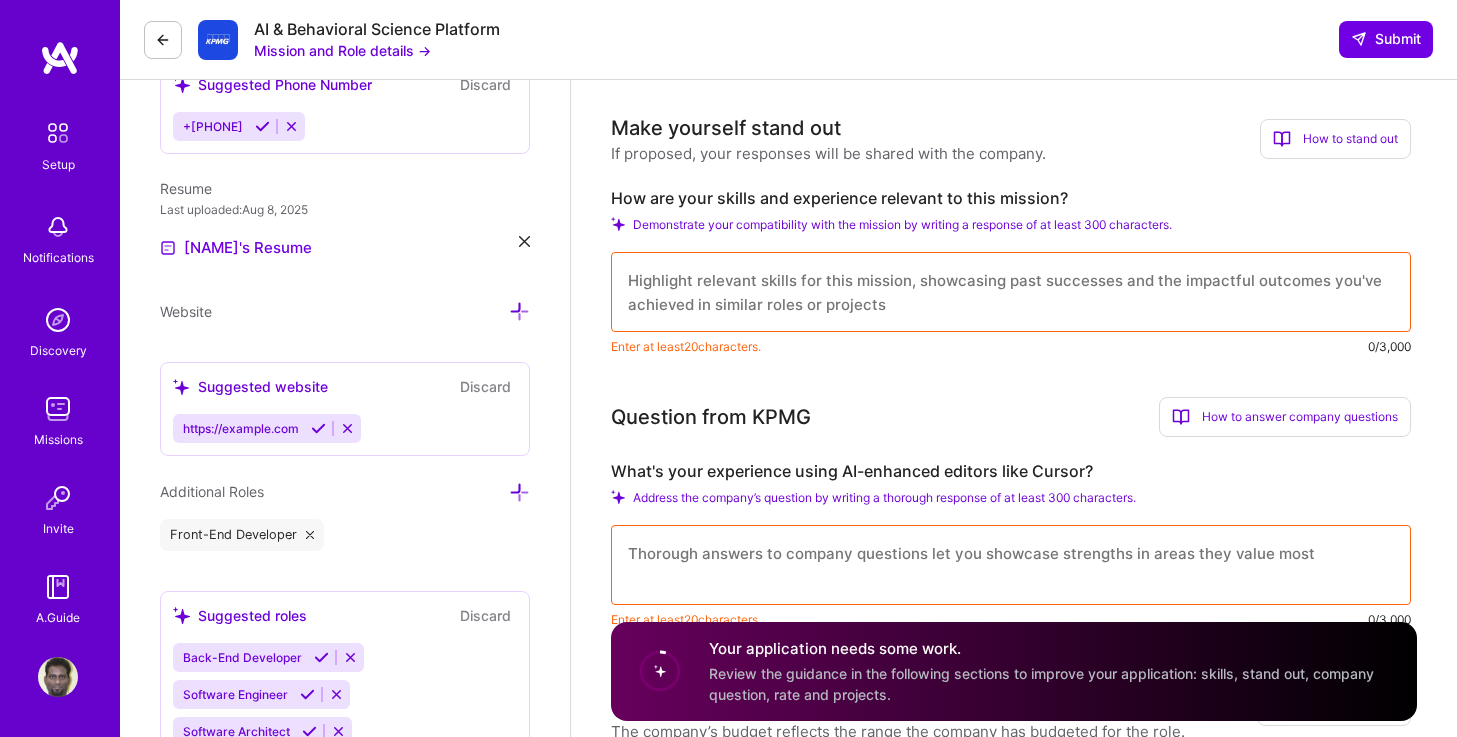 click at bounding box center (1011, 292) 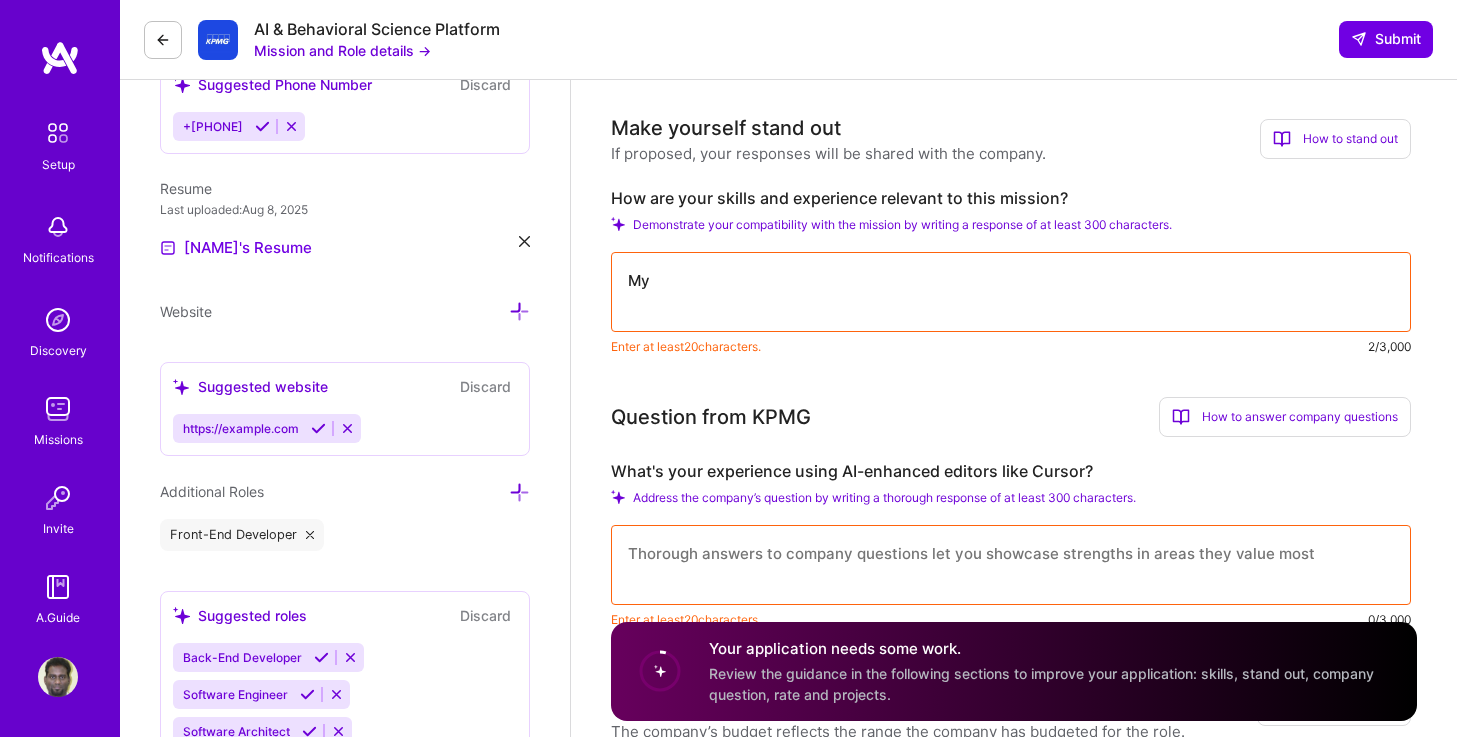 type on "M" 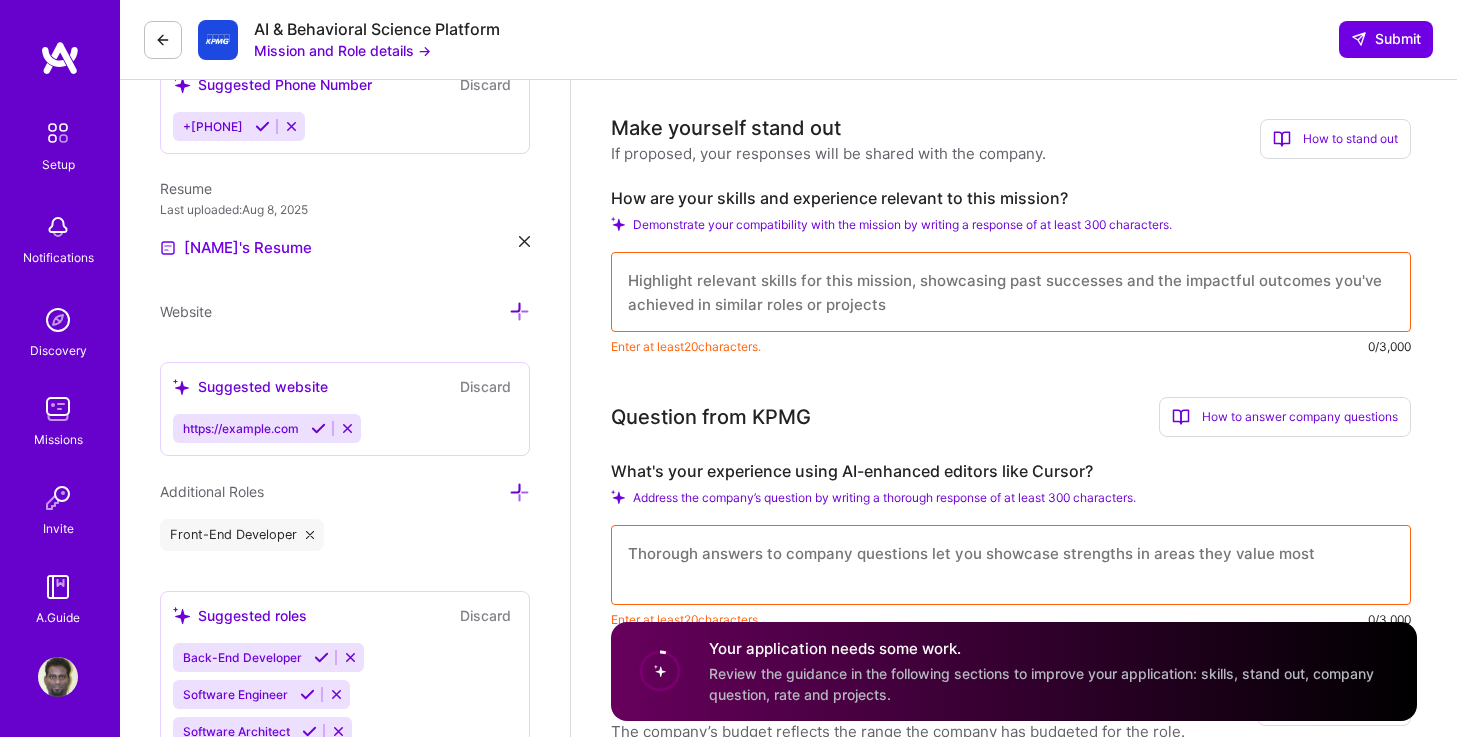 click at bounding box center (1011, 292) 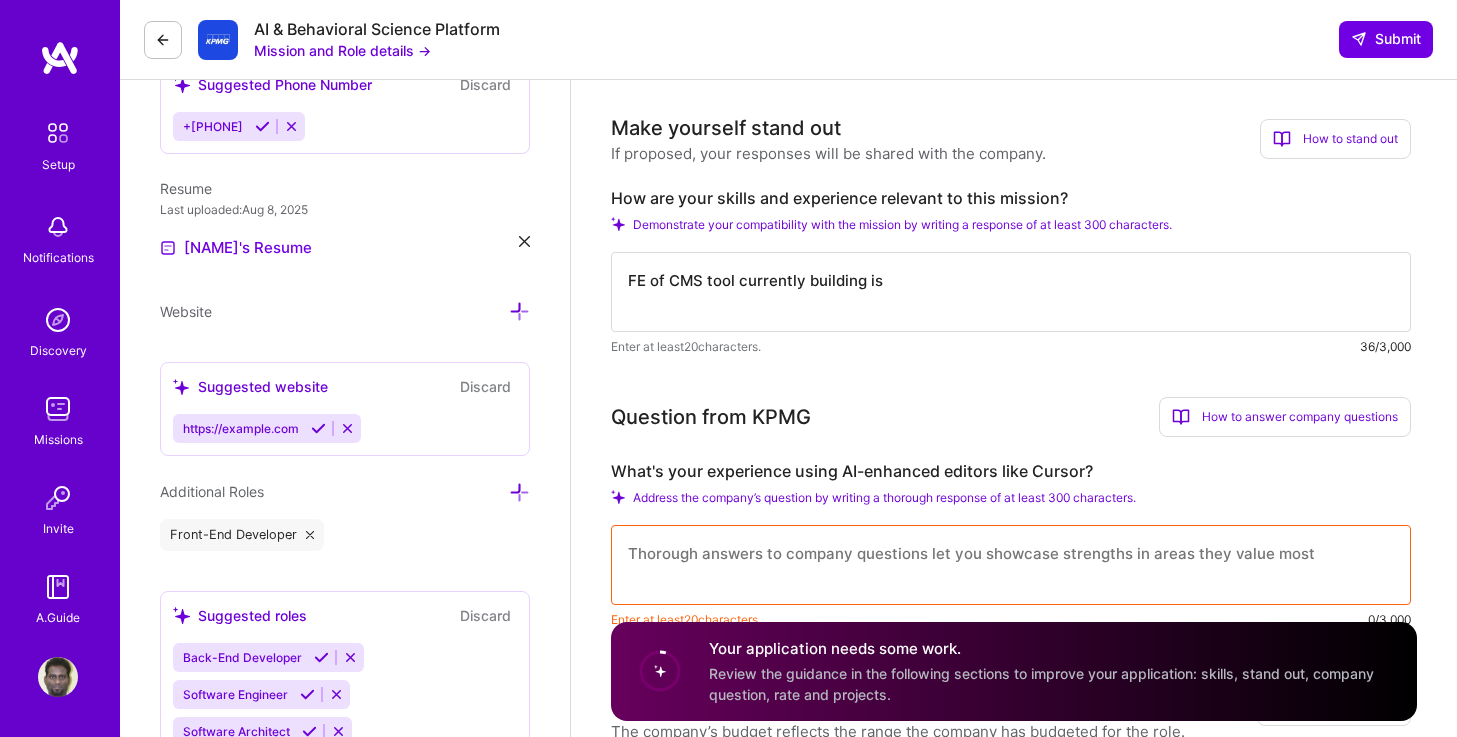 click on "FE of CMS tool currently building is" at bounding box center [1011, 292] 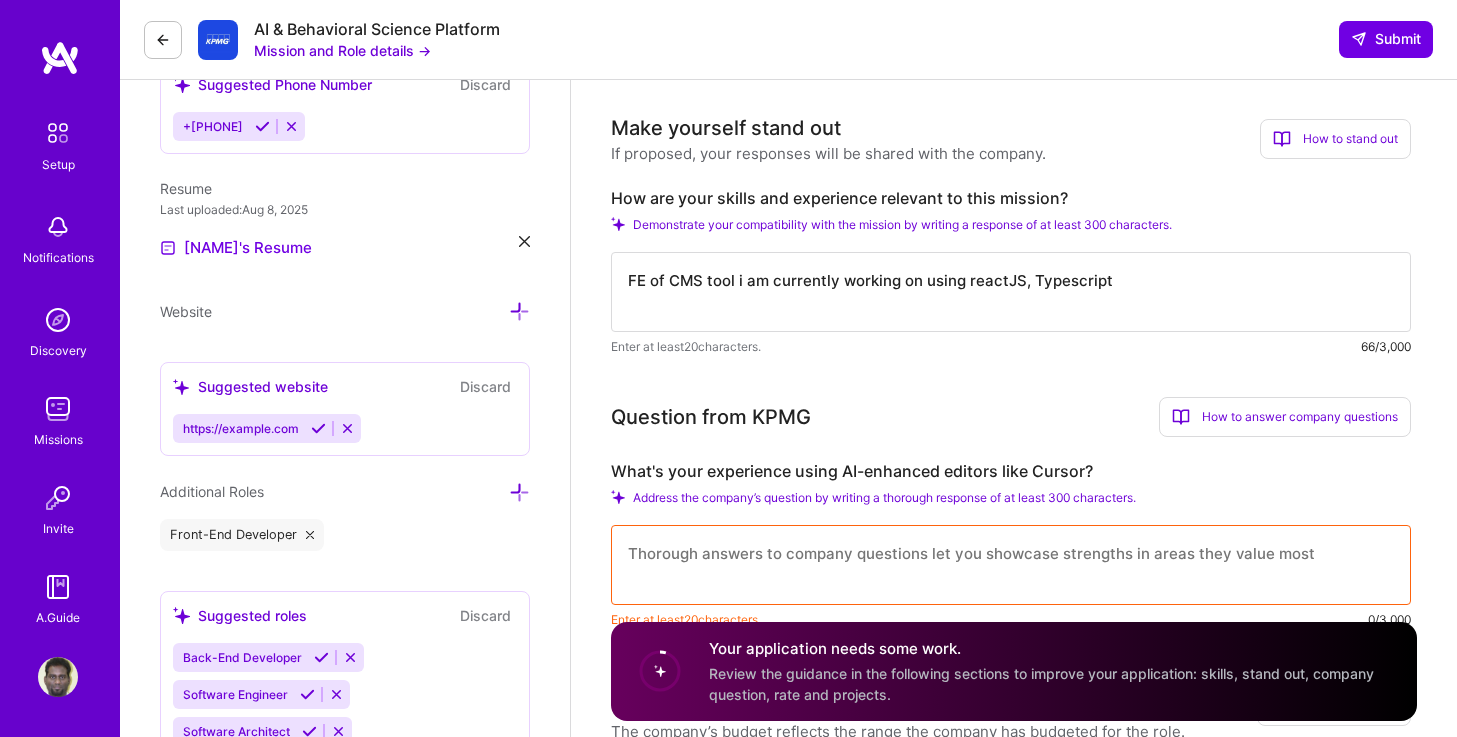 click on "FE of CMS tool i am currently working on using reactJS, Typescript" at bounding box center (1011, 292) 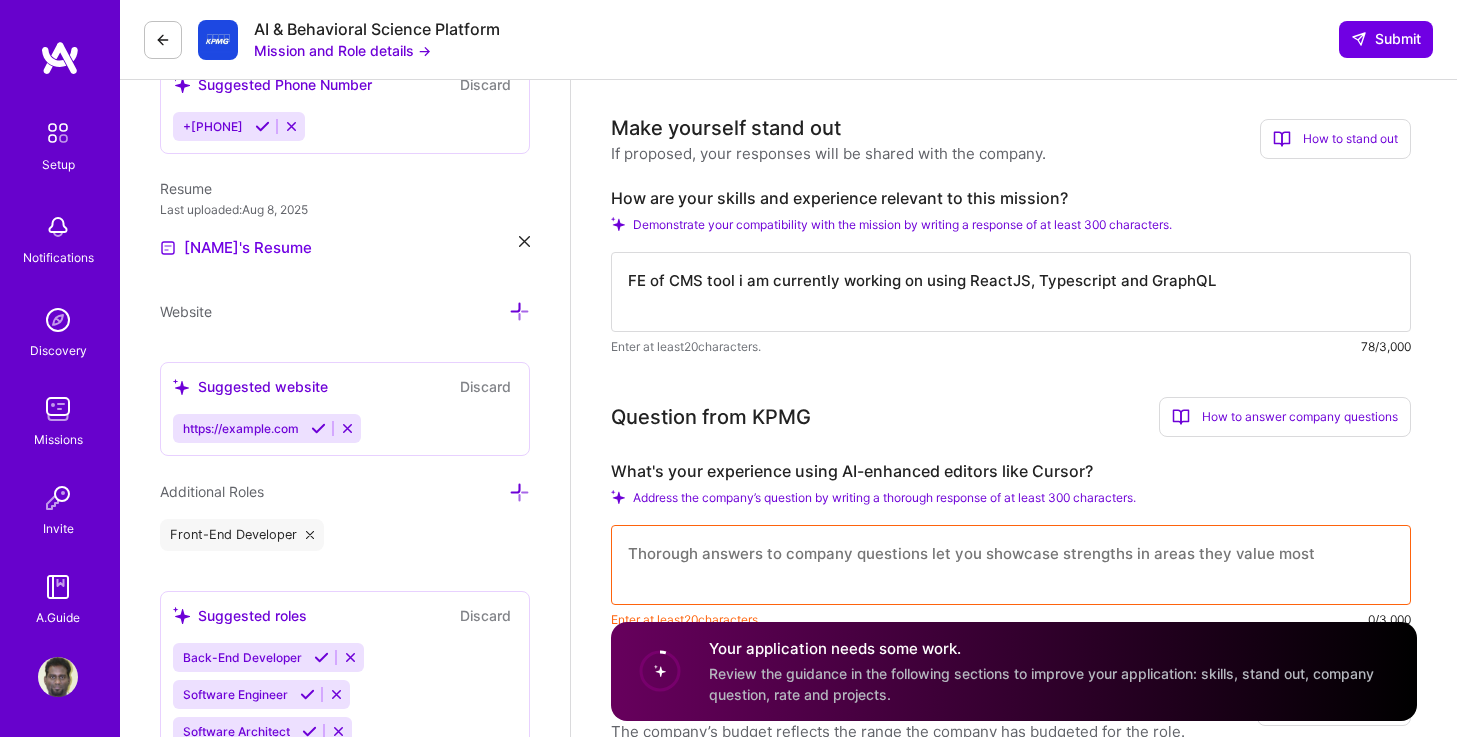 click on "FE of CMS tool i am currently working on using ReactJS, Typescript and GraphQL" at bounding box center (1011, 292) 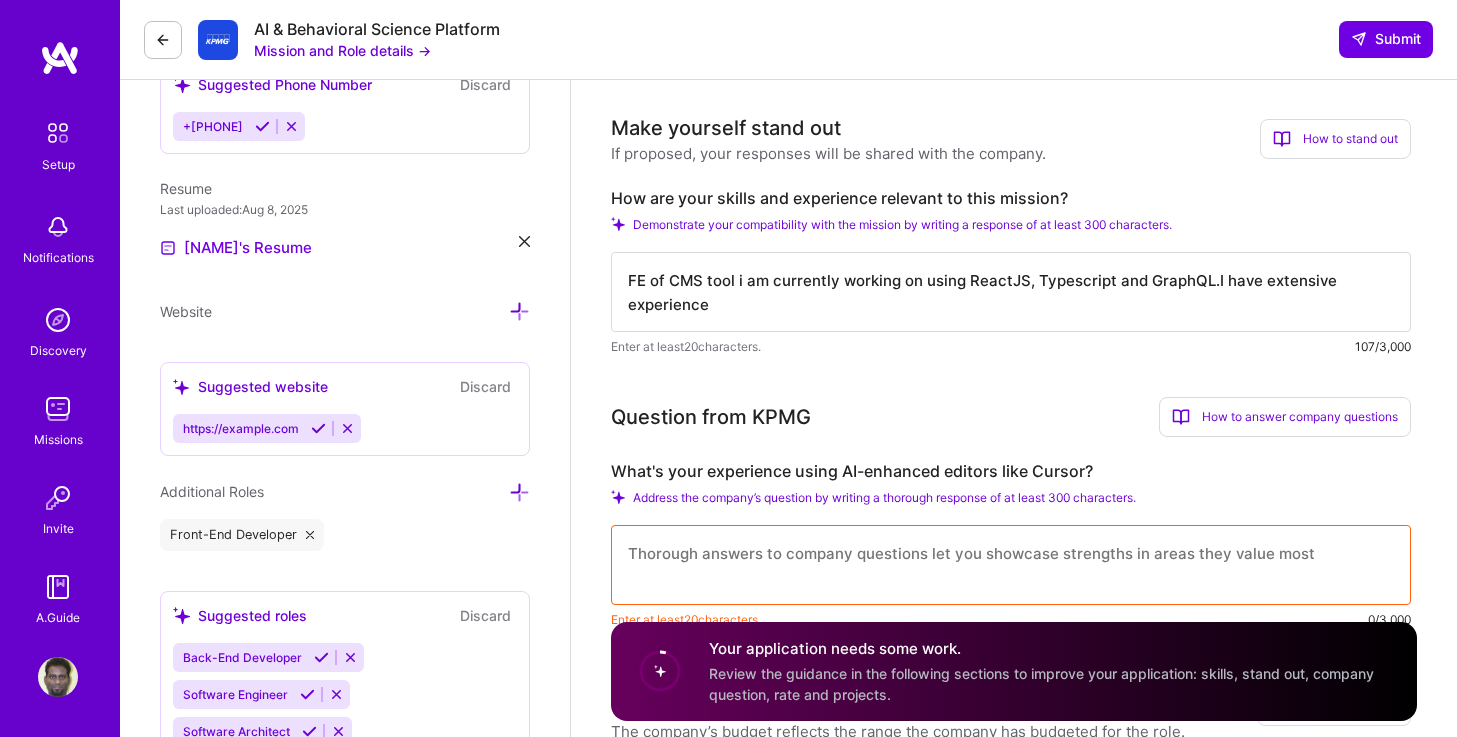 click on "FE of CMS tool i am currently working on using ReactJS, Typescript and GraphQL.I have extensive experience" at bounding box center [1011, 292] 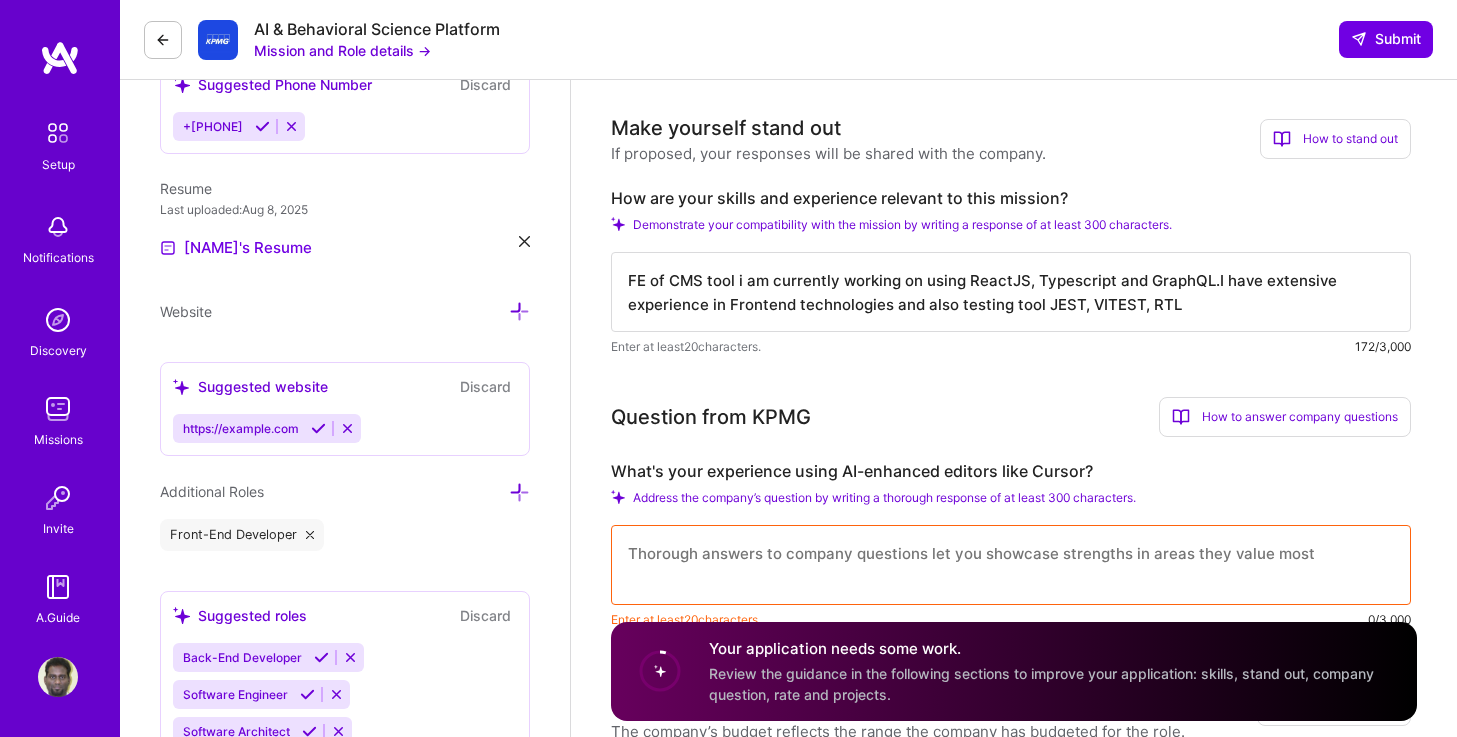 drag, startPoint x: 708, startPoint y: 307, endPoint x: 952, endPoint y: 305, distance: 244.0082 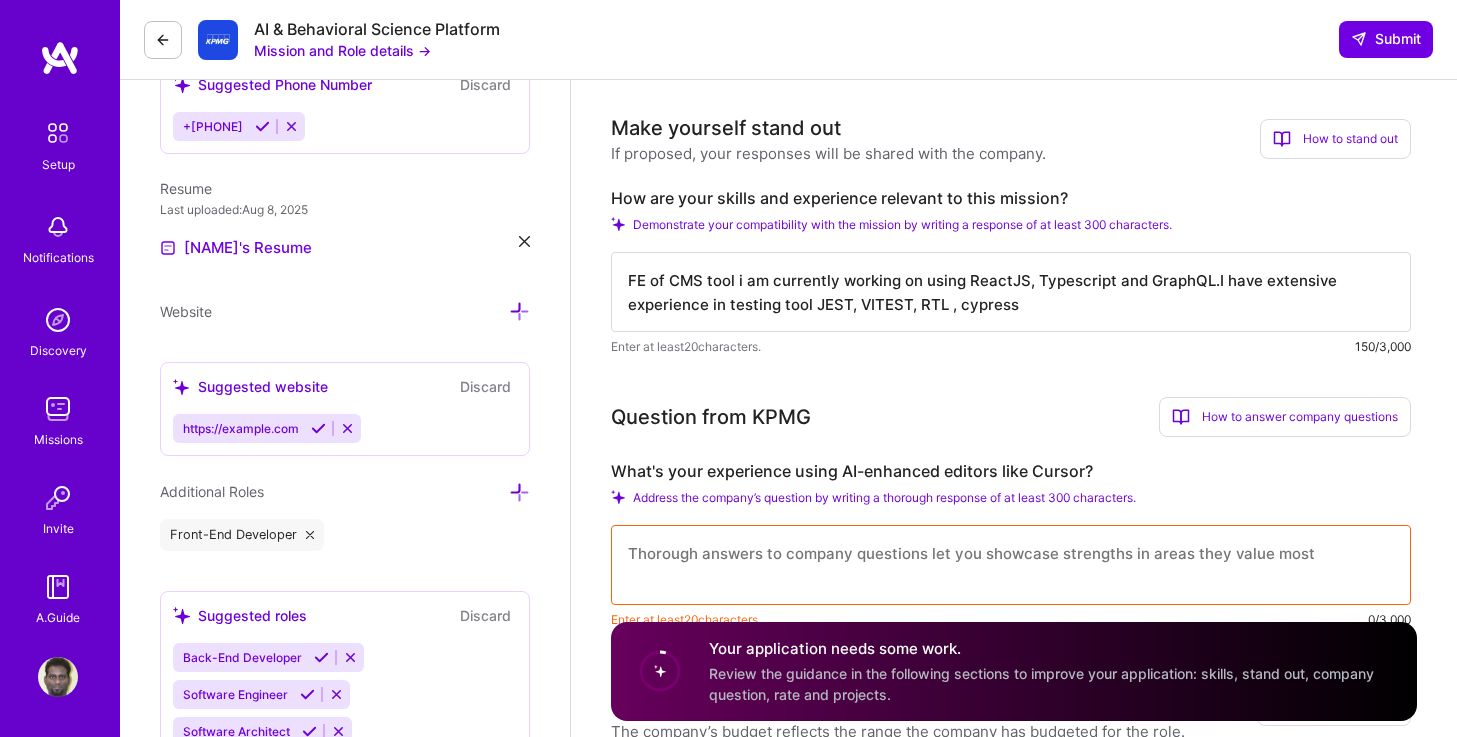 click on "FE of CMS tool i am currently working on using ReactJS, Typescript and GraphQL.I have extensive experience in testing tool JEST, VITEST, RTL , cypress" at bounding box center [1011, 292] 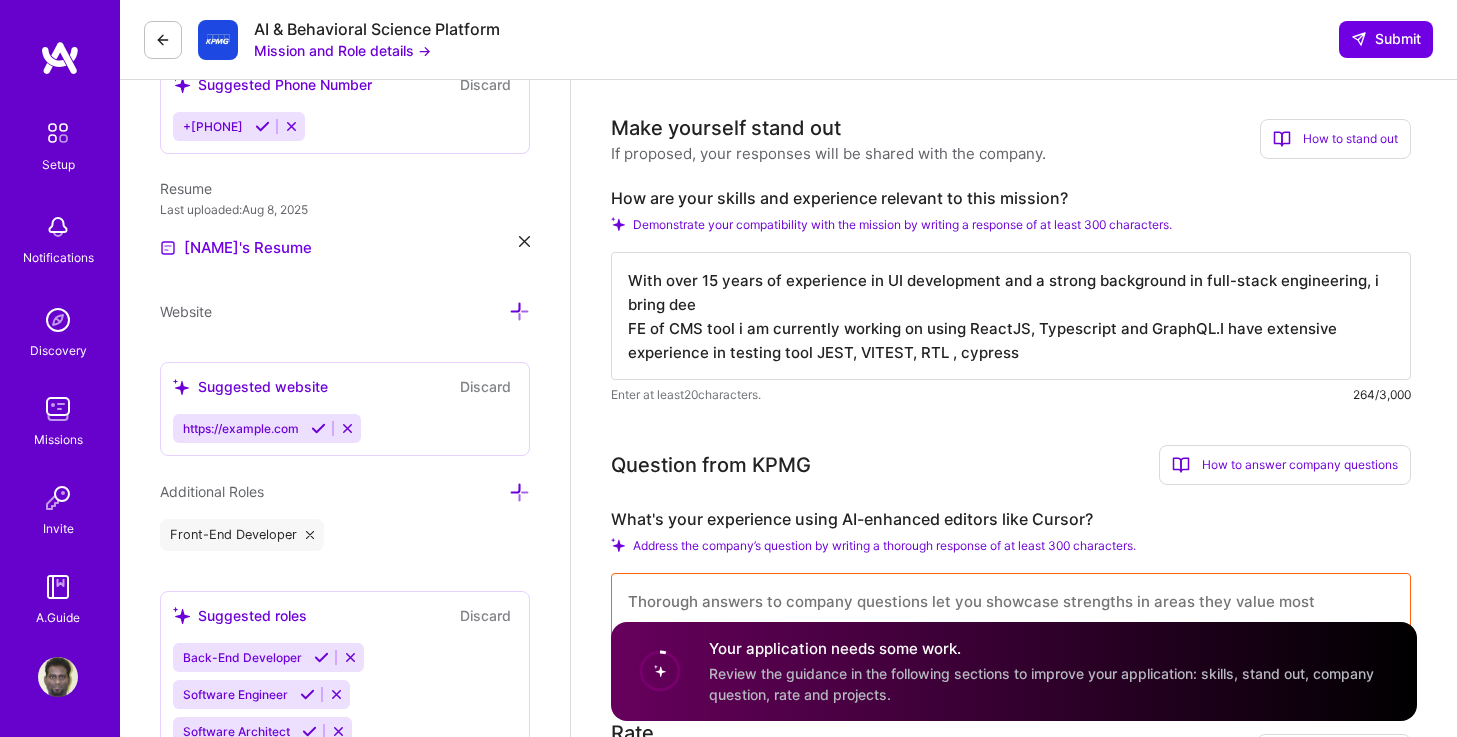 click on "With over 15 years of experience in UI development and a strong background in full-stack engineering, i bring dee
FE of CMS tool i am currently working on using ReactJS, Typescript and GraphQL.I have extensive experience in testing tool JEST, VITEST, RTL , cypress" at bounding box center [1011, 316] 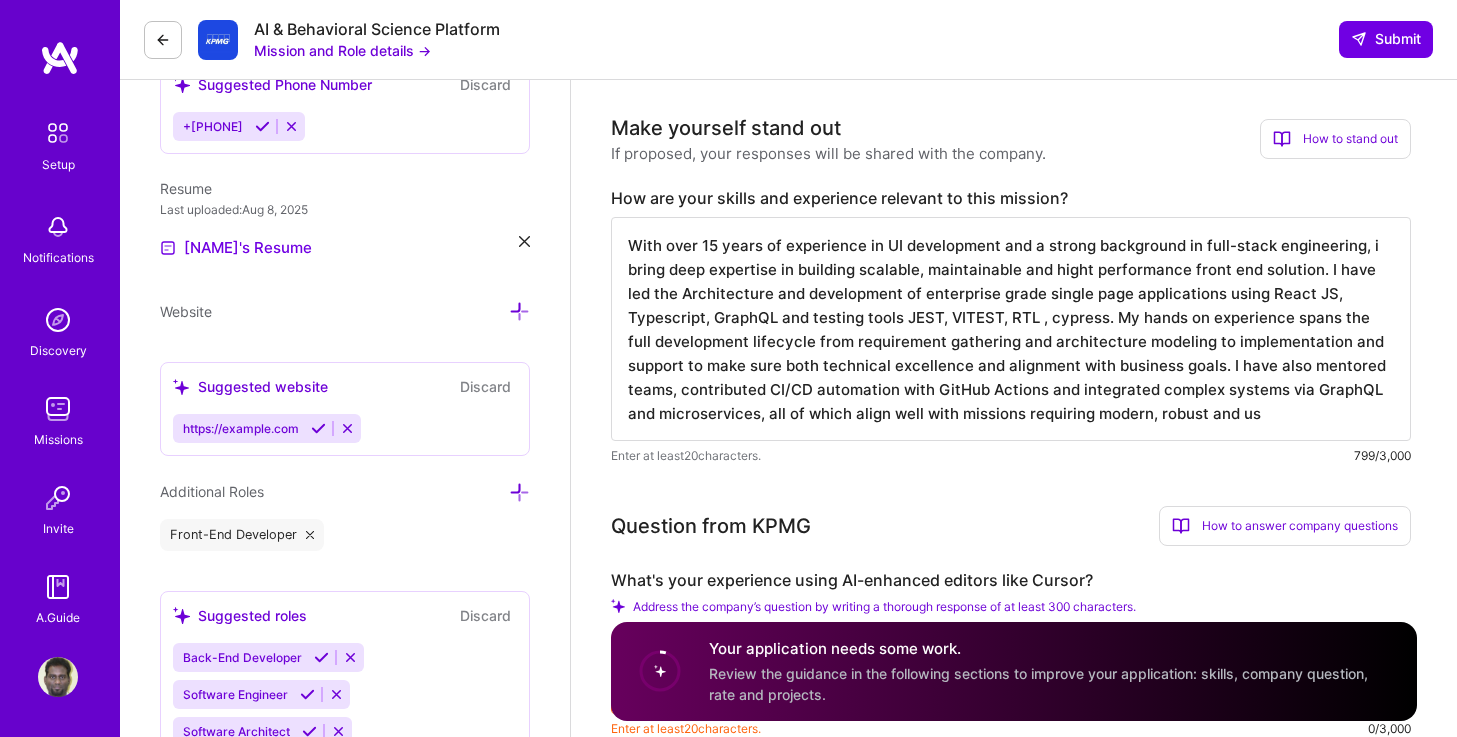 type on "With over 15 years of experience in UI development and a strong background in full-stack engineering, i bring deep expertise in building scalable, maintainable and hight performance front end solution. I have led the Architecture and development of enterprise grade single page applications using React JS, Typescript, GraphQL and testing tools JEST, VITEST, RTL , cypress. My hands on experience spans the full development lifecycle from requirement gathering and architecture modeling to implementation and support to make sure both technical excellence and alignment with business goals. I have also mentored teams, contributed CI/CD automation with GitHub Actions and integrated complex systems via GraphQL and microservices, all of which align well with missions requiring modern, robust and use" 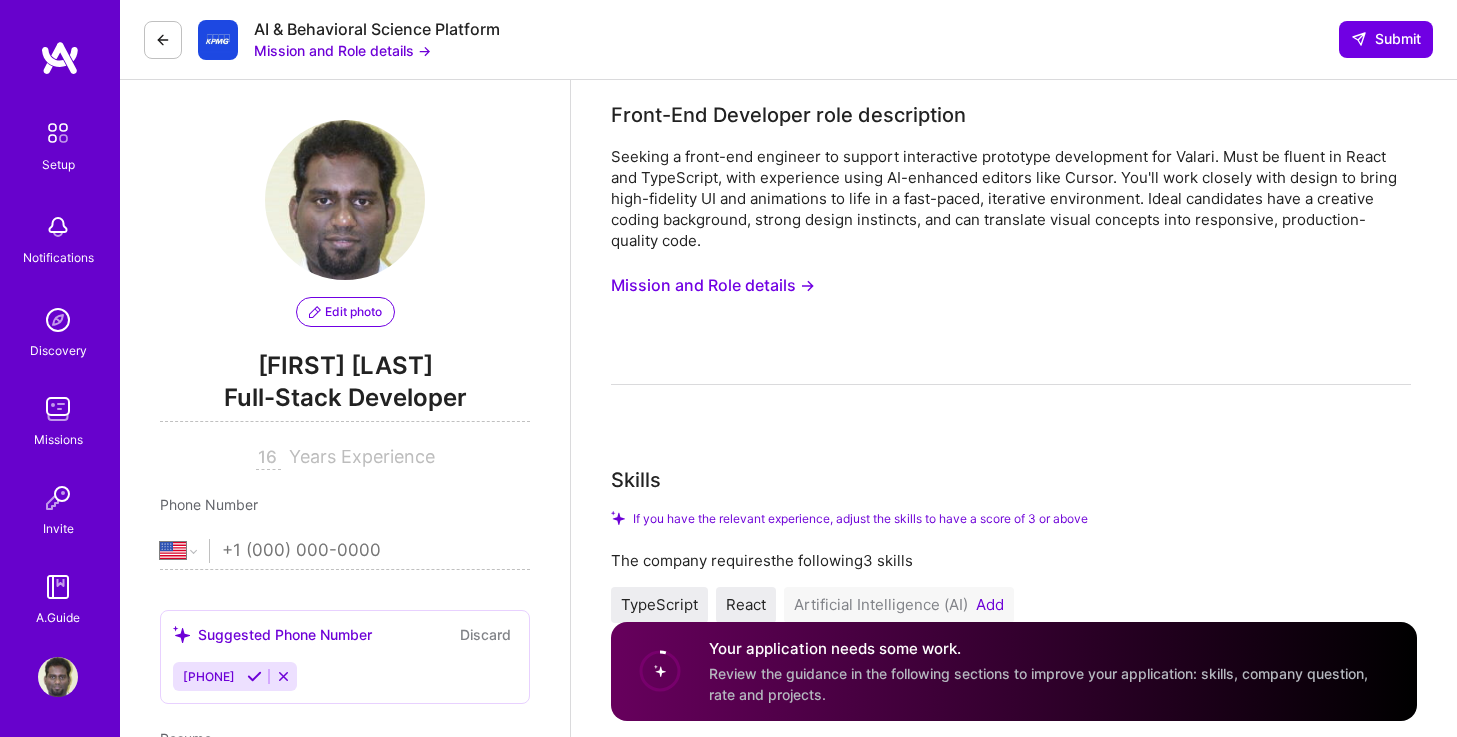 select on "US" 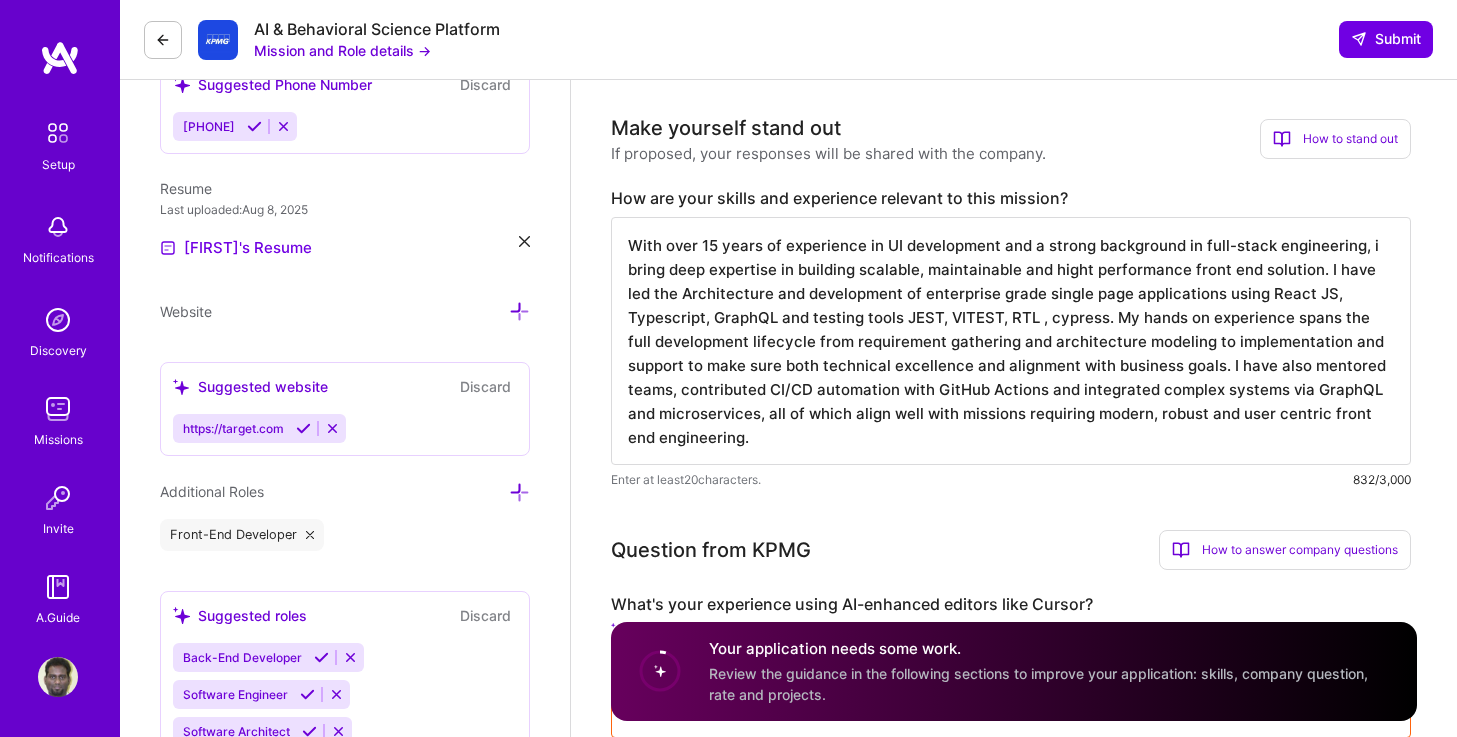 click on "With over 15 years of experience in UI development and a strong background in full-stack engineering, i bring deep expertise in building scalable, maintainable and hight performance front end solution. I have led the Architecture and development of enterprise grade single page applications using React JS, Typescript, GraphQL and testing tools JEST, VITEST, RTL , cypress. My hands on experience spans the full development lifecycle from requirement gathering and architecture modeling to implementation and support to make sure both technical excellence and alignment with business goals. I have also mentored teams, contributed CI/CD automation with GitHub Actions and integrated complex systems via GraphQL and microservices, all of which align well with missions requiring modern, robust and user centric front end engineering." at bounding box center [1011, 341] 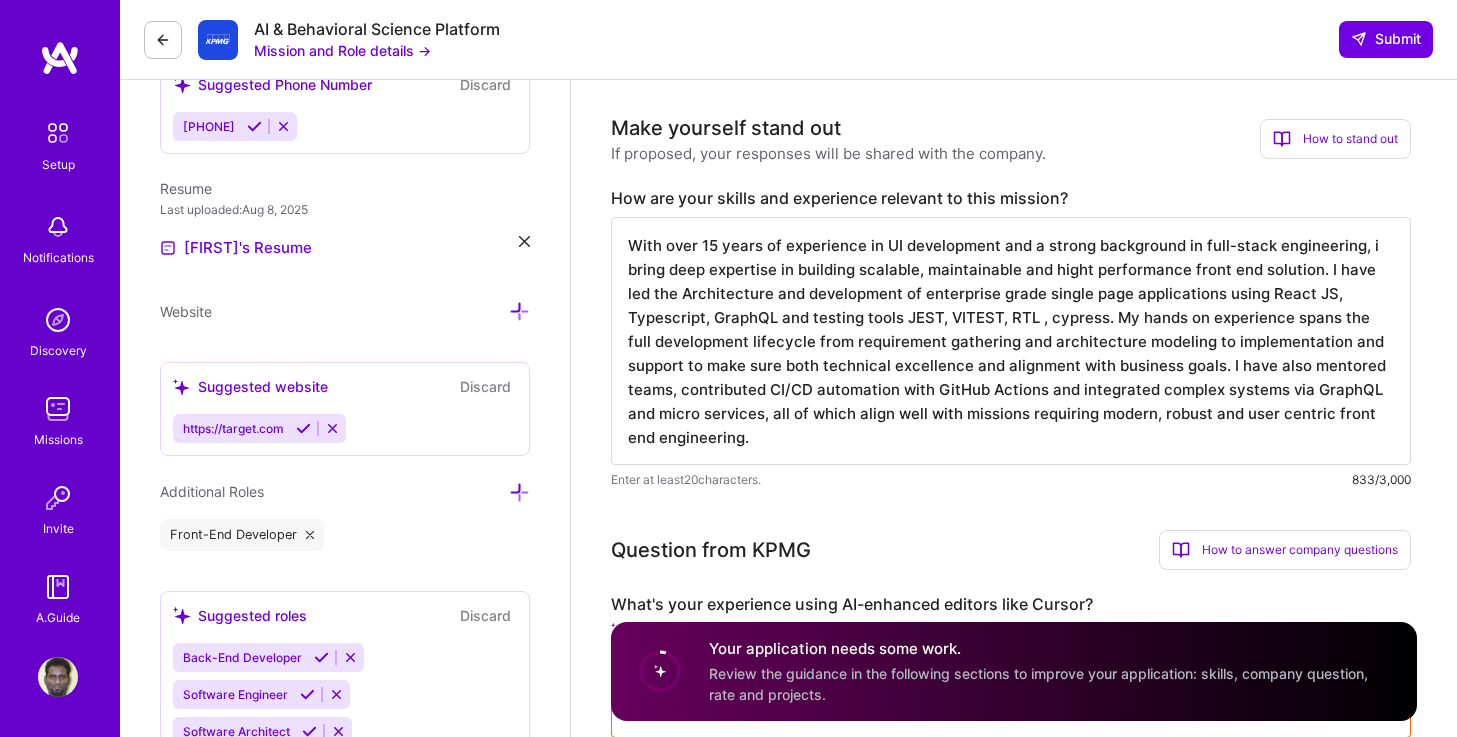 scroll, scrollTop: 2, scrollLeft: 0, axis: vertical 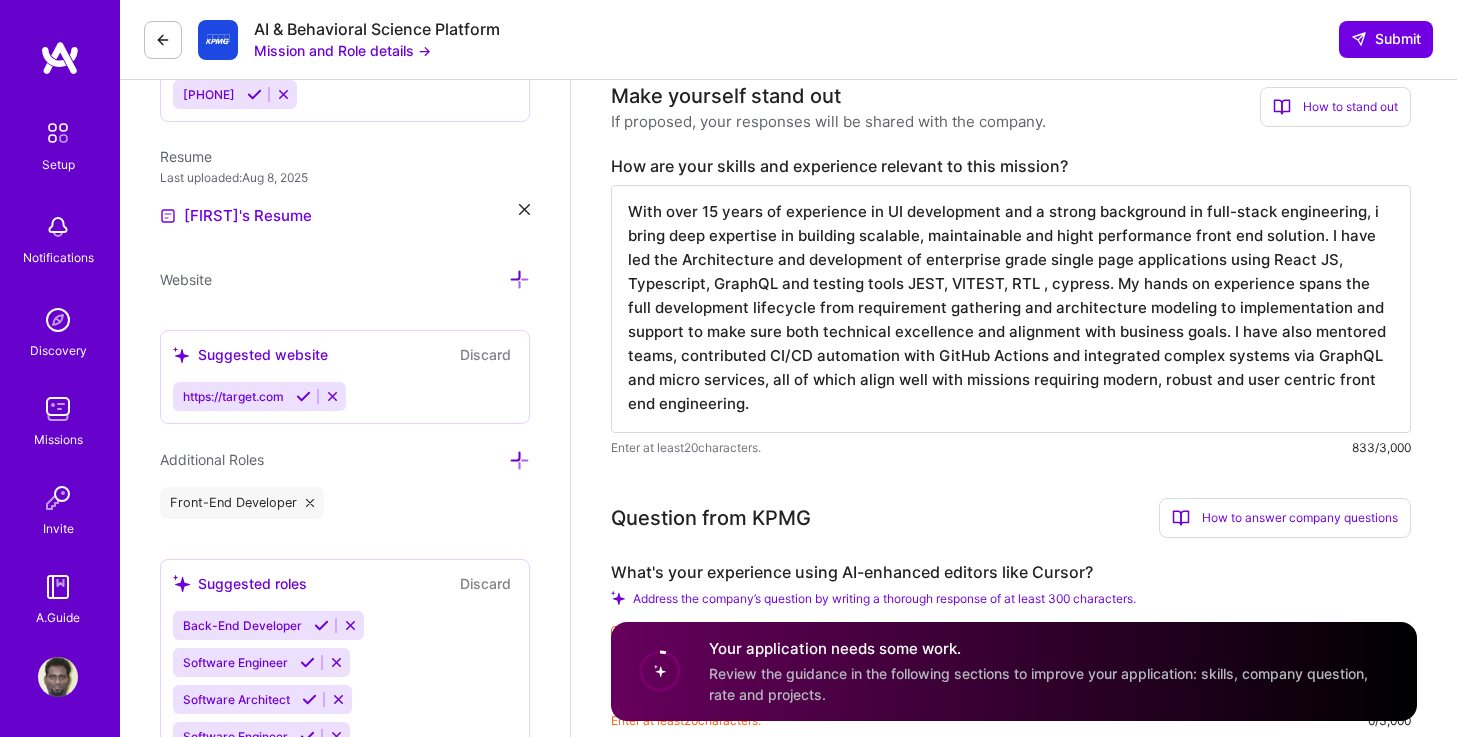 click on "With over 15 years of experience in UI development and a strong background in full-stack engineering, i bring deep expertise in building scalable, maintainable and hight performance front end solution. I have led the Architecture and development of enterprise grade single page applications using React JS, Typescript, GraphQL and testing tools JEST, VITEST, RTL , cypress. My hands on experience spans the full development lifecycle from requirement gathering and architecture modeling to implementation and support to make sure both technical excellence and alignment with business goals. I have also mentored teams, contributed CI/CD automation with GitHub Actions and integrated complex systems via GraphQL and micro services, all of which align well with missions requiring modern, robust and user centric front end engineering." at bounding box center (1011, 309) 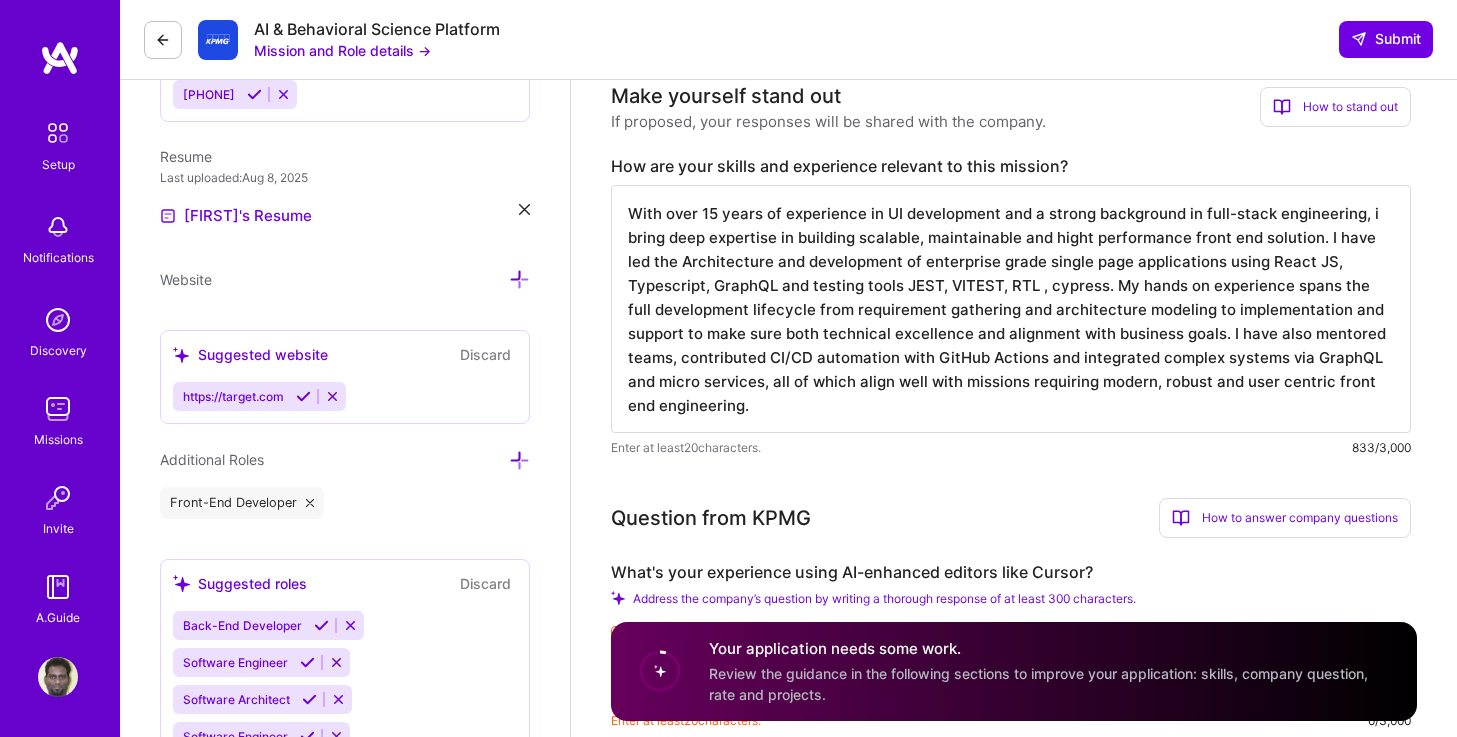 scroll, scrollTop: 2, scrollLeft: 0, axis: vertical 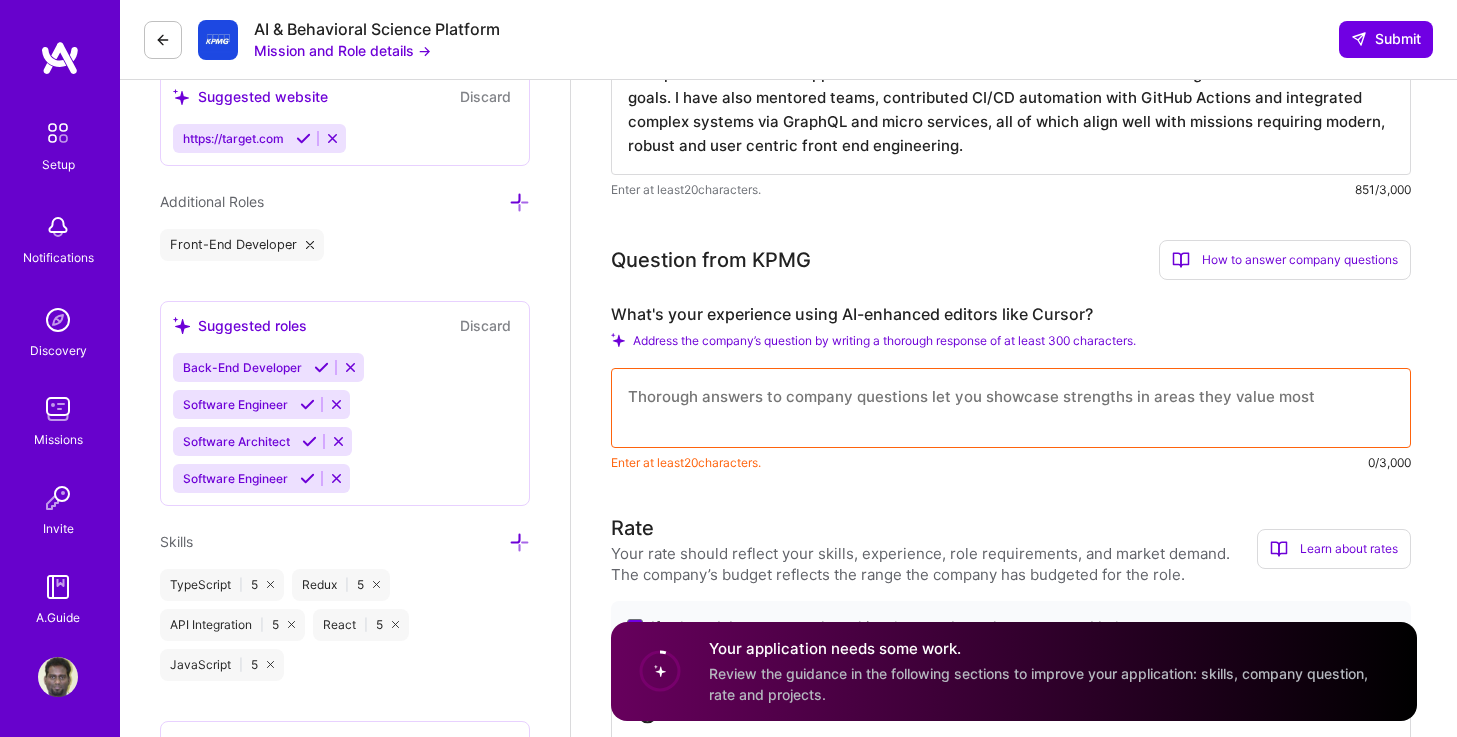 type on "With over 15 years of experience in UI development and a strong background in full-stack engineering, i bring deep expertise in building scalable, maintainable and hight performance front end solution. I have led the Architecture and development of enterprise grade single page applications using React JS, Typescript, GraphQL and testing tools JEST, VITEST, React Testing Library , cypress. My hands on experience spans the full development lifecycle from requirement gathering and architecture modeling to implementation and support to make sure both technical excellence and alignment with business goals. I have also mentored teams, contributed CI/CD automation with GitHub Actions and integrated complex systems via GraphQL and micro services, all of which align well with missions requiring modern, robust and user centric front end engineering." 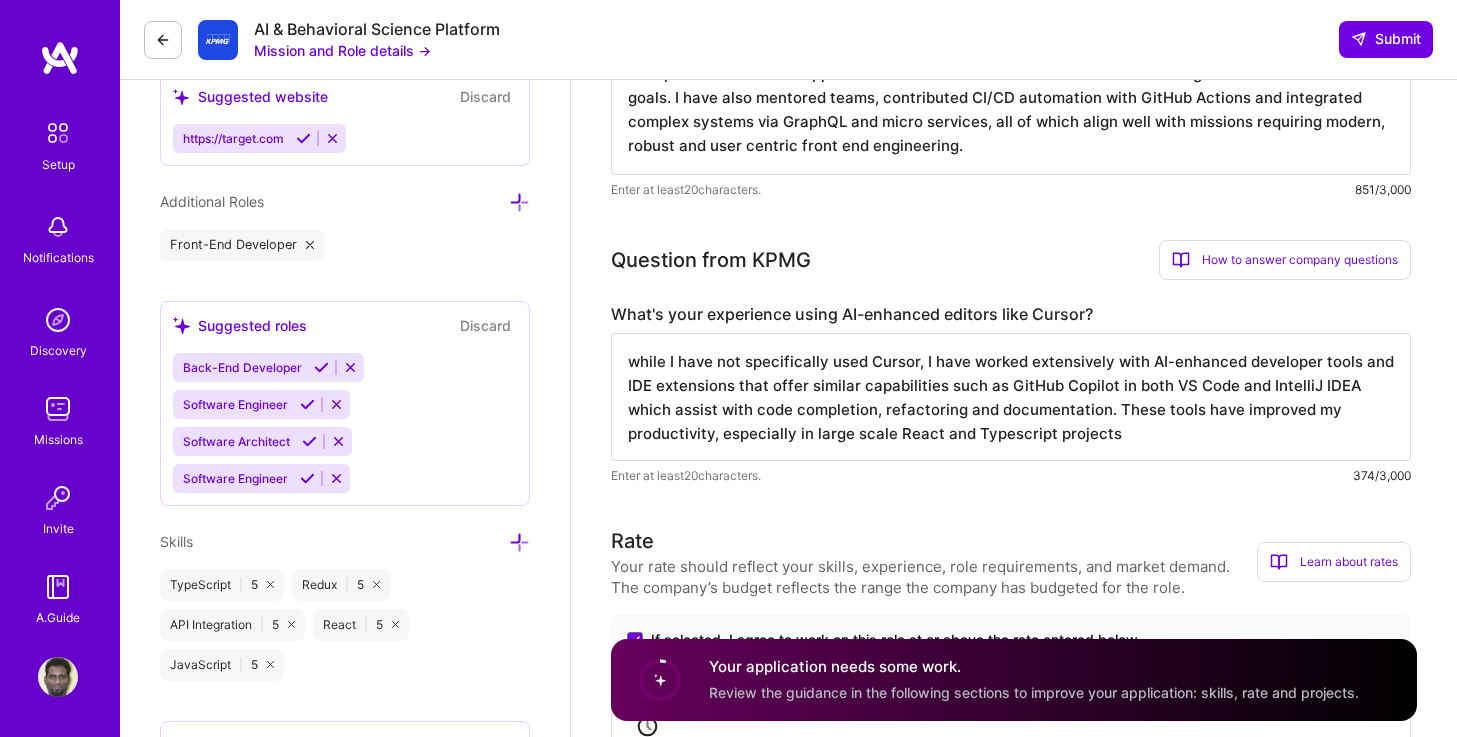 click on "while I have not specifically used Cursor, I have worked extensively with AI-enhanced developer tools and IDE extensions that offer similar capabilities such as GitHub Copilot in both VS Code and IntelliJ IDEA which assist with code completion, refactoring and documentation. These tools have improved my productivity, especially in large scale React and Typescript projects" at bounding box center [1011, 397] 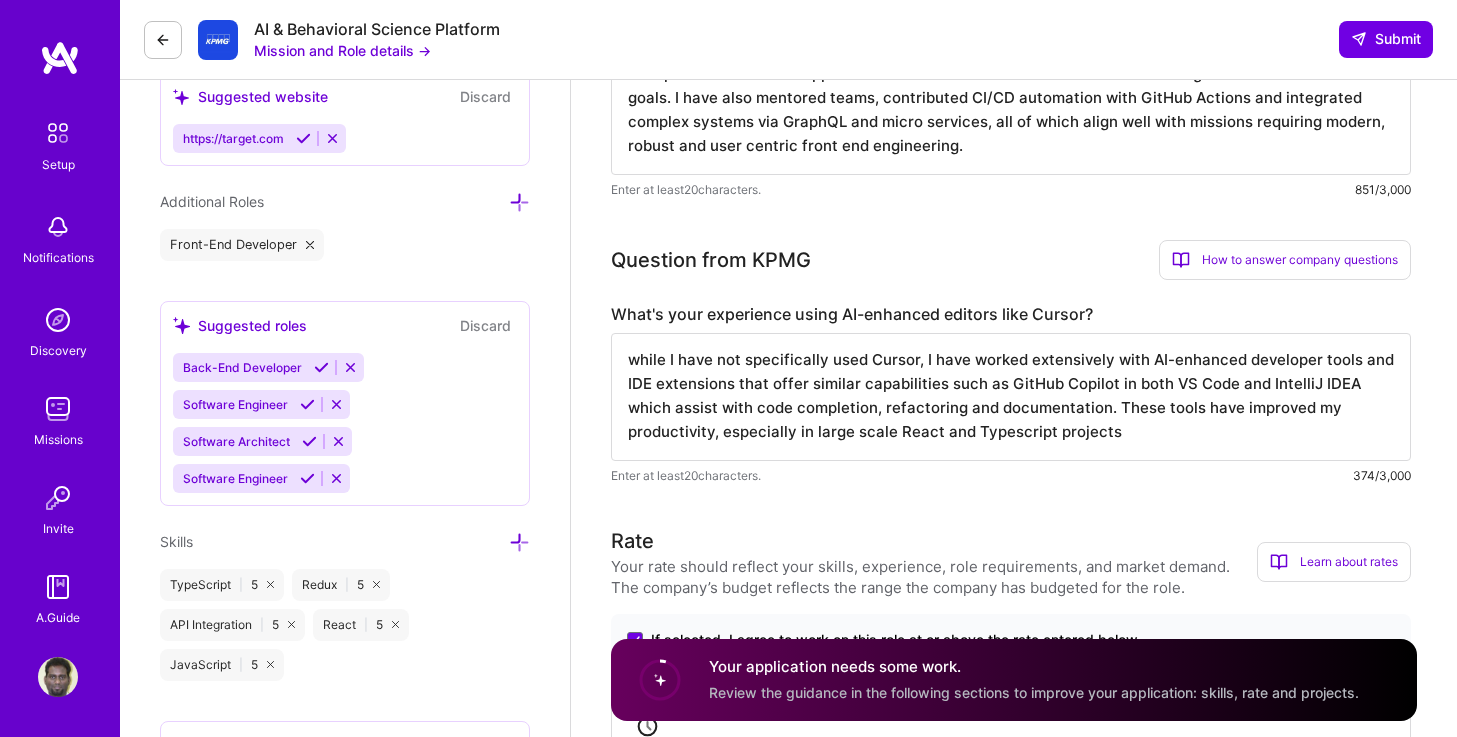 click on "while I have not specifically used Cursor, I have worked extensively with AI-enhanced developer tools and IDE extensions that offer similar capabilities such as GitHub Copilot in both VS Code and IntelliJ IDEA which assist with code completion, refactoring and documentation. These tools have improved my productivity, especially in large scale React and Typescript projects" at bounding box center (1011, 397) 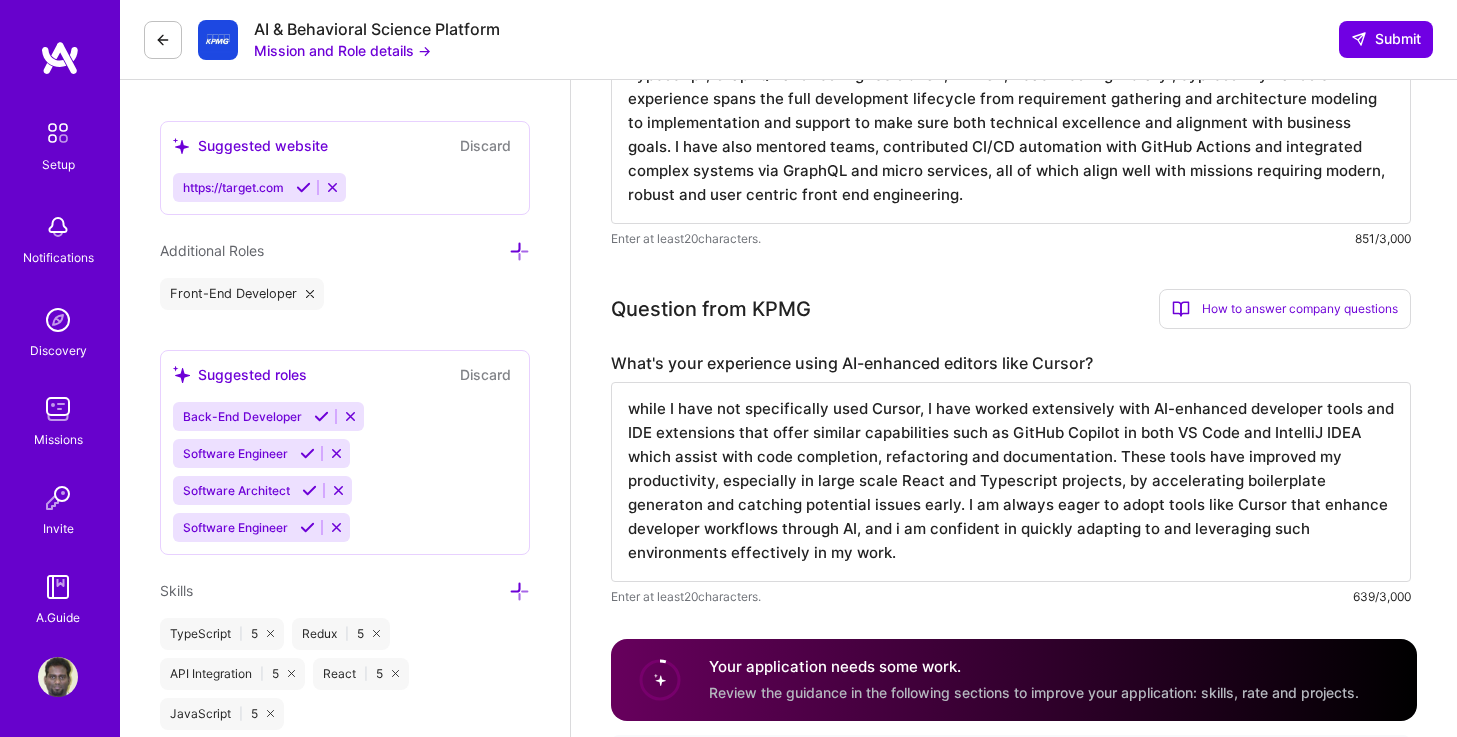 scroll, scrollTop: 776, scrollLeft: 0, axis: vertical 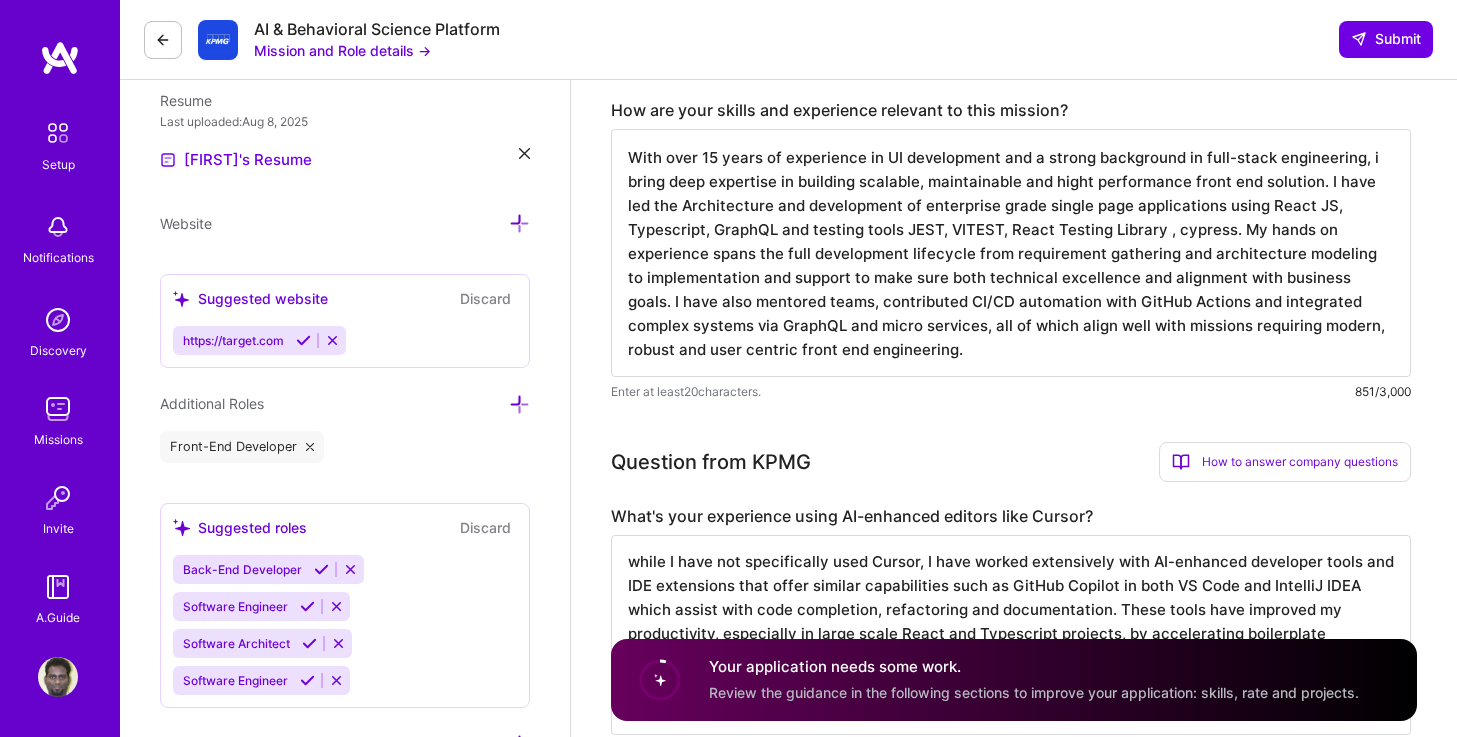 type on "while I have not specifically used Cursor, I have worked extensively with AI-enhanced developer tools and IDE extensions that offer similar capabilities such as GitHub Copilot in both VS Code and IntelliJ IDEA which assist with code completion, refactoring and documentation. These tools have improved my productivity, especially in large scale React and Typescript projects, by accelerating boilerplate generaton and catching potential issues early. I am always eager to adopt tools like Cursor that enhance developer workflows through AI, and i am confident in quickly adapting to and leveraging such environments effectively in my work." 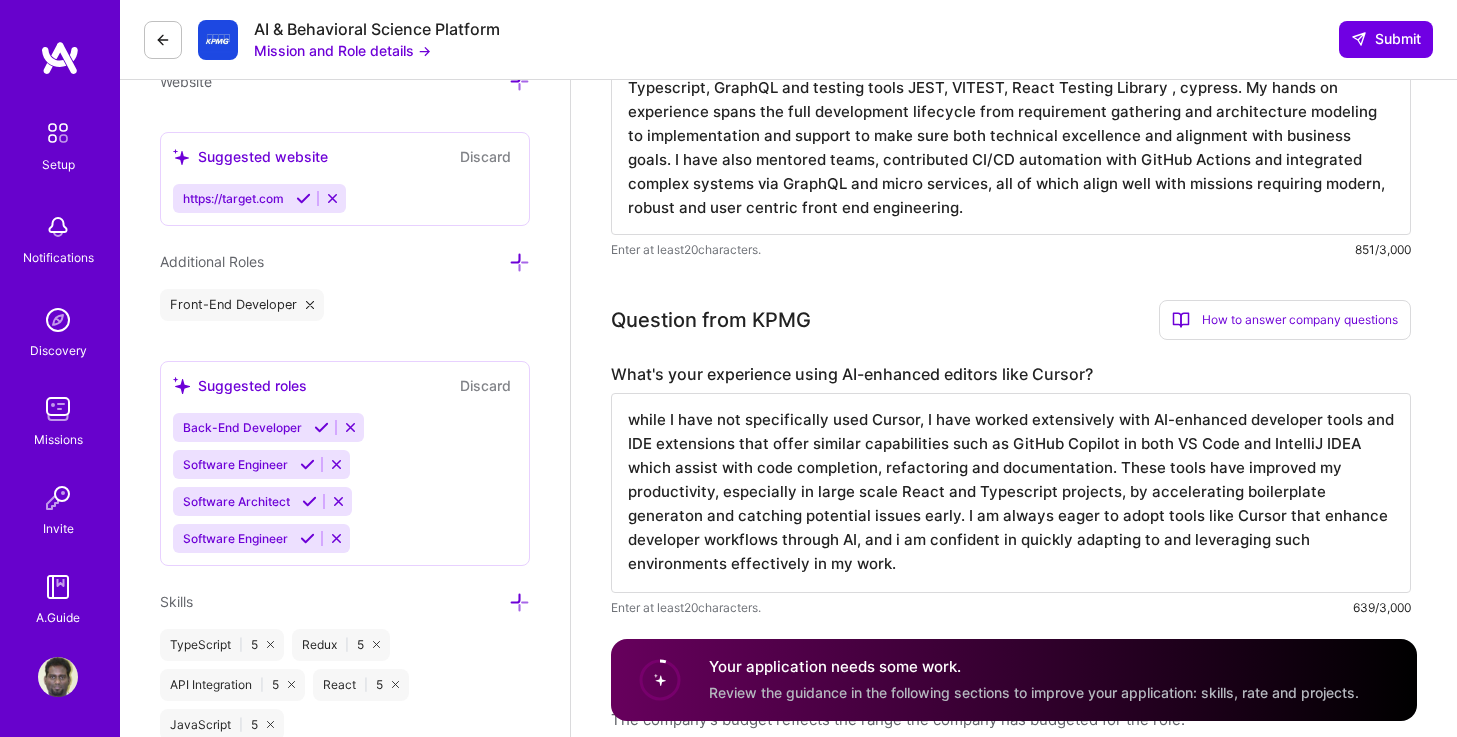 scroll, scrollTop: 782, scrollLeft: 0, axis: vertical 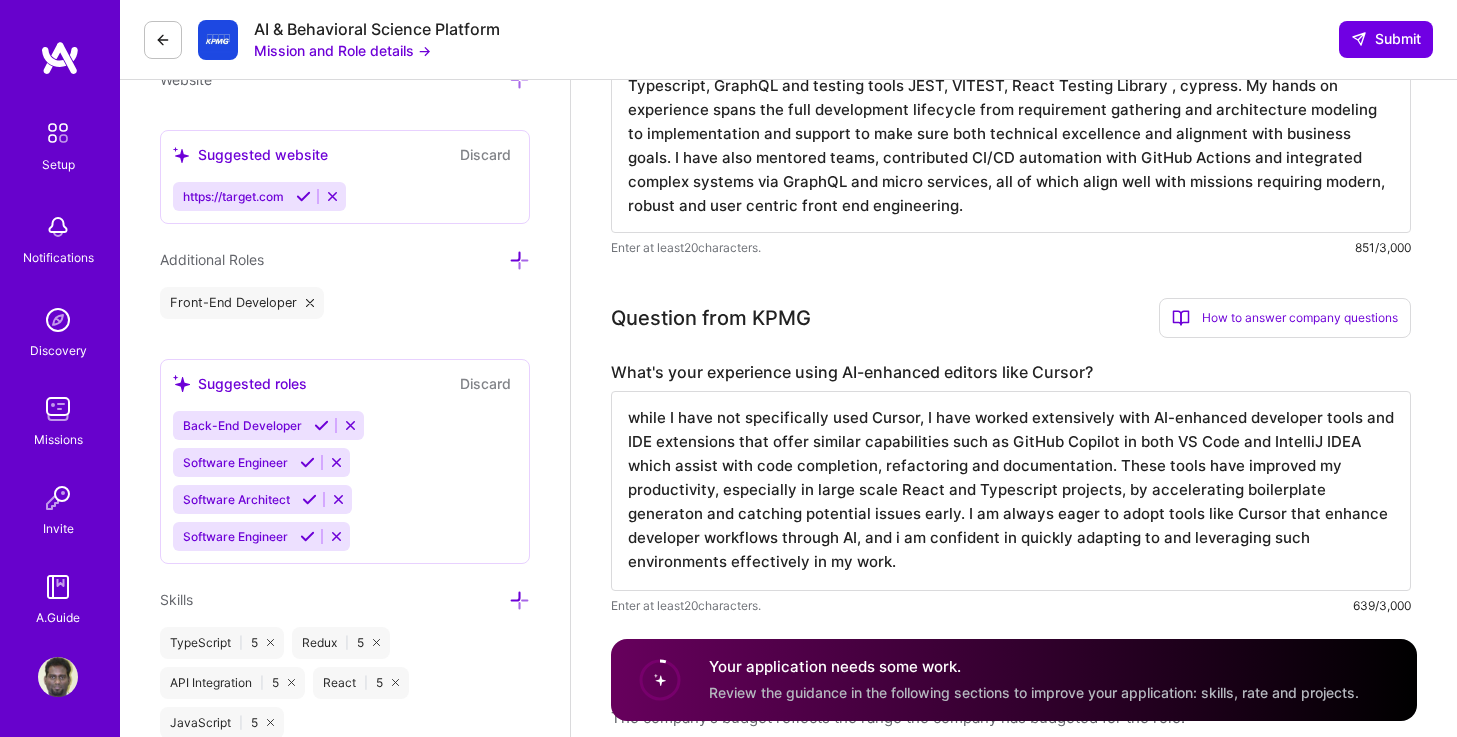 click on "while I have not specifically used Cursor, I have worked extensively with AI-enhanced developer tools and IDE extensions that offer similar capabilities such as GitHub Copilot in both VS Code and IntelliJ IDEA which assist with code completion, refactoring and documentation. These tools have improved my productivity, especially in large scale React and Typescript projects, by accelerating boilerplate generaton and catching potential issues early. I am always eager to adopt tools like Cursor that enhance developer workflows through AI, and i am confident in quickly adapting to and leveraging such environments effectively in my work." at bounding box center [1011, 491] 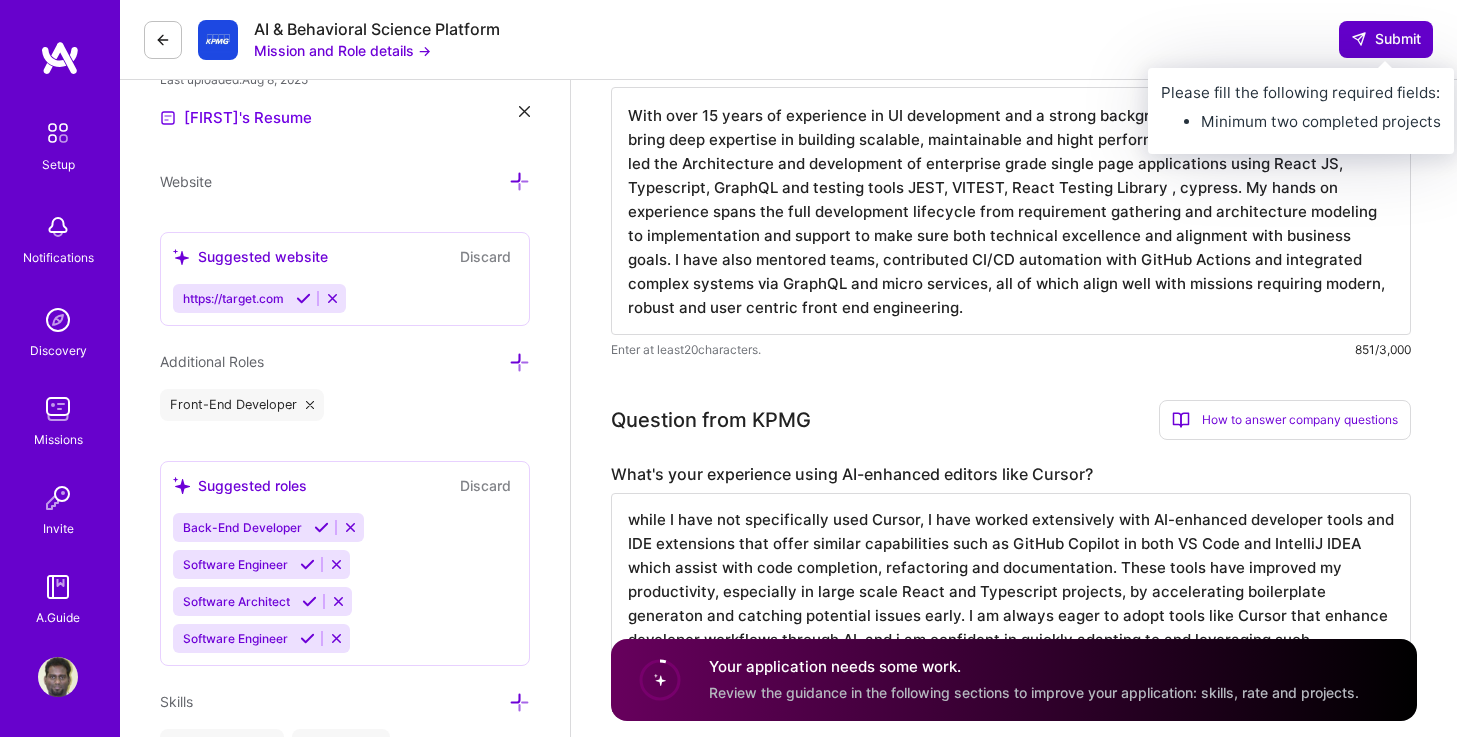 click on "Submit" at bounding box center [1386, 39] 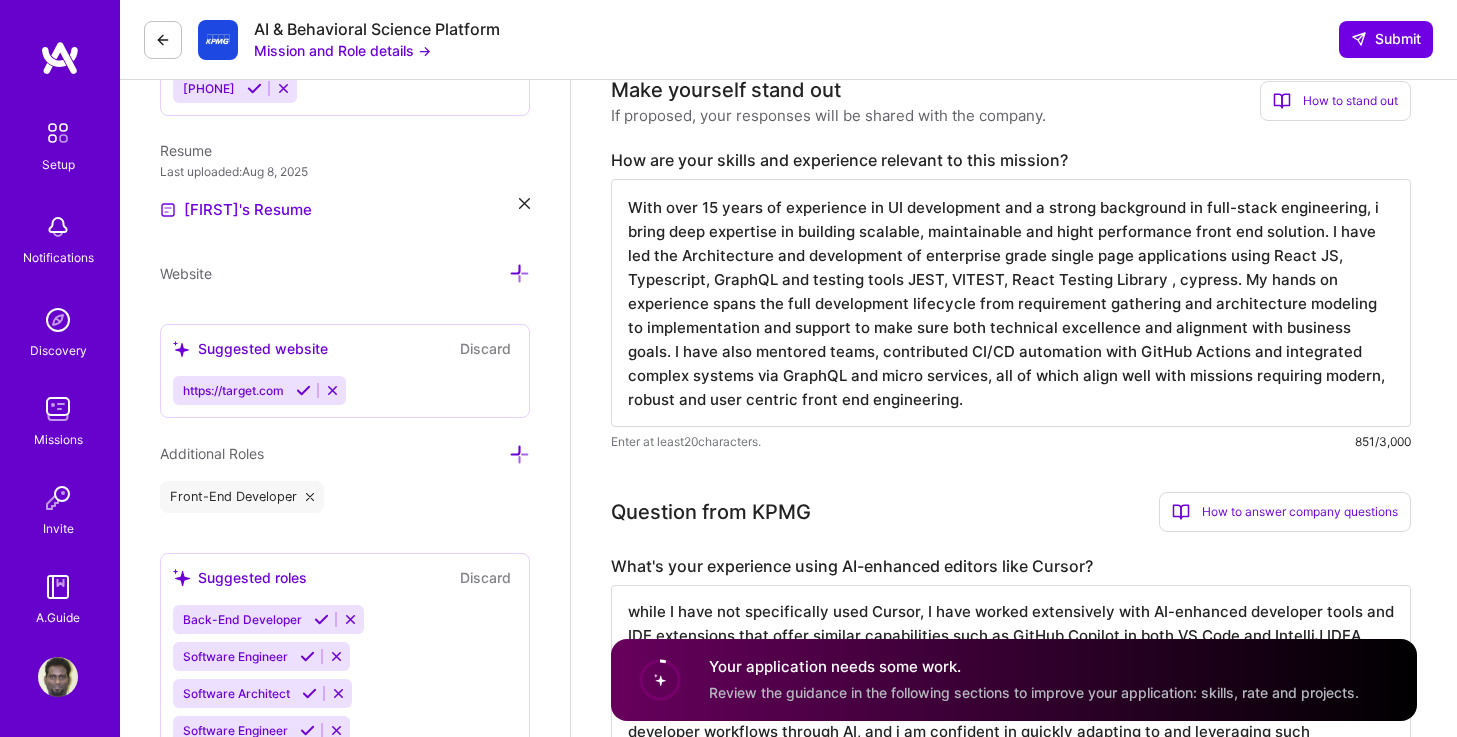 scroll, scrollTop: 739, scrollLeft: 0, axis: vertical 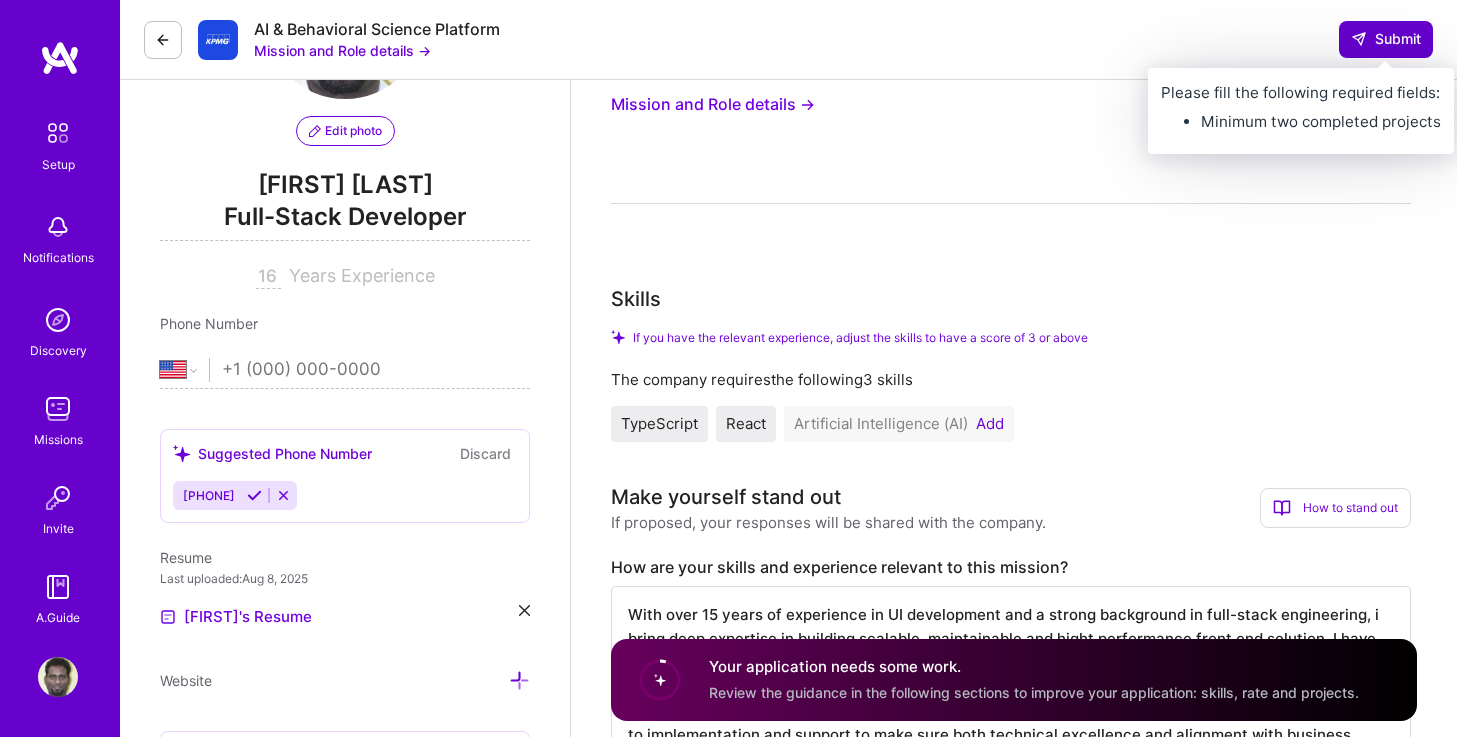 click on "Submit" at bounding box center [1386, 39] 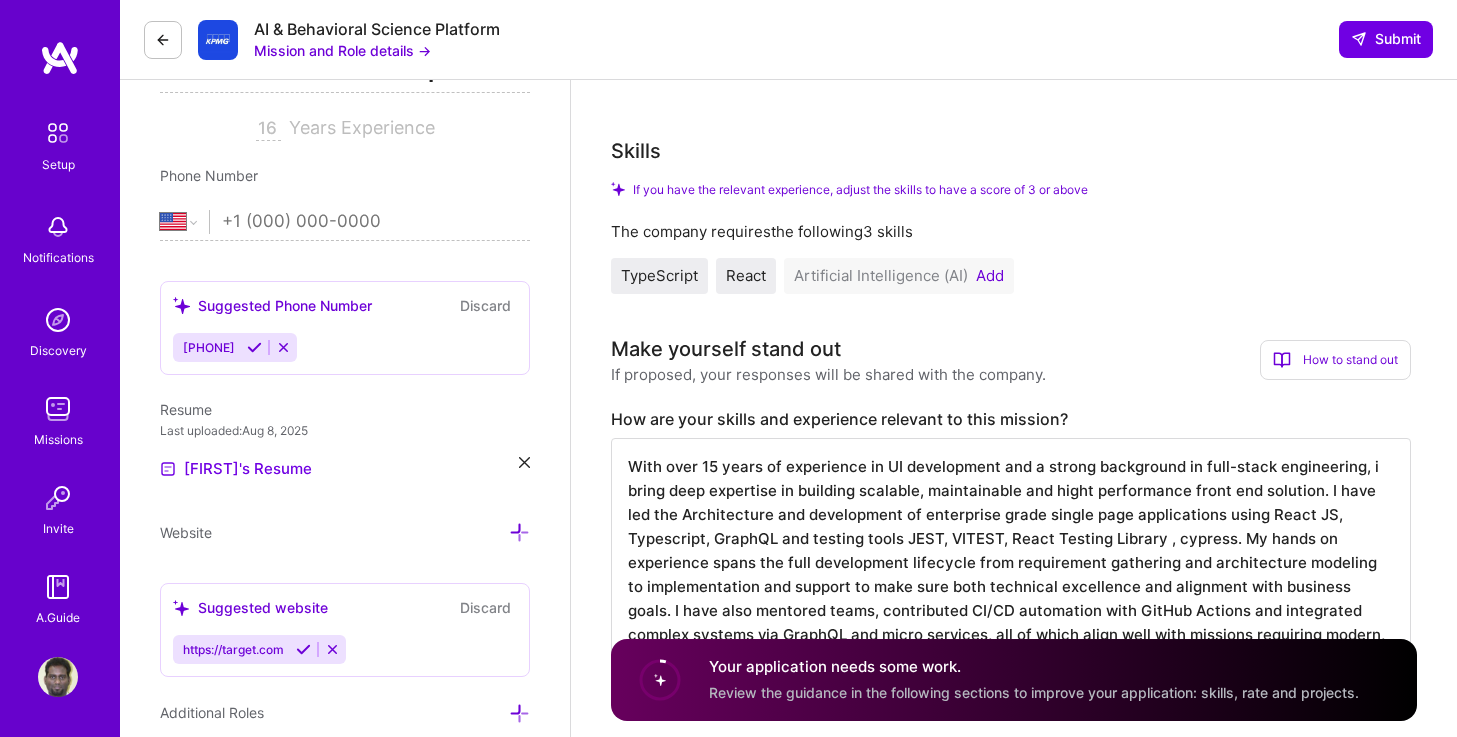 scroll, scrollTop: 334, scrollLeft: 0, axis: vertical 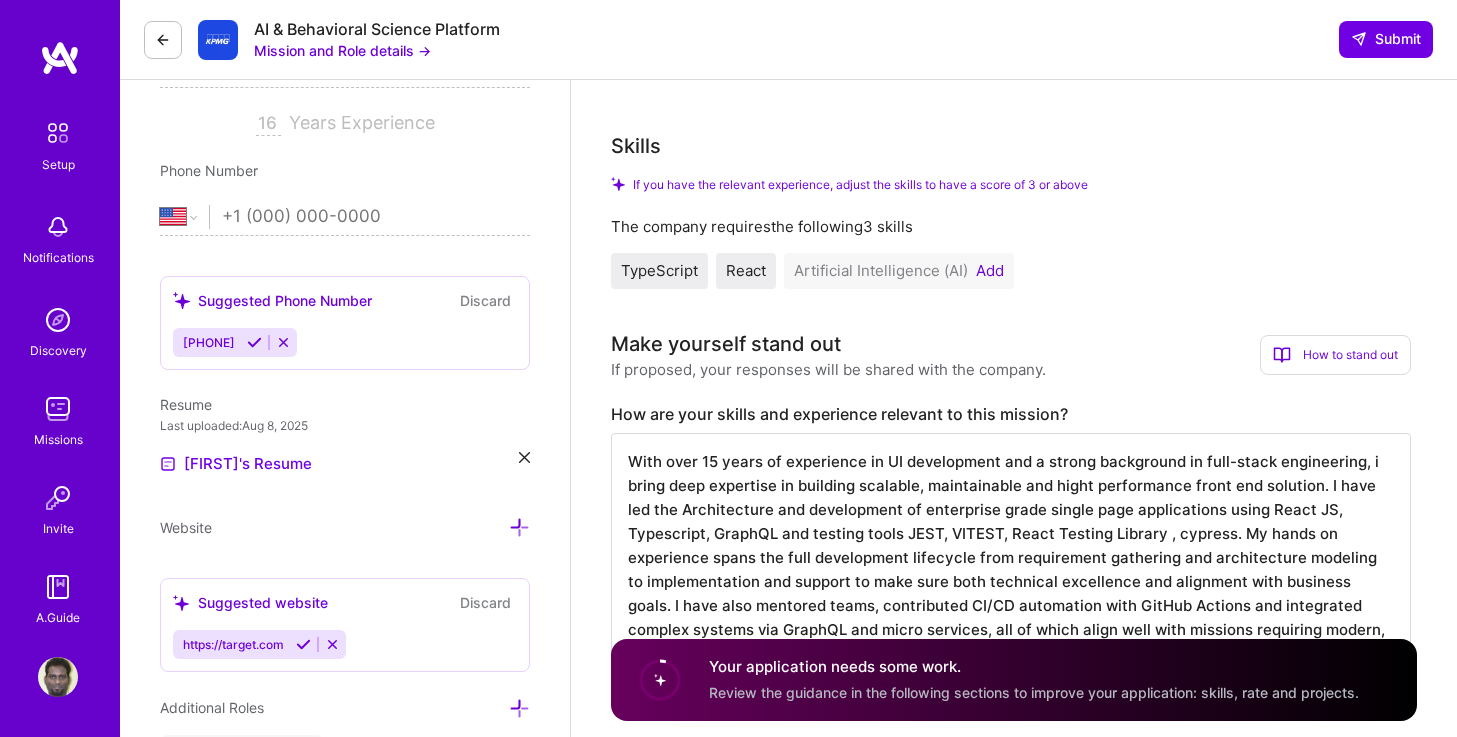 click on "Add" at bounding box center (990, 271) 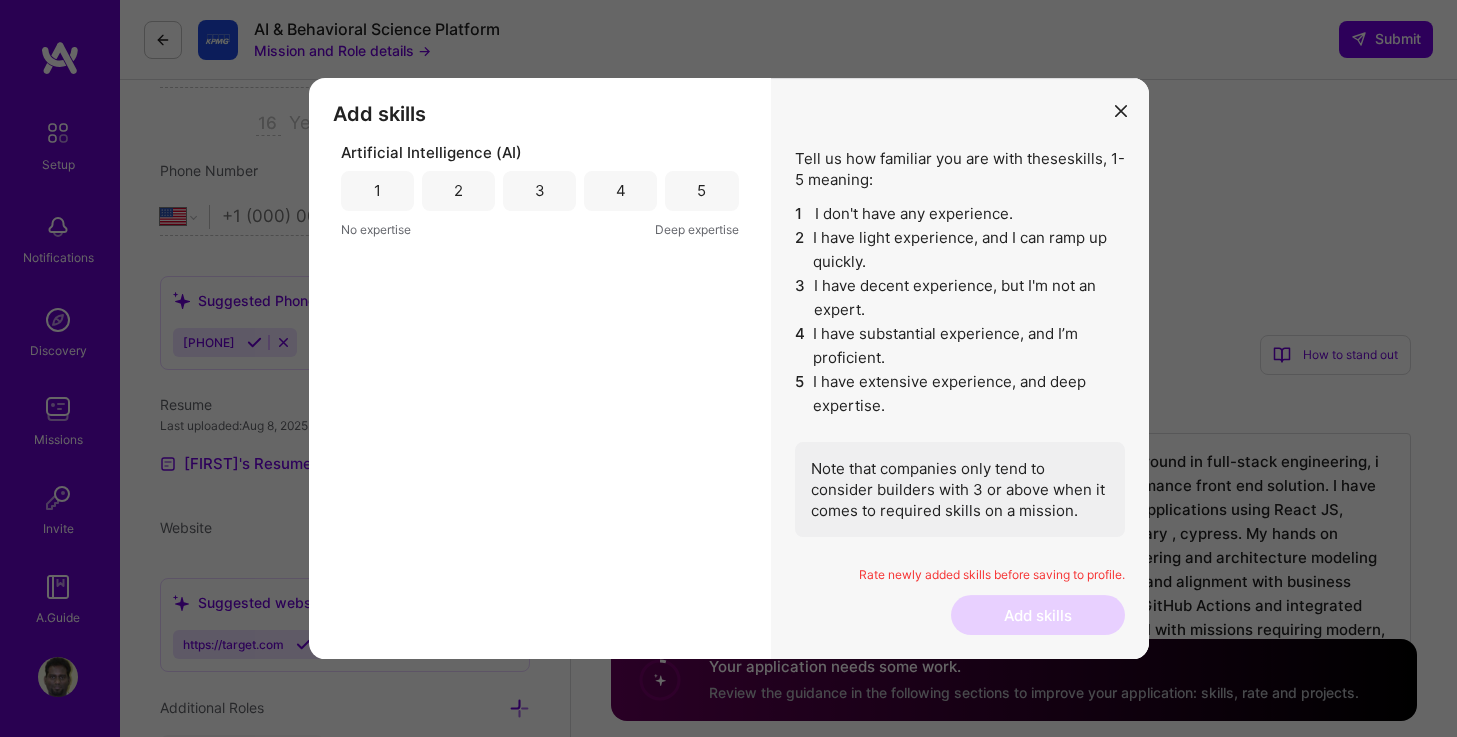 click on "4" at bounding box center (621, 190) 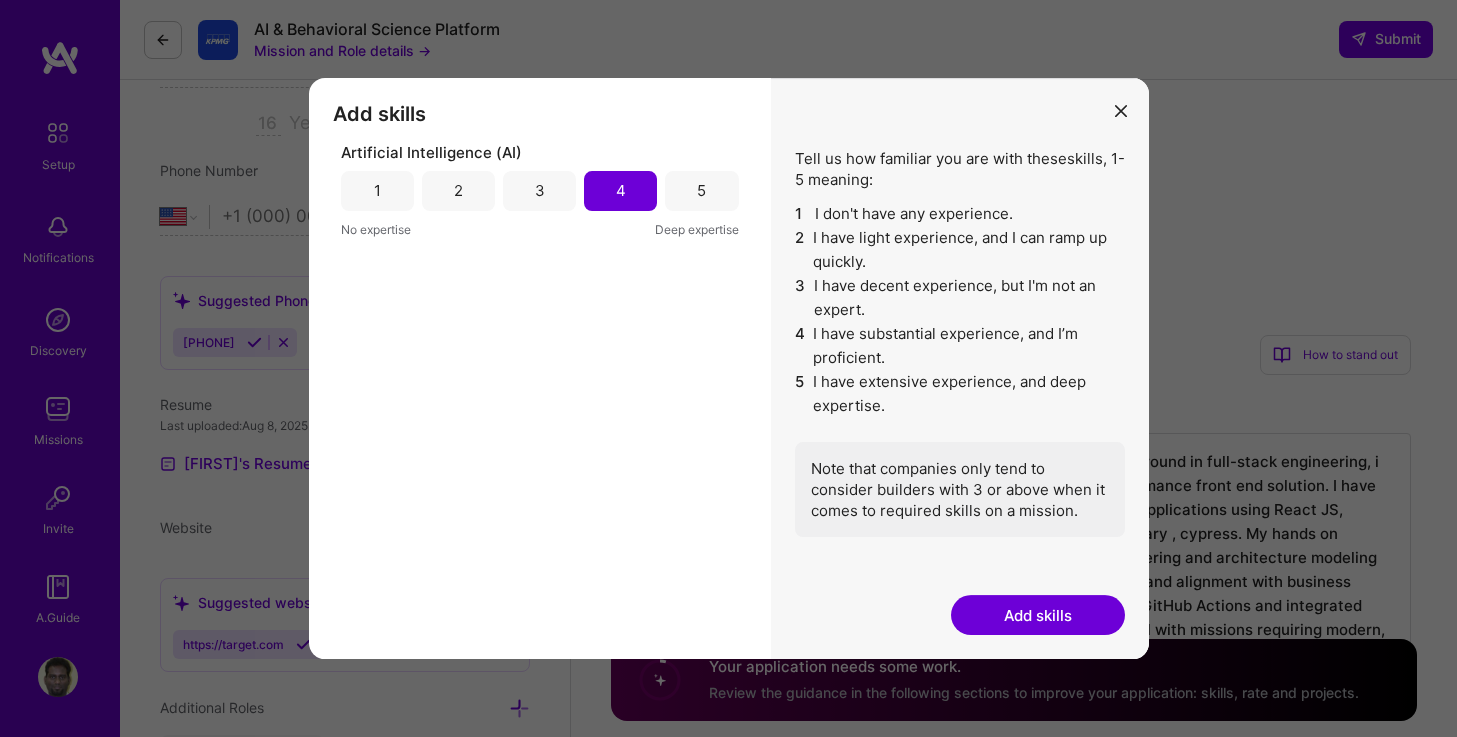 click on "Add skills" at bounding box center [1038, 615] 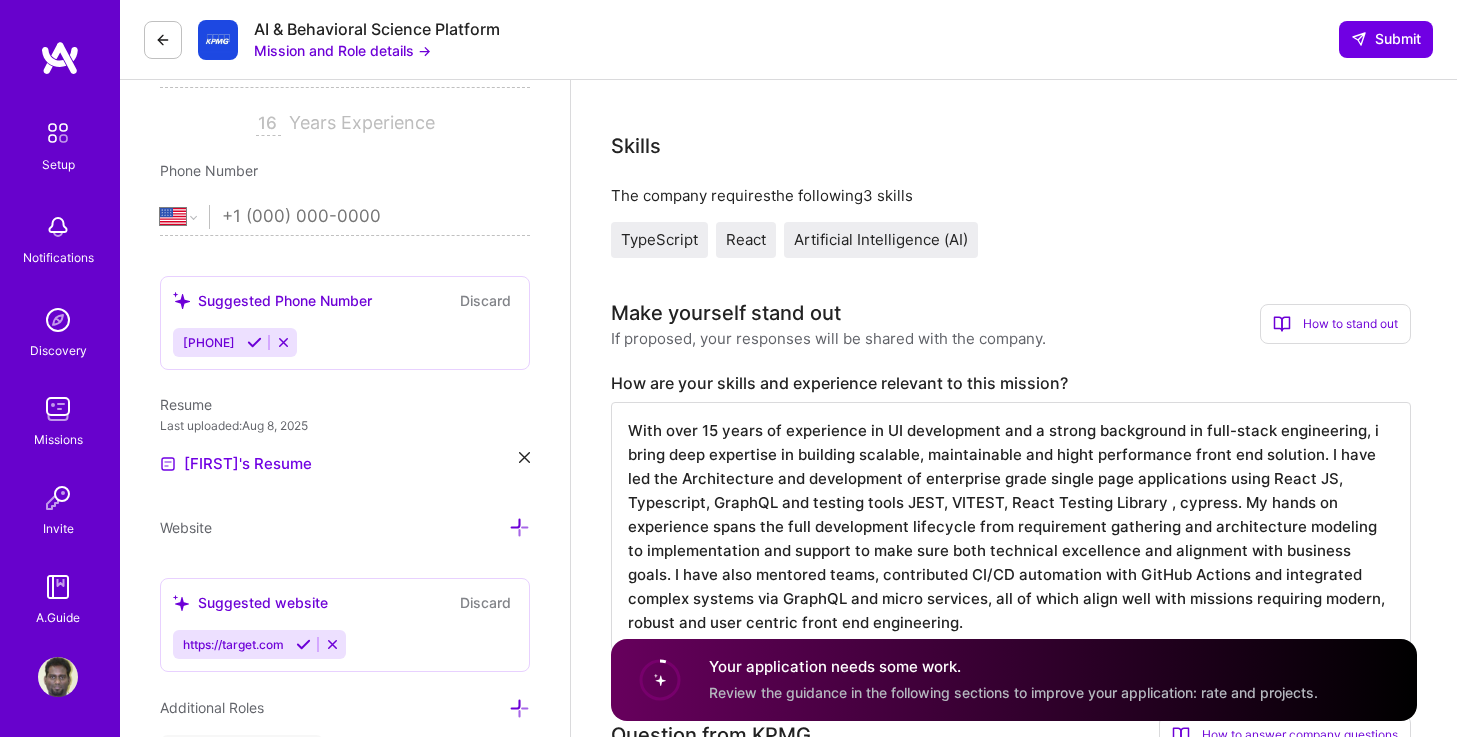 scroll, scrollTop: 149, scrollLeft: 0, axis: vertical 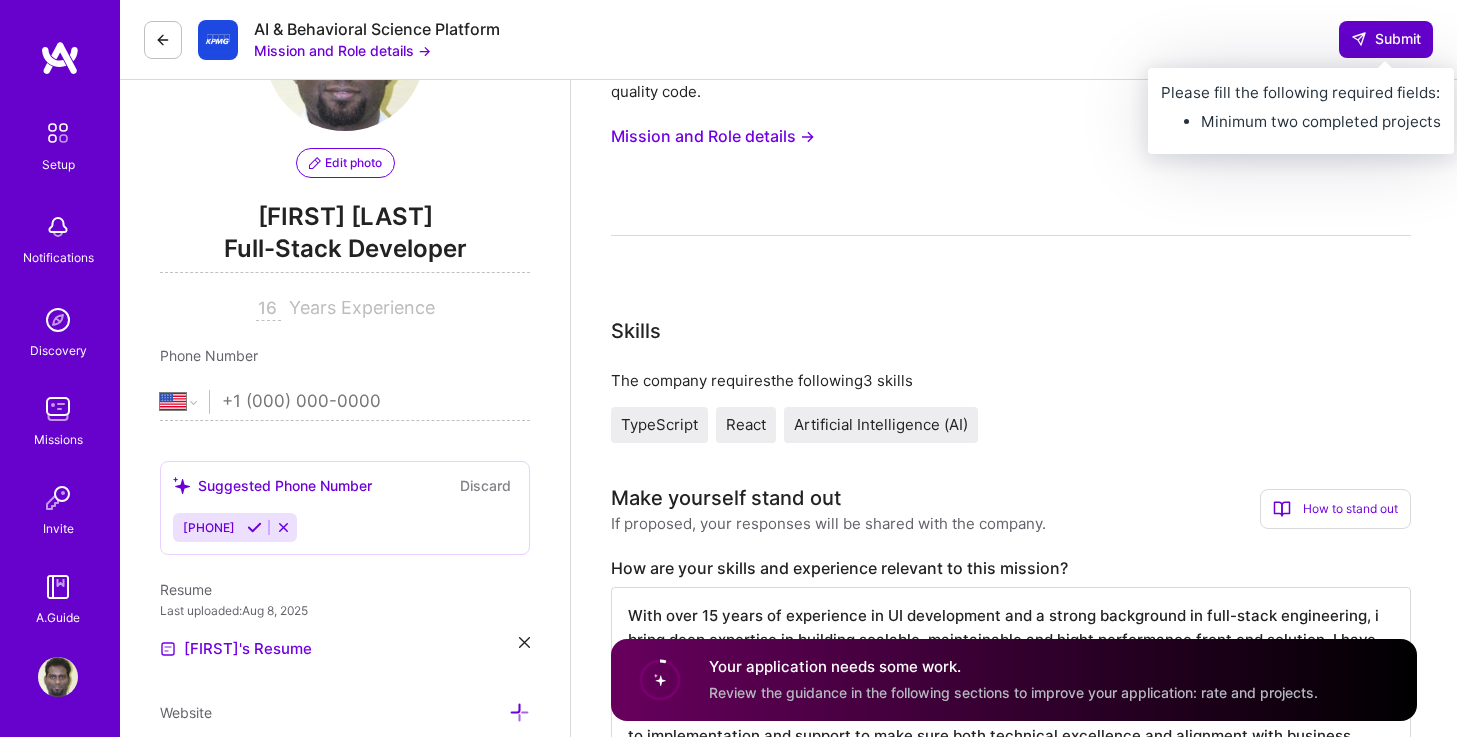click on "Submit" at bounding box center (1386, 39) 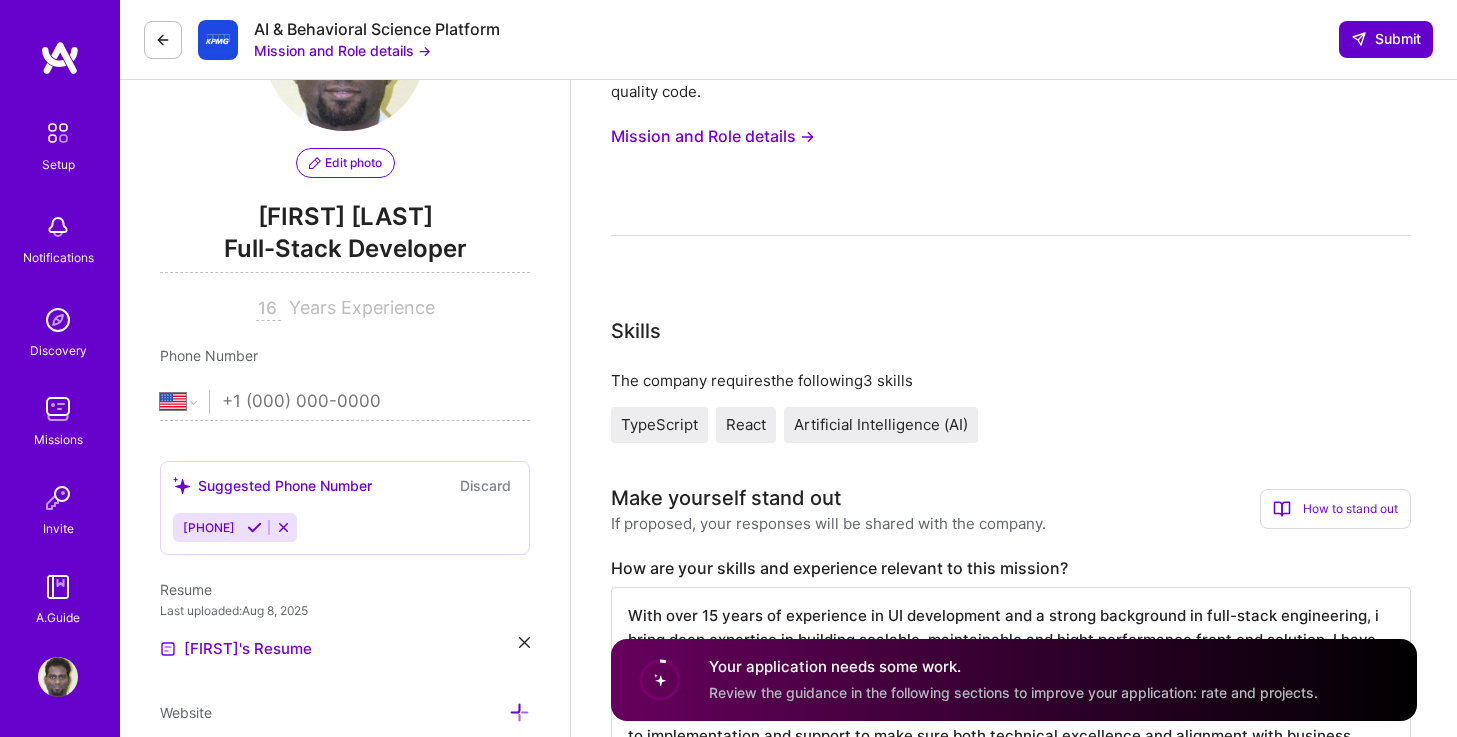 click on "Submit" at bounding box center [1386, 39] 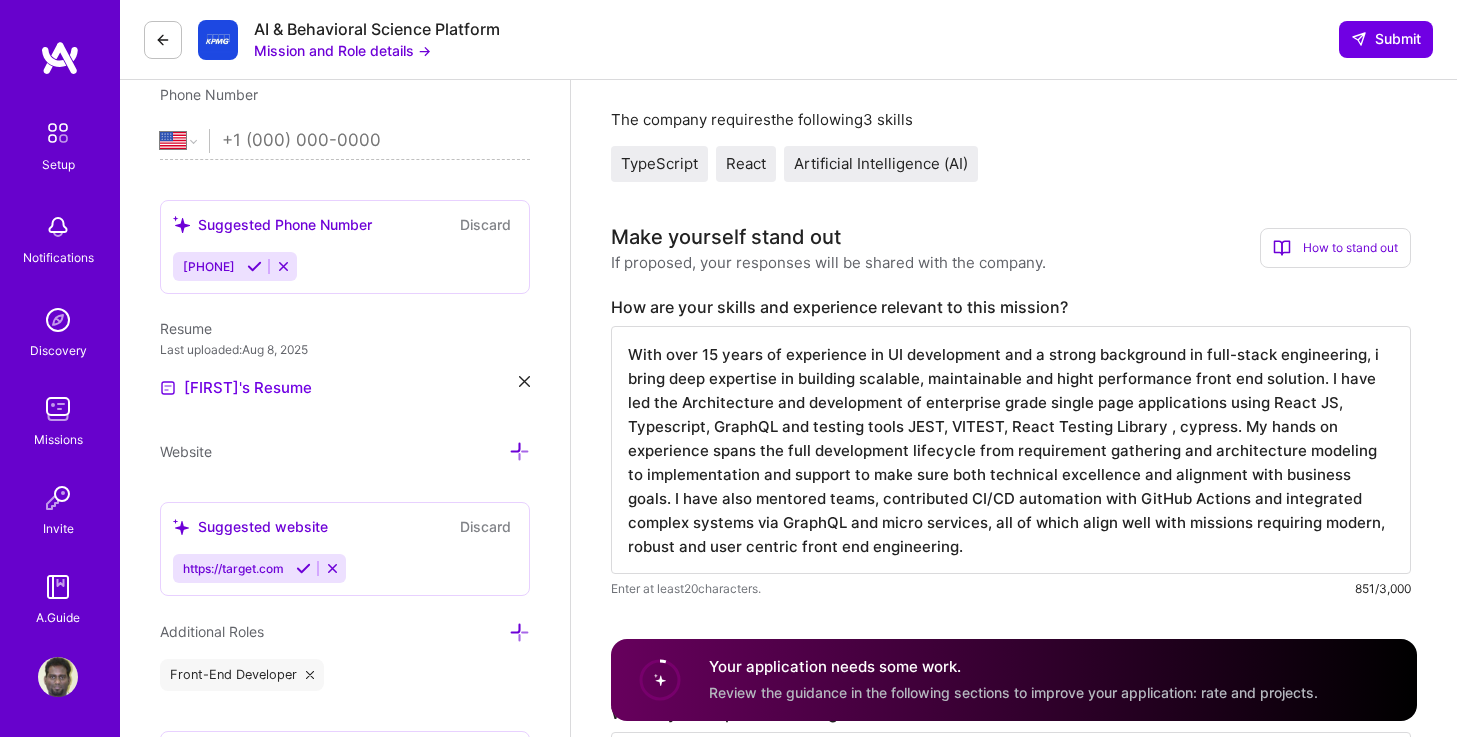 scroll, scrollTop: 491, scrollLeft: 0, axis: vertical 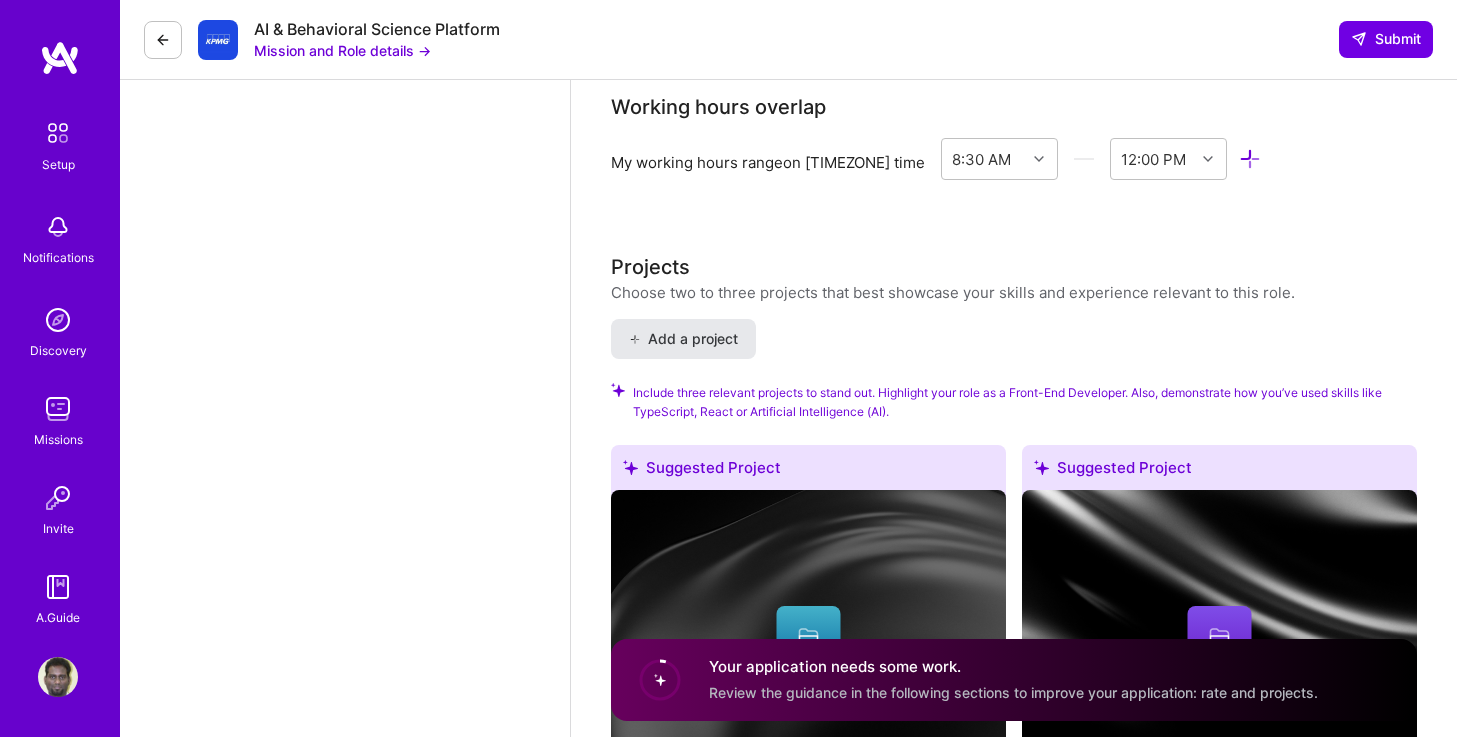 click on "Add a project" at bounding box center [683, 339] 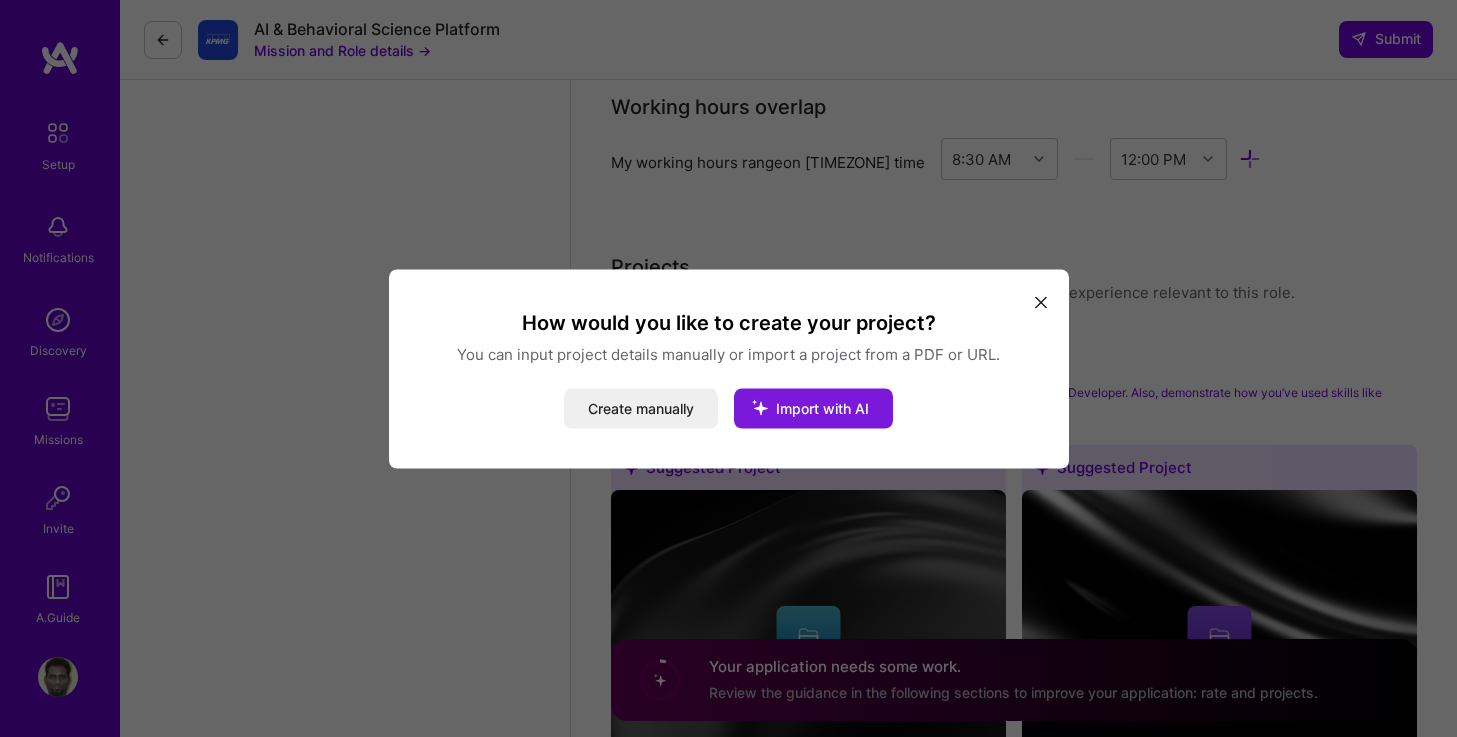 click on "Import with AI" at bounding box center (822, 407) 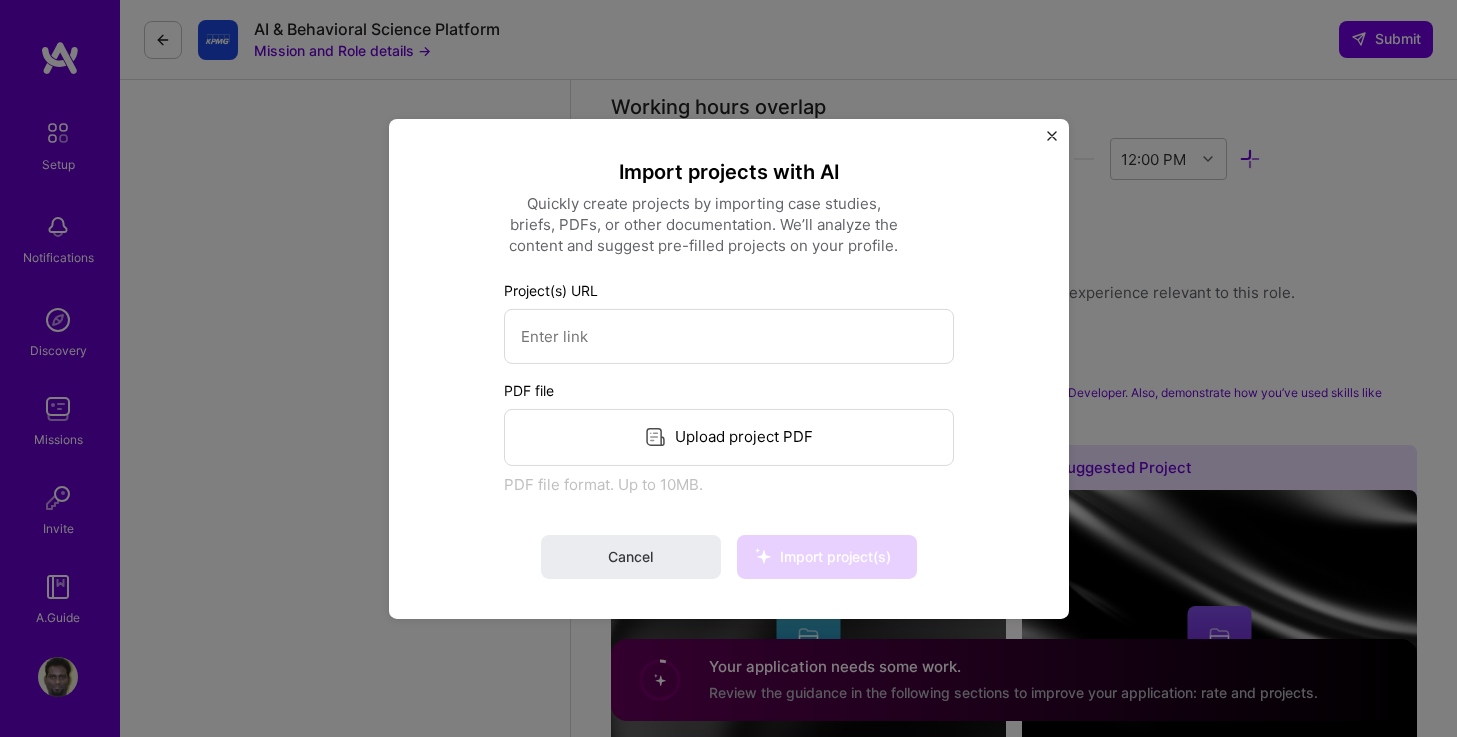 click on "Upload project PDF" at bounding box center (729, 436) 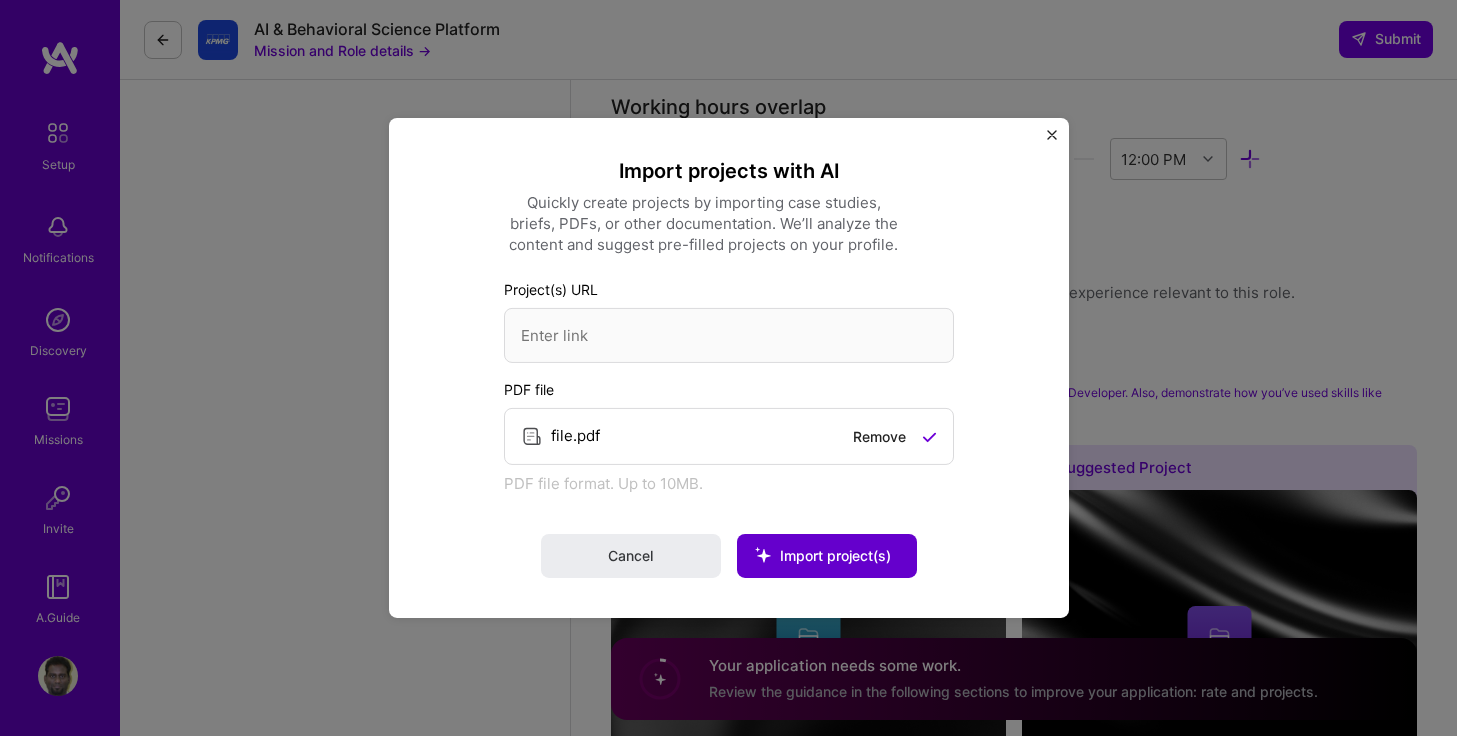 click on "Import project(s)" at bounding box center (835, 555) 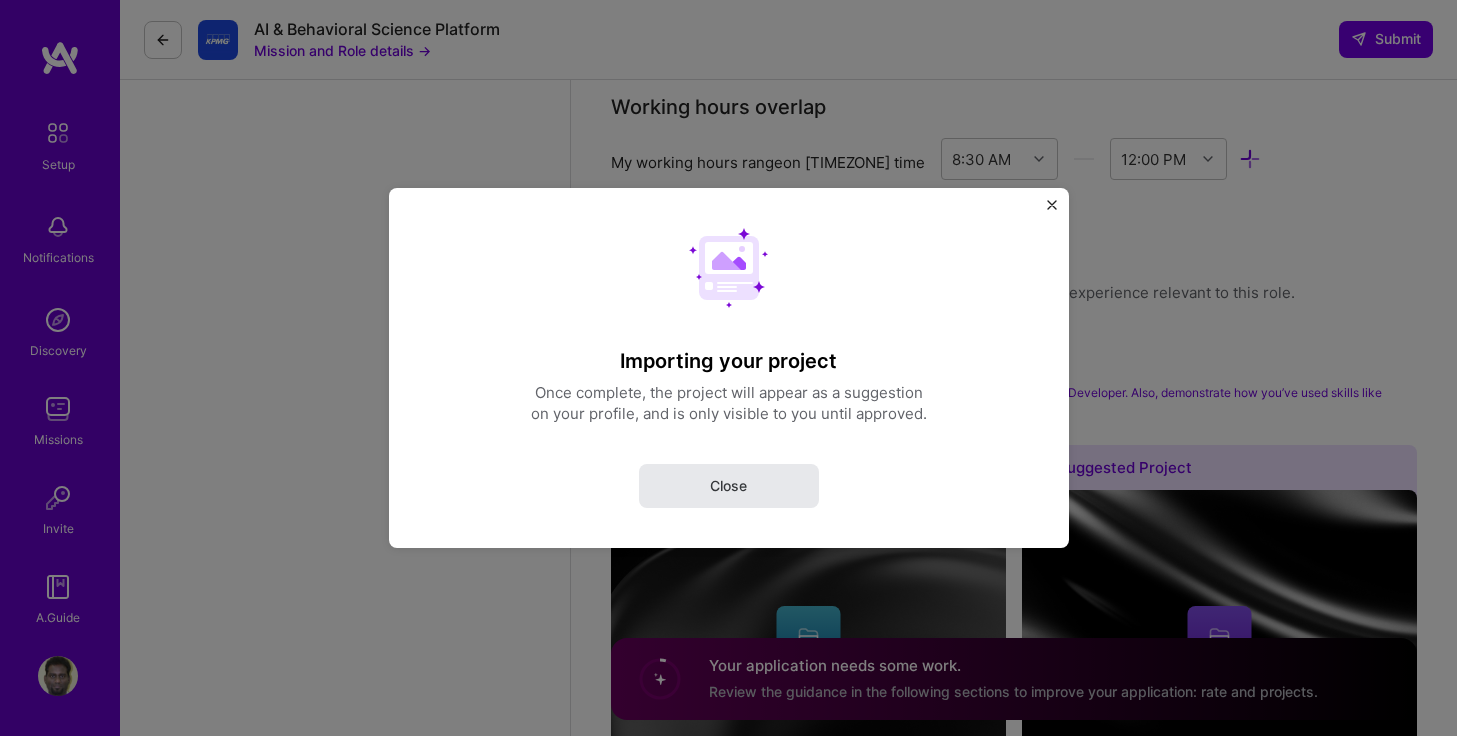 click on "Close" at bounding box center (728, 486) 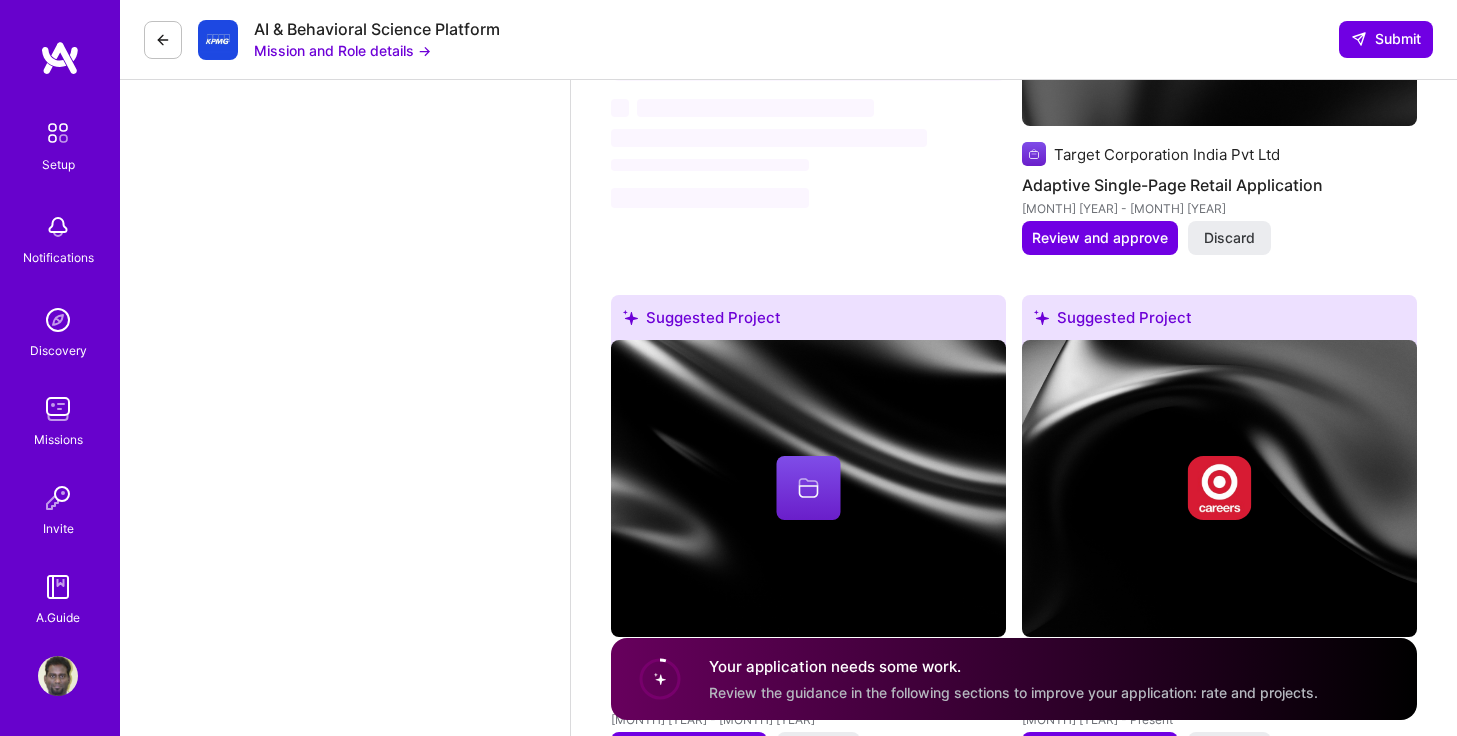 scroll, scrollTop: 2938, scrollLeft: 0, axis: vertical 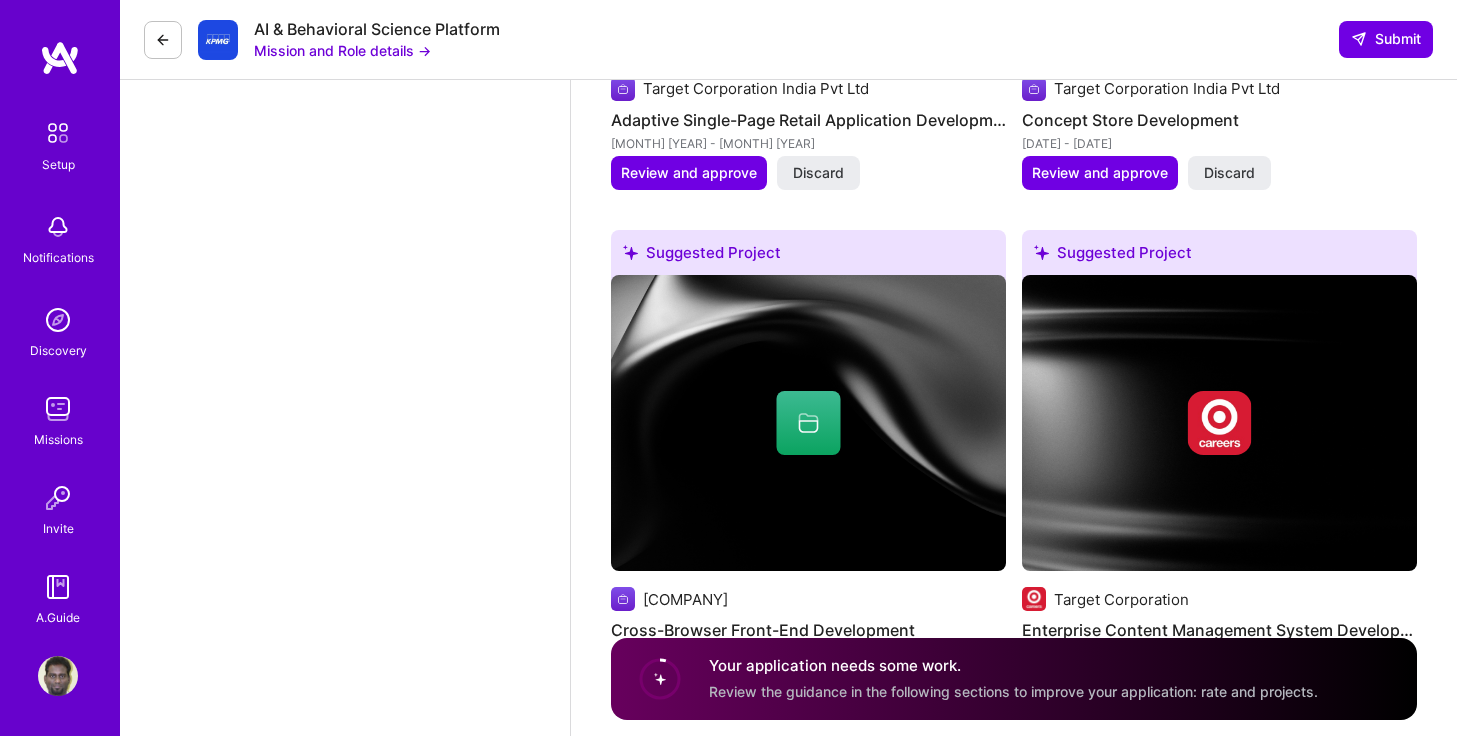select on "US" 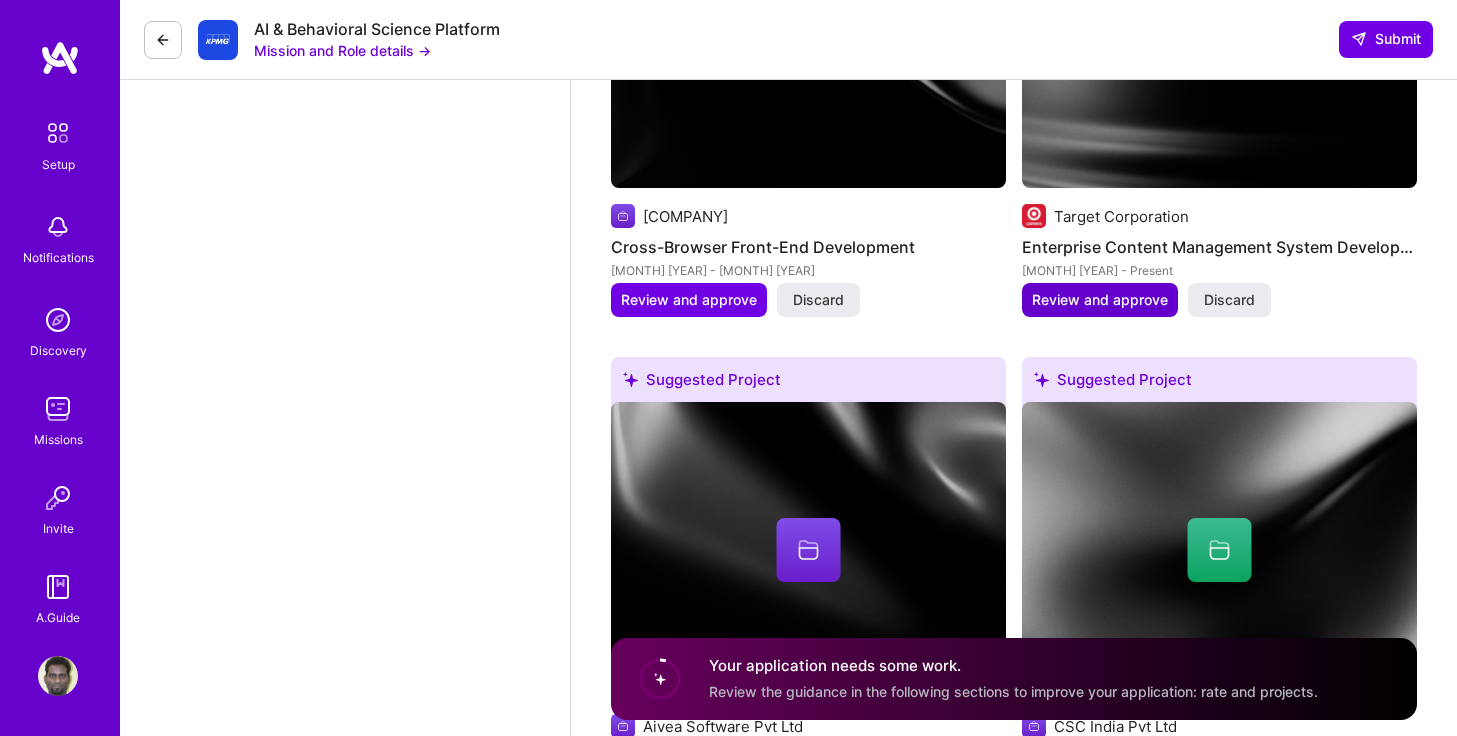 scroll, scrollTop: 3322, scrollLeft: 0, axis: vertical 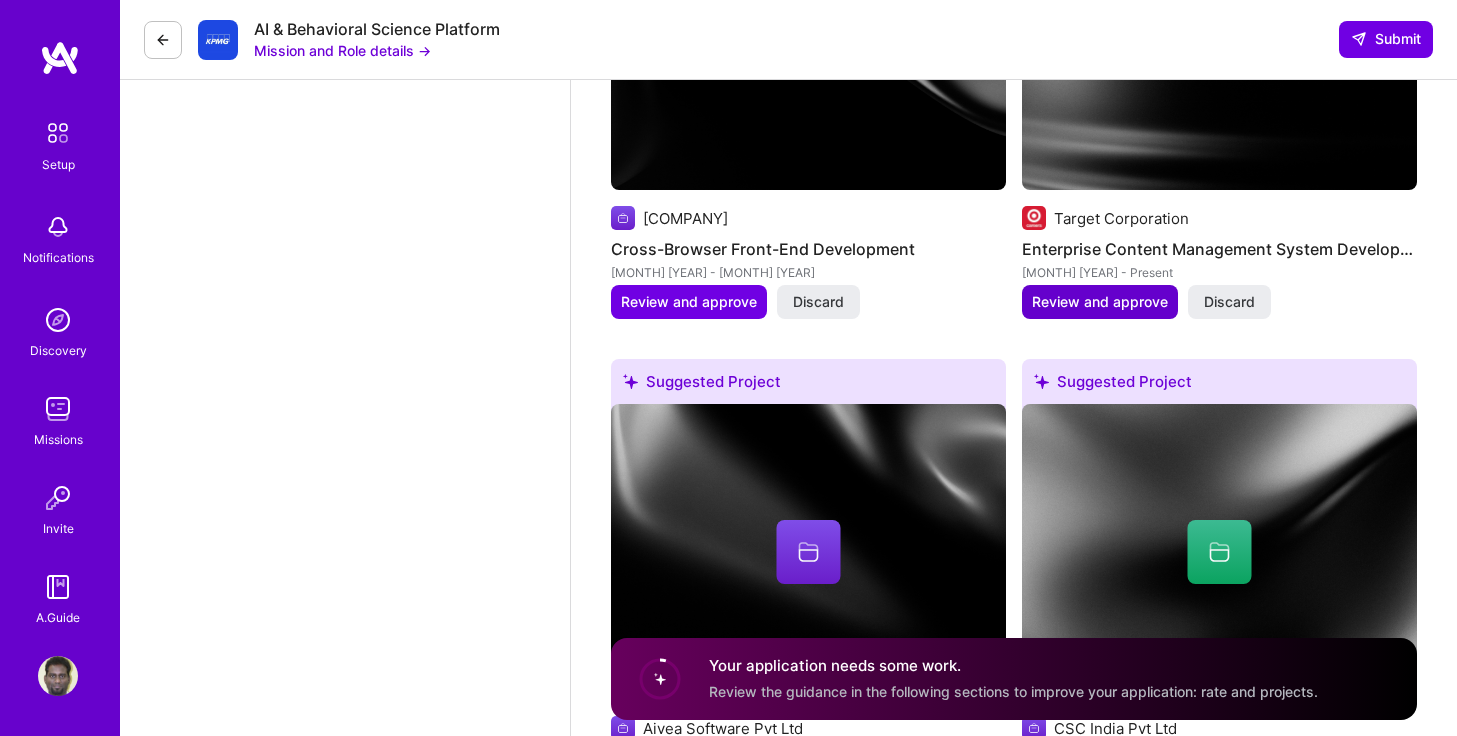 click on "Review and approve" at bounding box center [1100, 302] 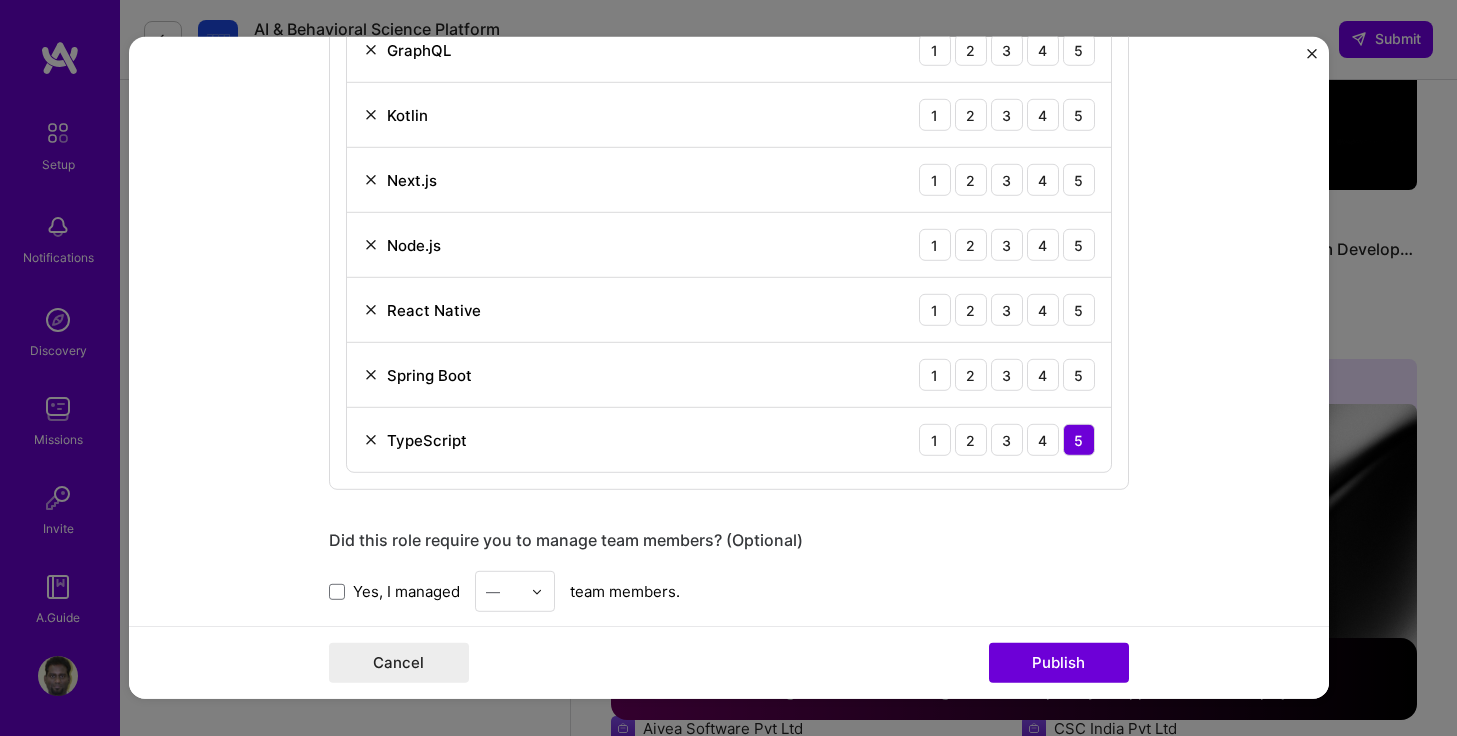scroll, scrollTop: 1315, scrollLeft: 0, axis: vertical 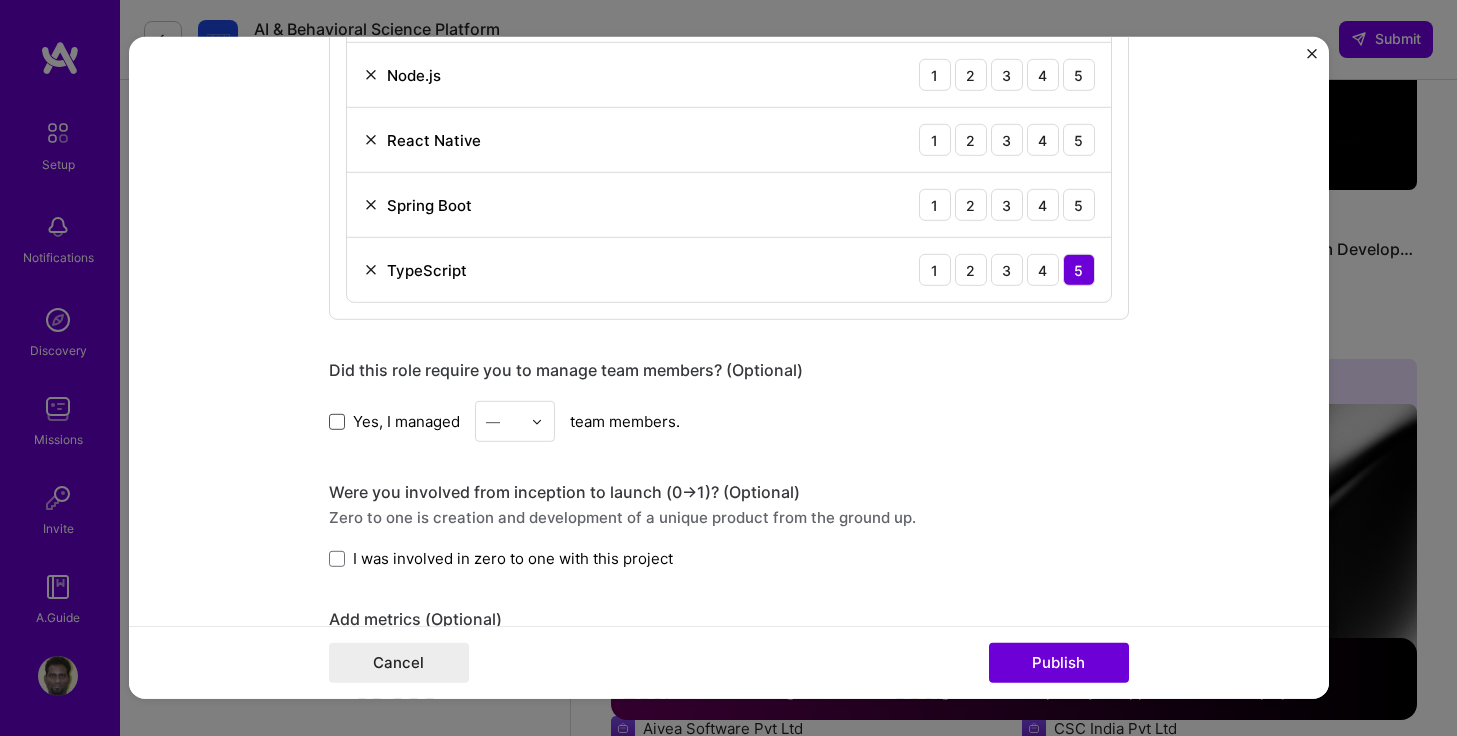 click at bounding box center (337, 421) 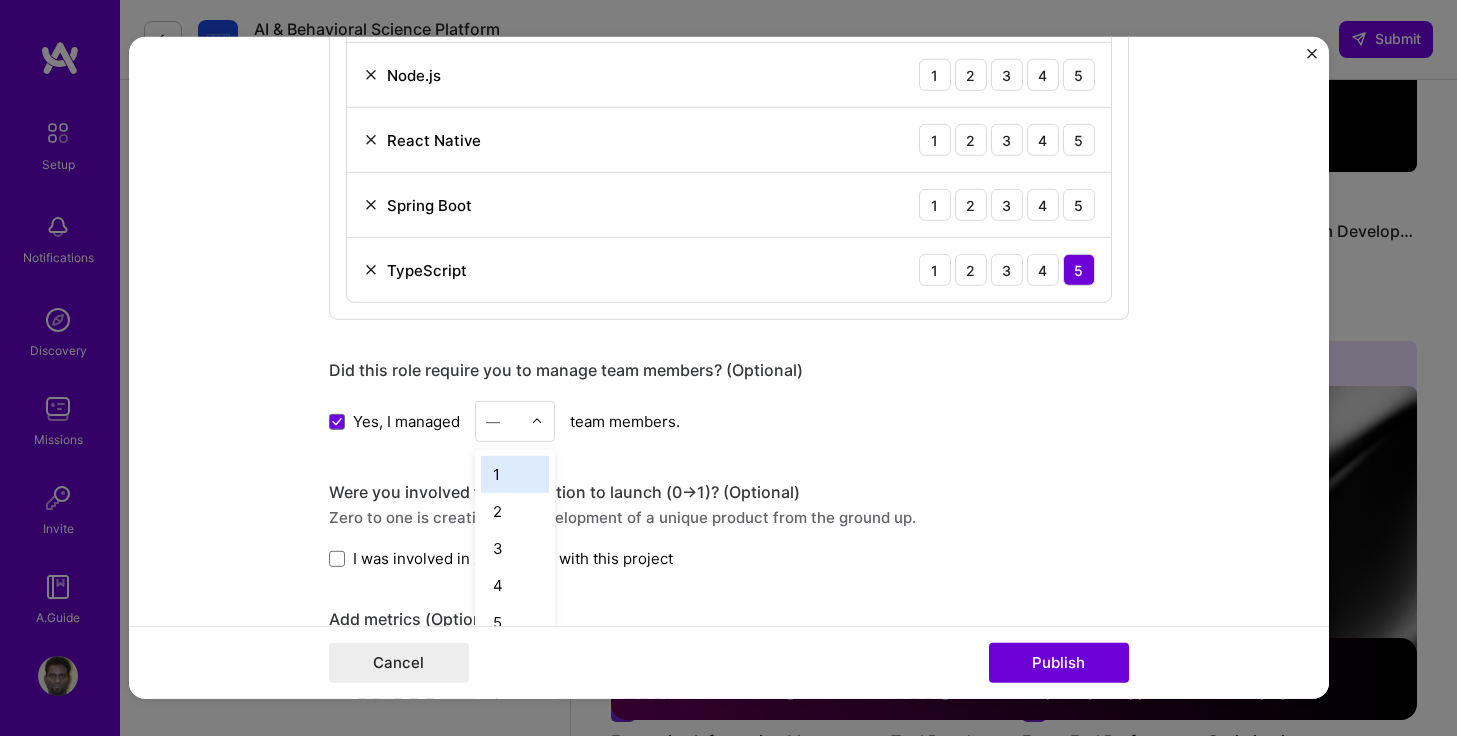 click on "—" at bounding box center [493, 421] 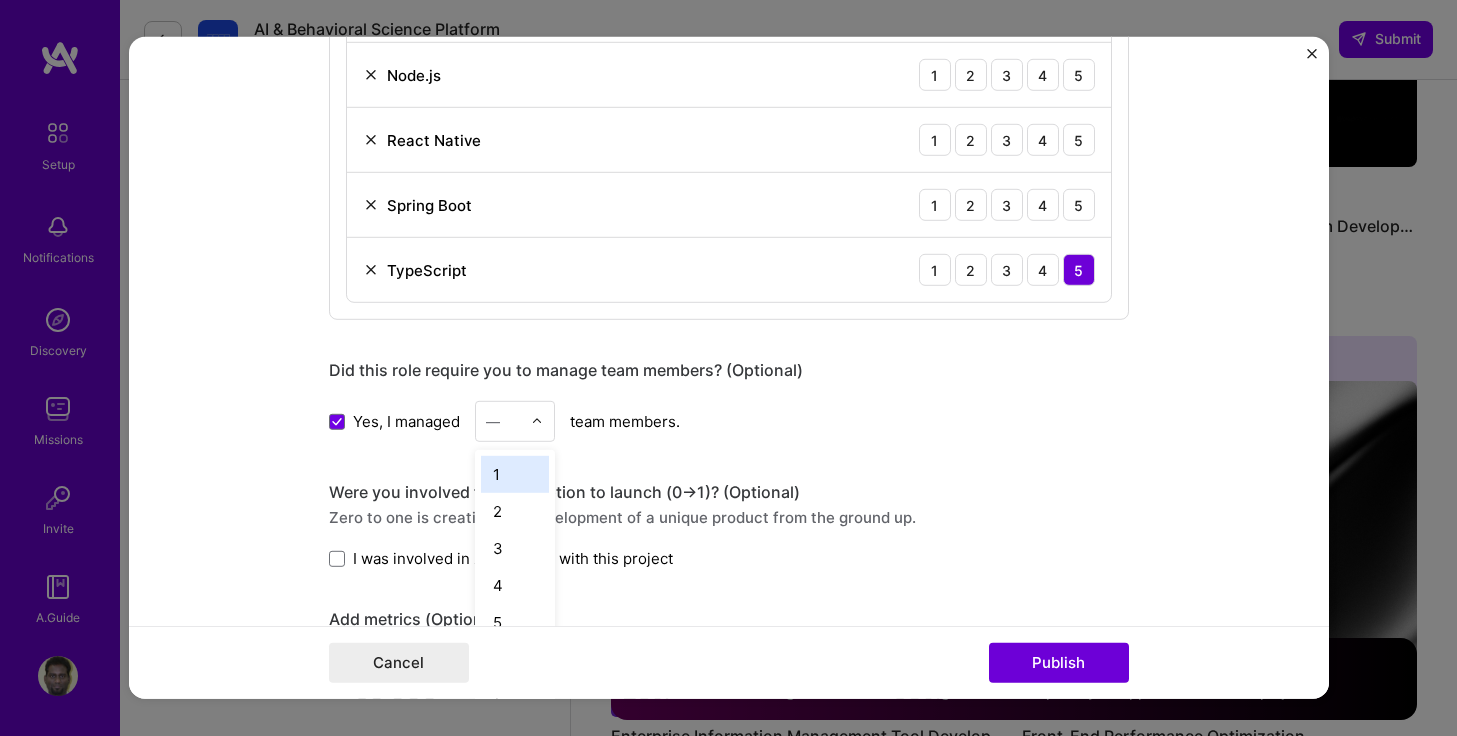 scroll, scrollTop: 3345, scrollLeft: 0, axis: vertical 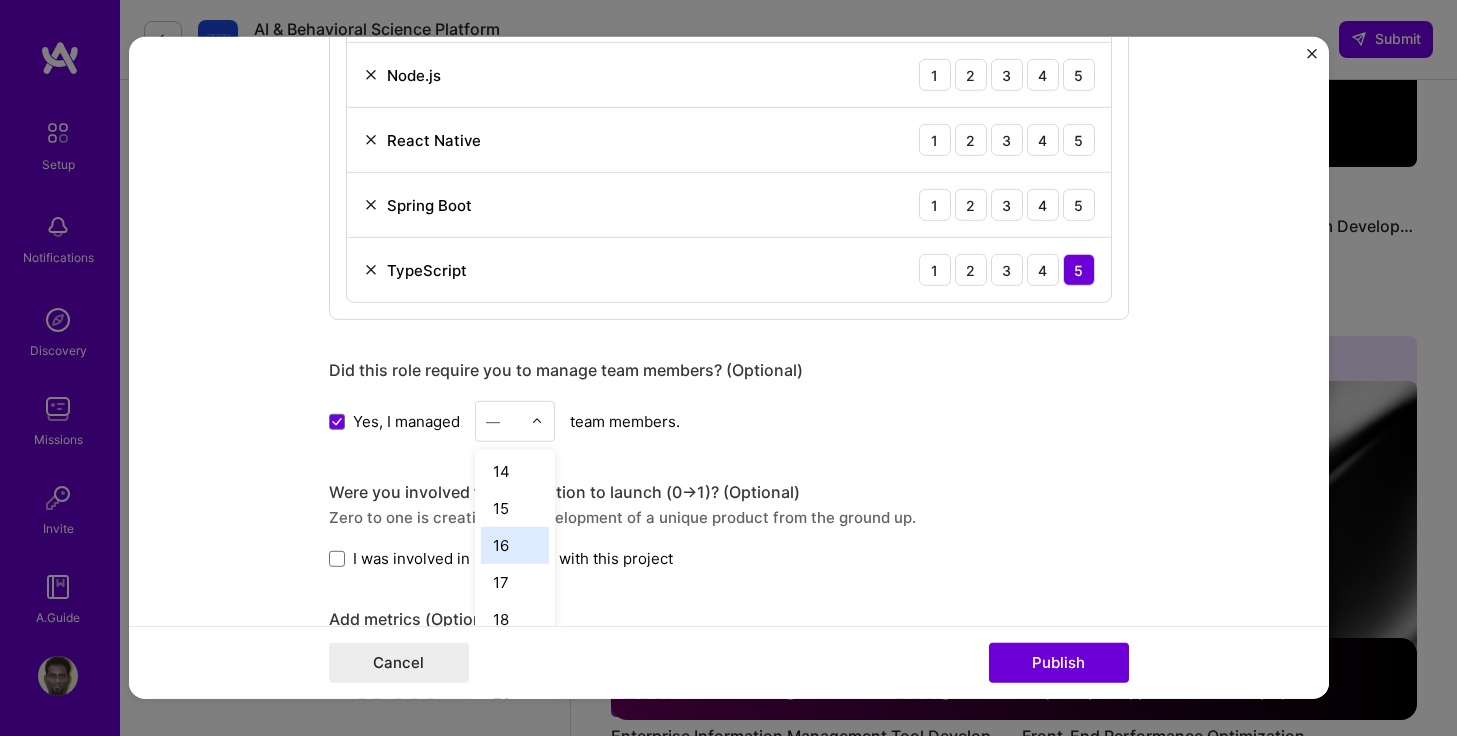click on "16" at bounding box center (515, 545) 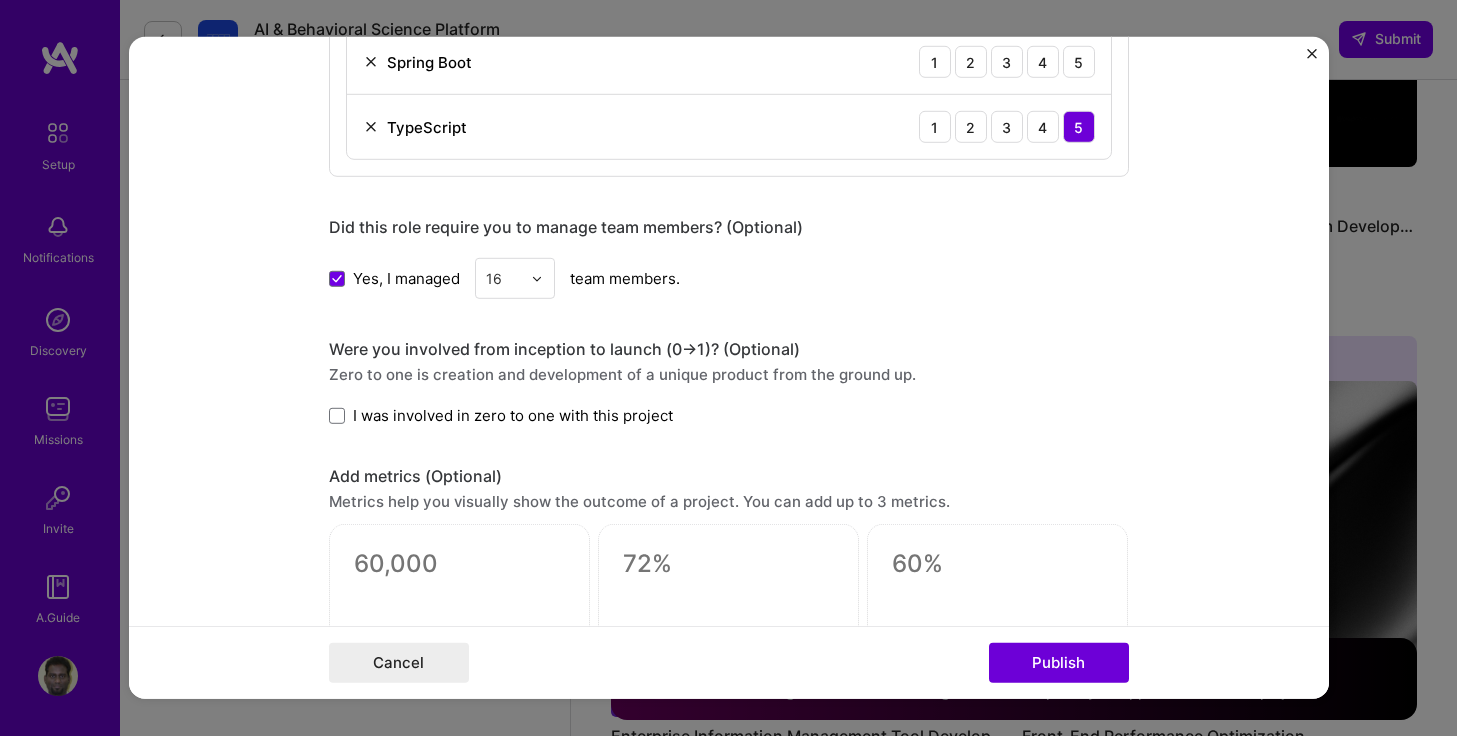 scroll, scrollTop: 1462, scrollLeft: 0, axis: vertical 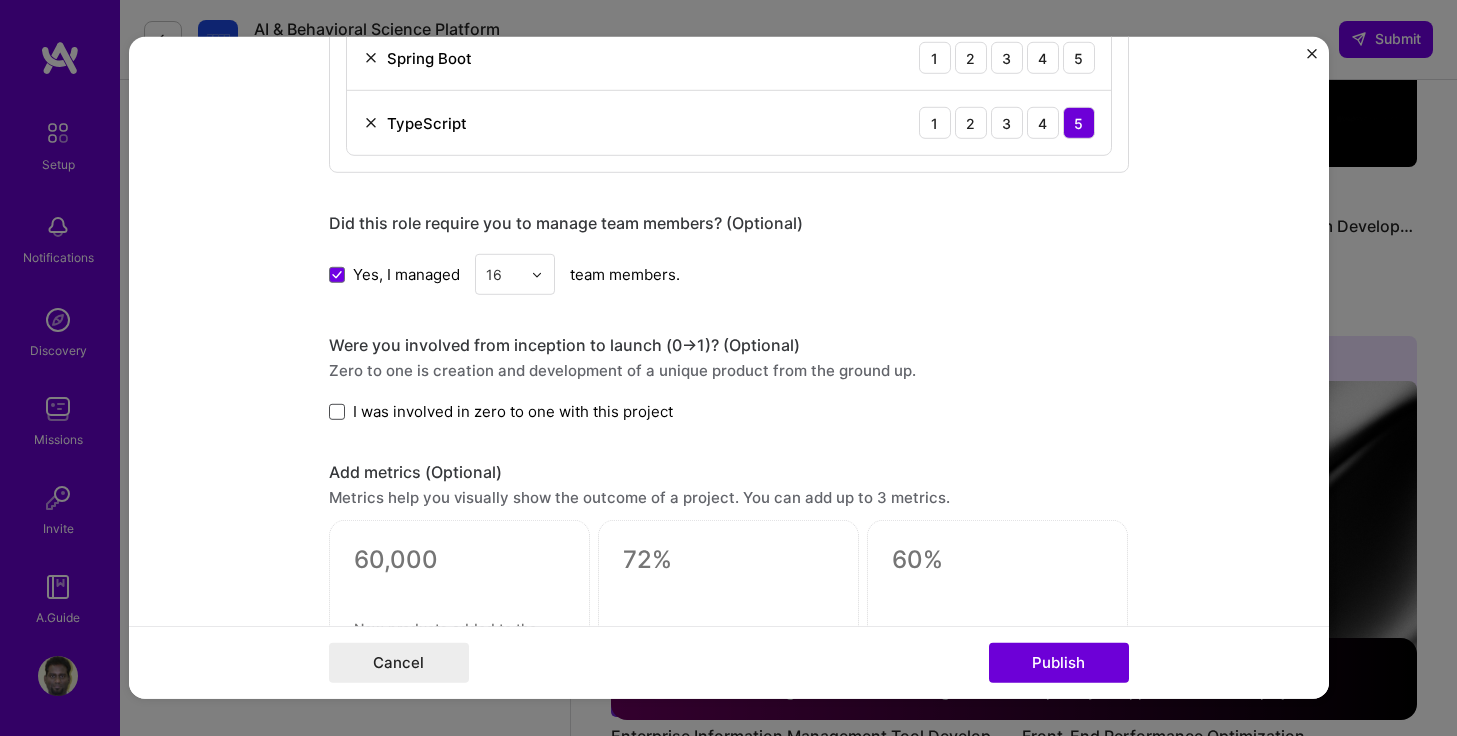 click at bounding box center (337, 412) 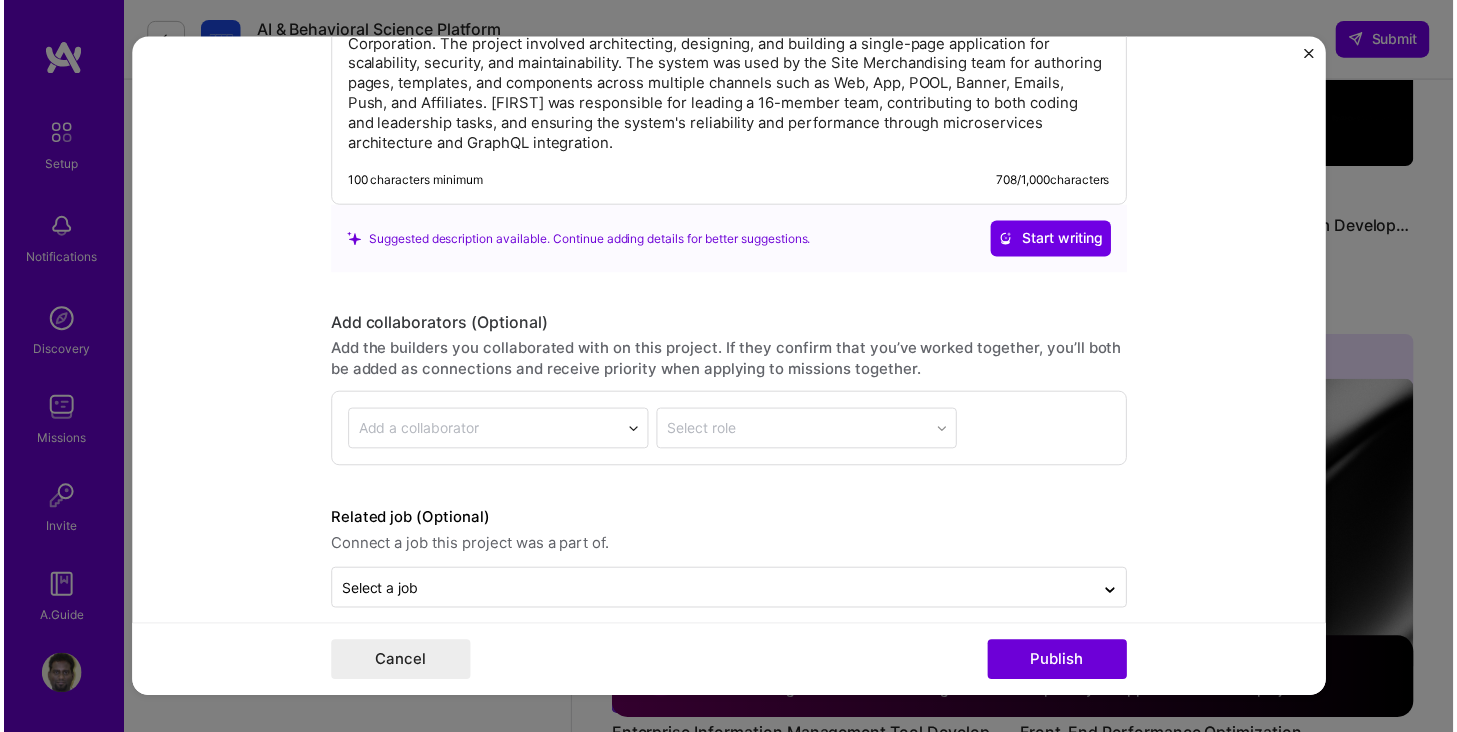 scroll, scrollTop: 2325, scrollLeft: 0, axis: vertical 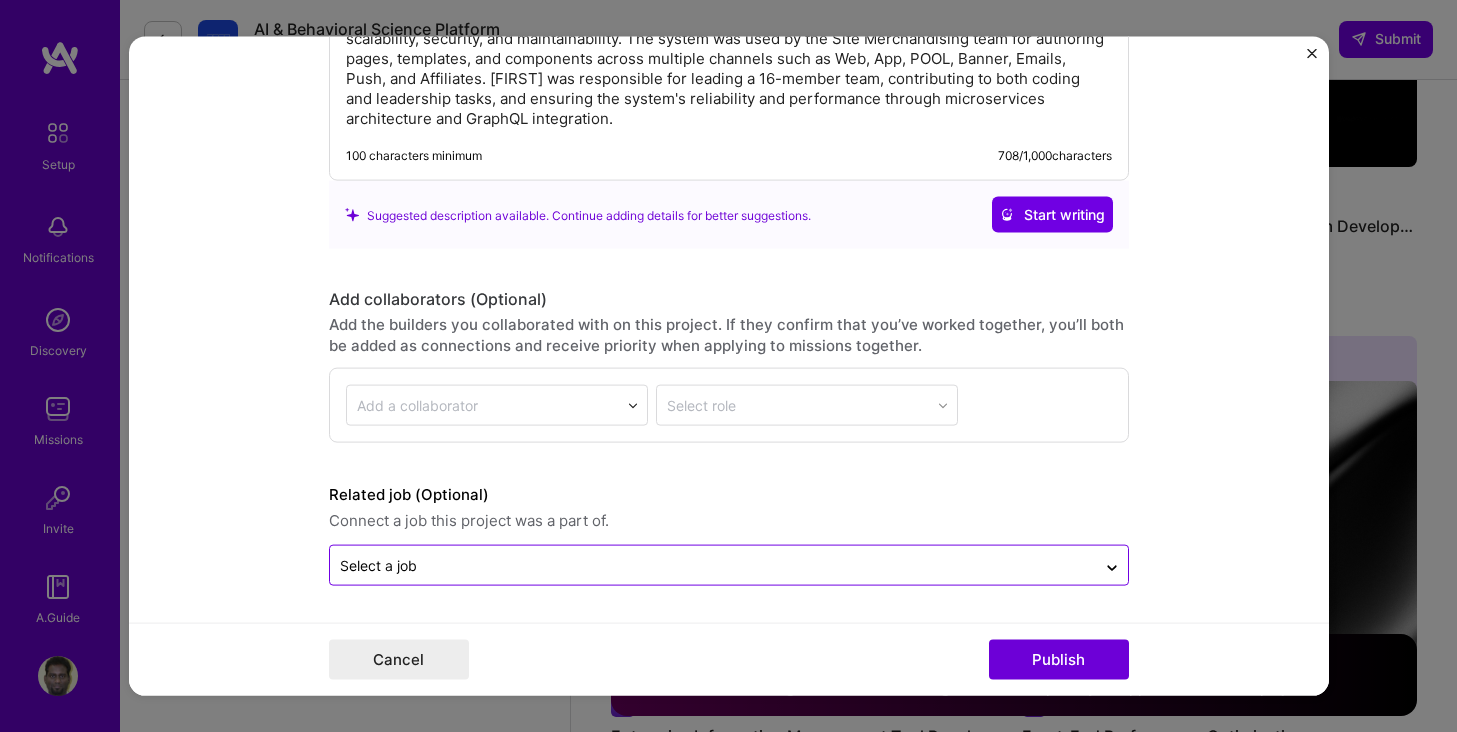 click at bounding box center (713, 565) 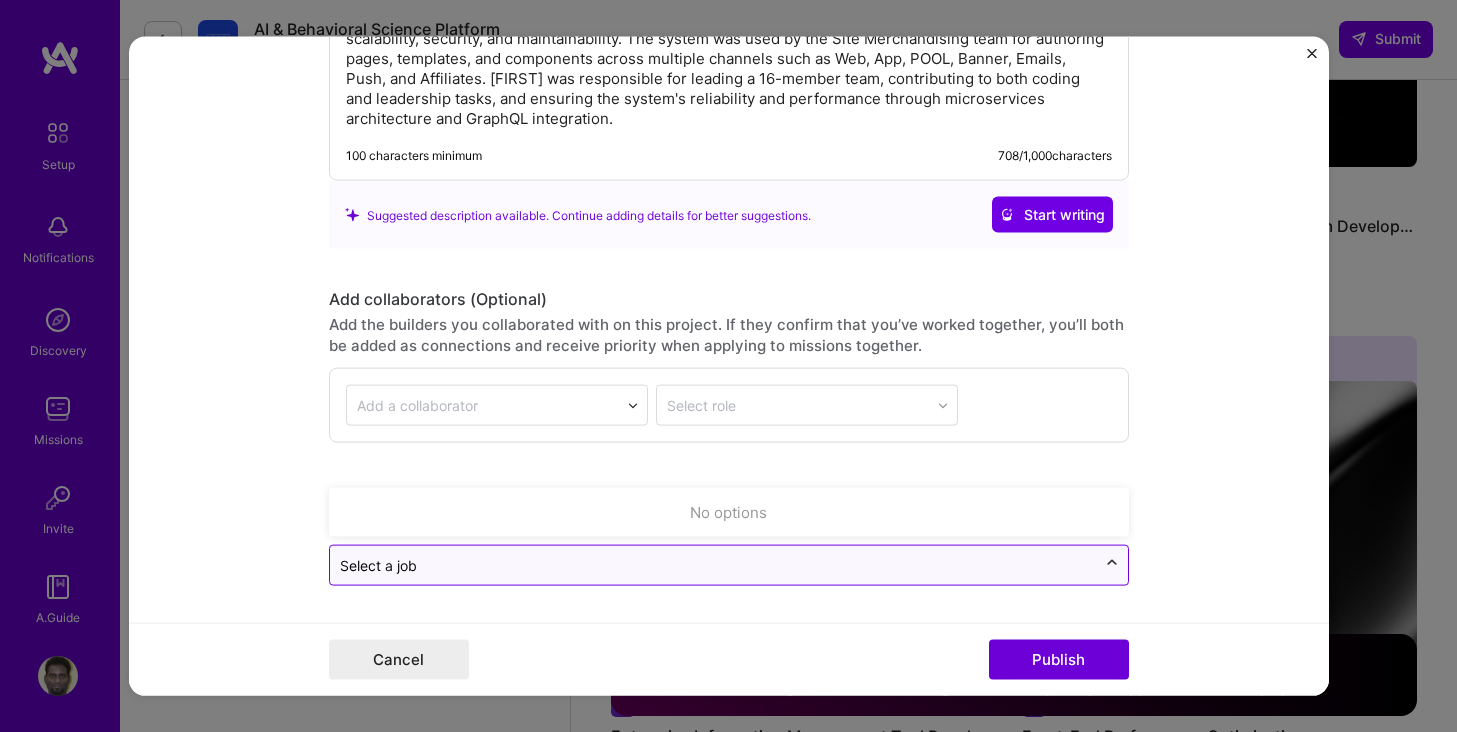 click 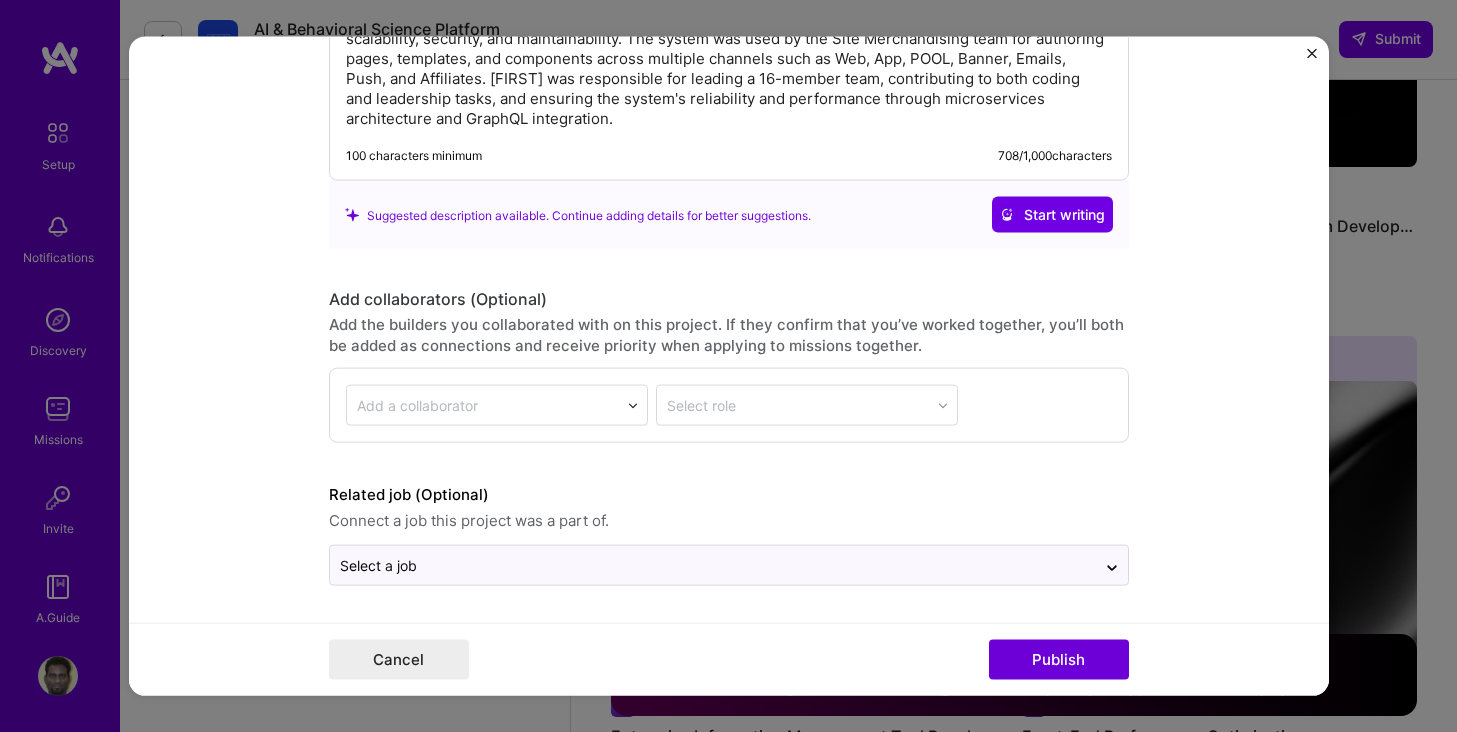 click on "Editing suggested project This project is suggested based on your LinkedIn, resume or A.Team activity. Project title Enterprise Content Management System Development Company [COMPANY]
Project industry Industry 1 Project Link (Optional)
Drag and drop an image or   Upload file Upload file We recommend uploading at least 4 images. 1600x1200px or higher recommended. Max 5MB each. Role Lead Engineer AI Engineer [MONTH], [YEAR]
to
I’m still working on this project Skills used — Add up to 12 skills Any new skills will be added to your profile. Enter skills... 7 GraphQL 1 2 3 4 5 Kotlin 1 2 3 4 5 Next.js 1 2 3 4 5 Node.js 1 2 3 4 5 React Native 1 2 3 4 5 Spring Boot 1 2 3 4 5 TypeScript 1 2 3 4 5 Did this role require you to manage team members? (Optional) Yes, I managed 16 team members. Were you involved from inception to launch (0  ->  1)? (Optional) I was involved in zero to one with this project Add metrics (Optional)   /" at bounding box center (729, 366) 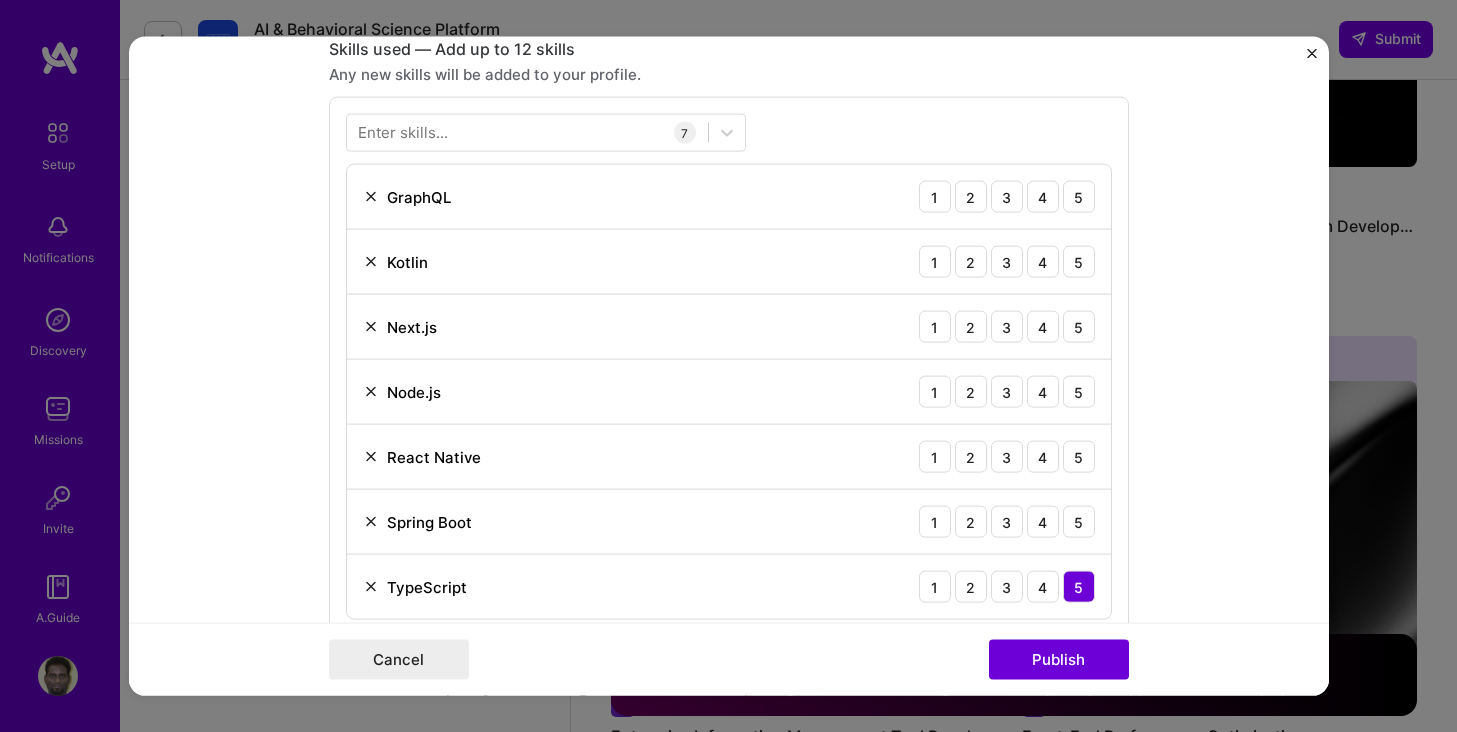 scroll, scrollTop: 1000, scrollLeft: 0, axis: vertical 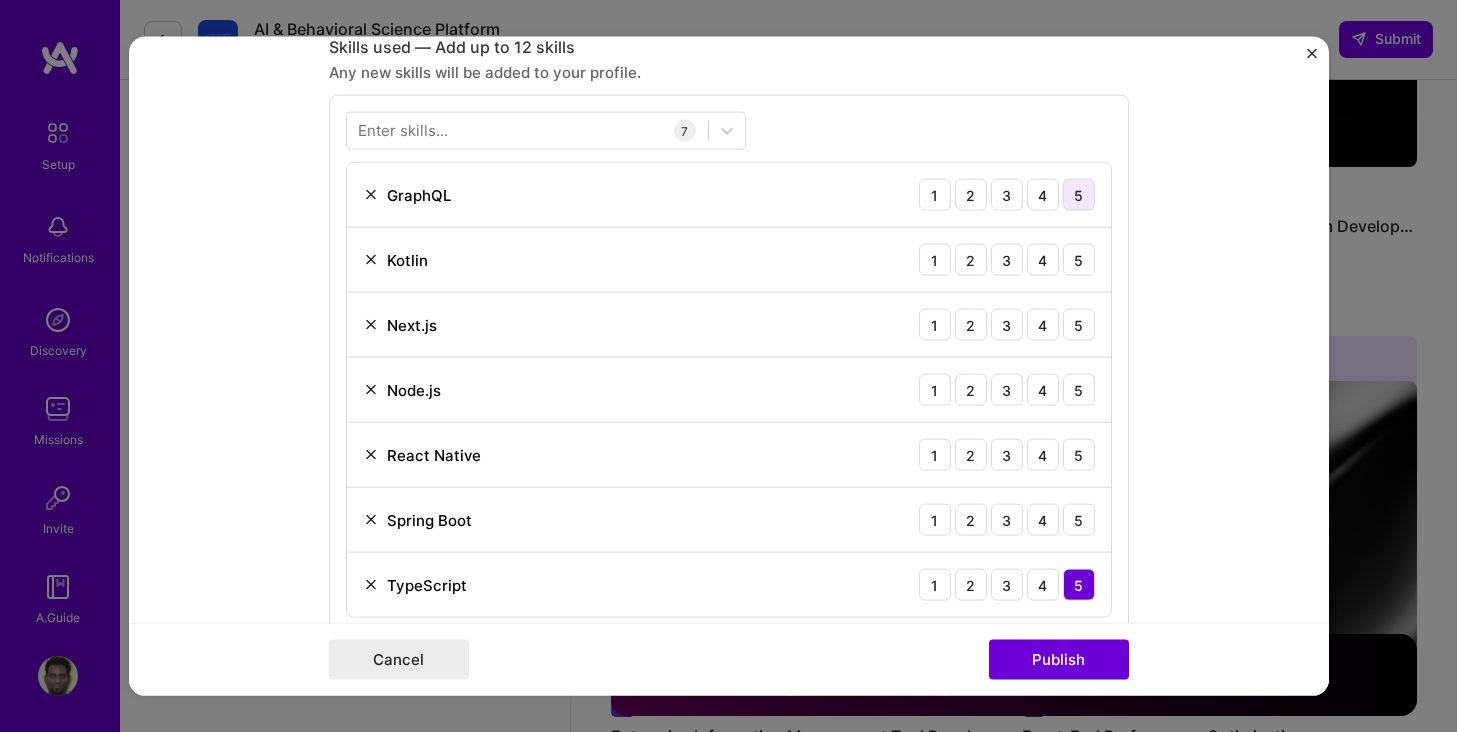 click on "5" at bounding box center [1079, 195] 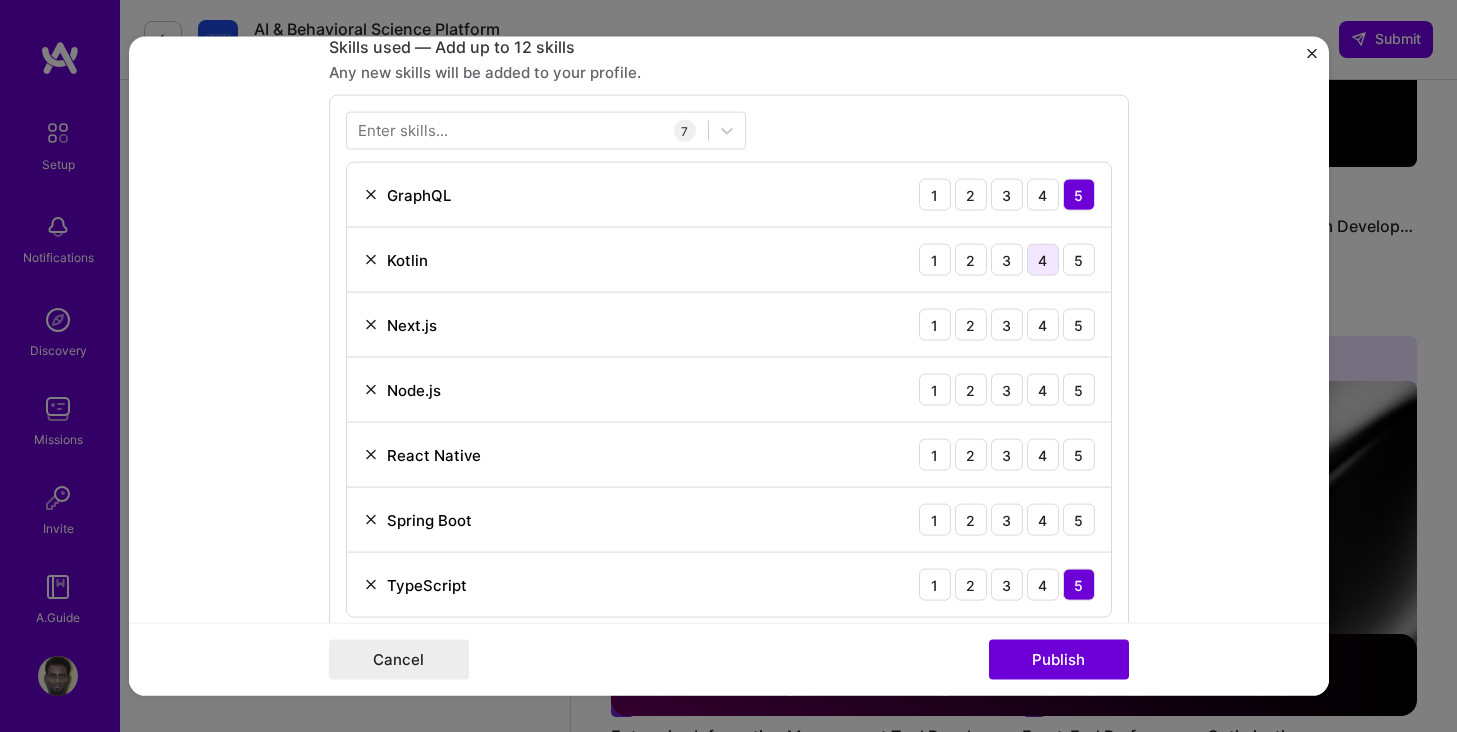click on "4" at bounding box center [1043, 260] 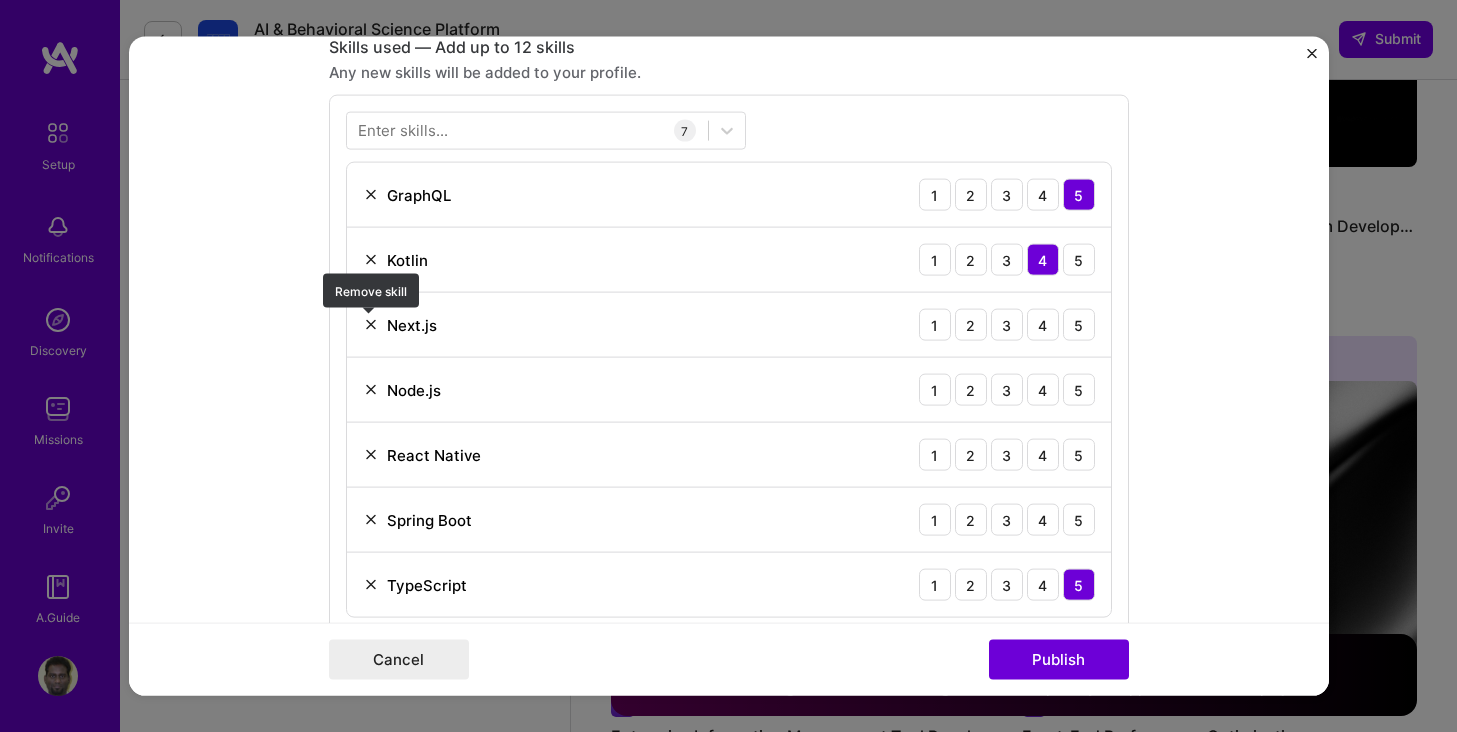 click at bounding box center [371, 325] 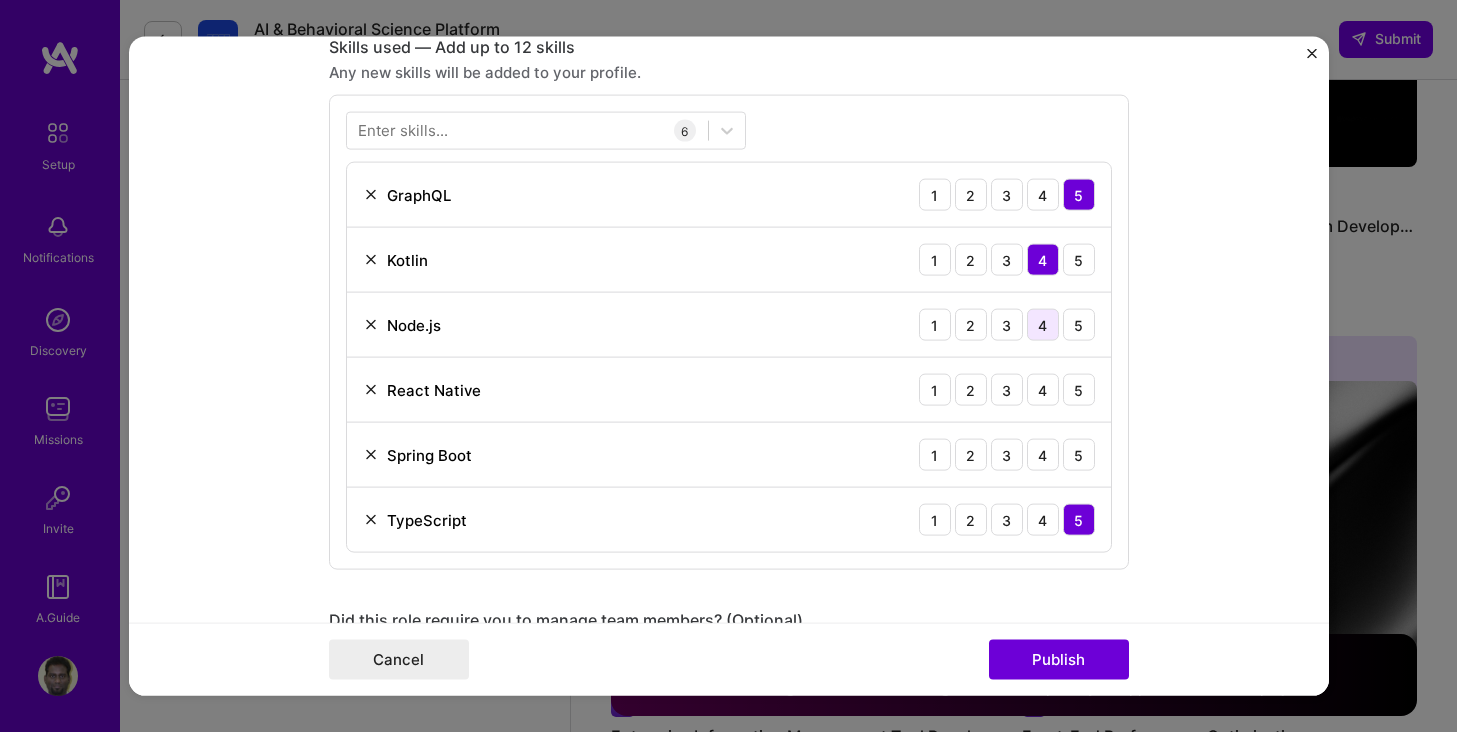 click on "4" at bounding box center (1043, 325) 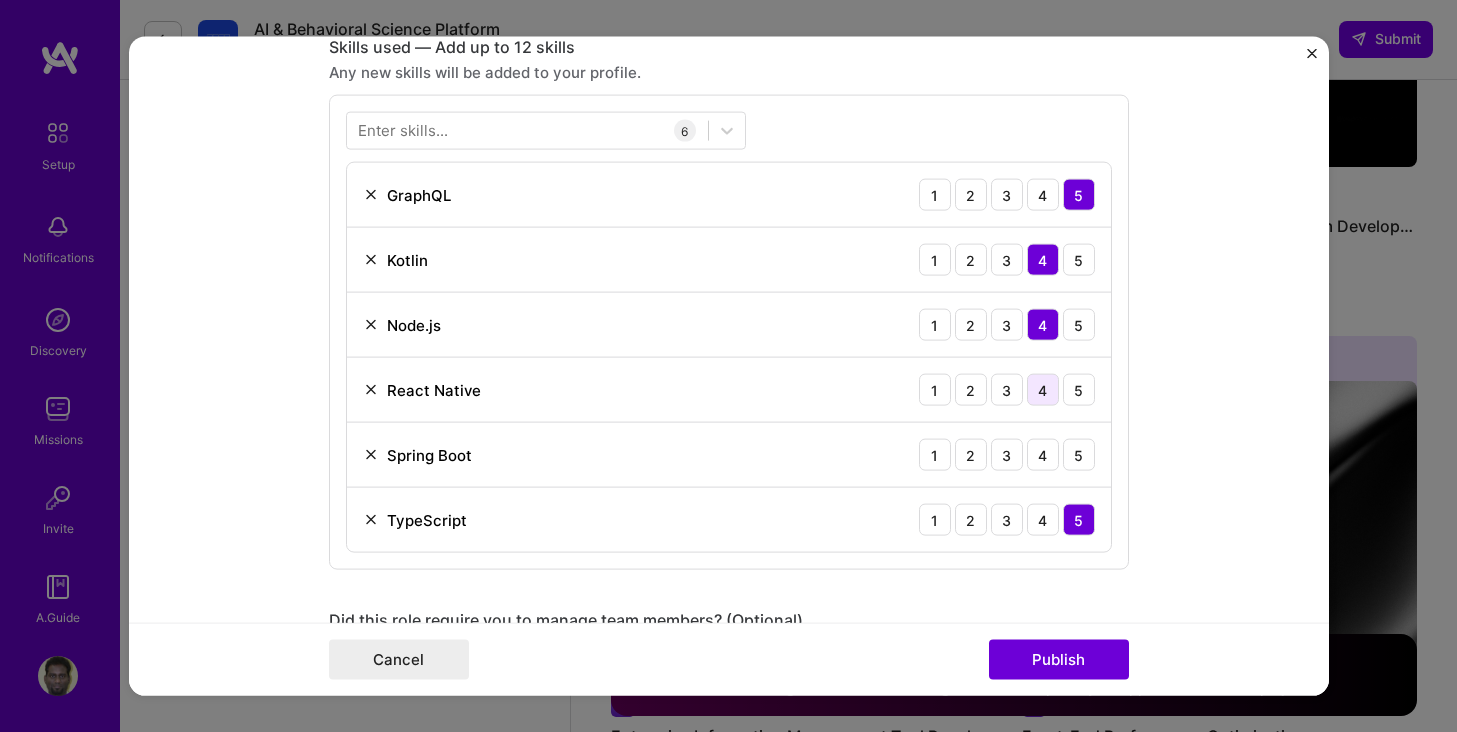 click on "4" at bounding box center [1043, 390] 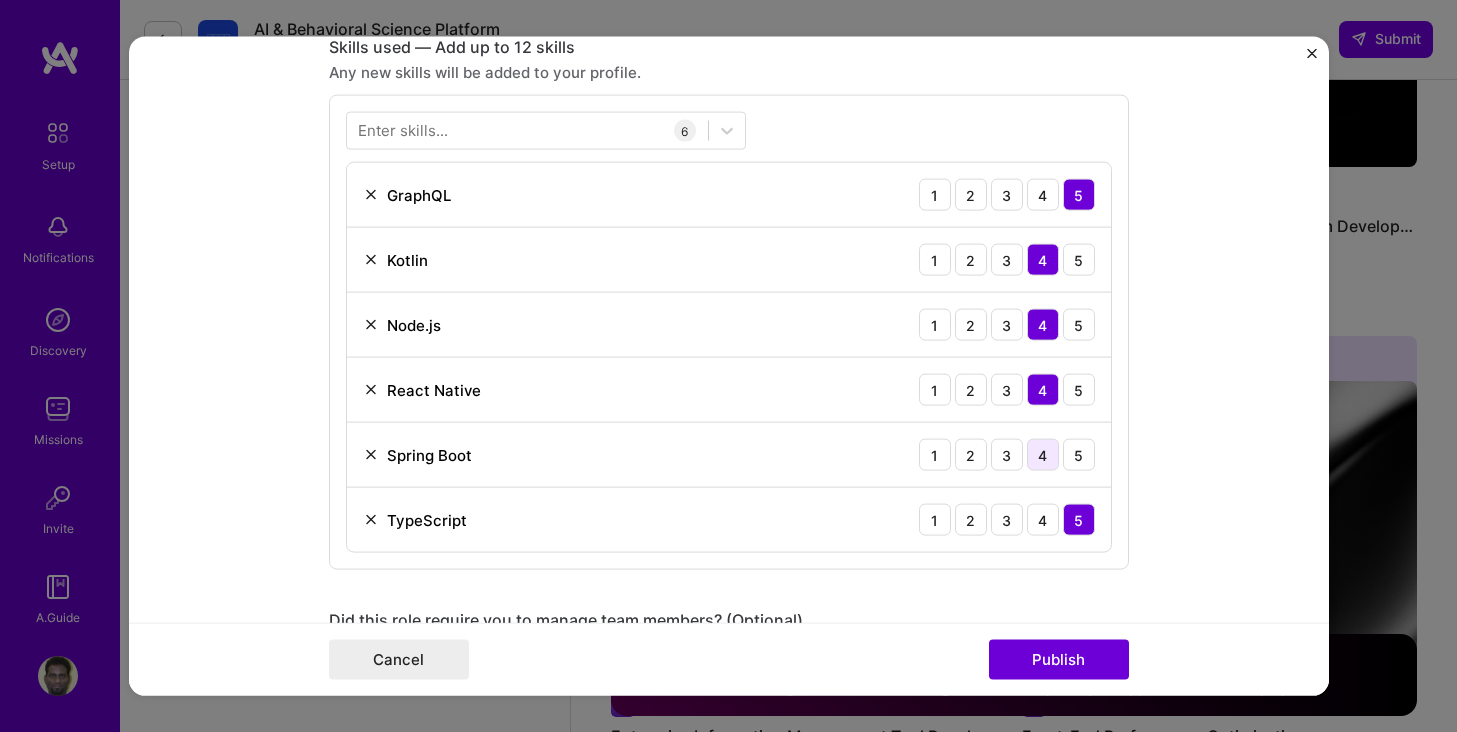click on "4" at bounding box center (1043, 455) 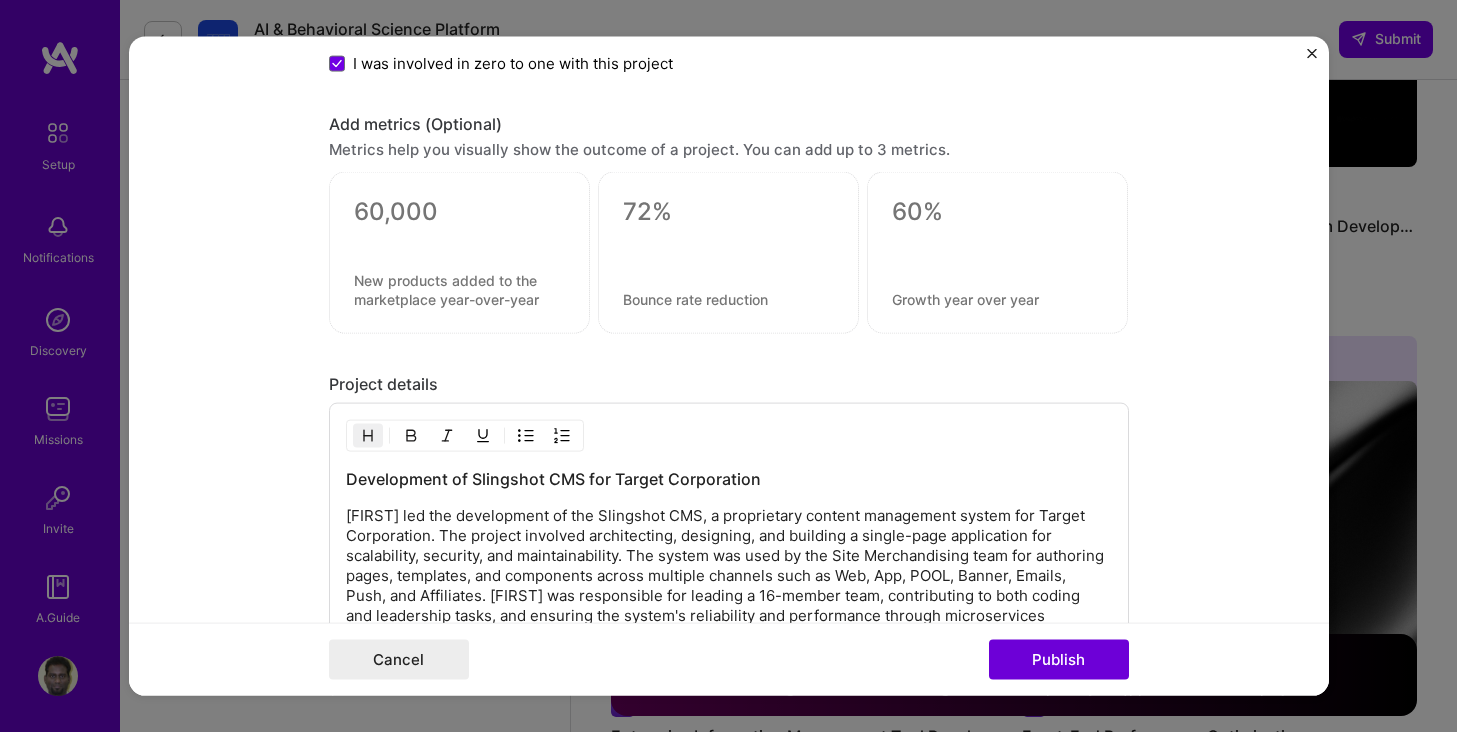 scroll, scrollTop: 1748, scrollLeft: 0, axis: vertical 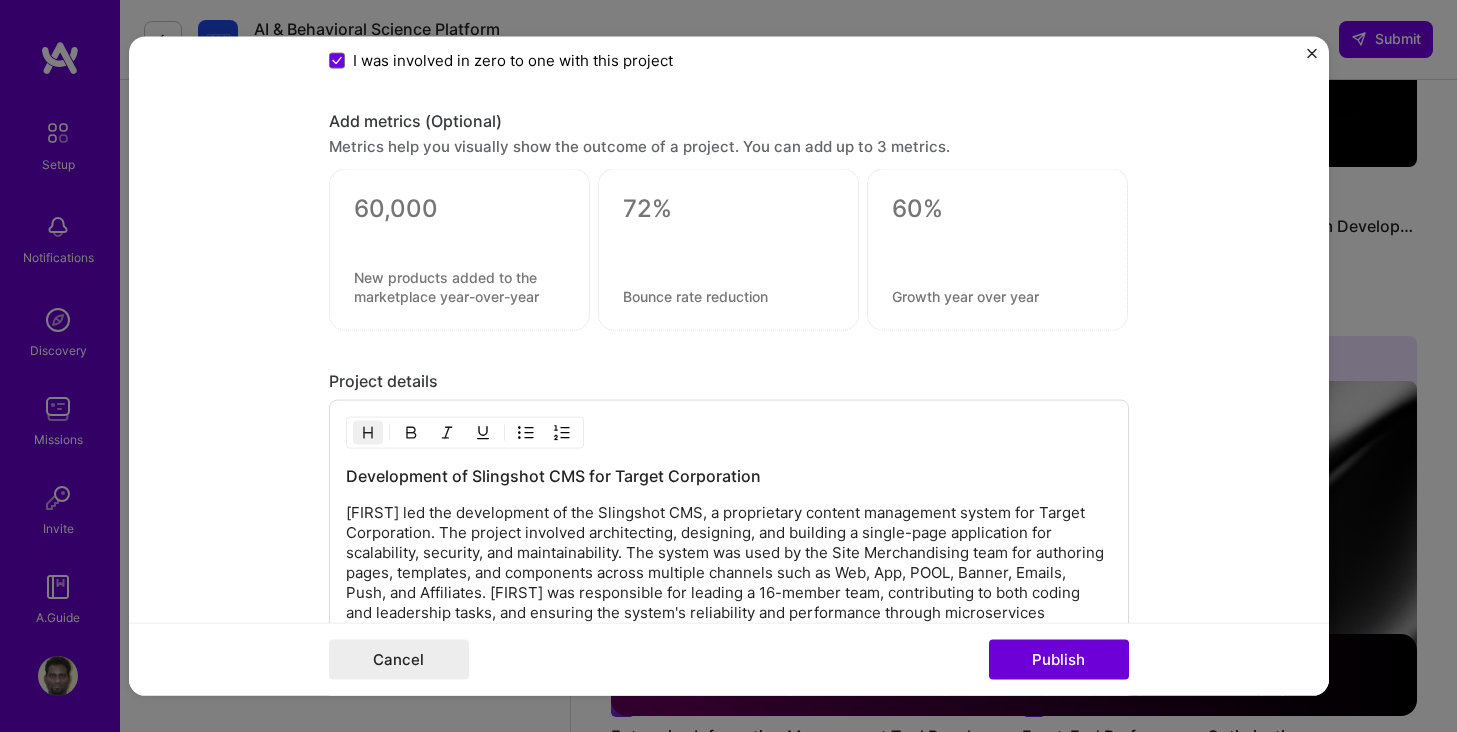 click at bounding box center [459, 250] 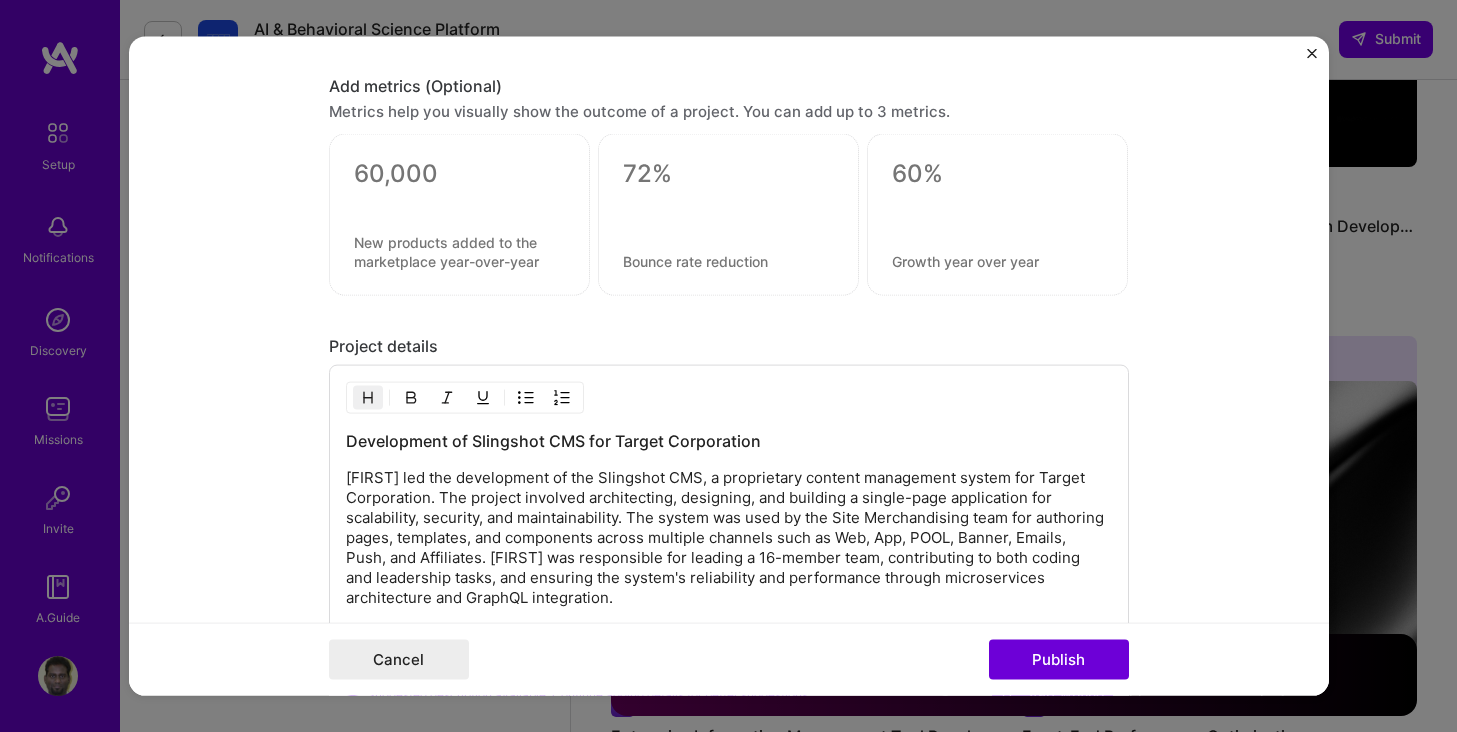 scroll, scrollTop: 1785, scrollLeft: 0, axis: vertical 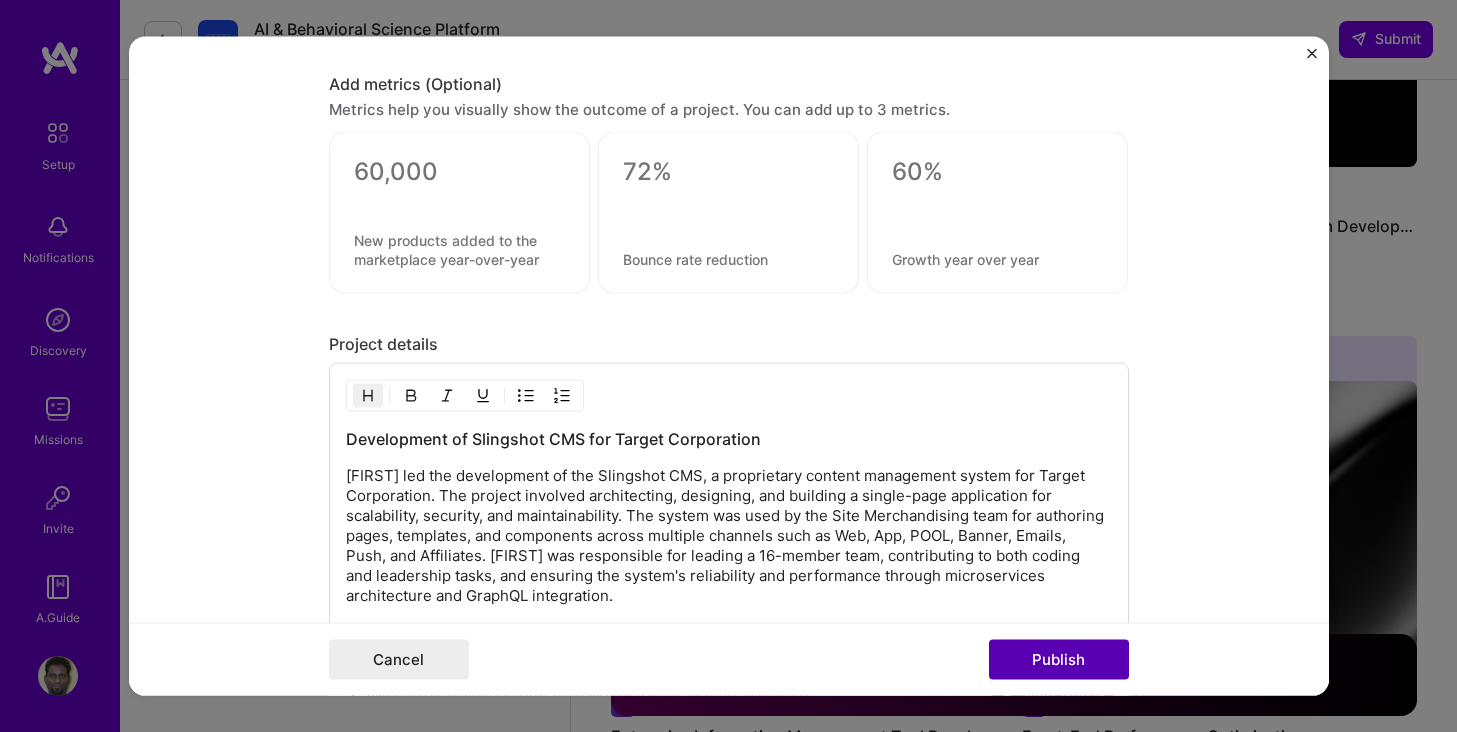 click on "Publish" at bounding box center [1059, 659] 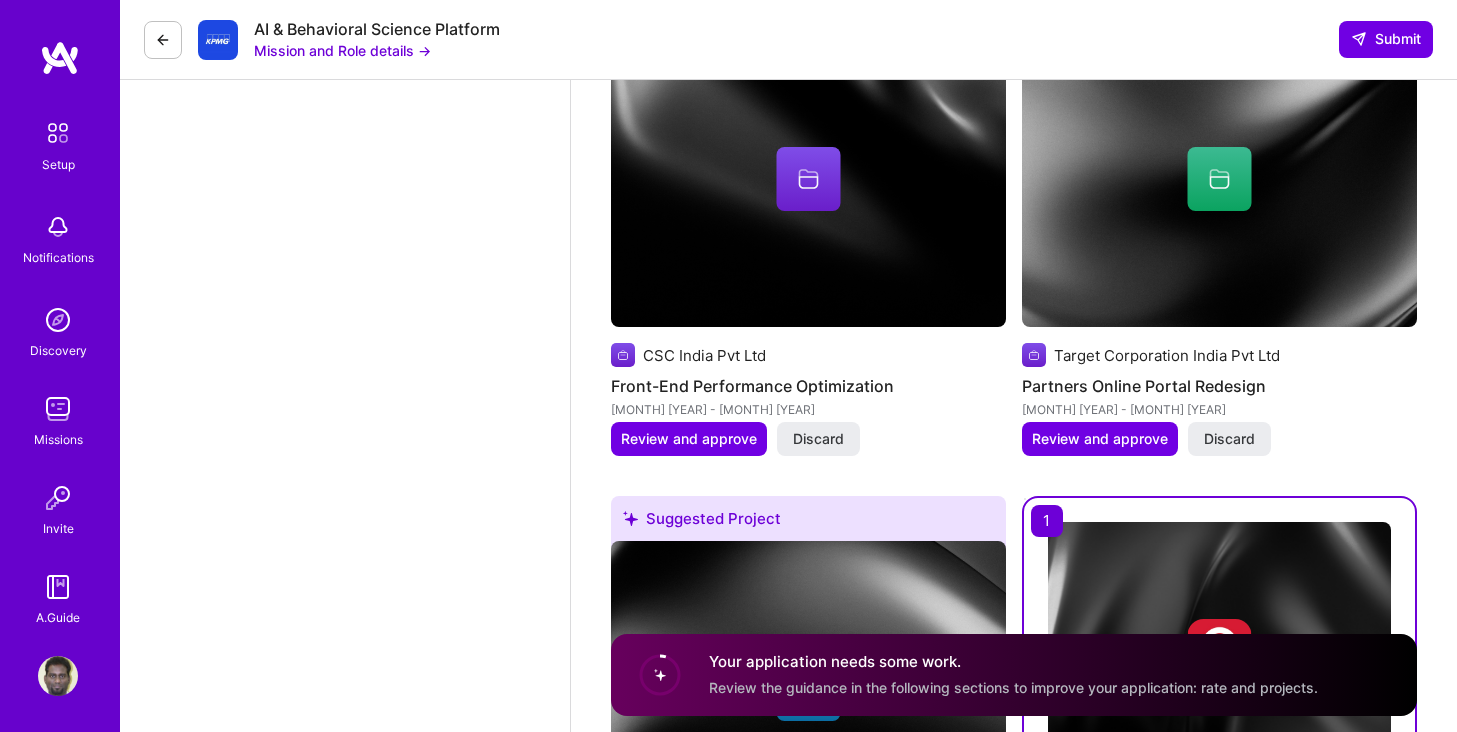scroll, scrollTop: 3710, scrollLeft: 0, axis: vertical 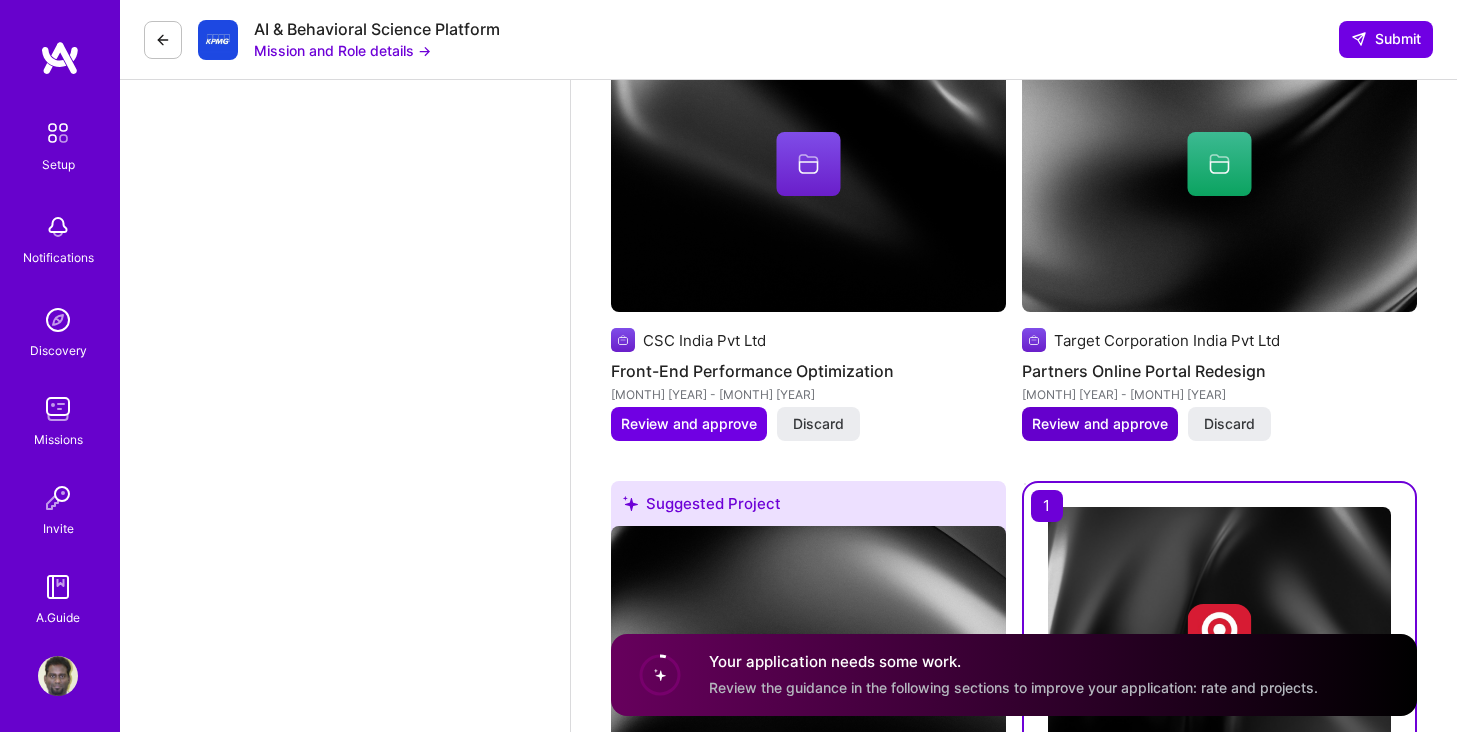 click on "Review and approve" at bounding box center [1100, 424] 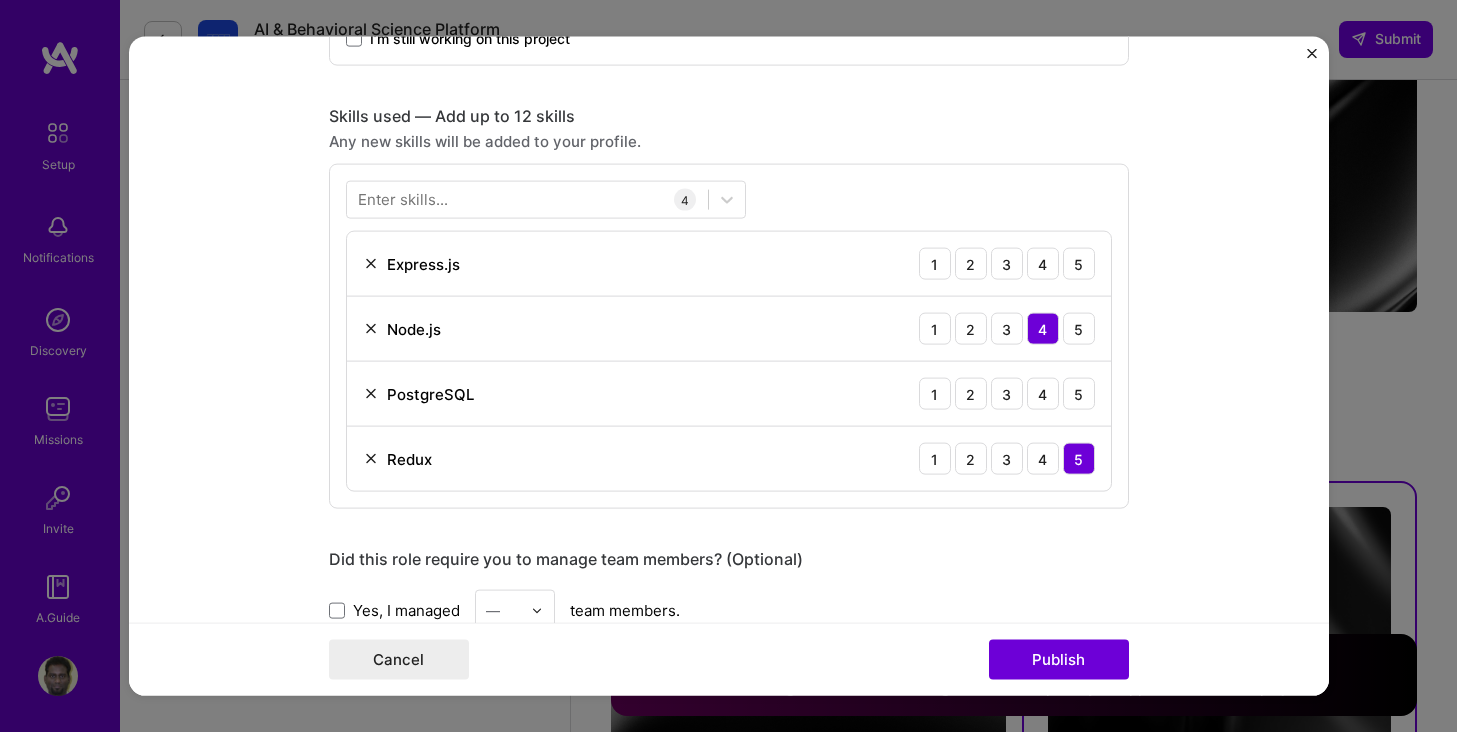 scroll, scrollTop: 945, scrollLeft: 0, axis: vertical 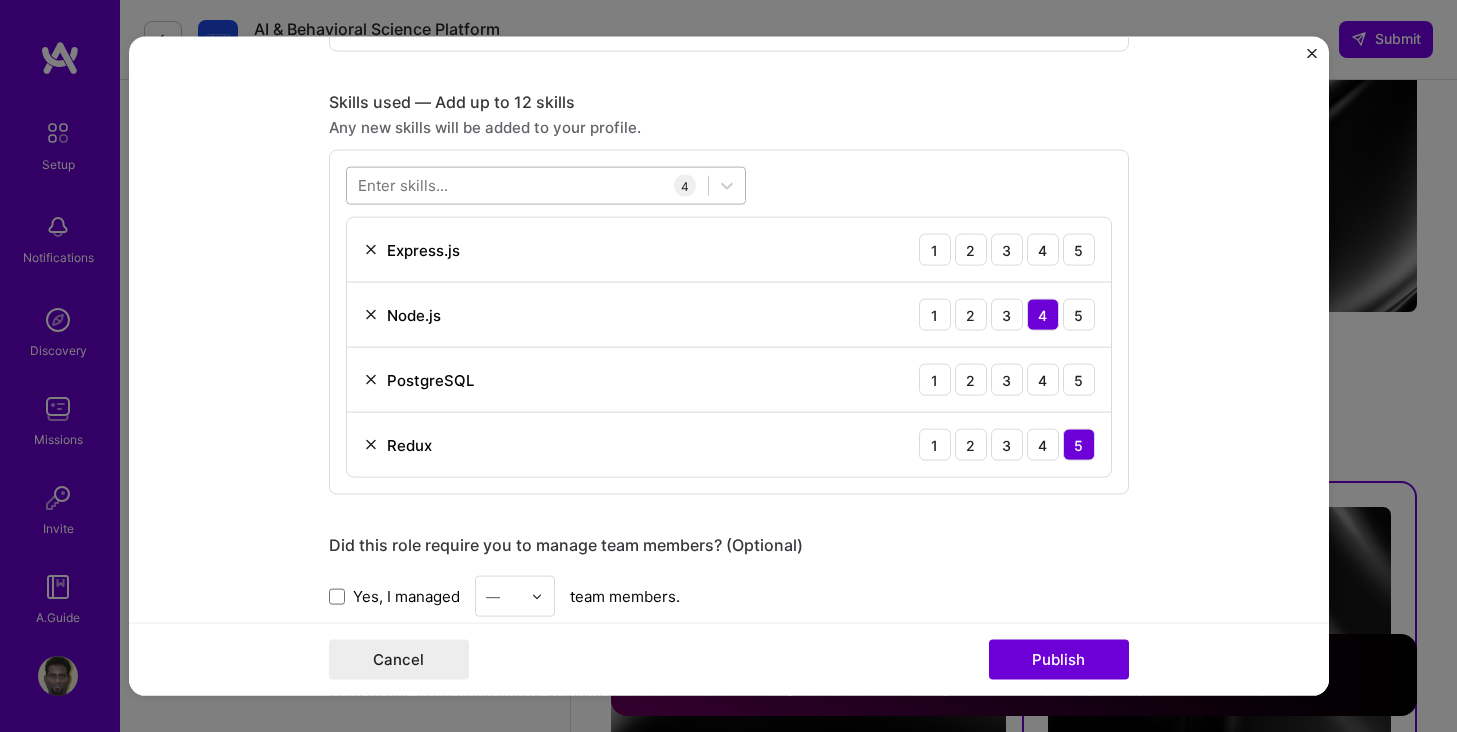 click at bounding box center [527, 185] 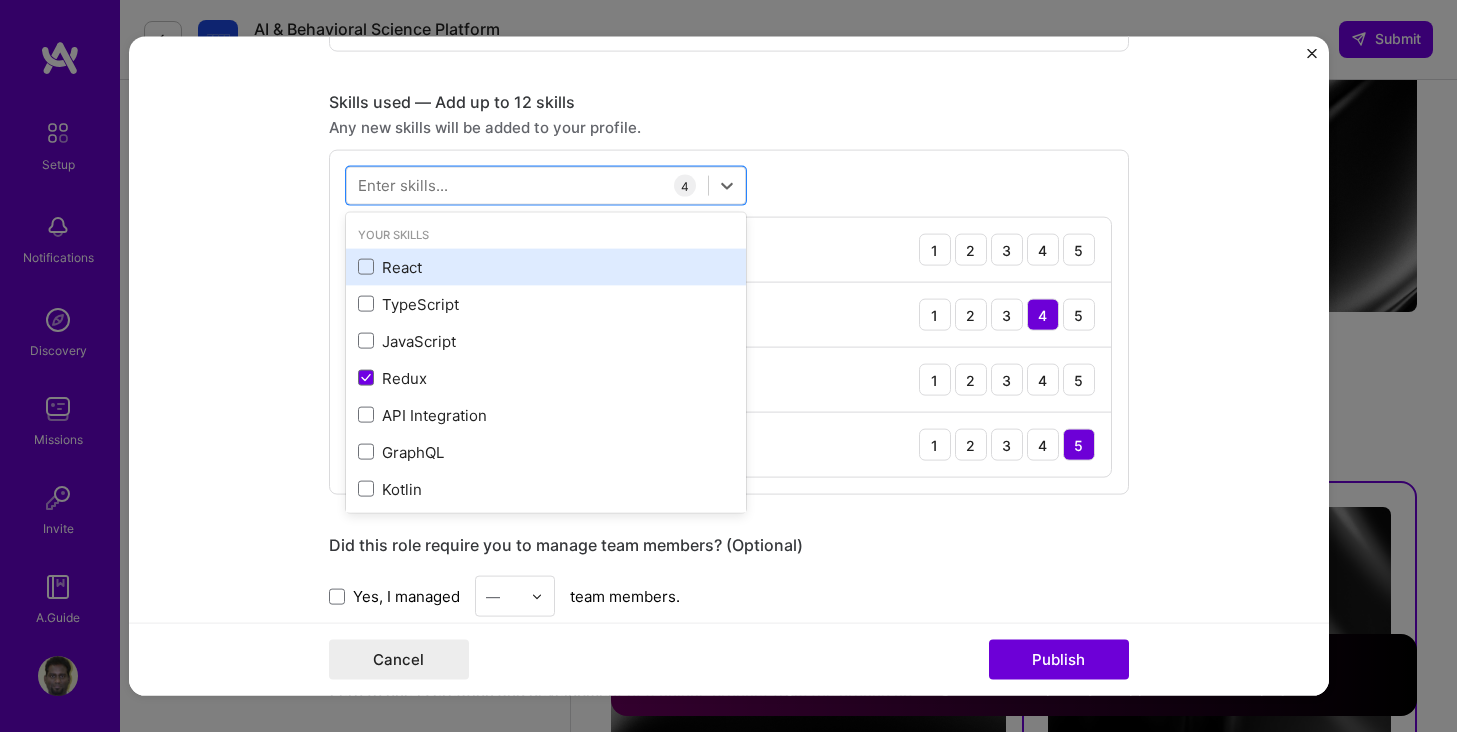 click on "React" at bounding box center (546, 266) 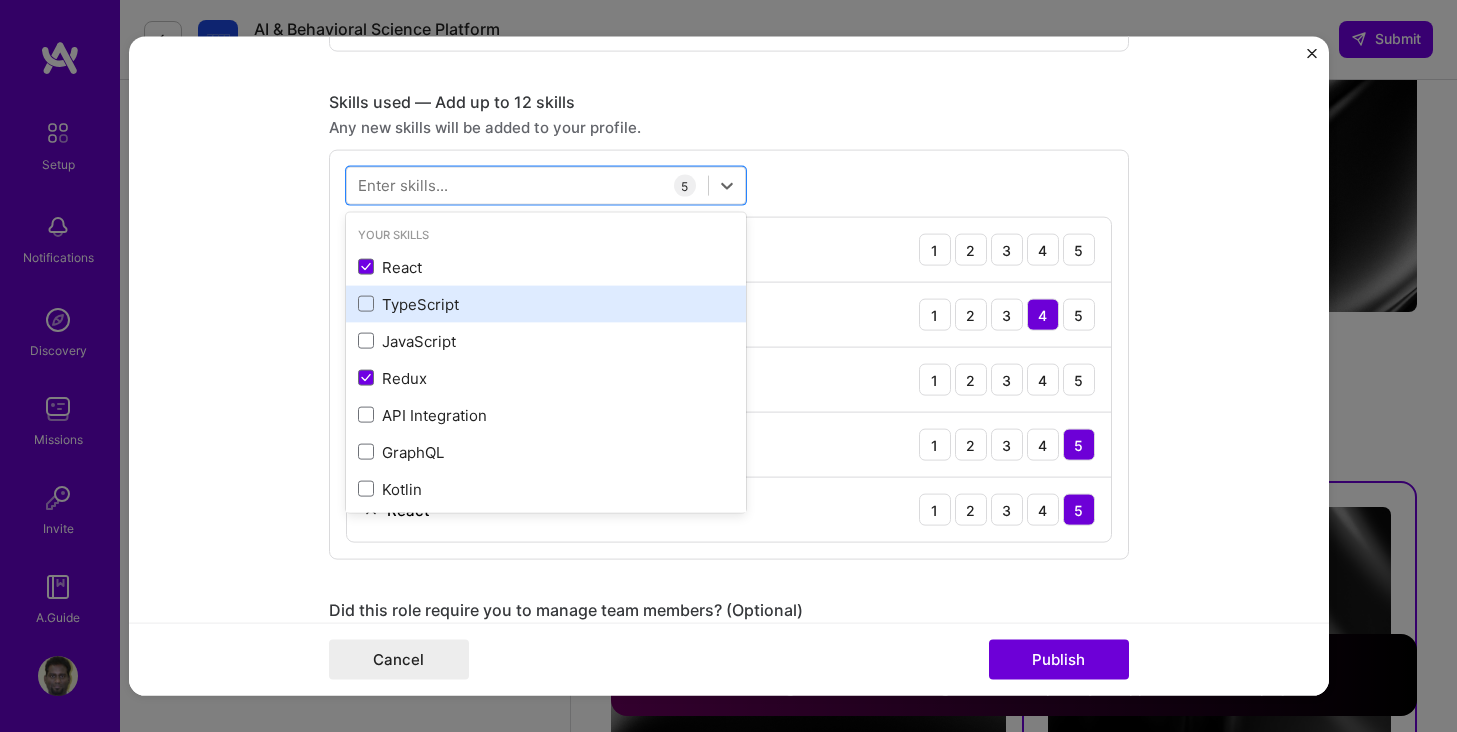 click on "TypeScript" at bounding box center [546, 303] 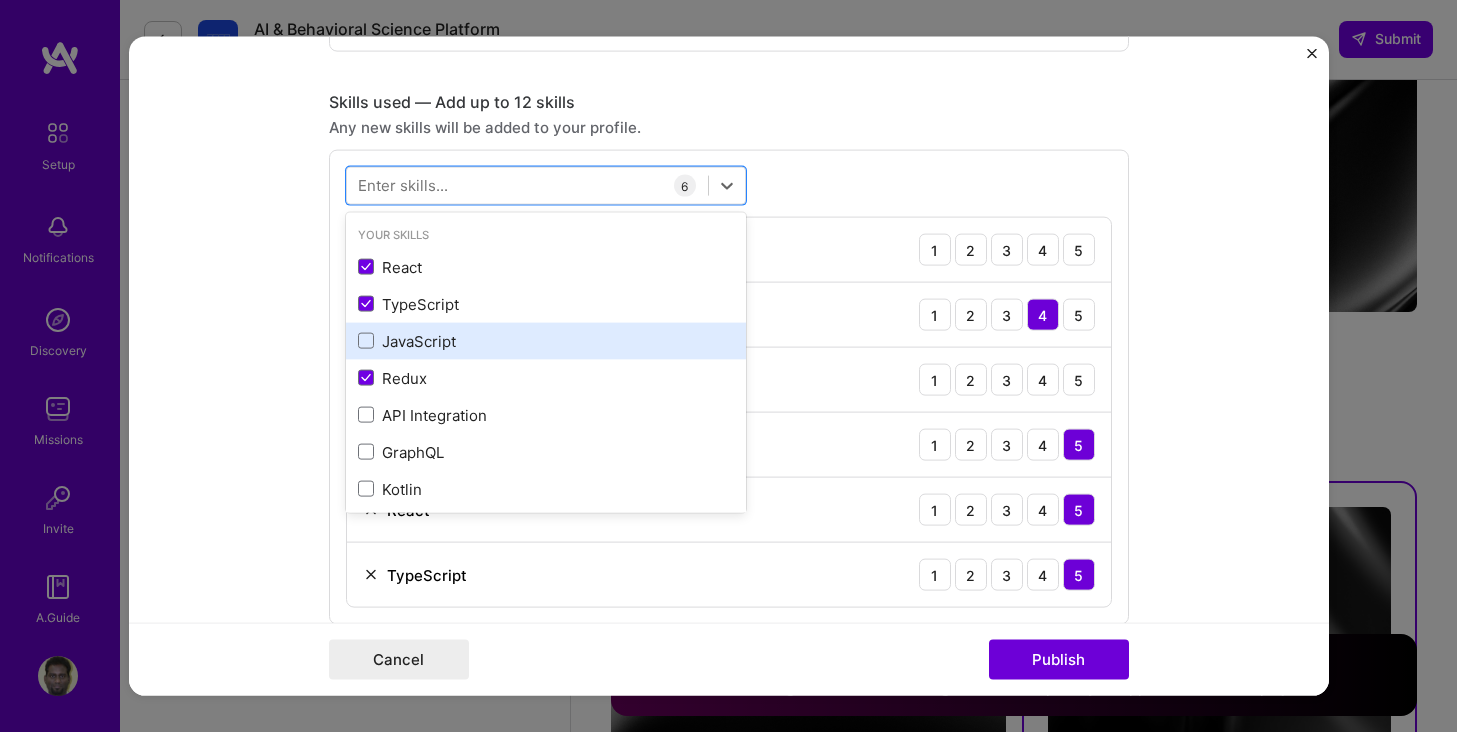 click on "JavaScript" at bounding box center [546, 340] 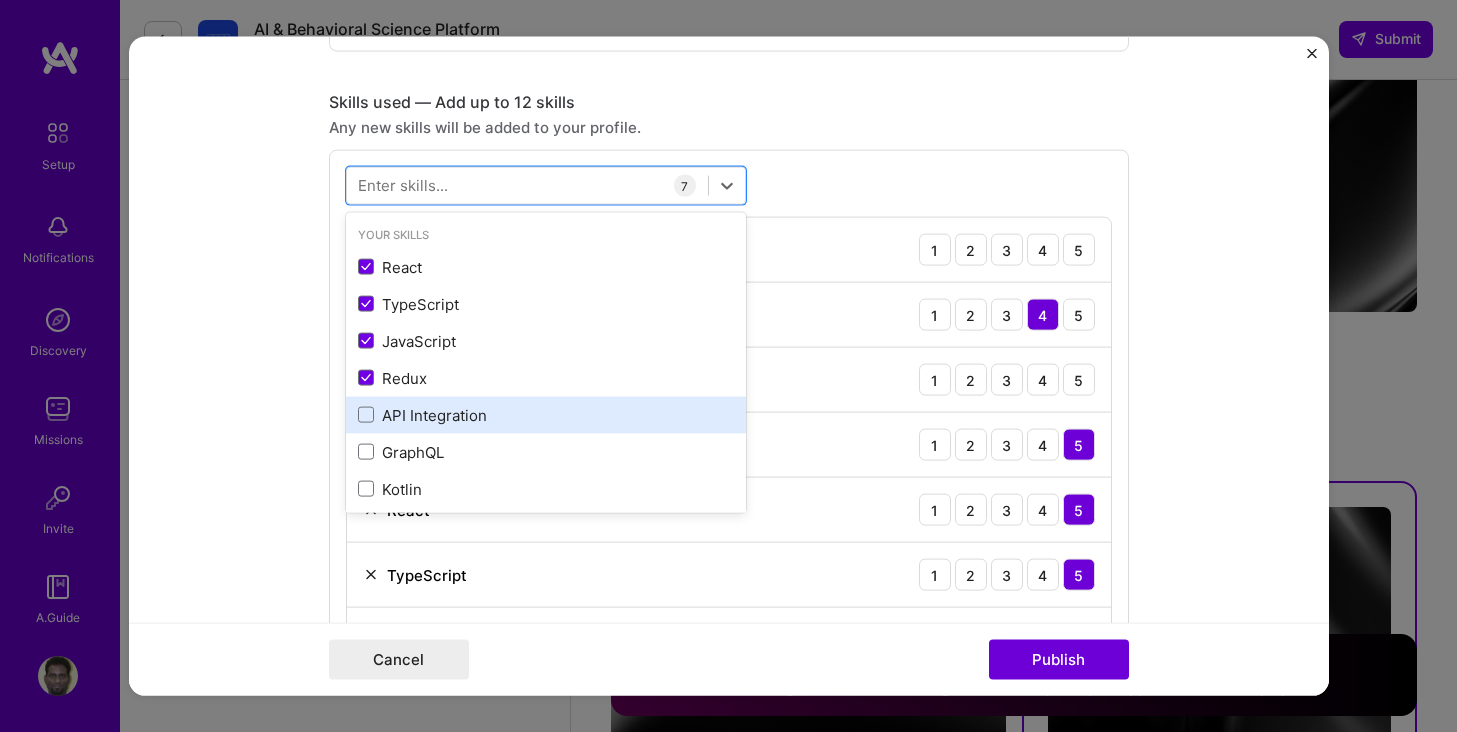 click on "API Integration" at bounding box center (546, 414) 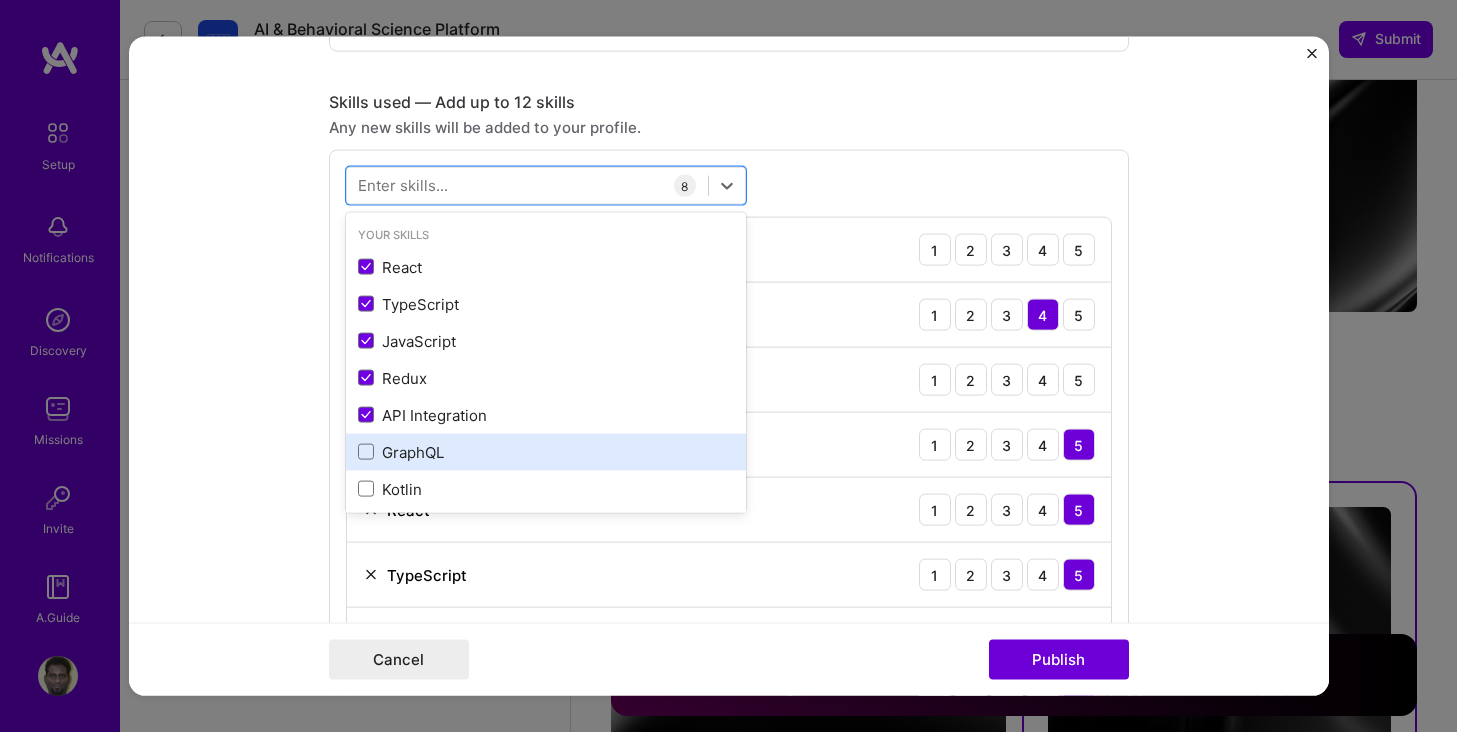 click on "GraphQL" at bounding box center [546, 451] 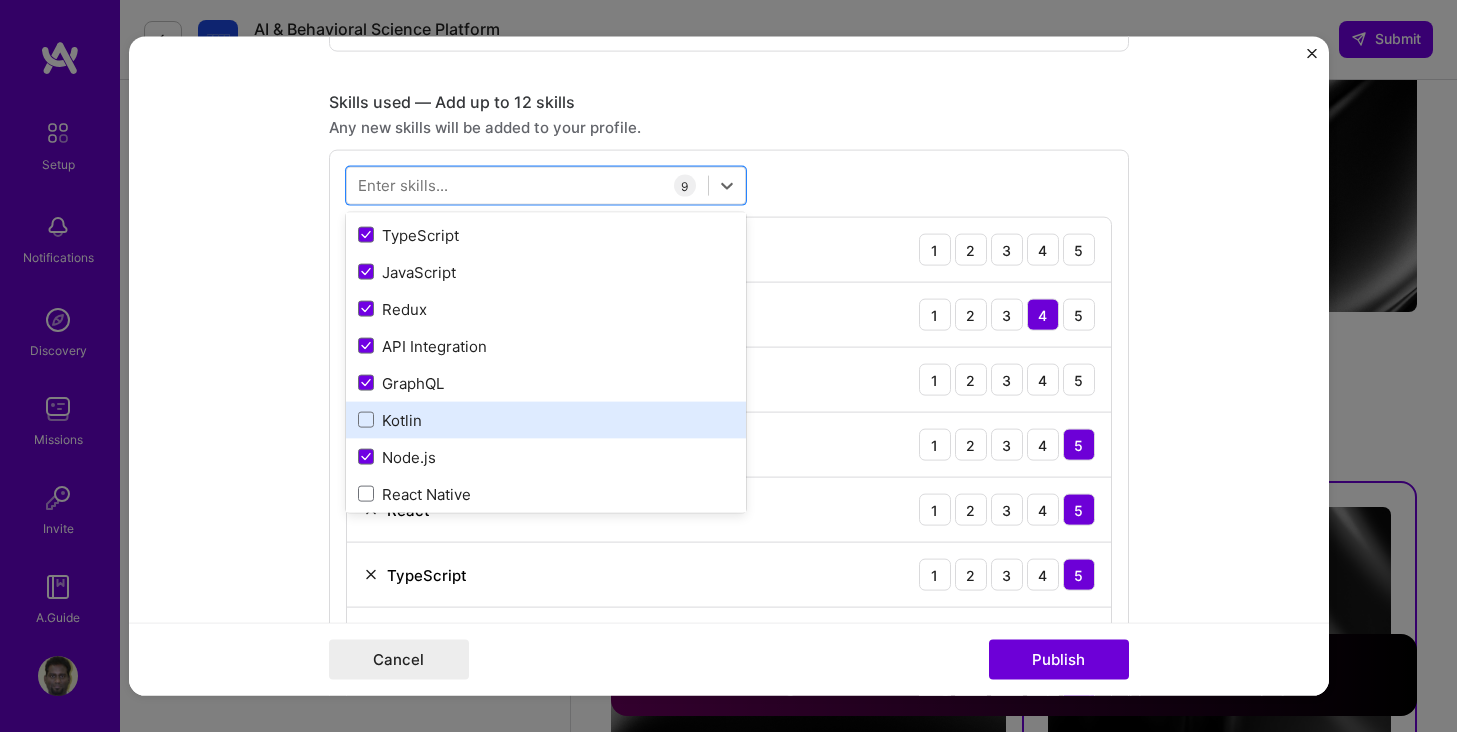 click on "Kotlin" at bounding box center (546, 419) 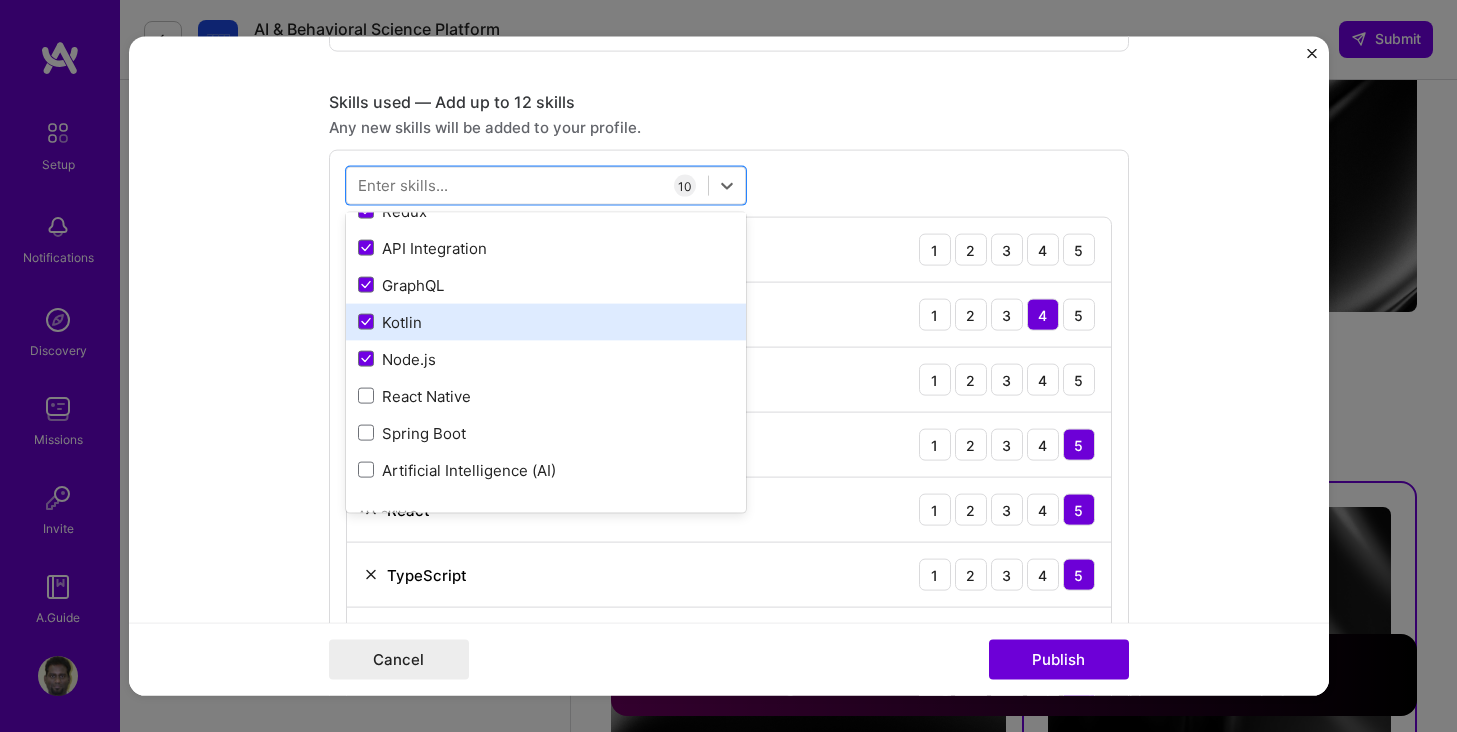 scroll, scrollTop: 219, scrollLeft: 0, axis: vertical 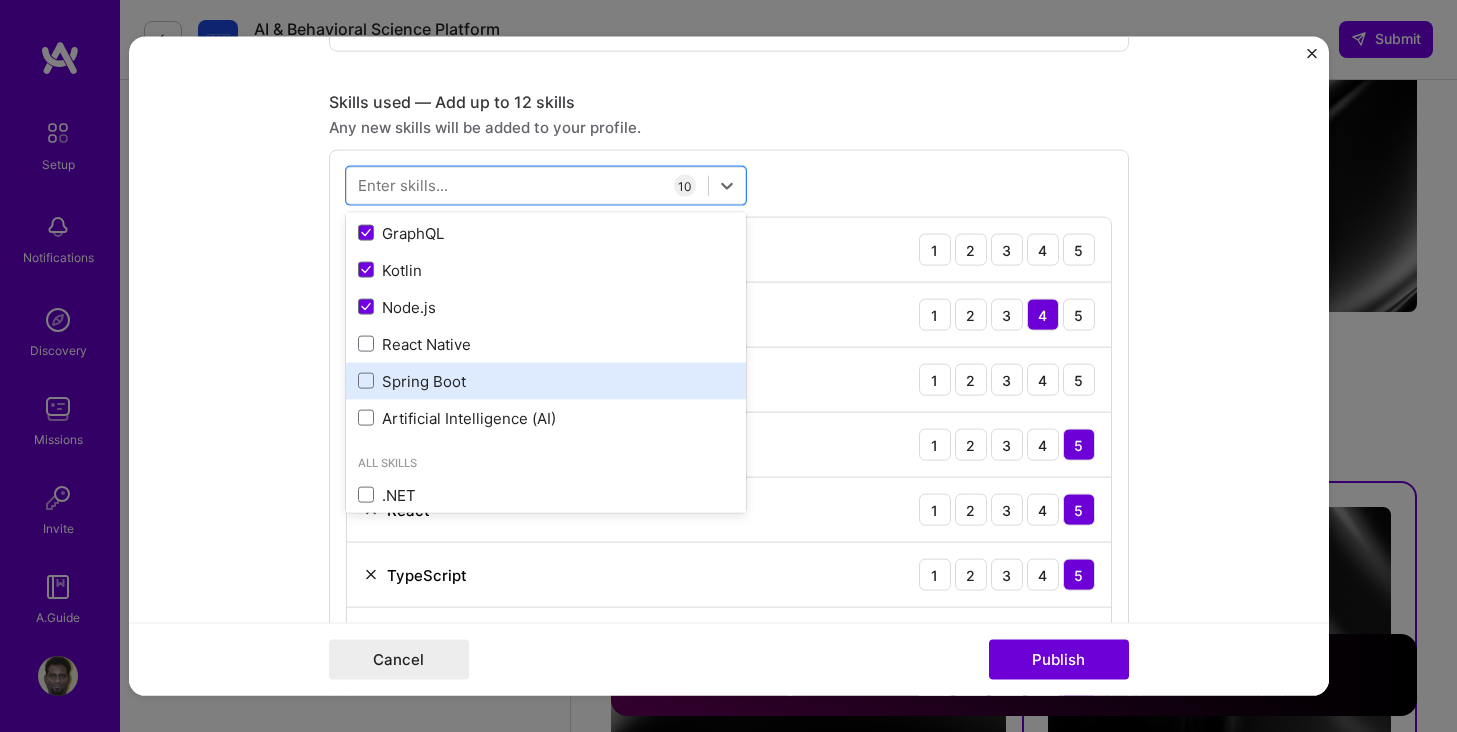 click on "Spring Boot" at bounding box center [546, 380] 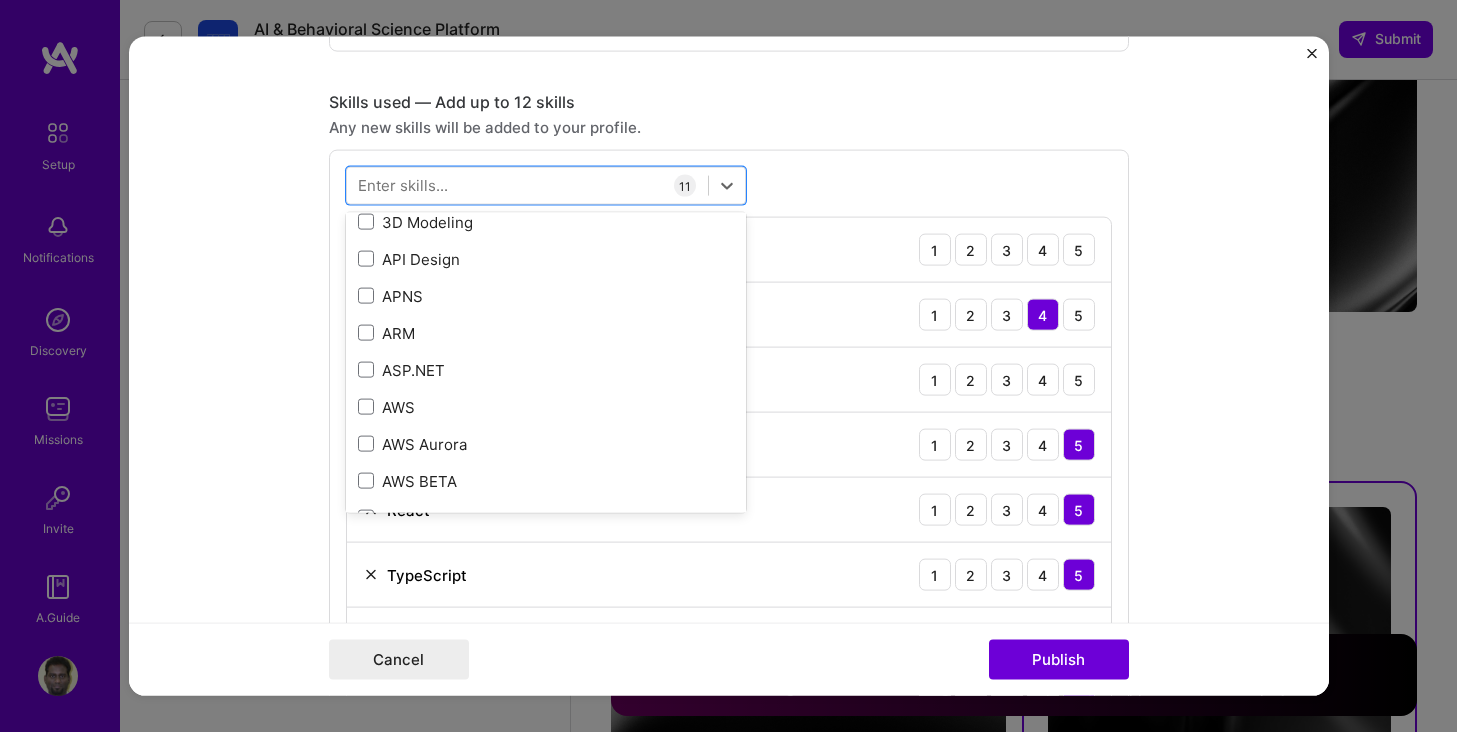 scroll, scrollTop: 574, scrollLeft: 0, axis: vertical 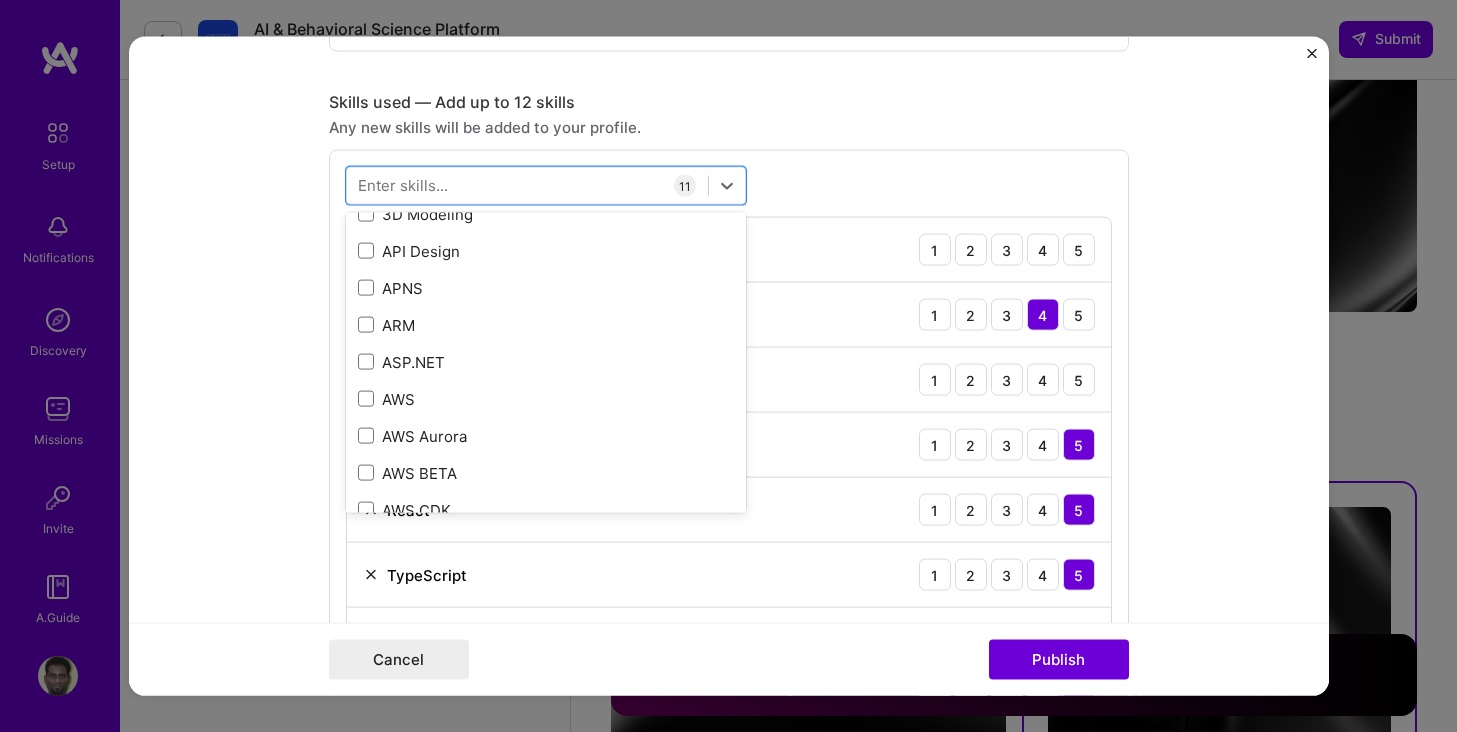 click on "Project title Partners Online Portal Redesign Company Target Corporation India Pvt Ltd
Project industry Industry 1 Project Link (Optional)
Drag and drop an image or   Upload file Upload file We recommend uploading at least 4 images. 1600x1200px or higher recommended. Max 5MB each. Role Lead Engineer AI Engineer Jul, 2017
to Oct, 2018
I’m still working on this project Skills used — Add up to 12 skills Any new skills will be added to your profile. option Spring Boot, selected. option AWS BETA focused, 0 of 2. 378 results available. Use Up and Down to choose options, press Enter to select the currently focused option, press Escape to exit the menu, press Tab to select the option and exit the menu. Your Skills React TypeScript JavaScript Redux API Integration GraphQL Kotlin Node.js" at bounding box center (729, 366) 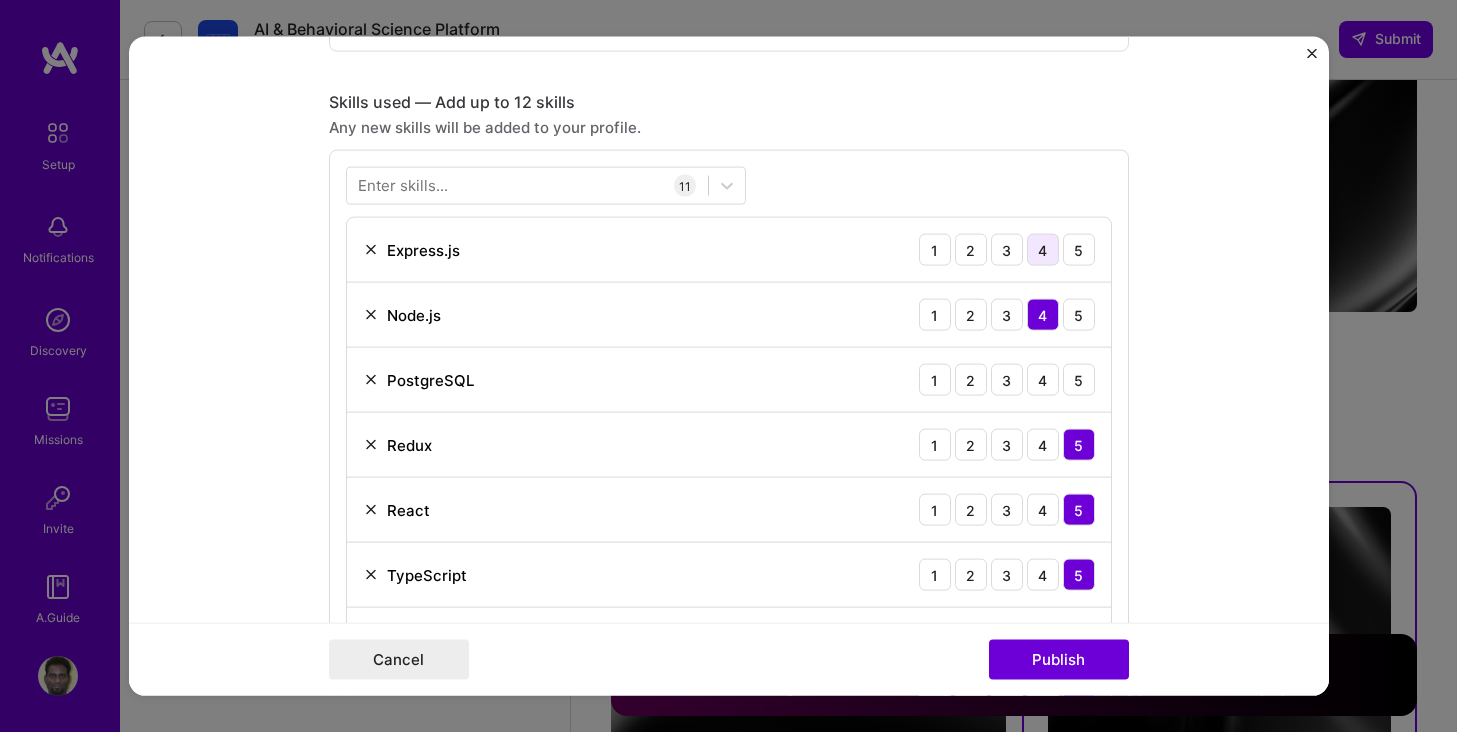 click on "4" at bounding box center (1043, 250) 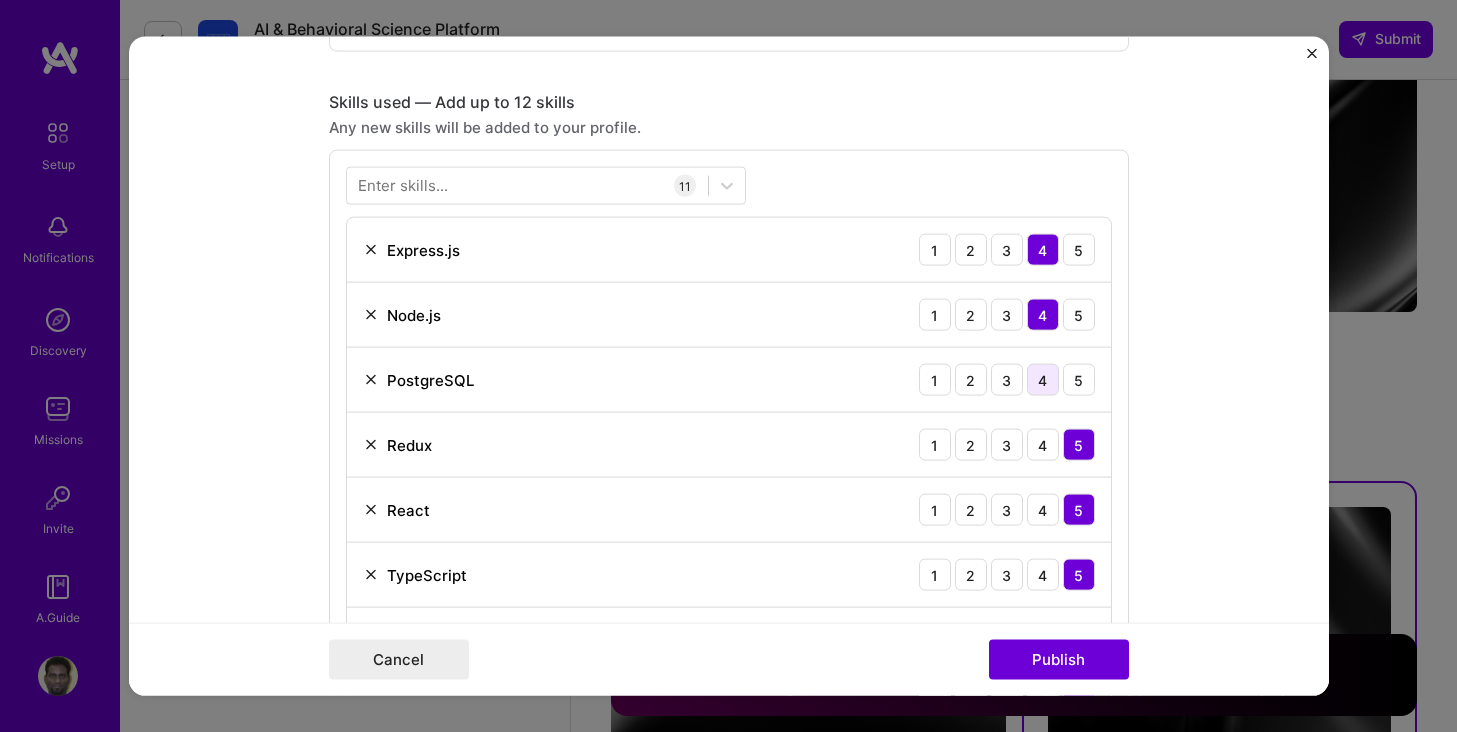 click on "4" at bounding box center (1043, 380) 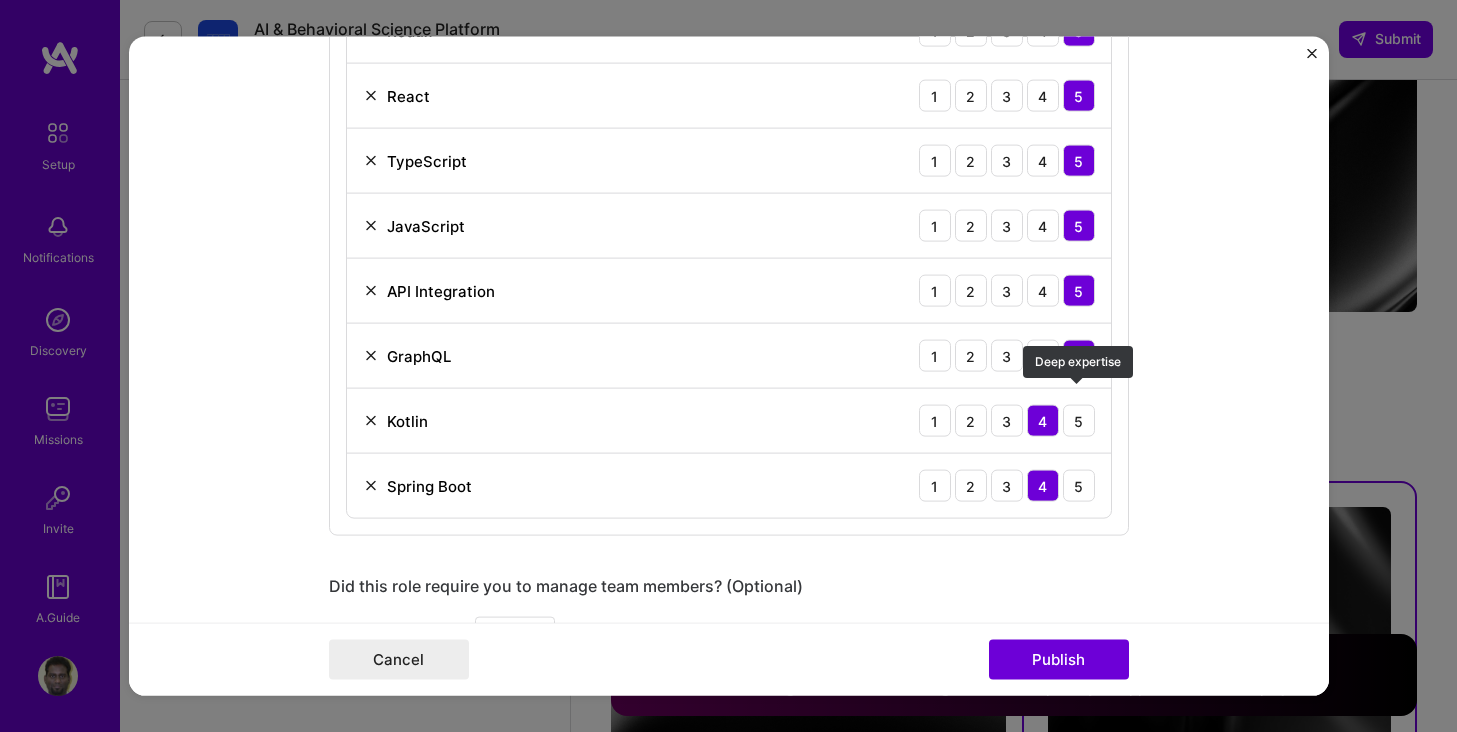 scroll, scrollTop: 1405, scrollLeft: 0, axis: vertical 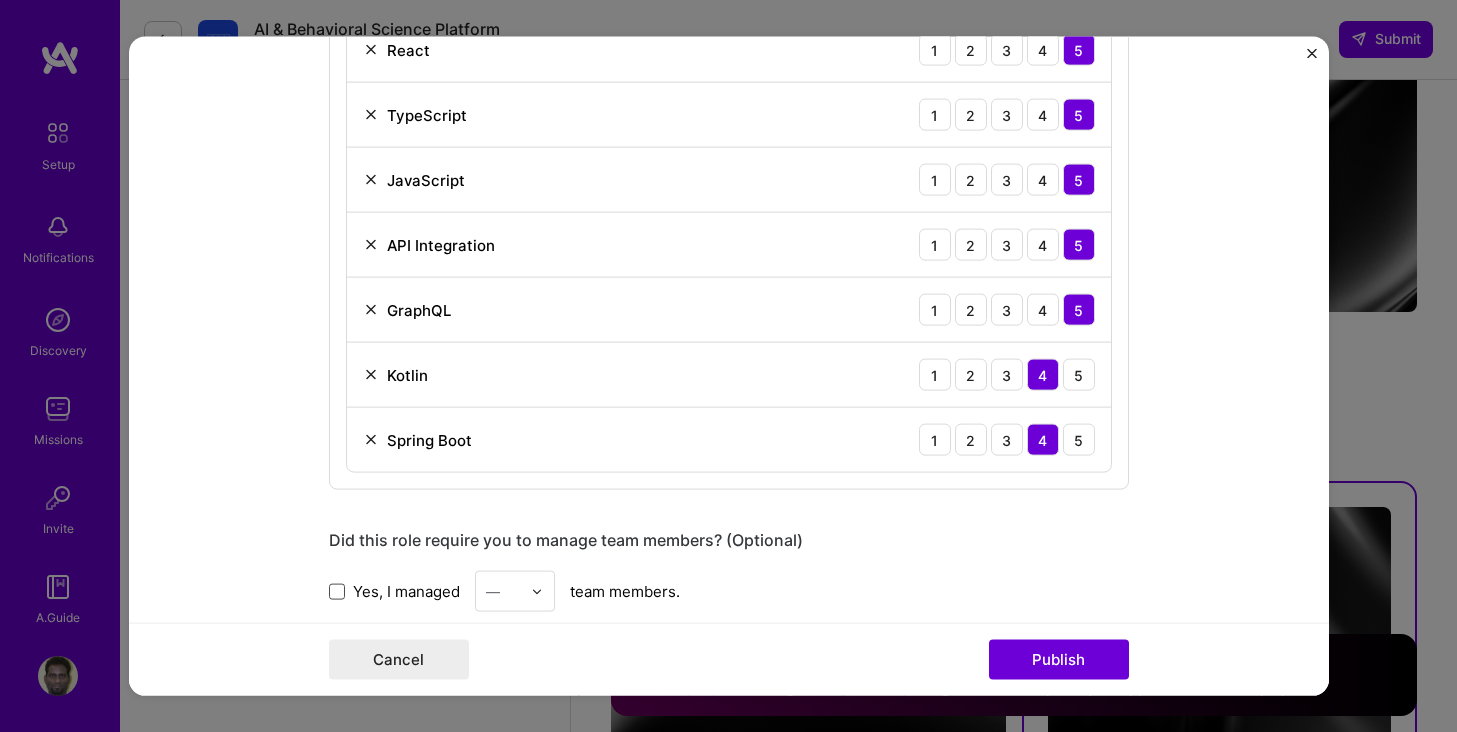 click at bounding box center [337, 591] 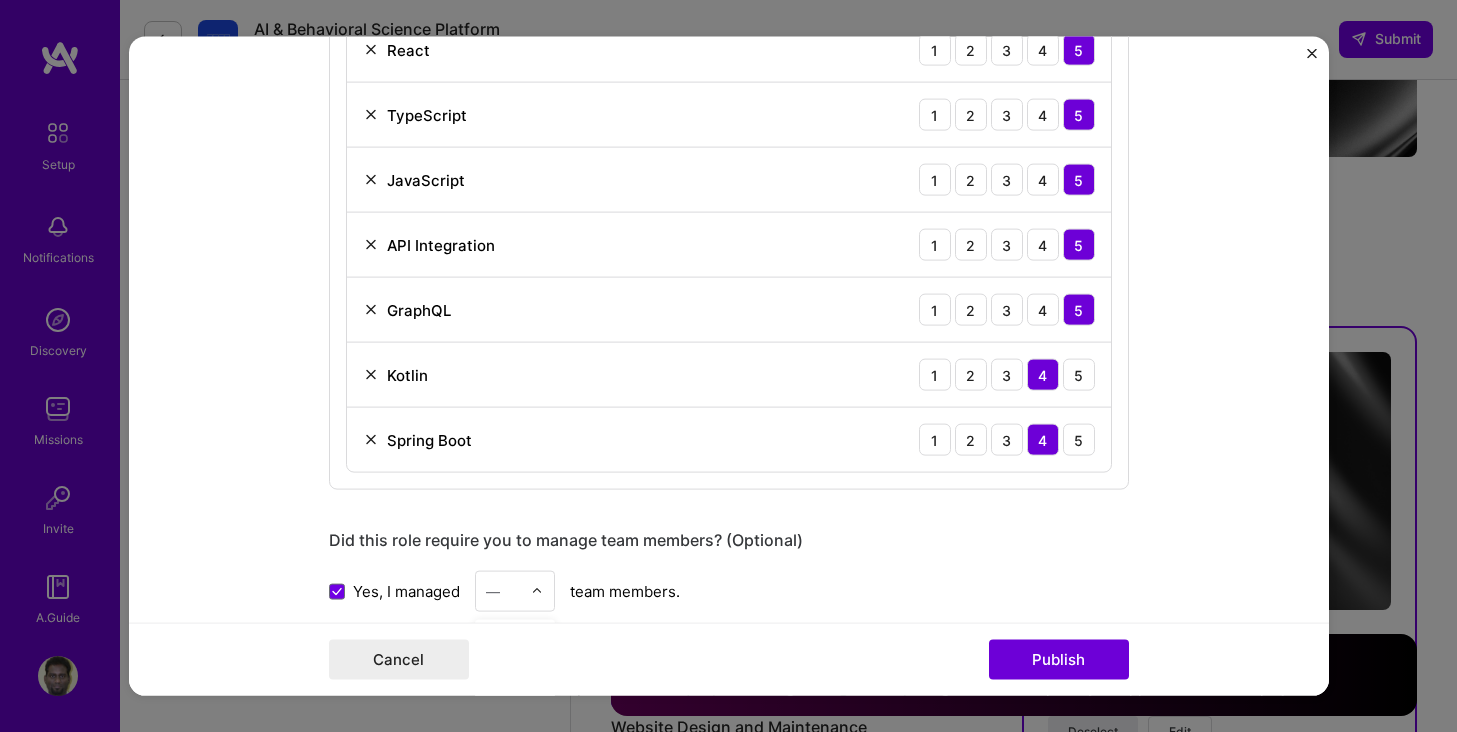 click on "—" at bounding box center (493, 591) 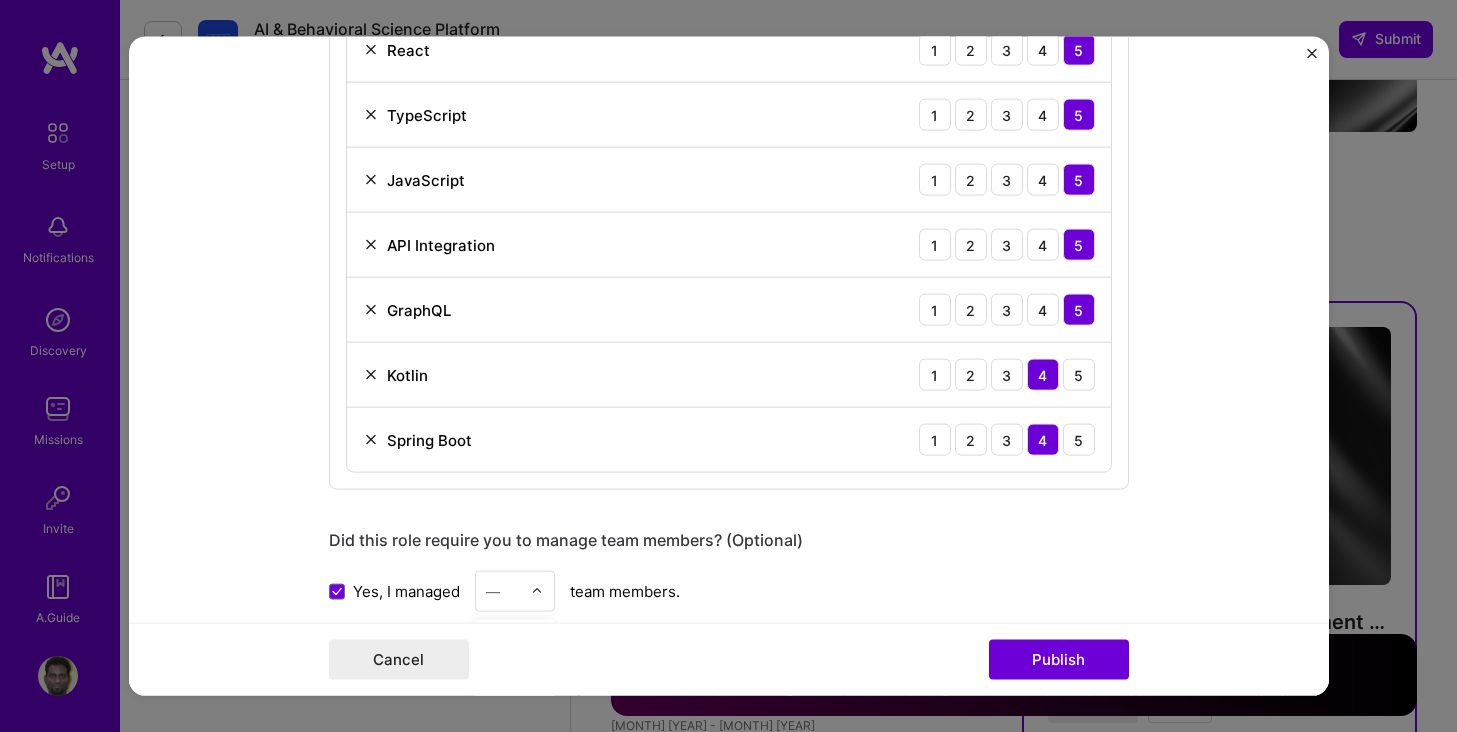 scroll, scrollTop: 3907, scrollLeft: 0, axis: vertical 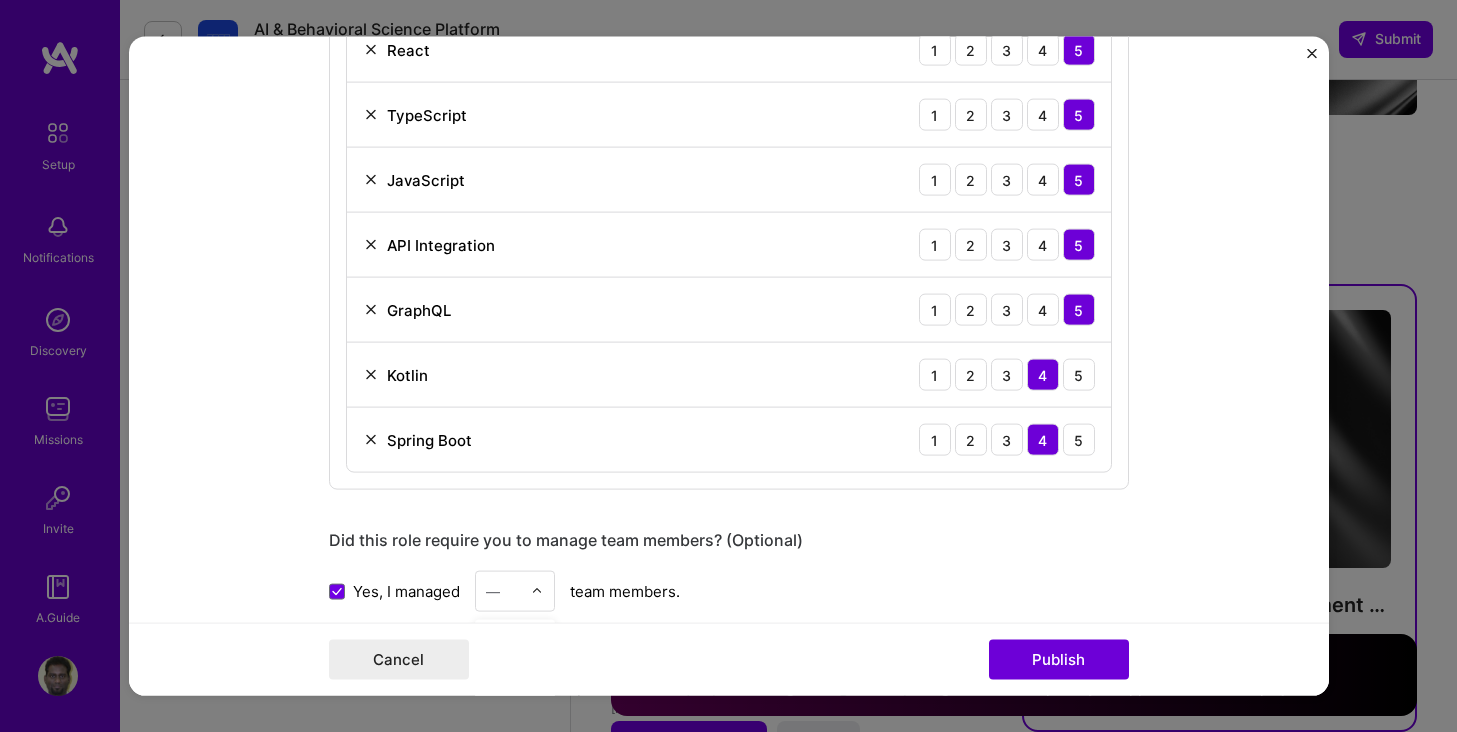 click at bounding box center [537, 591] 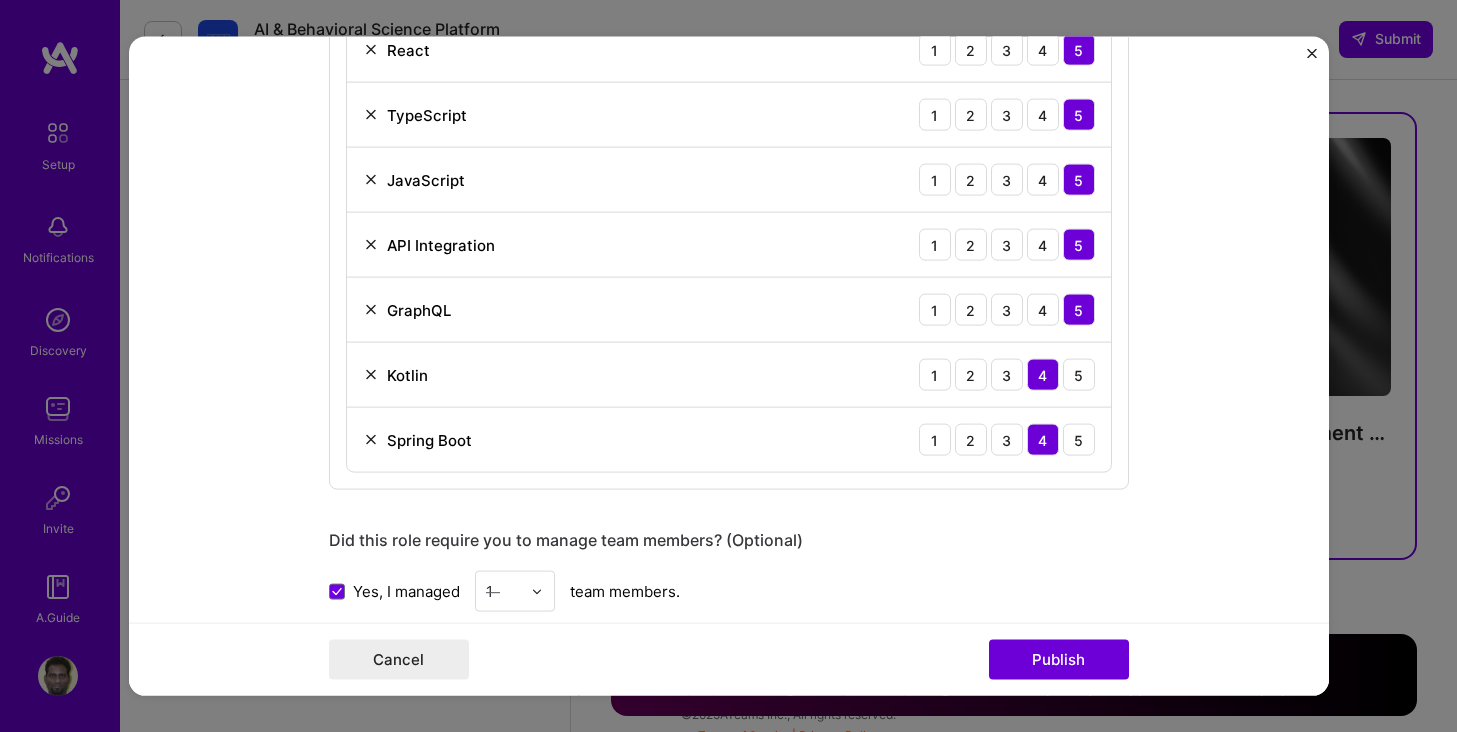 scroll, scrollTop: 4095, scrollLeft: 0, axis: vertical 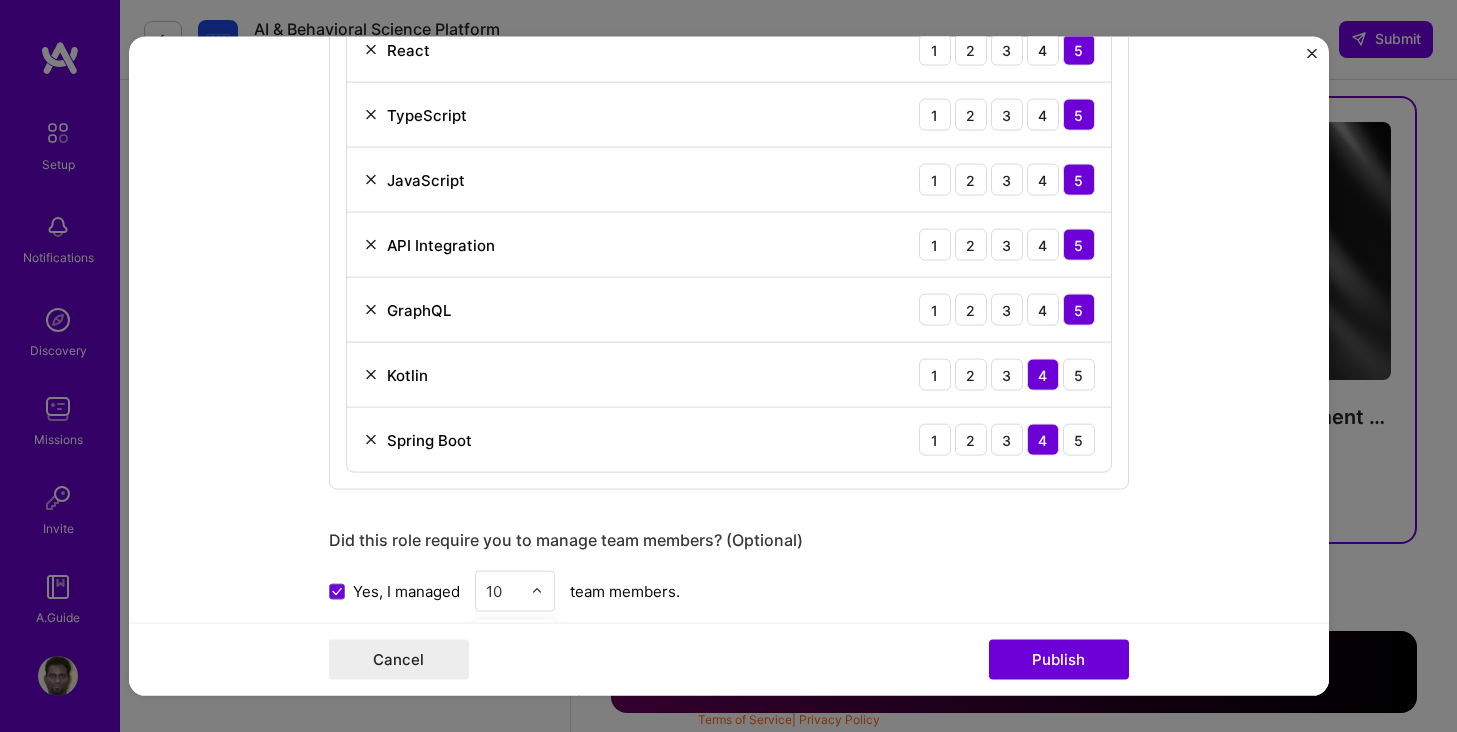 type on "10" 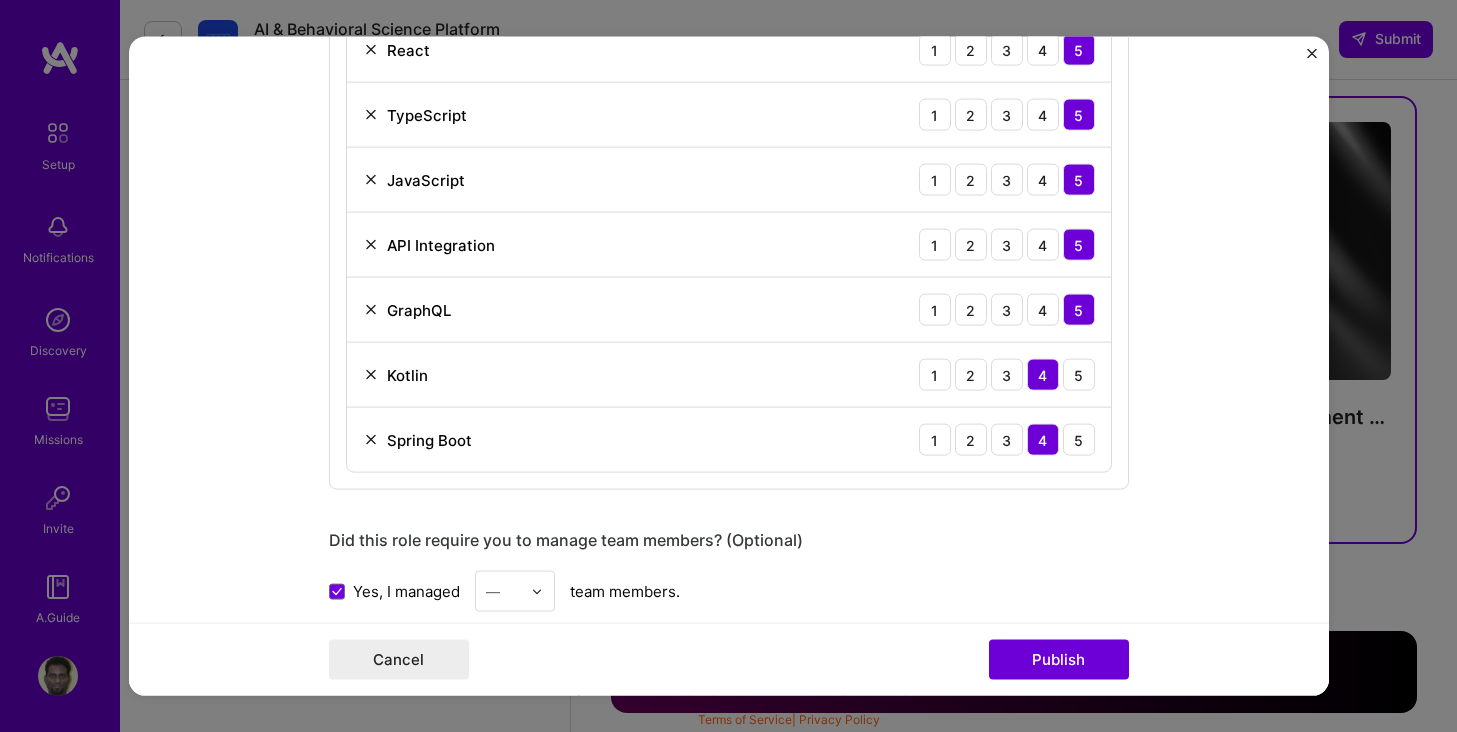 click on "Yes, I managed — team members." at bounding box center (729, 591) 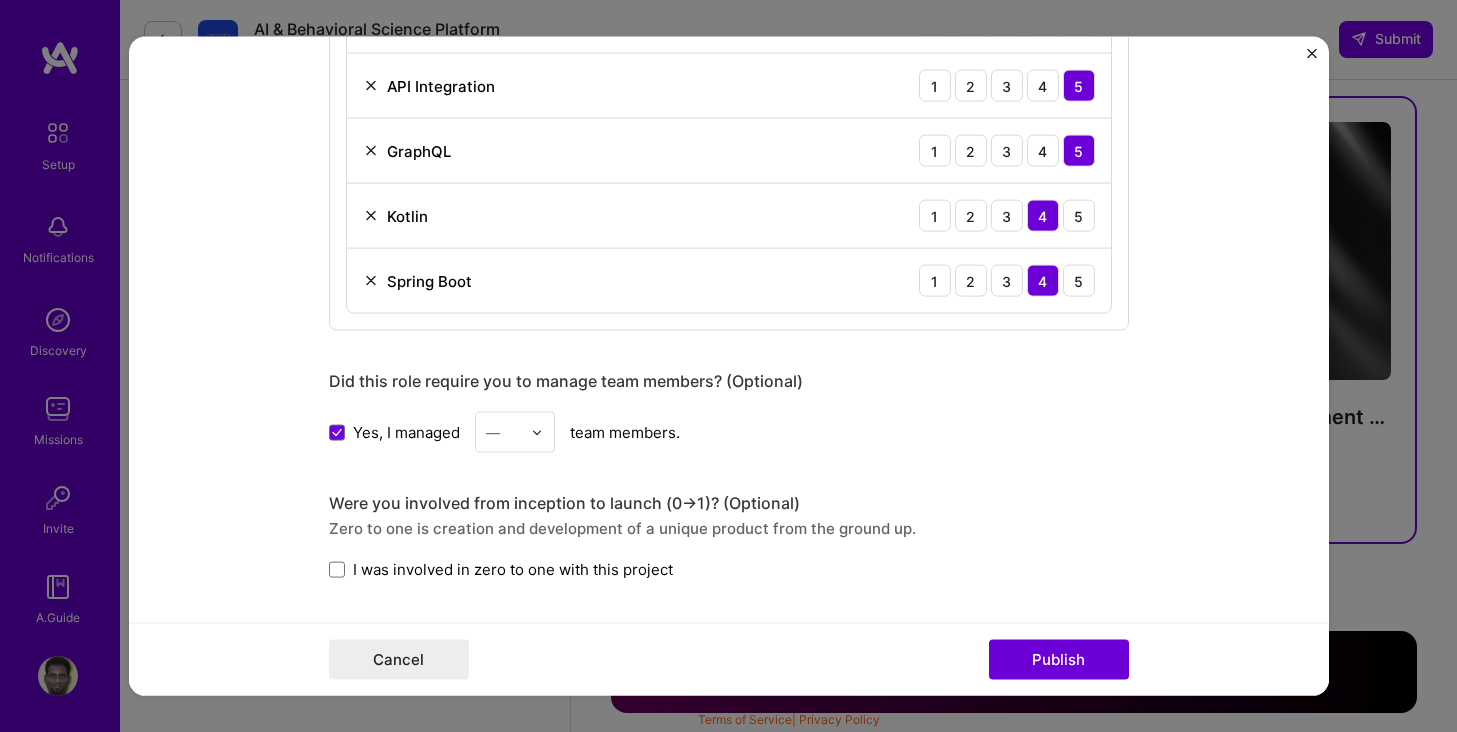 scroll, scrollTop: 1607, scrollLeft: 0, axis: vertical 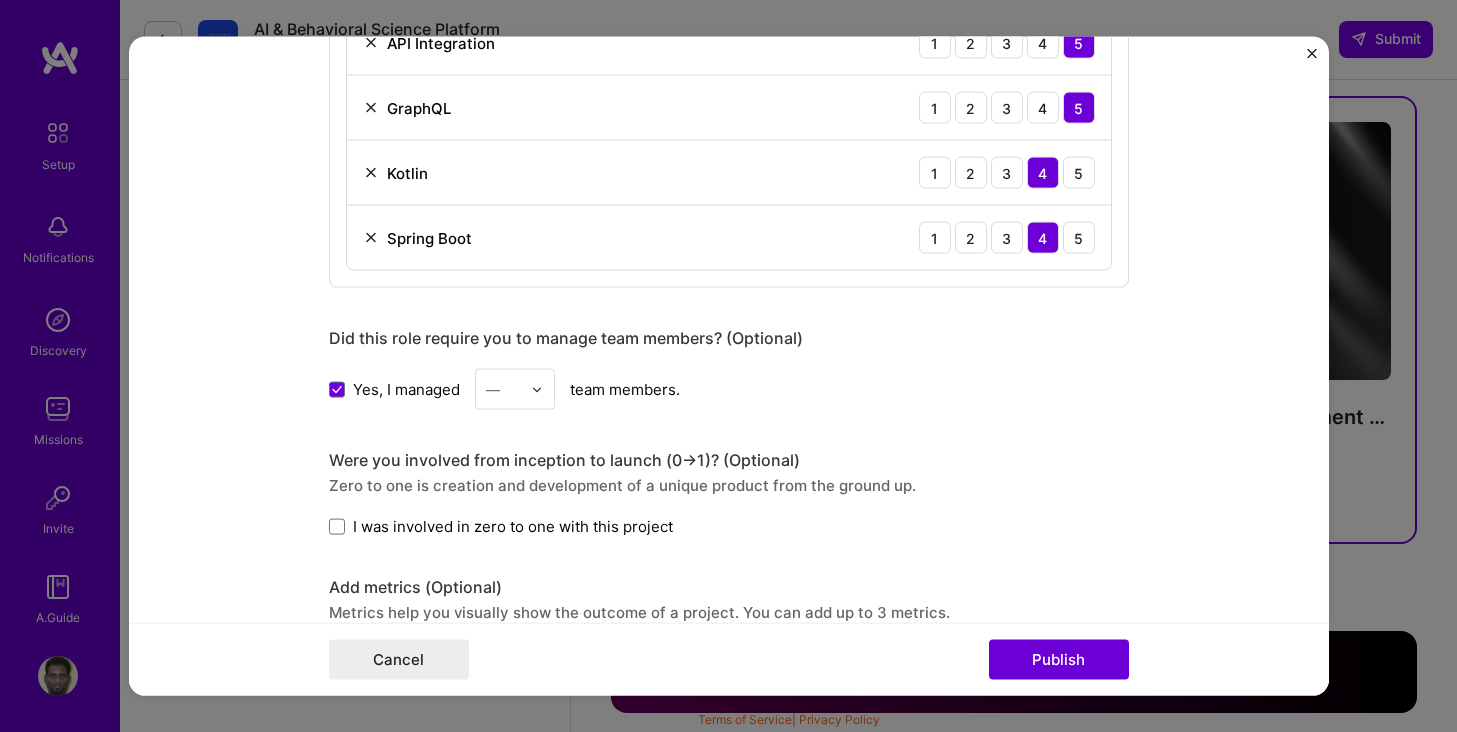 click at bounding box center [542, 389] 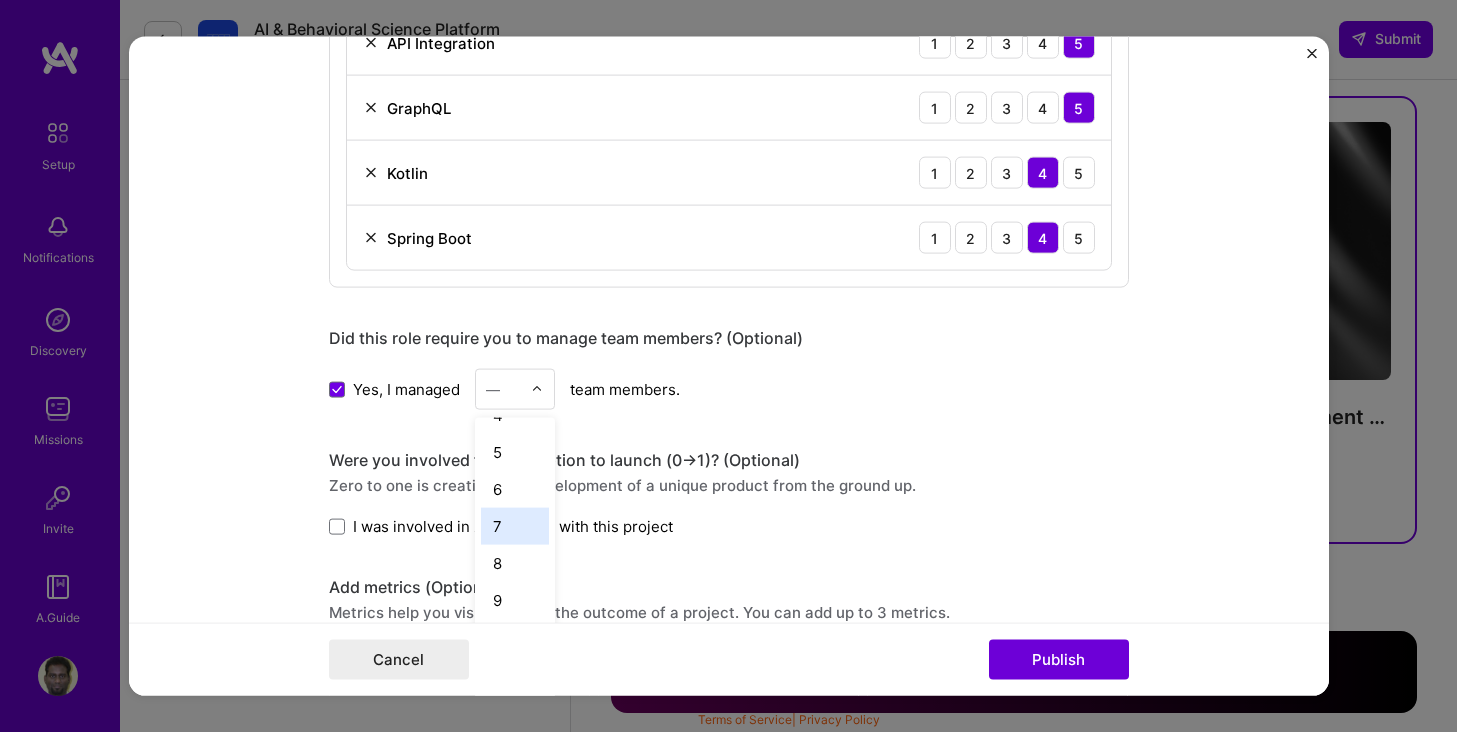 scroll, scrollTop: 228, scrollLeft: 0, axis: vertical 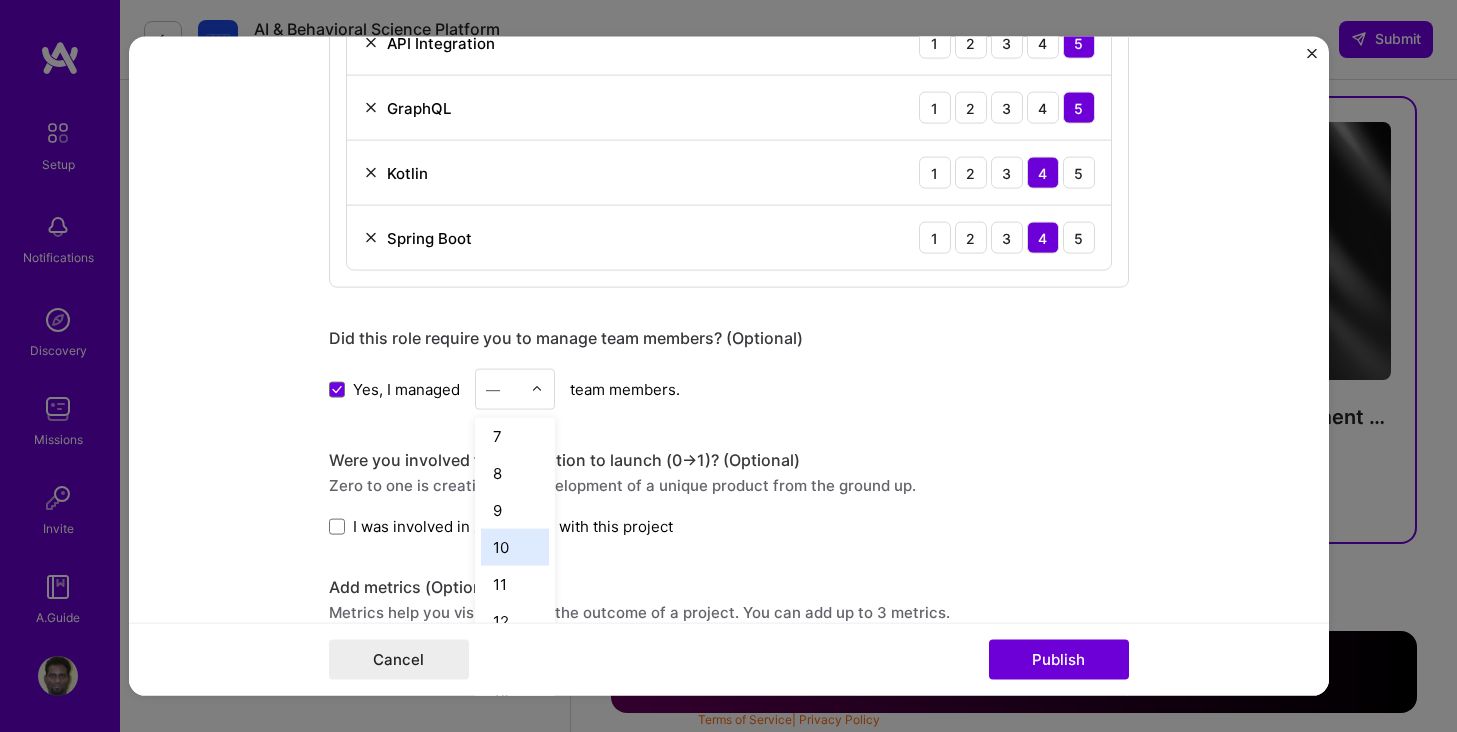 click on "10" at bounding box center (515, 547) 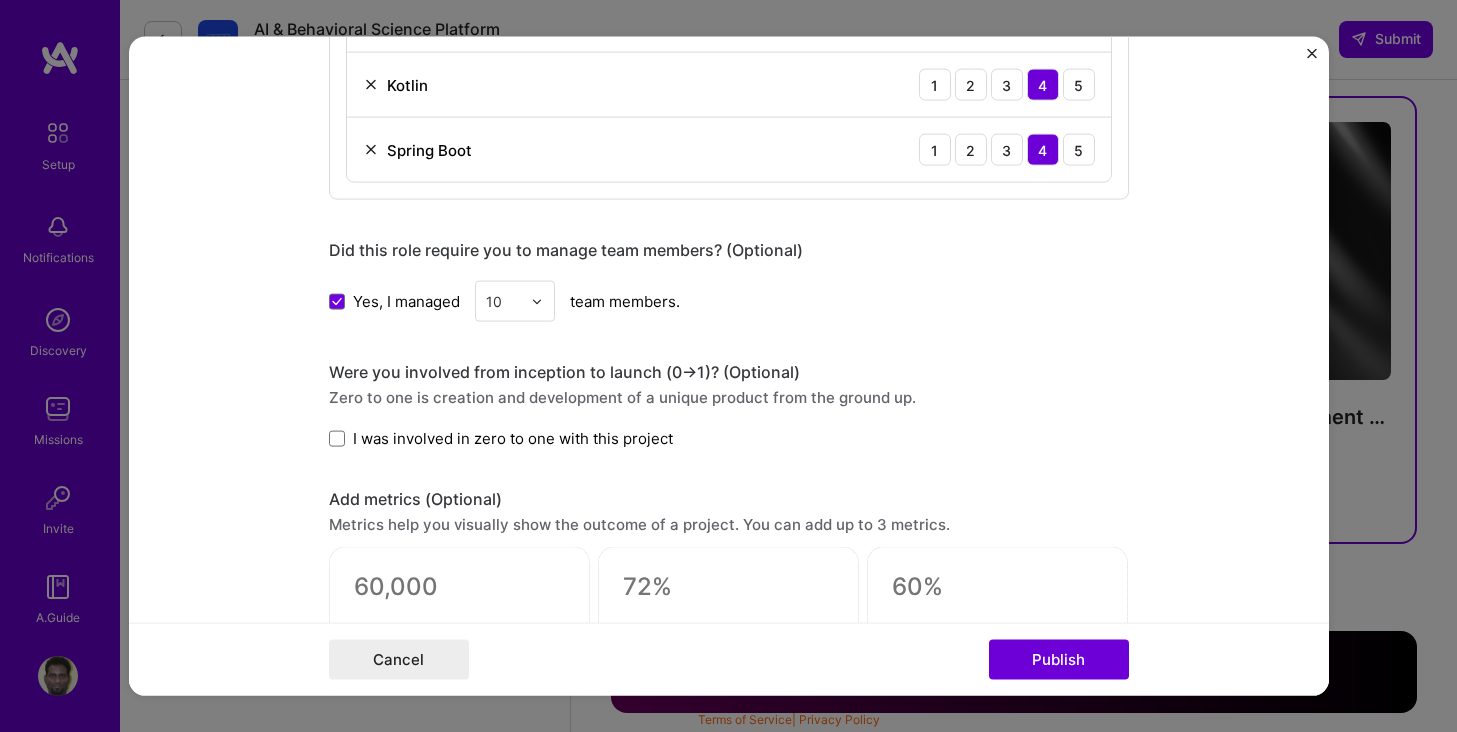 scroll, scrollTop: 1697, scrollLeft: 0, axis: vertical 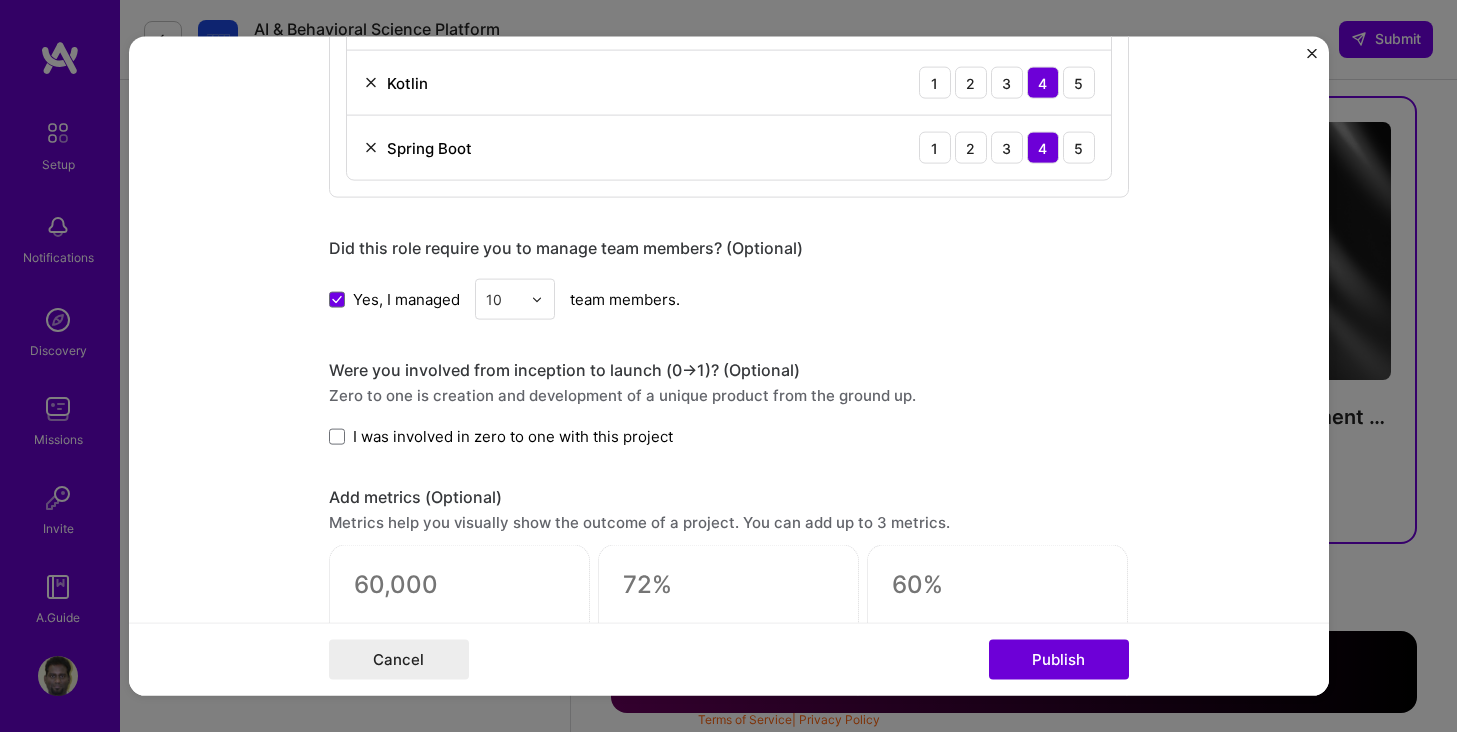 click on "I was involved in zero to one with this project" at bounding box center (513, 436) 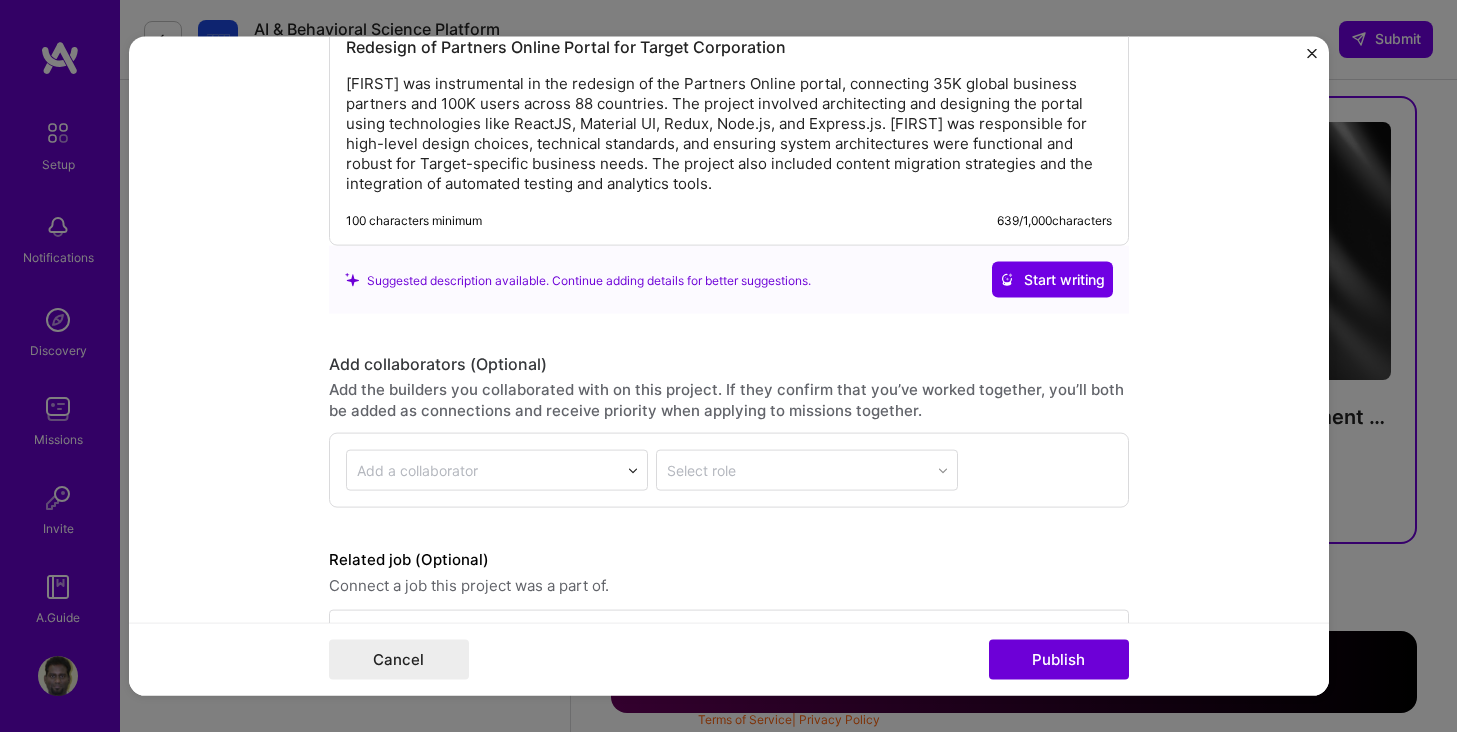 scroll, scrollTop: 2568, scrollLeft: 0, axis: vertical 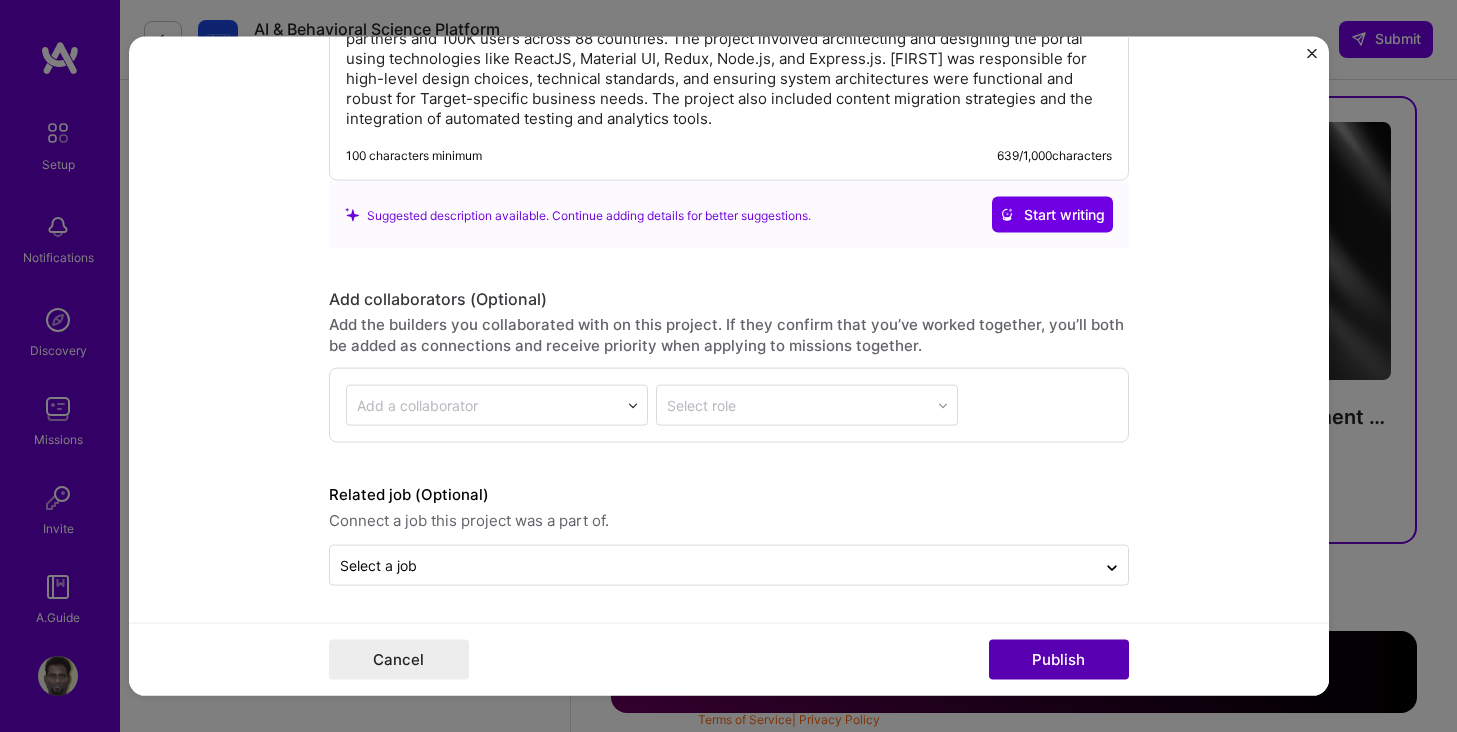 click on "Publish" at bounding box center (1059, 659) 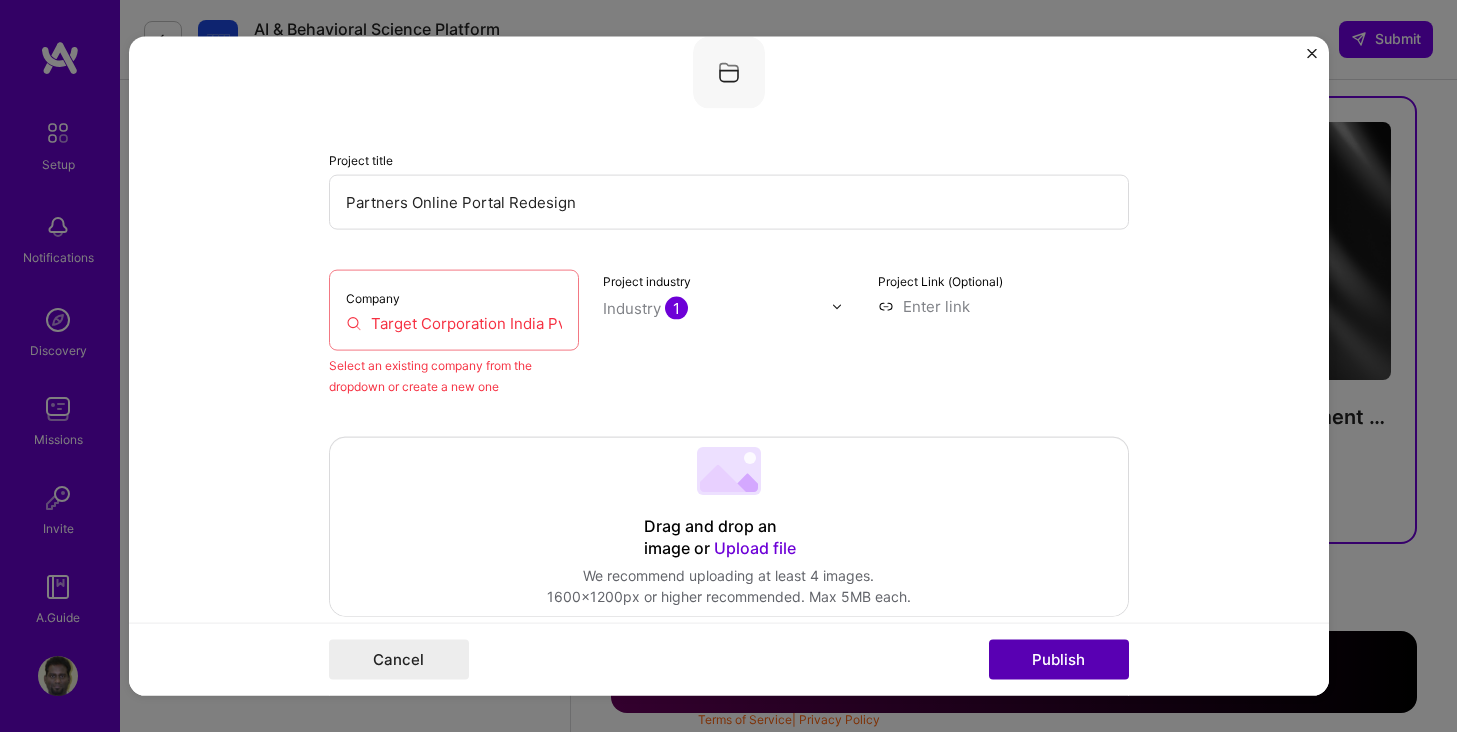 scroll, scrollTop: 131, scrollLeft: 0, axis: vertical 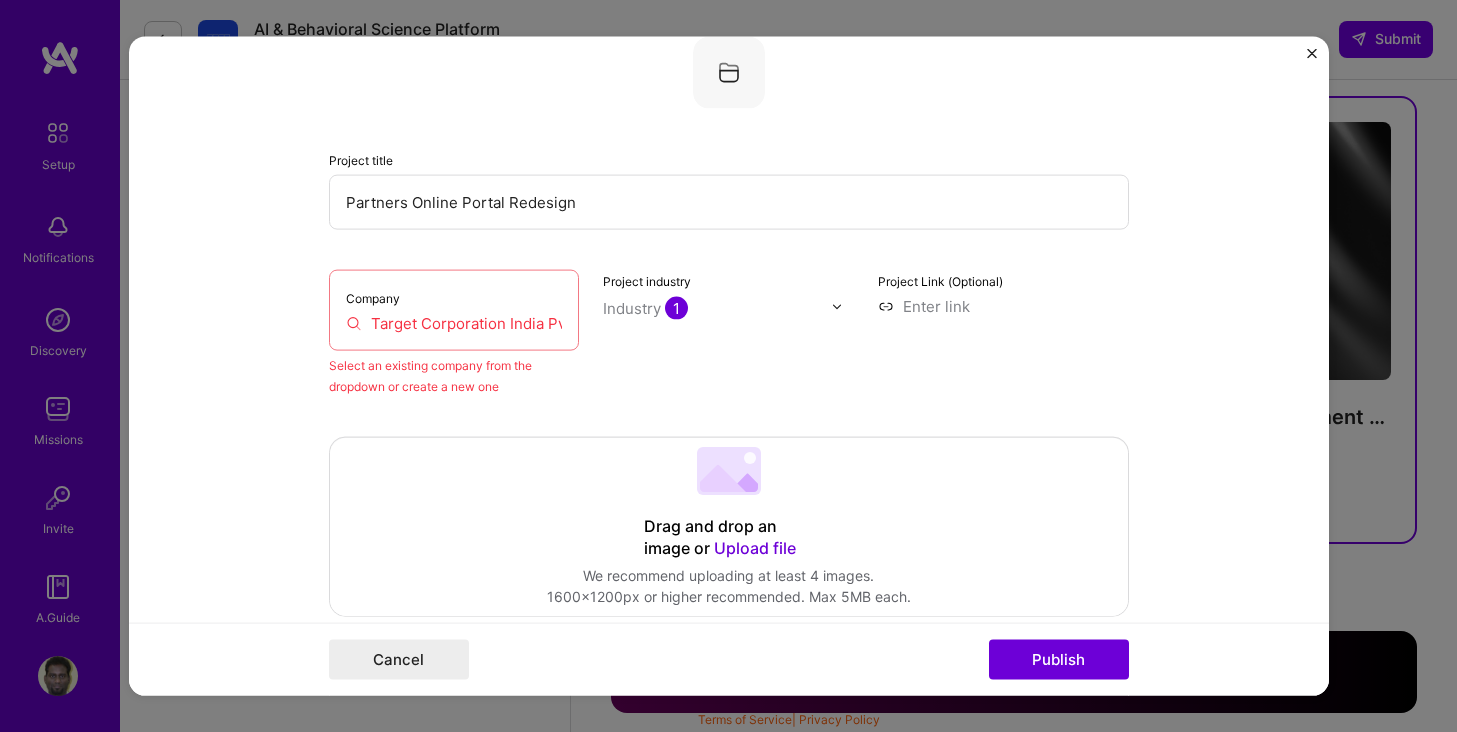 click on "[COMPANY] [COMPANY] [COMPANY]" at bounding box center (454, 323) 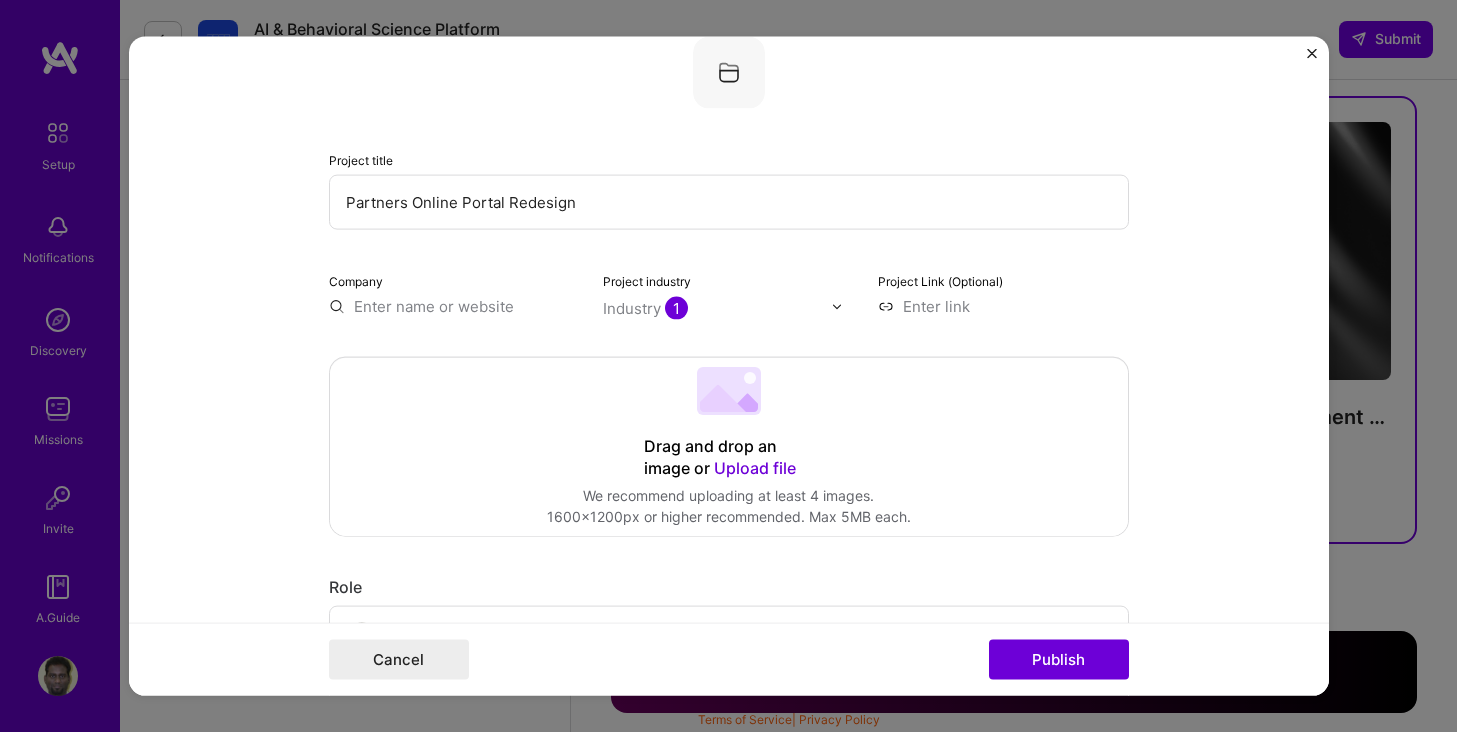 type 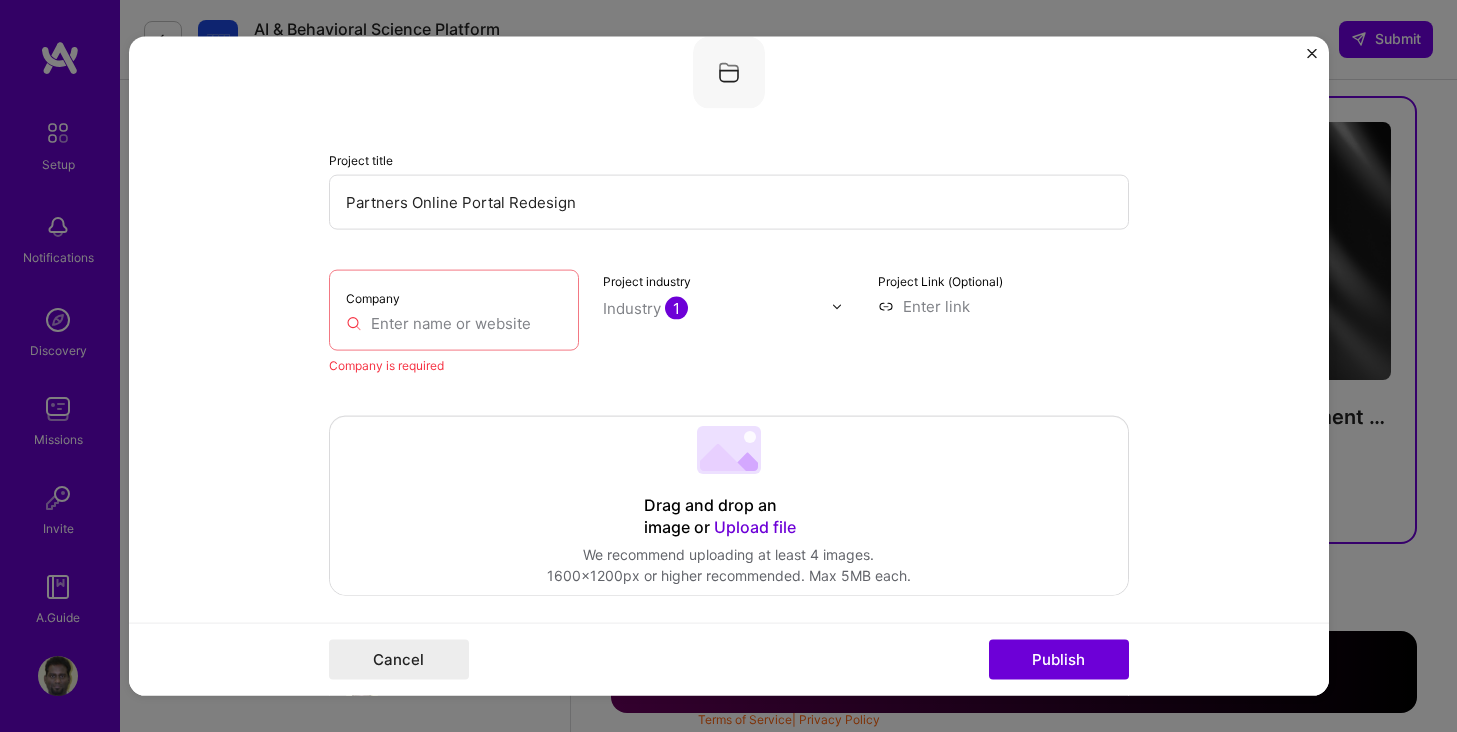 click at bounding box center [454, 323] 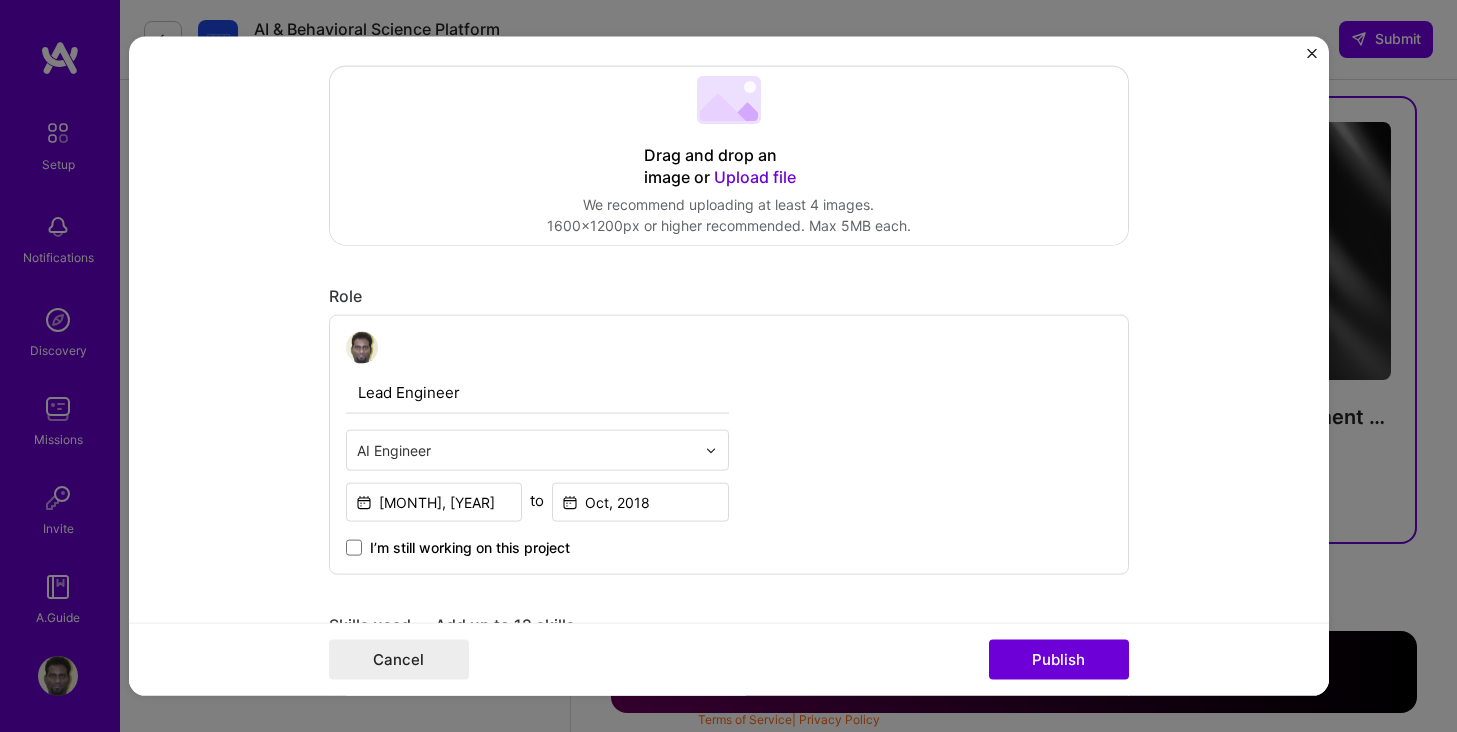 scroll, scrollTop: 513, scrollLeft: 0, axis: vertical 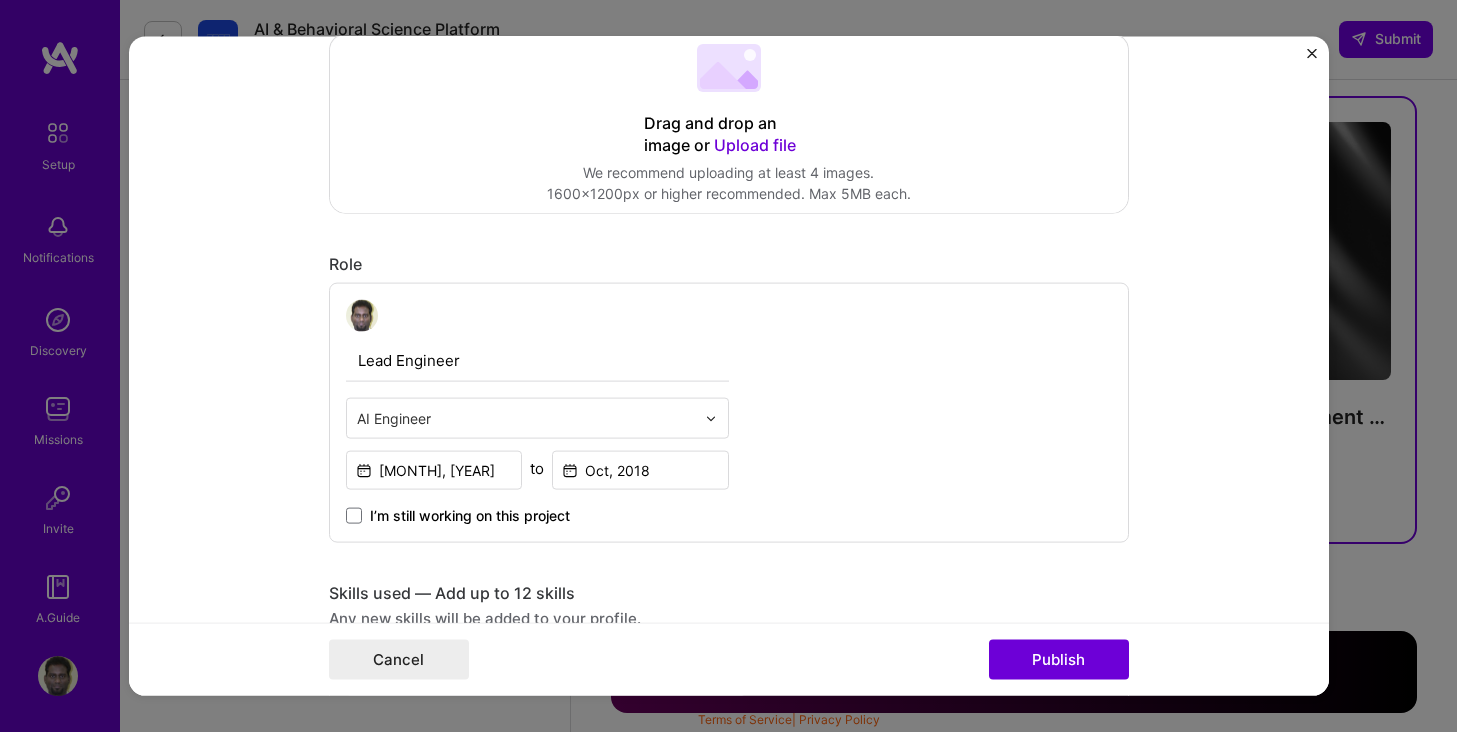 click at bounding box center (526, 418) 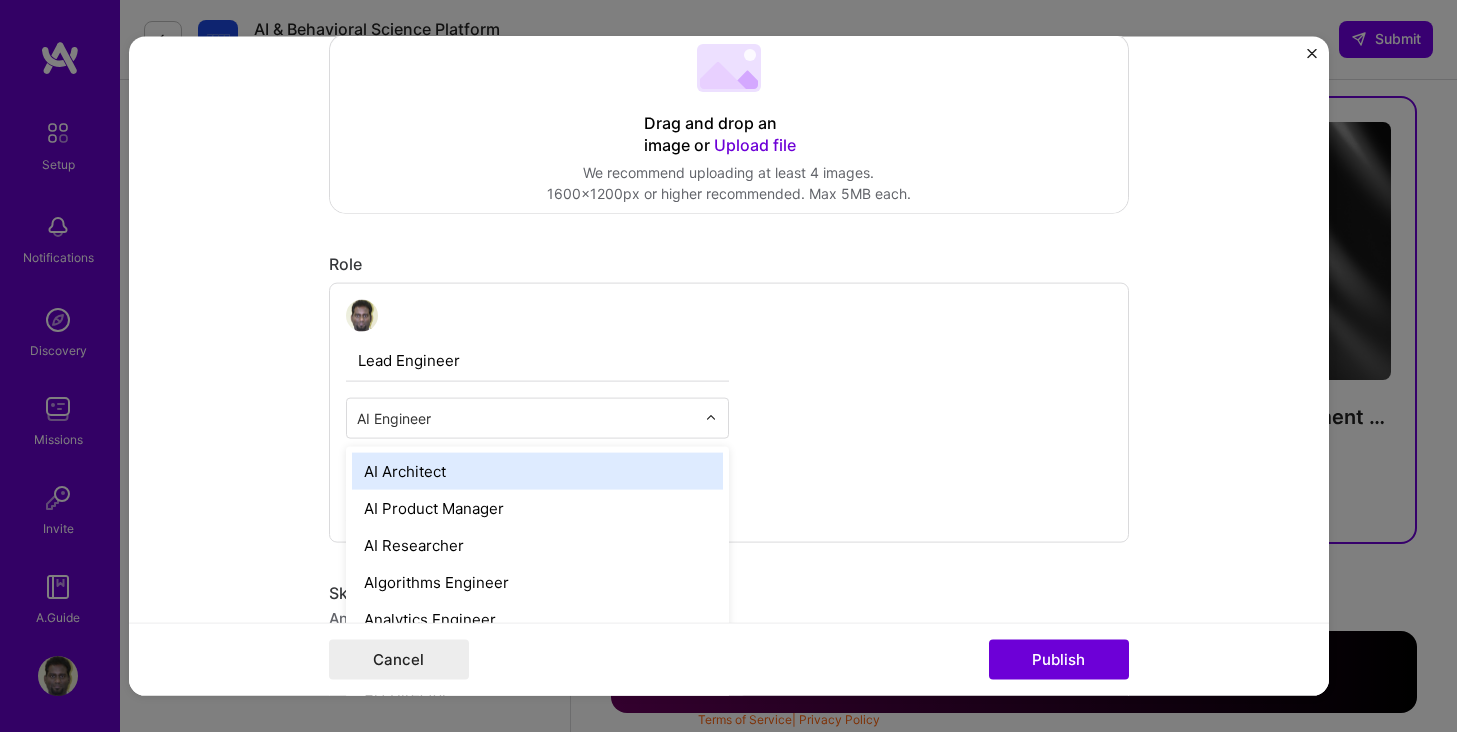 scroll, scrollTop: 4, scrollLeft: 0, axis: vertical 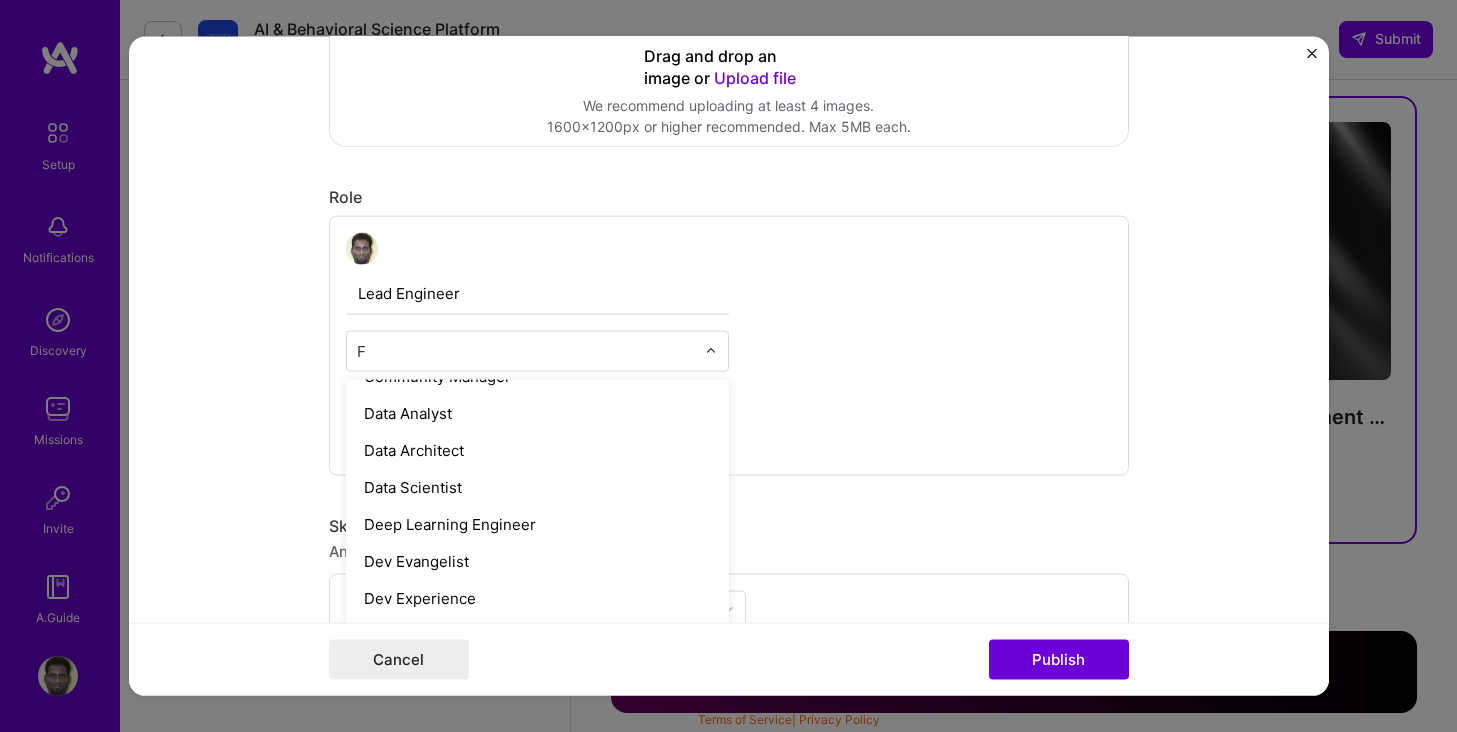 type on "Fr" 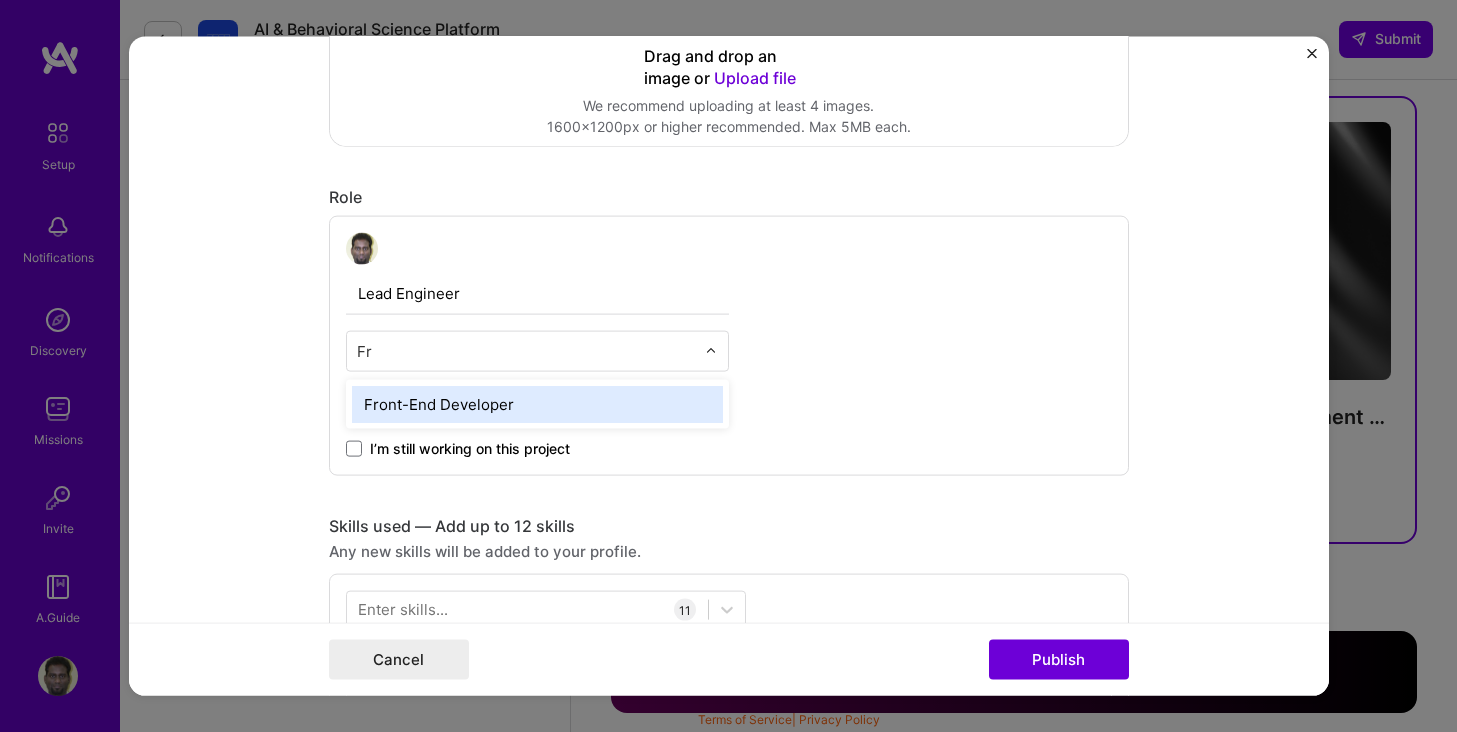 scroll, scrollTop: 0, scrollLeft: 0, axis: both 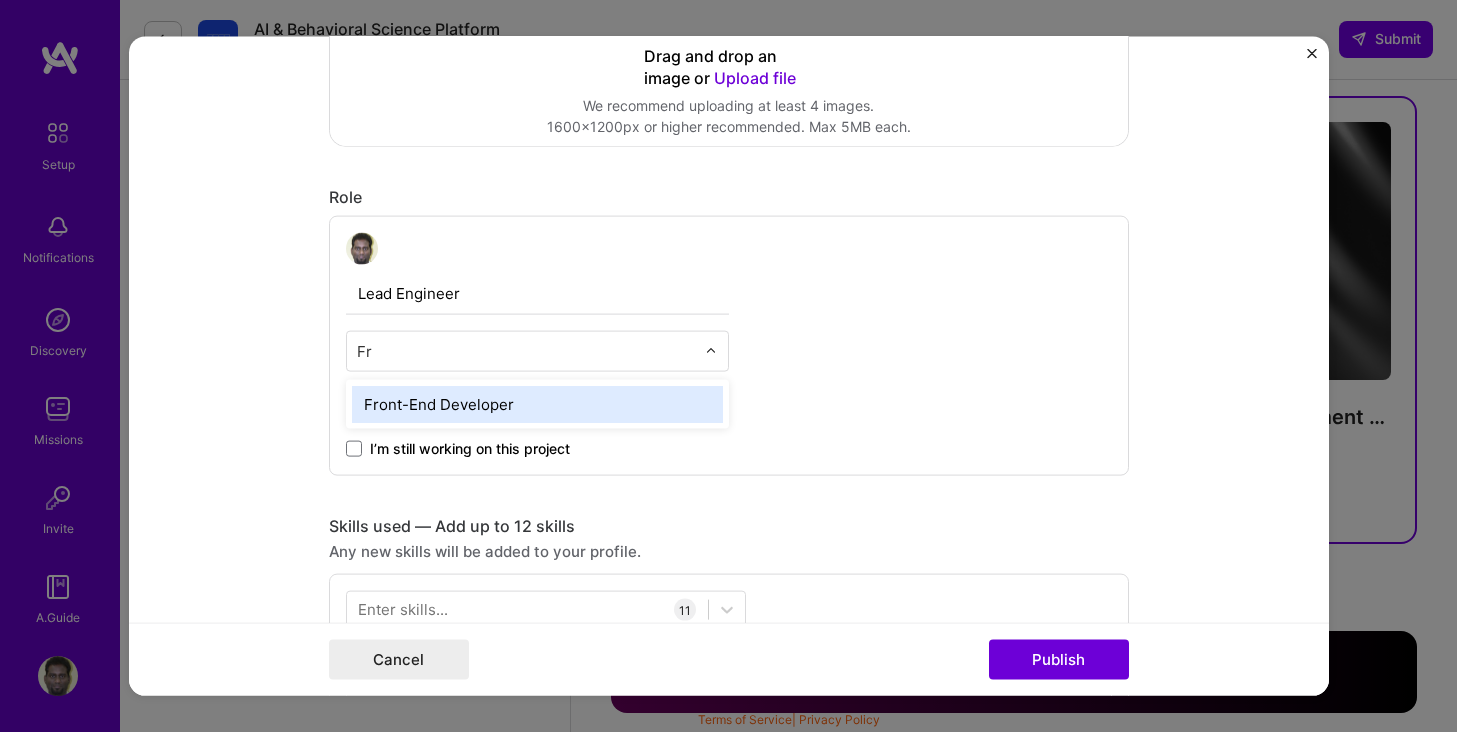 click on "Front-End Developer" at bounding box center (537, 404) 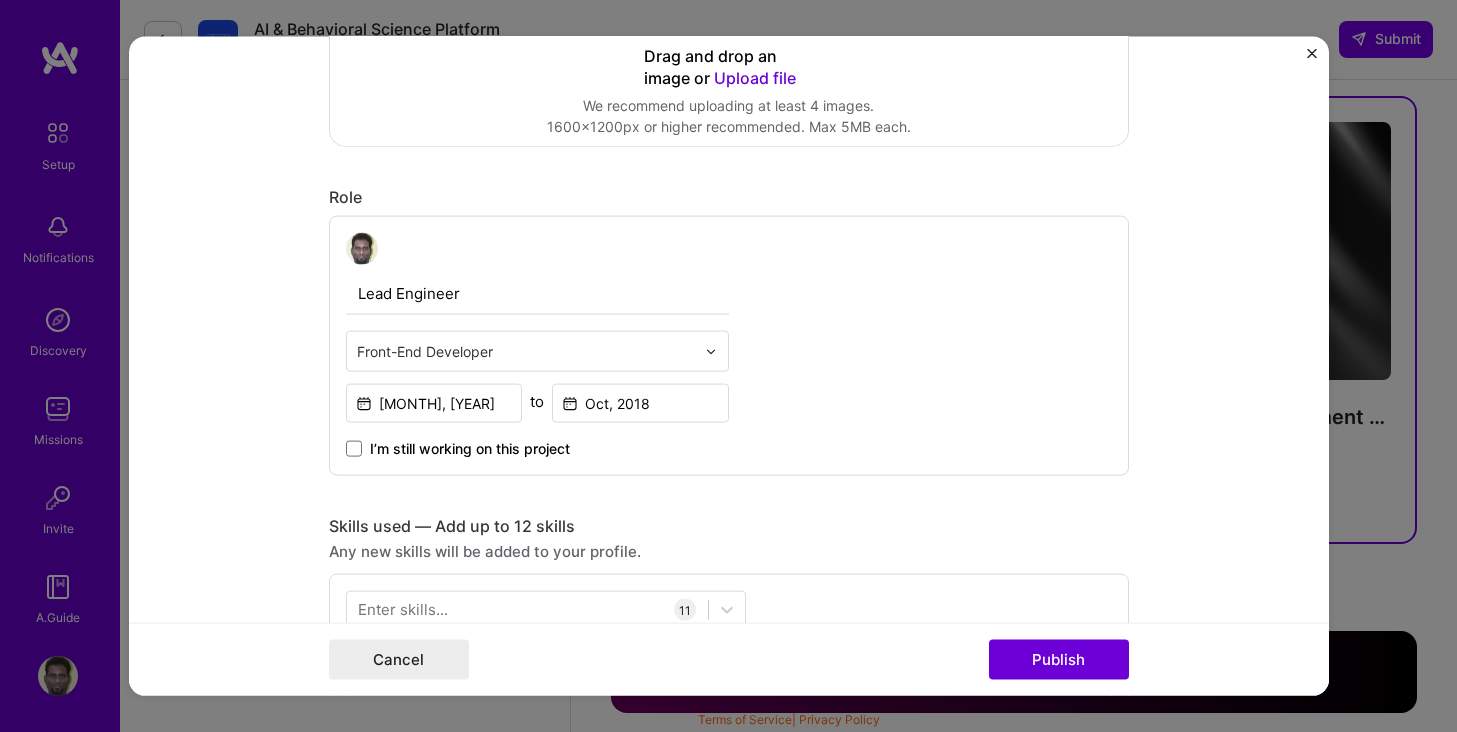 click on "Lead Engineer option Front-End Developer, selected.   Select is focused ,type to refine list, press Down to open the menu,  Front-End Developer Jul, 2017
to Oct, 2018
I’m still working on this project" at bounding box center (729, 346) 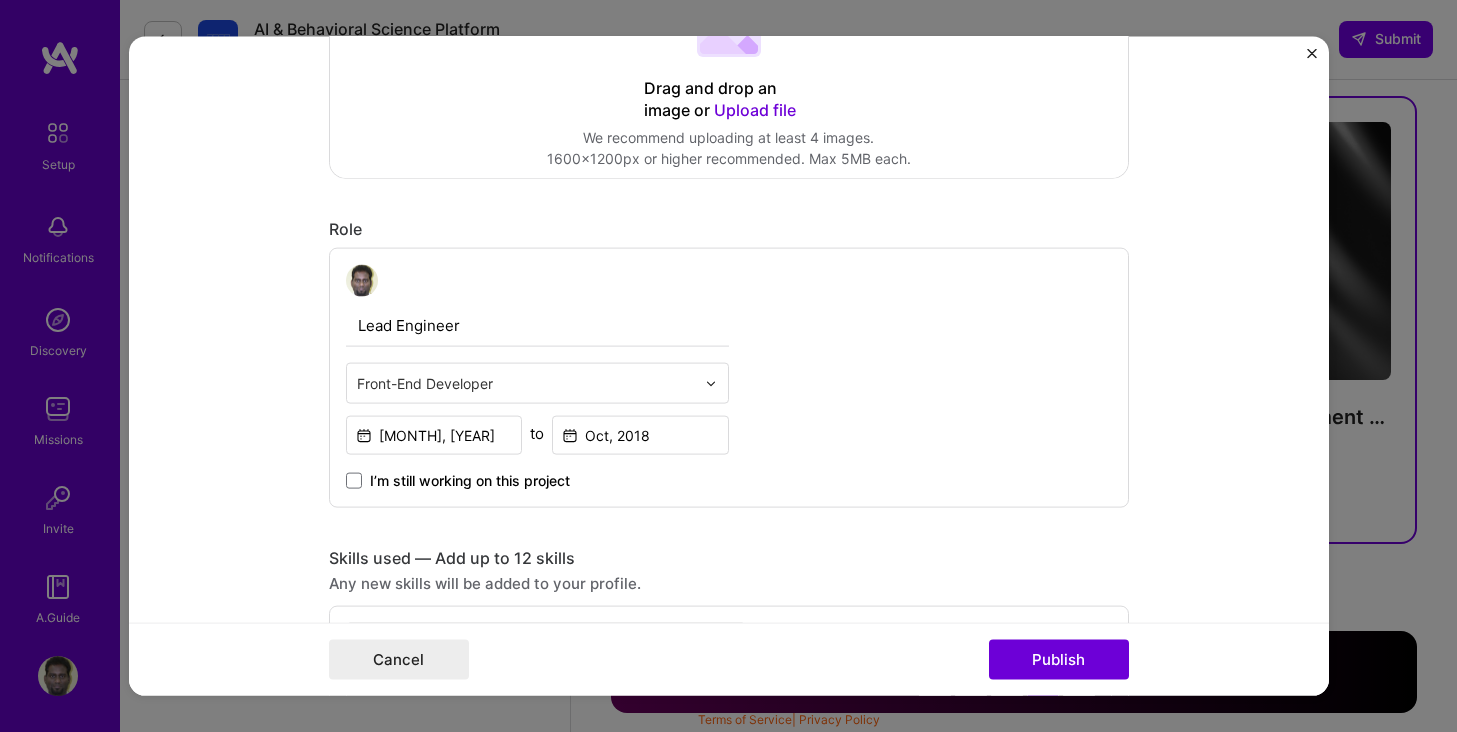 scroll, scrollTop: 555, scrollLeft: 0, axis: vertical 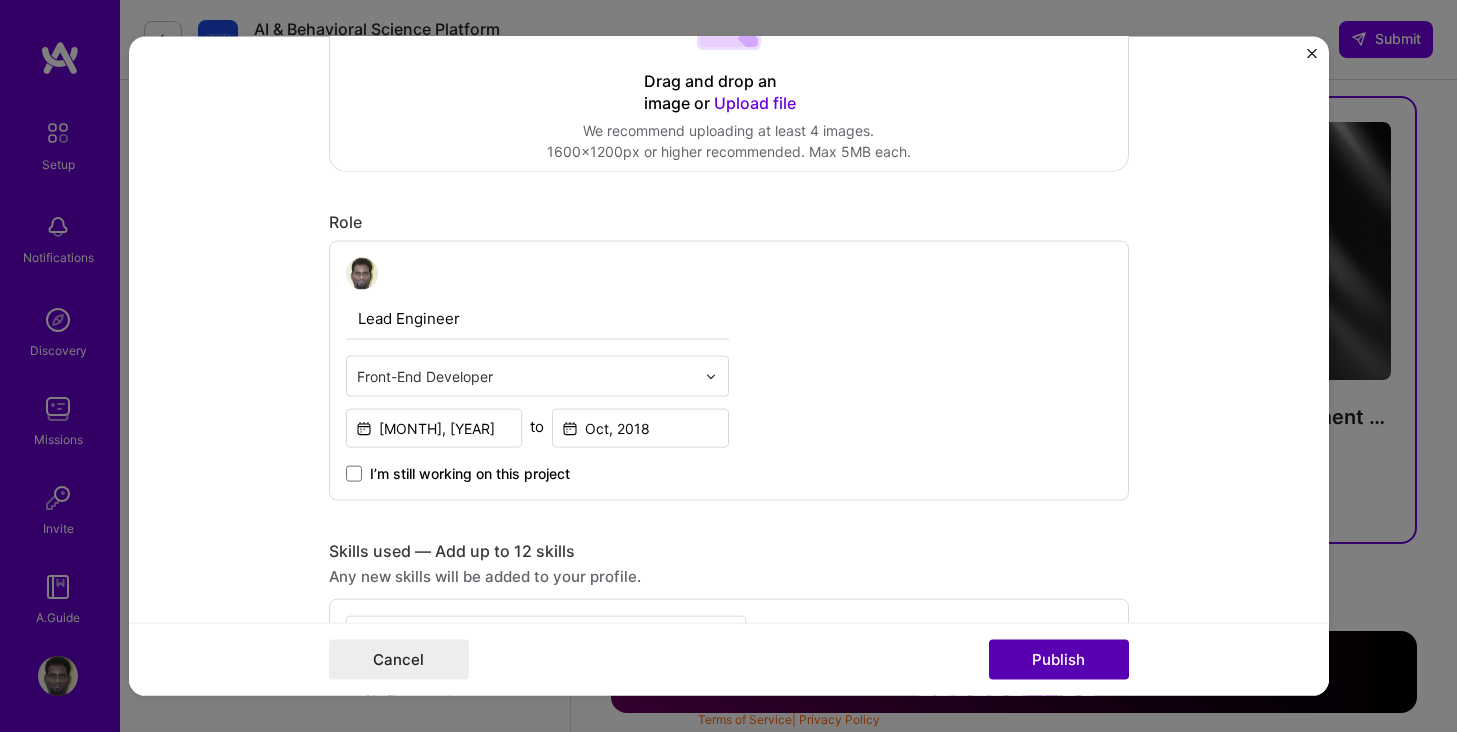 click on "Publish" at bounding box center (1059, 659) 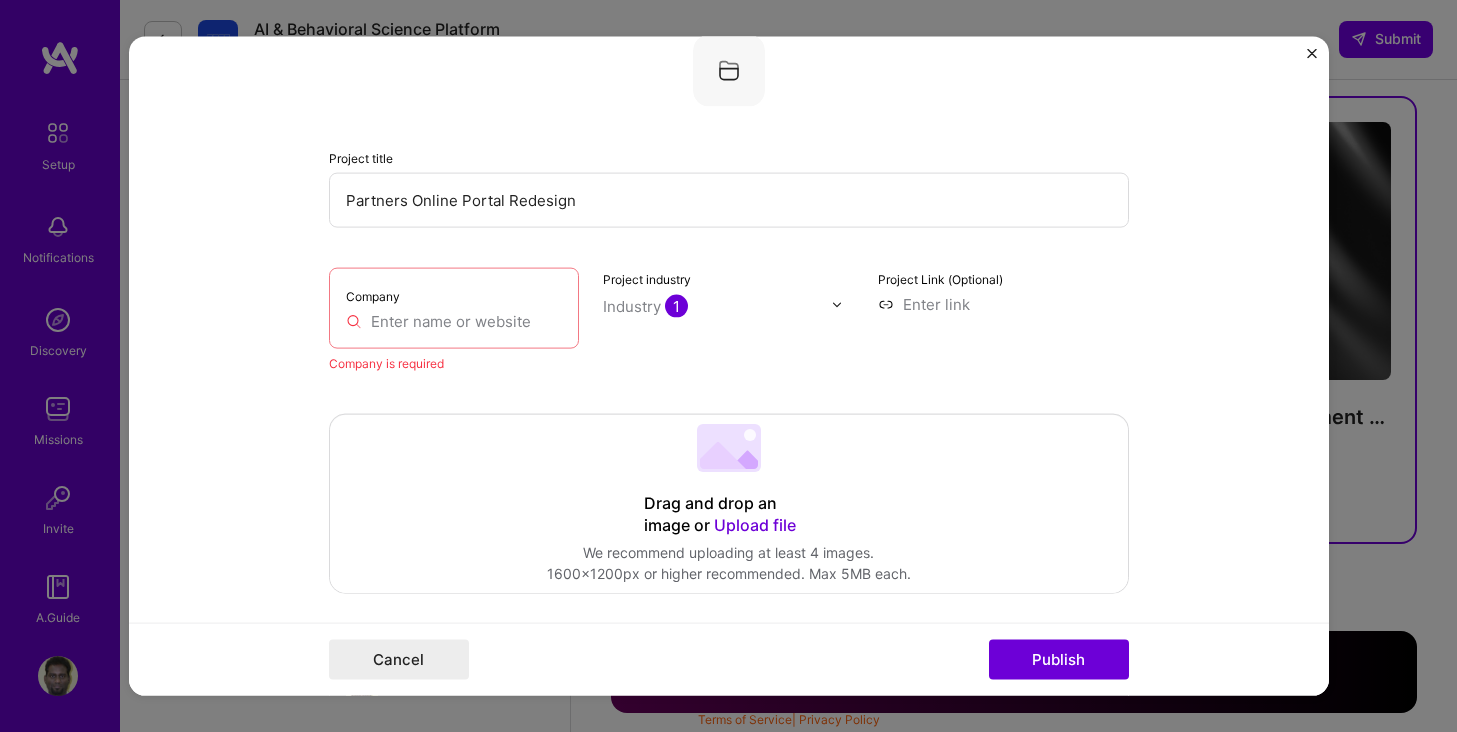 scroll, scrollTop: 131, scrollLeft: 0, axis: vertical 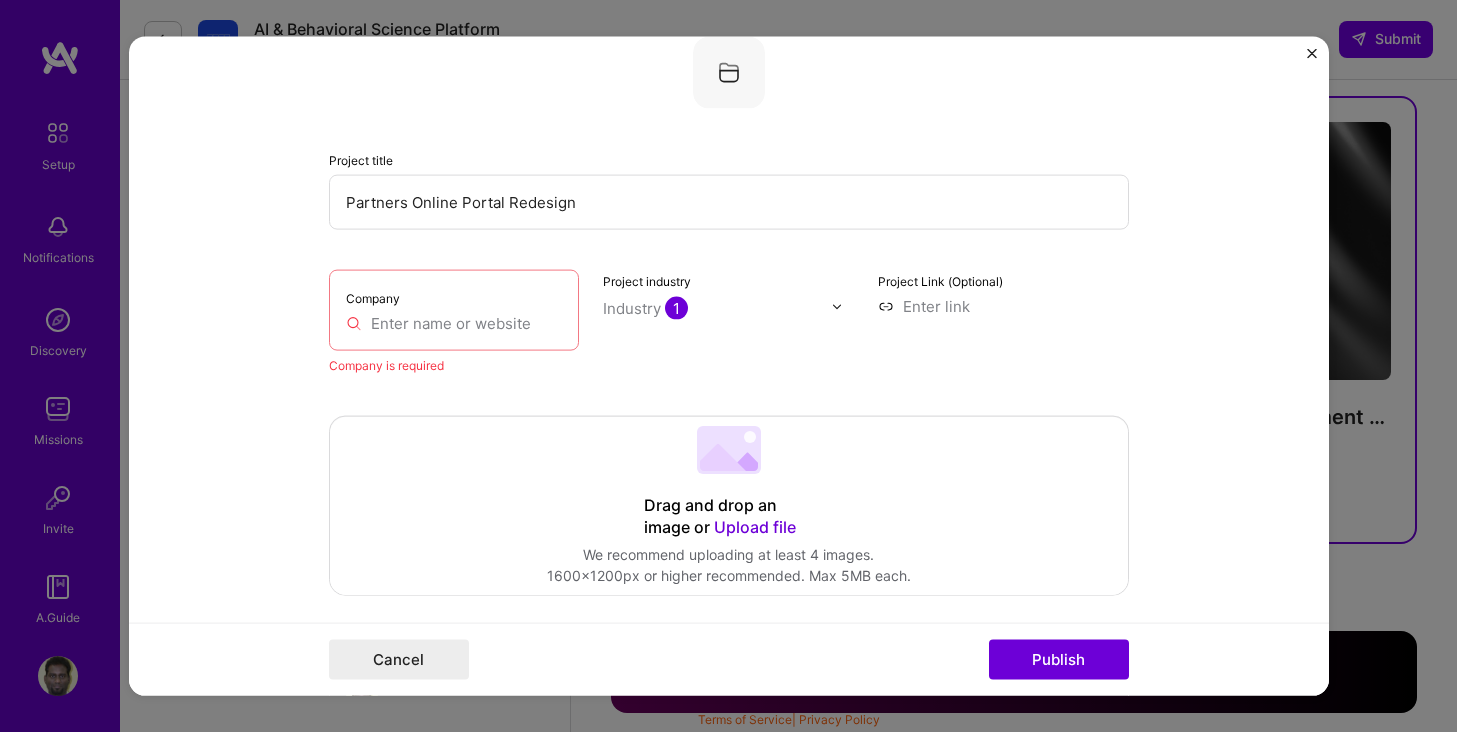 click on "Company" at bounding box center (454, 310) 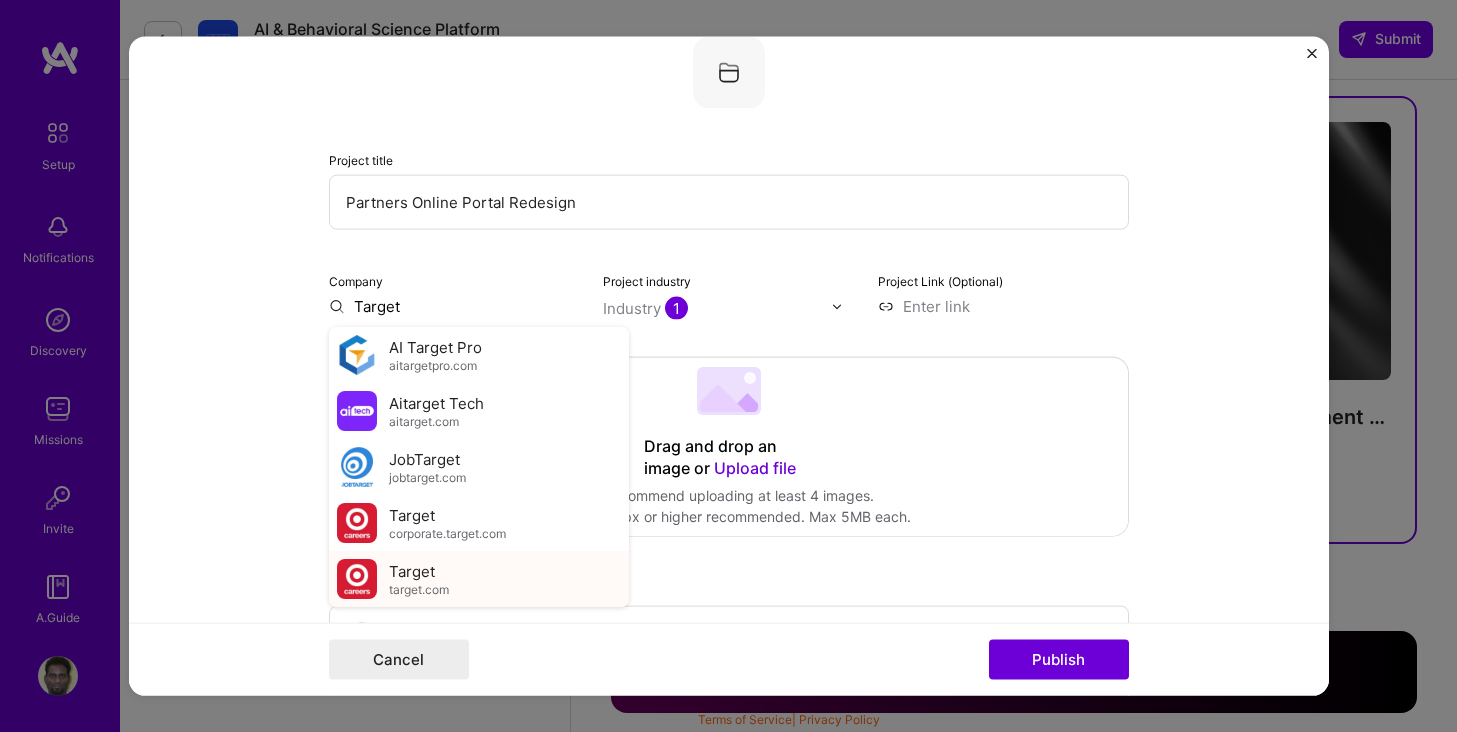 type on "Target" 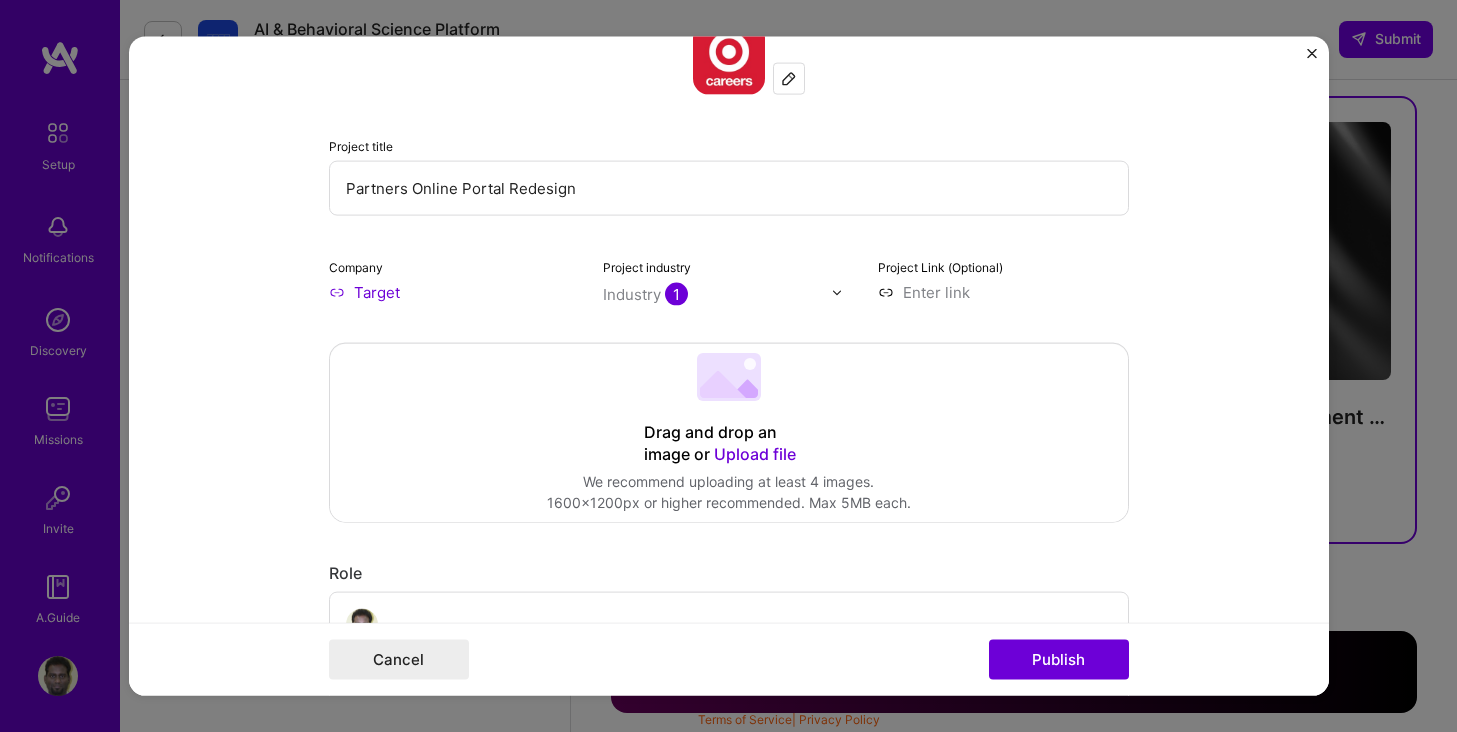 scroll, scrollTop: 149, scrollLeft: 0, axis: vertical 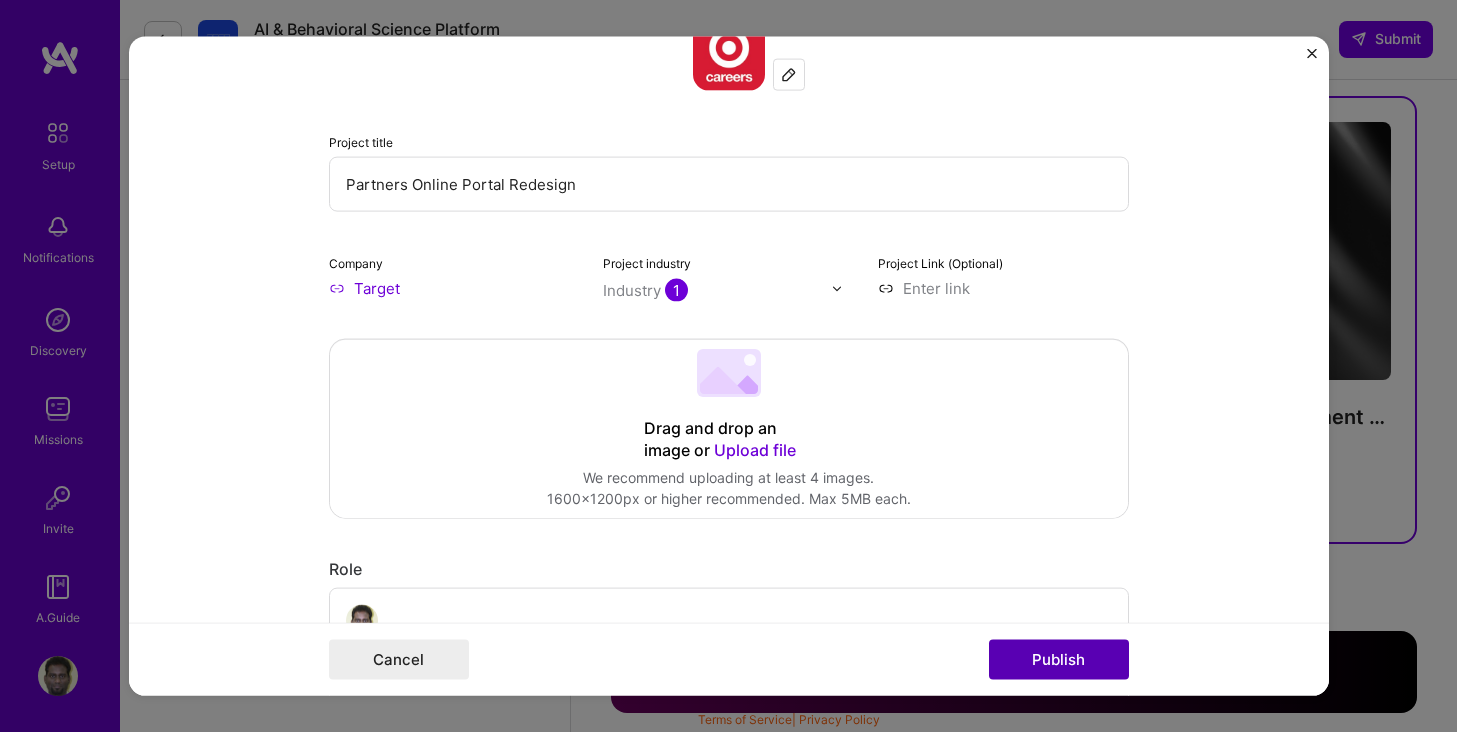 click on "Publish" at bounding box center [1059, 659] 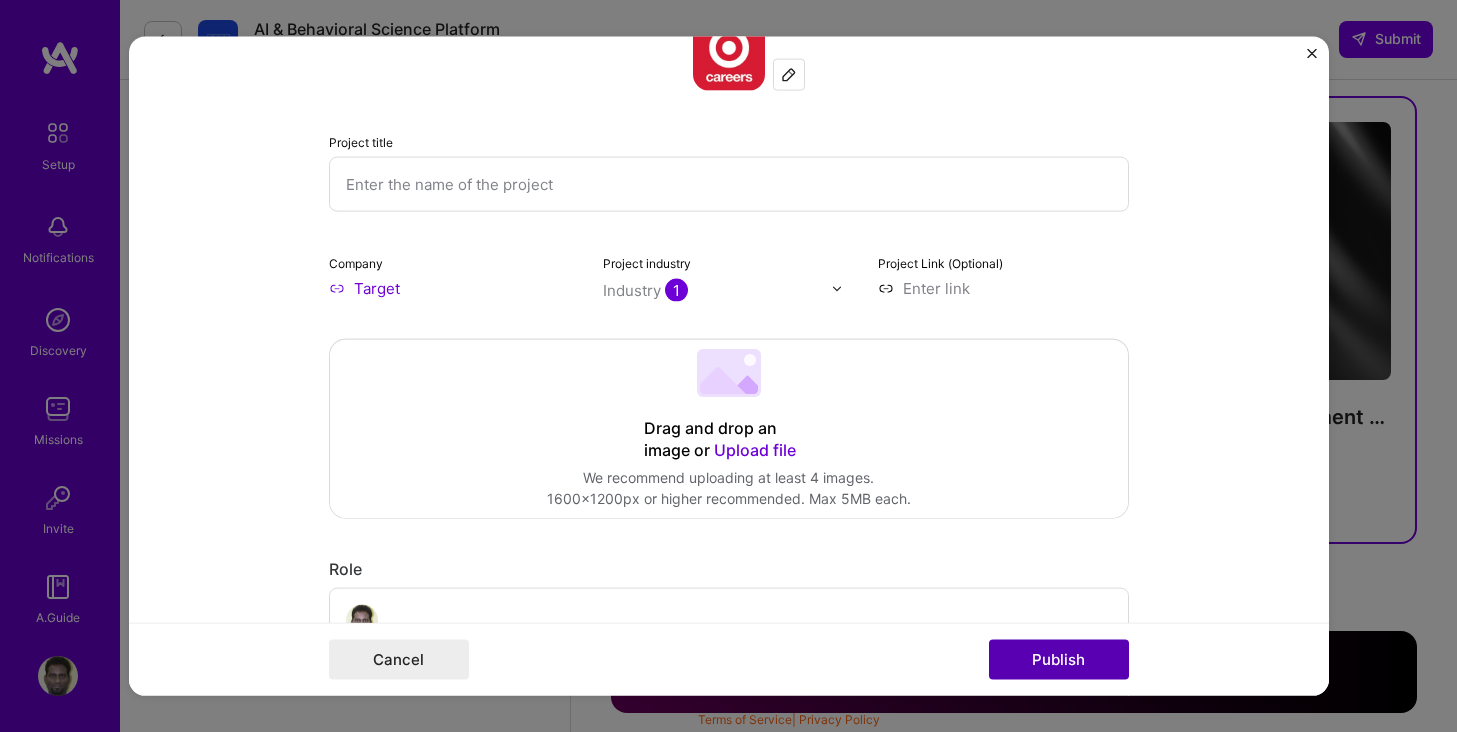 scroll, scrollTop: 4048, scrollLeft: 0, axis: vertical 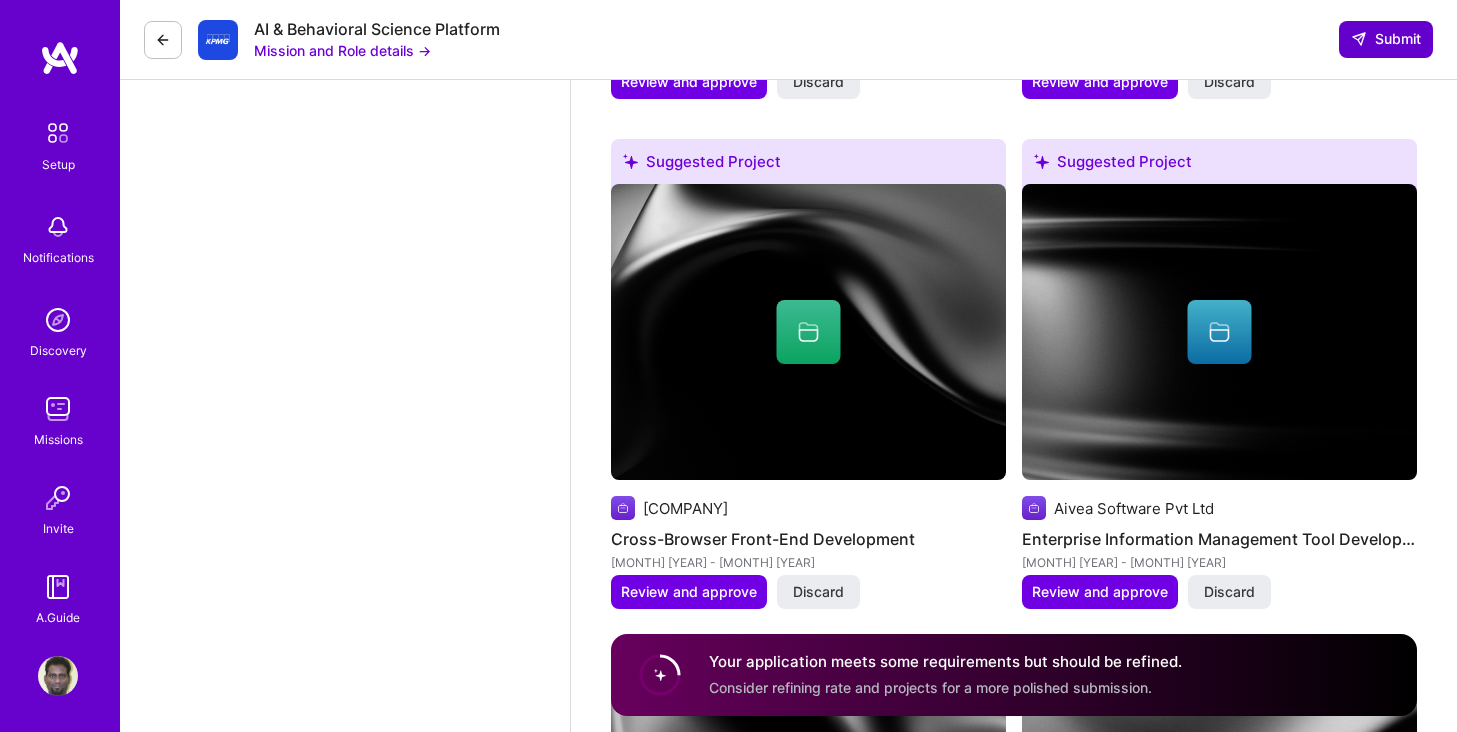 click on "Submit" at bounding box center [1386, 39] 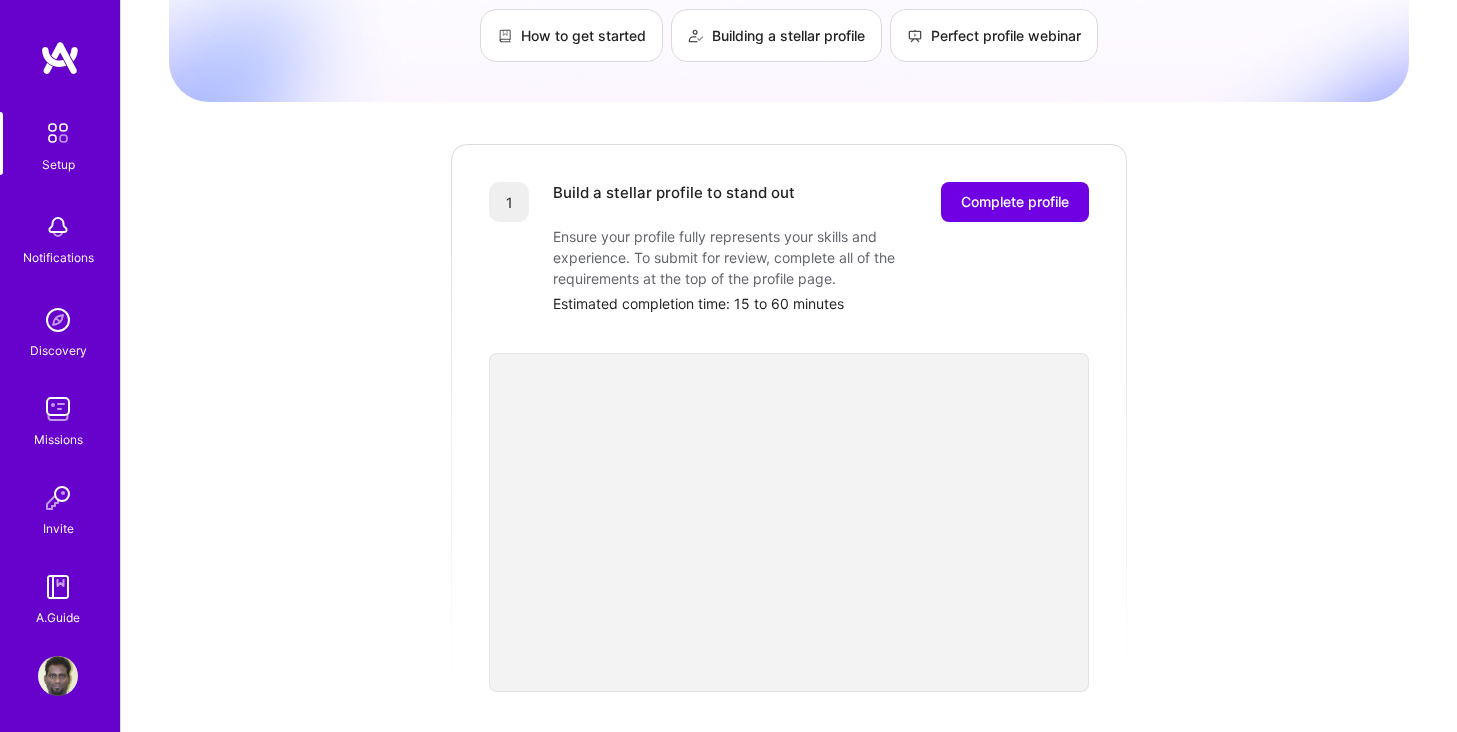 scroll, scrollTop: 257, scrollLeft: 0, axis: vertical 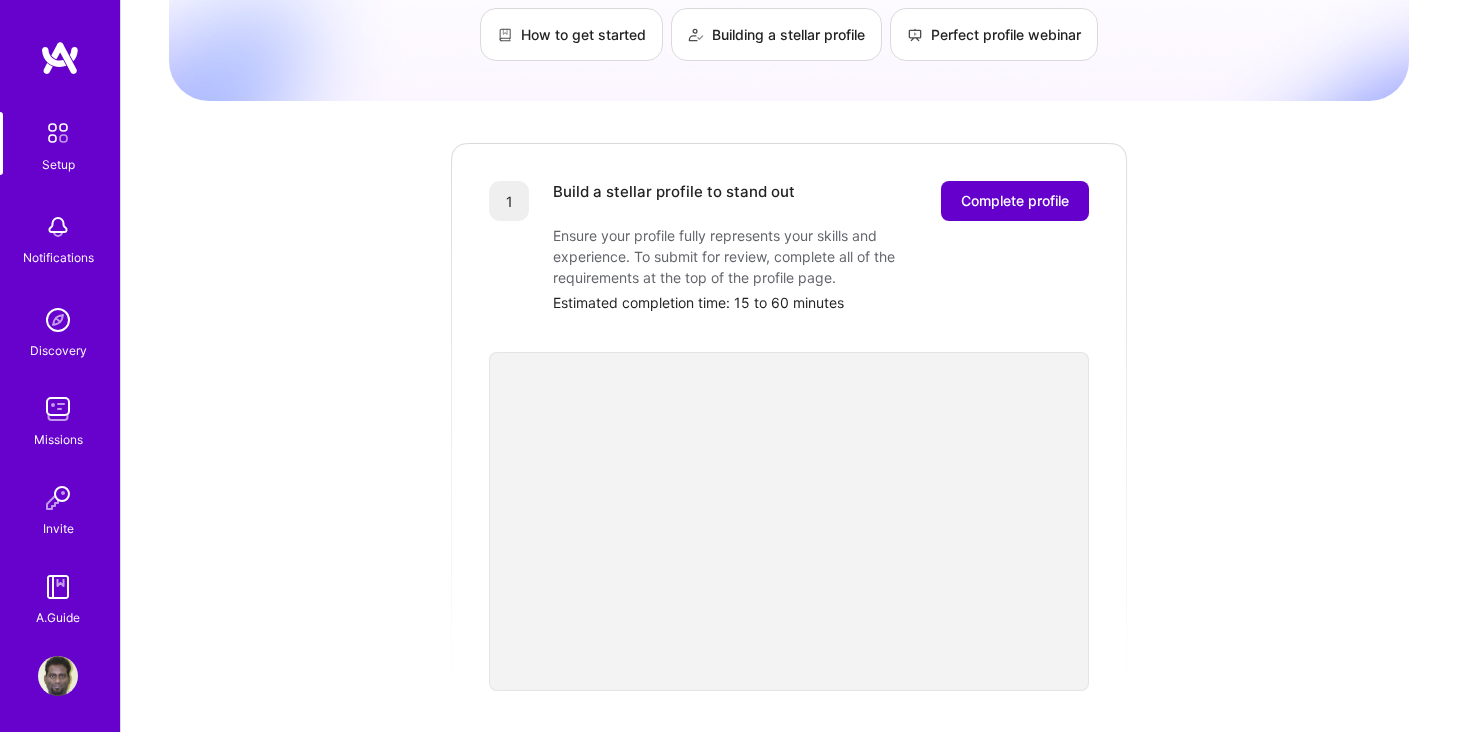 click on "Complete profile" at bounding box center (1015, 201) 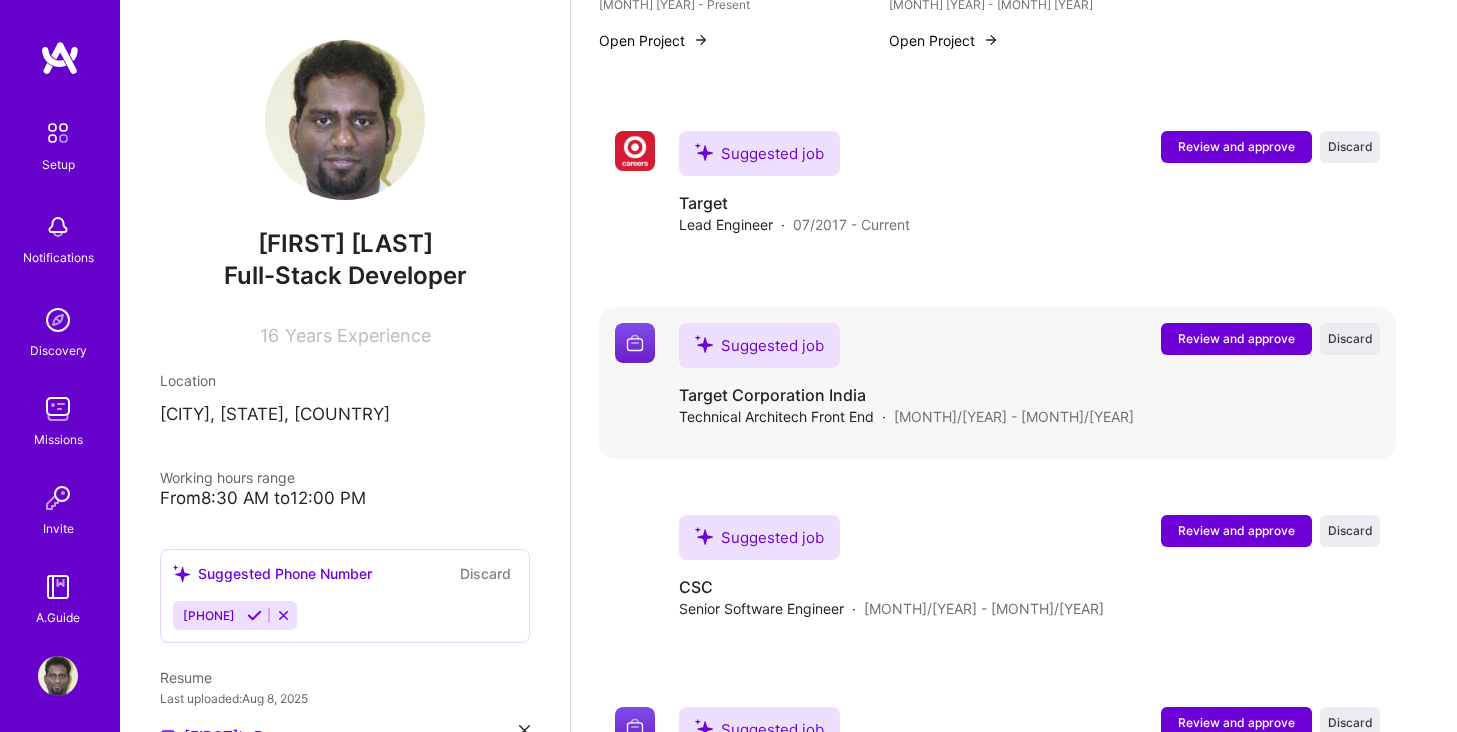 scroll, scrollTop: 2030, scrollLeft: 0, axis: vertical 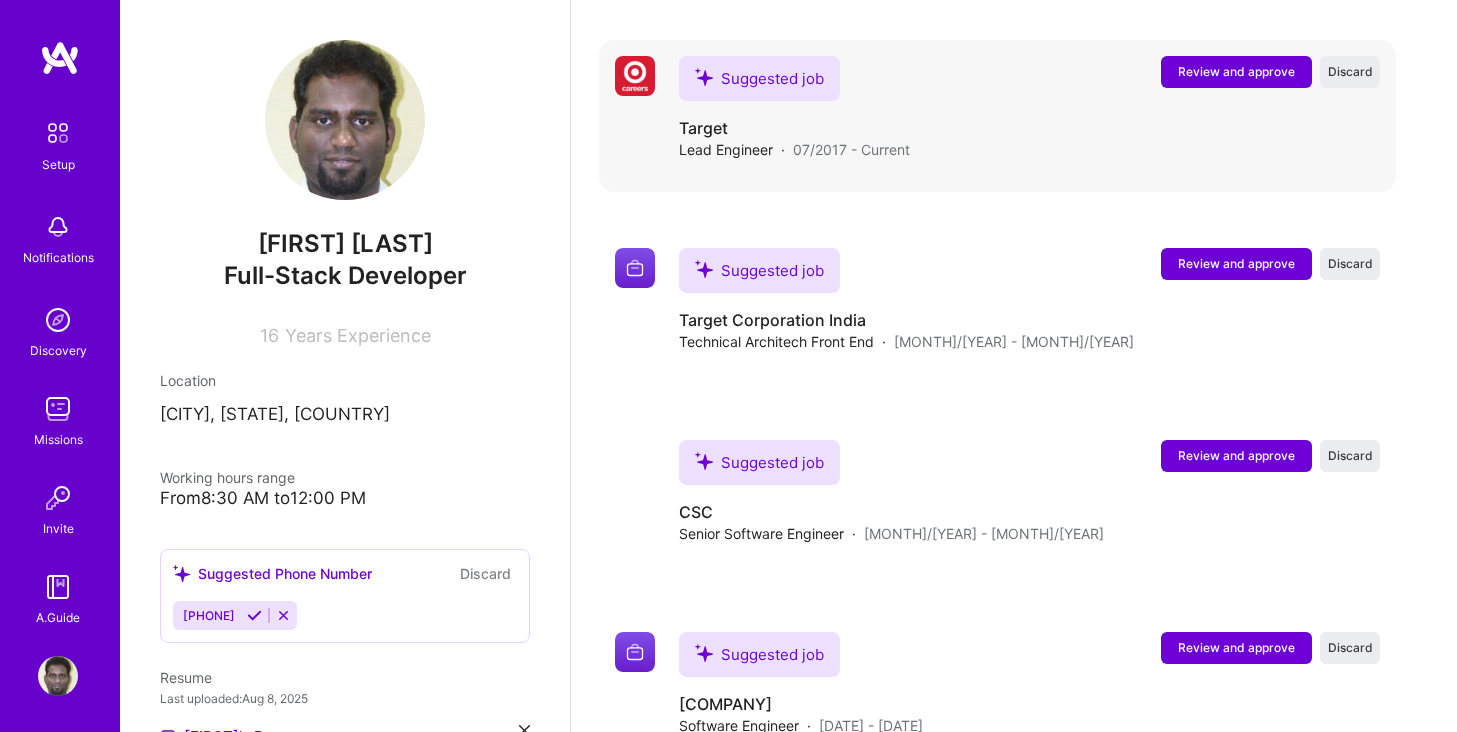 click on "Review and approve" at bounding box center (1236, 71) 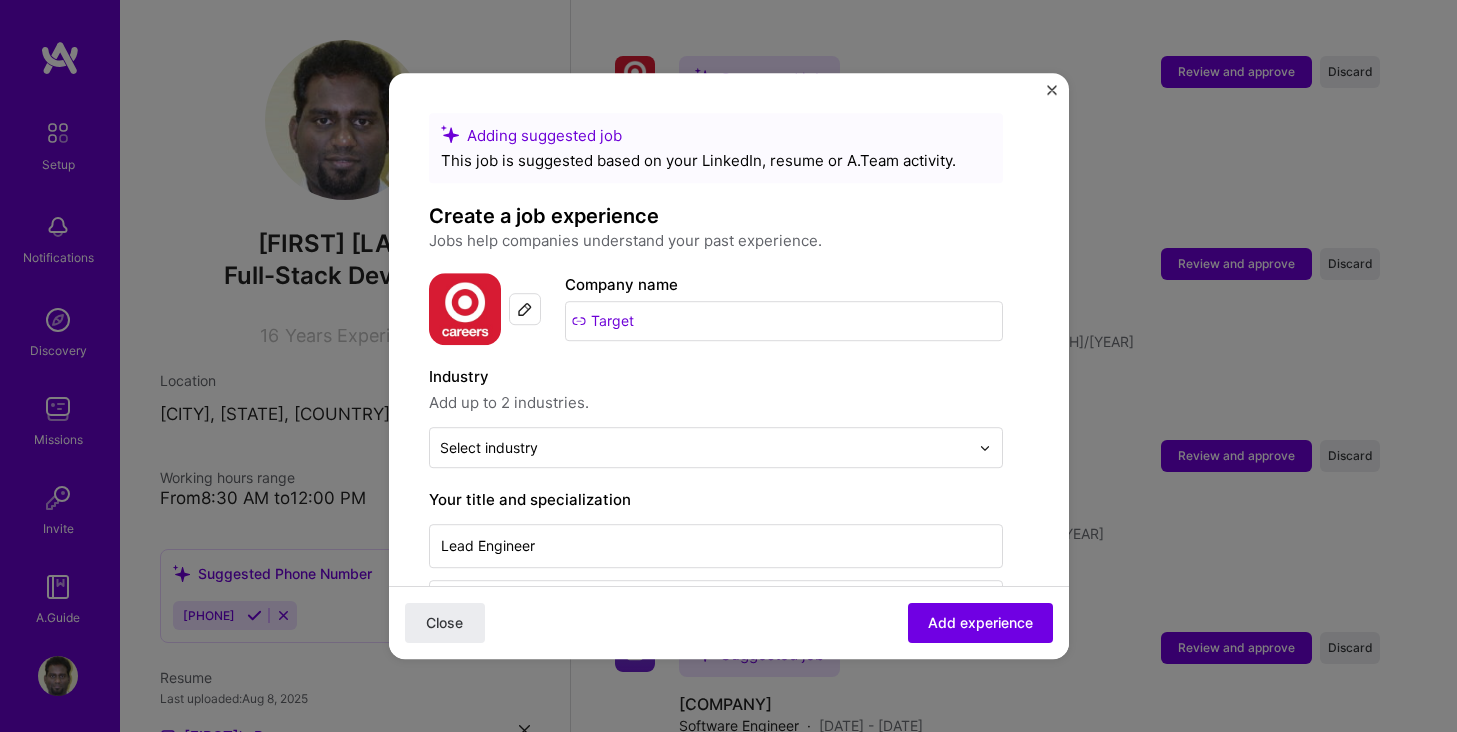 click at bounding box center [1052, 90] 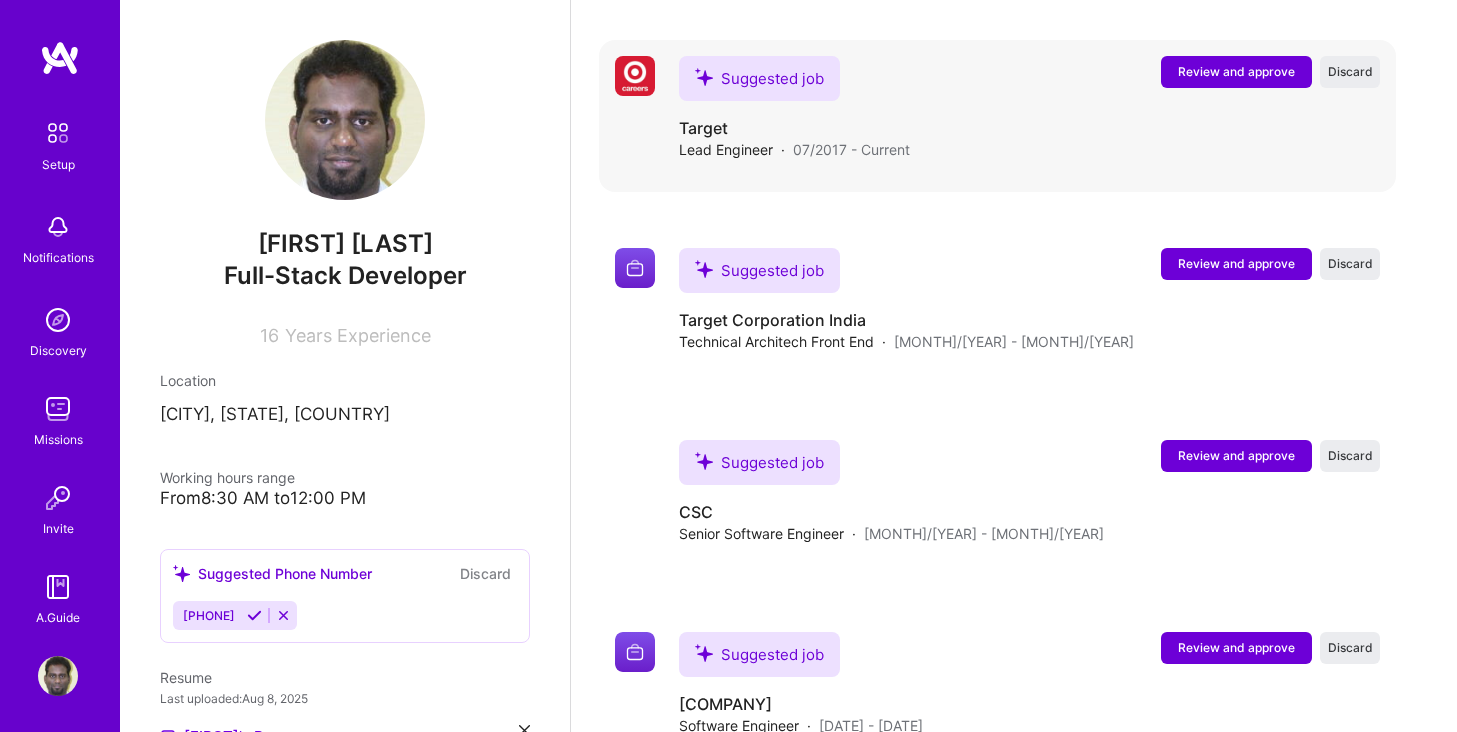 click on "Review and approve" at bounding box center [1236, 71] 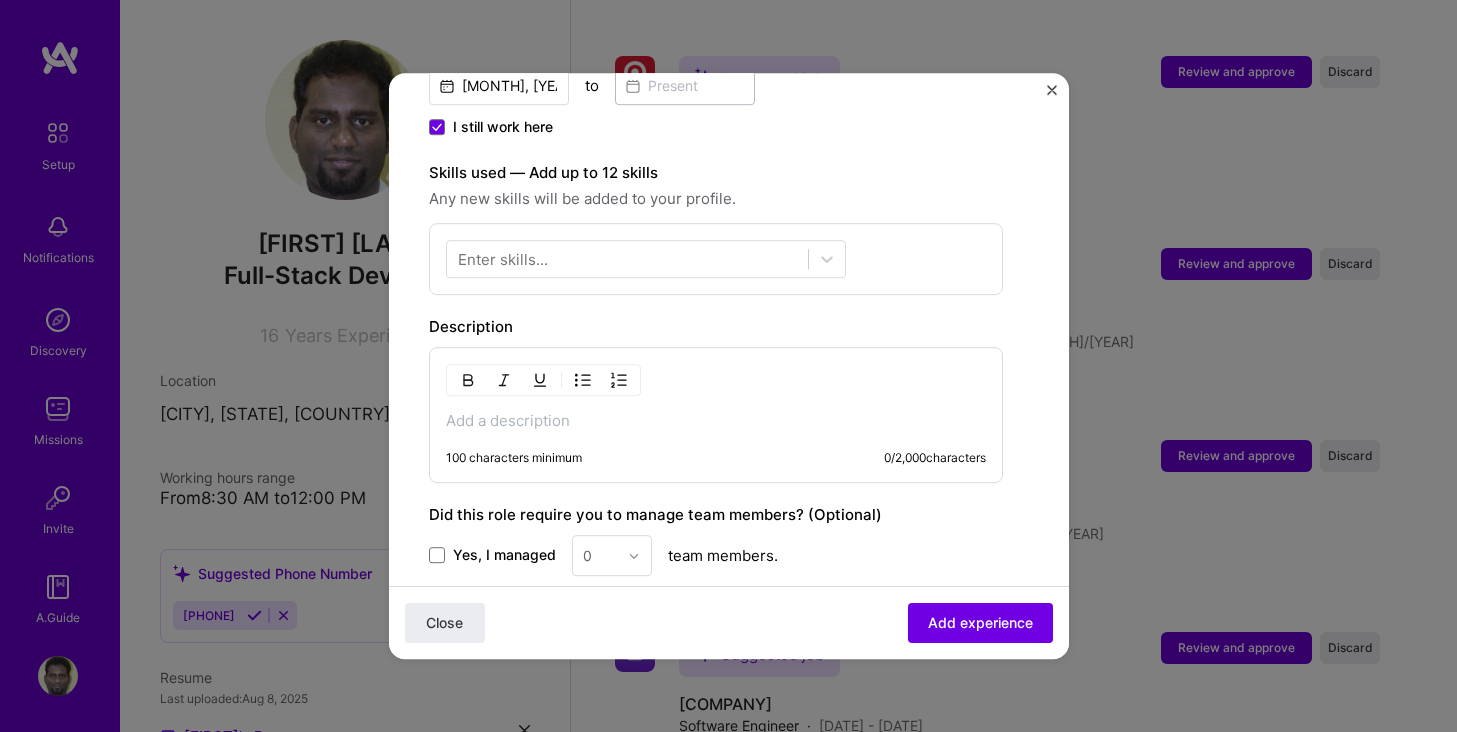 scroll, scrollTop: 862, scrollLeft: 0, axis: vertical 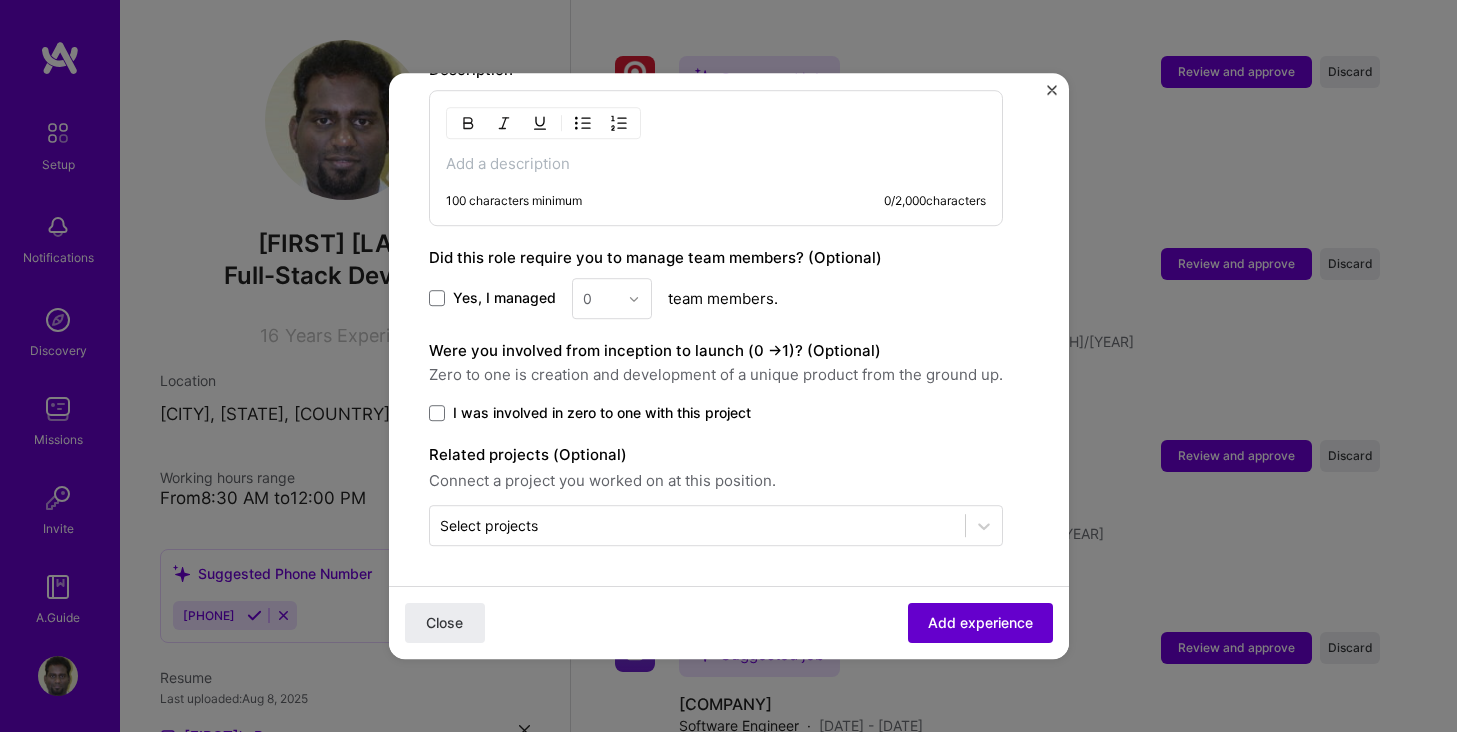 click on "Add experience" at bounding box center [980, 623] 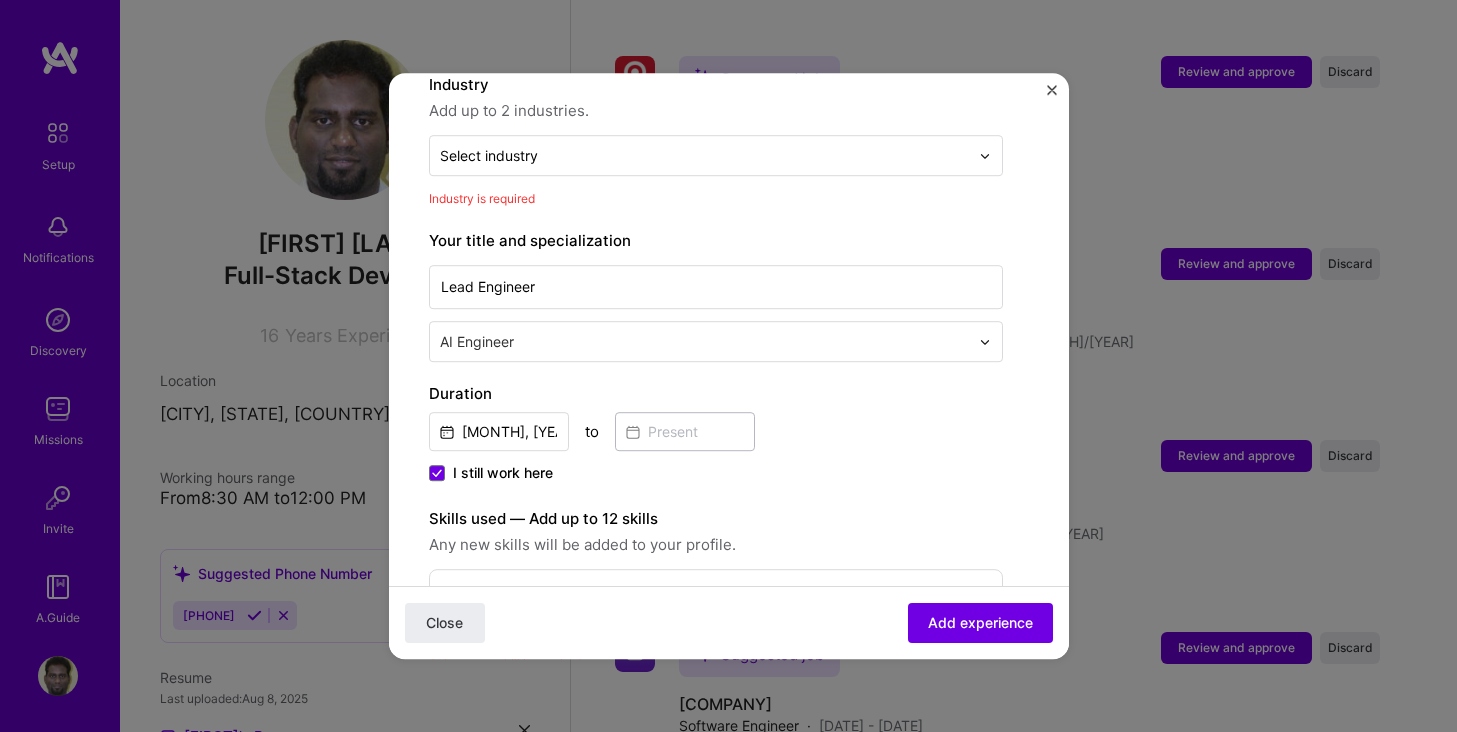 scroll, scrollTop: 226, scrollLeft: 0, axis: vertical 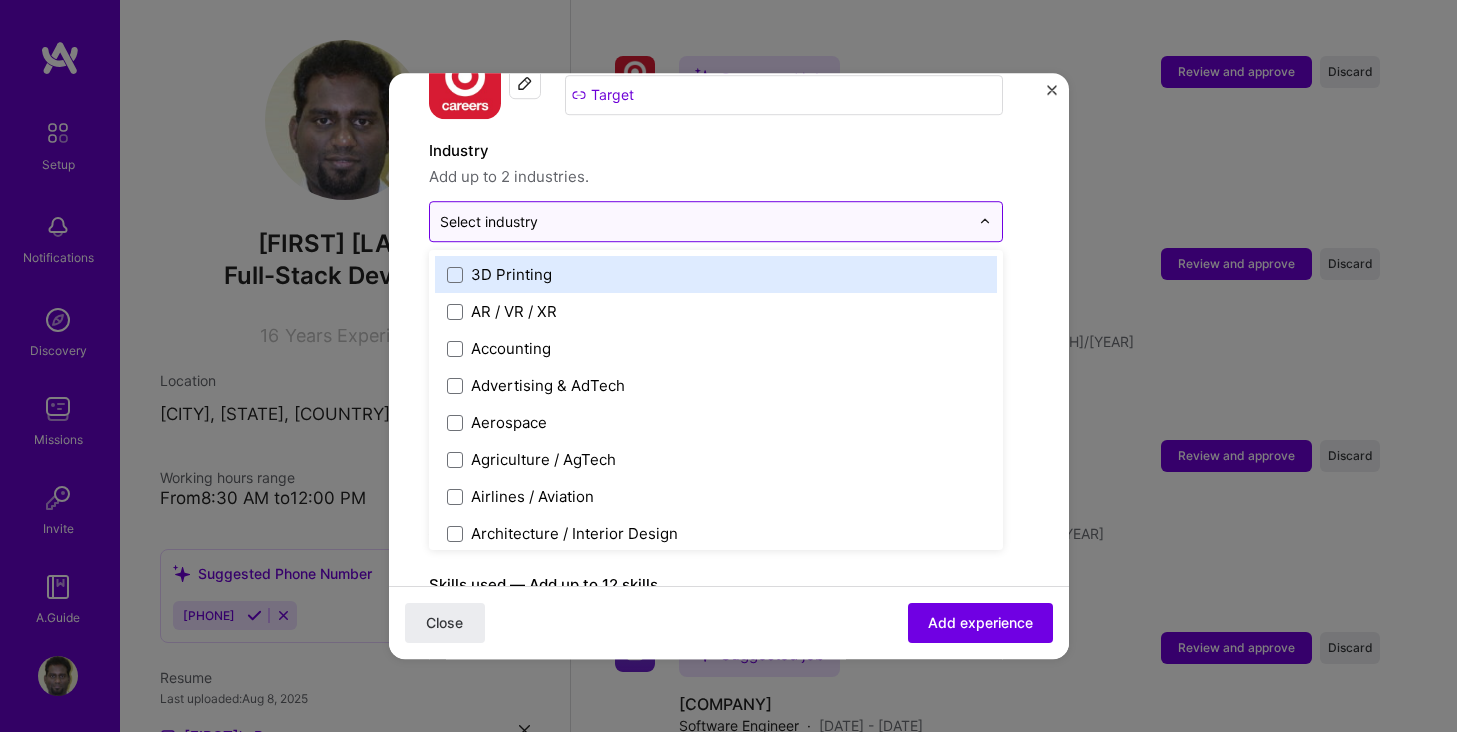 click at bounding box center (985, 222) 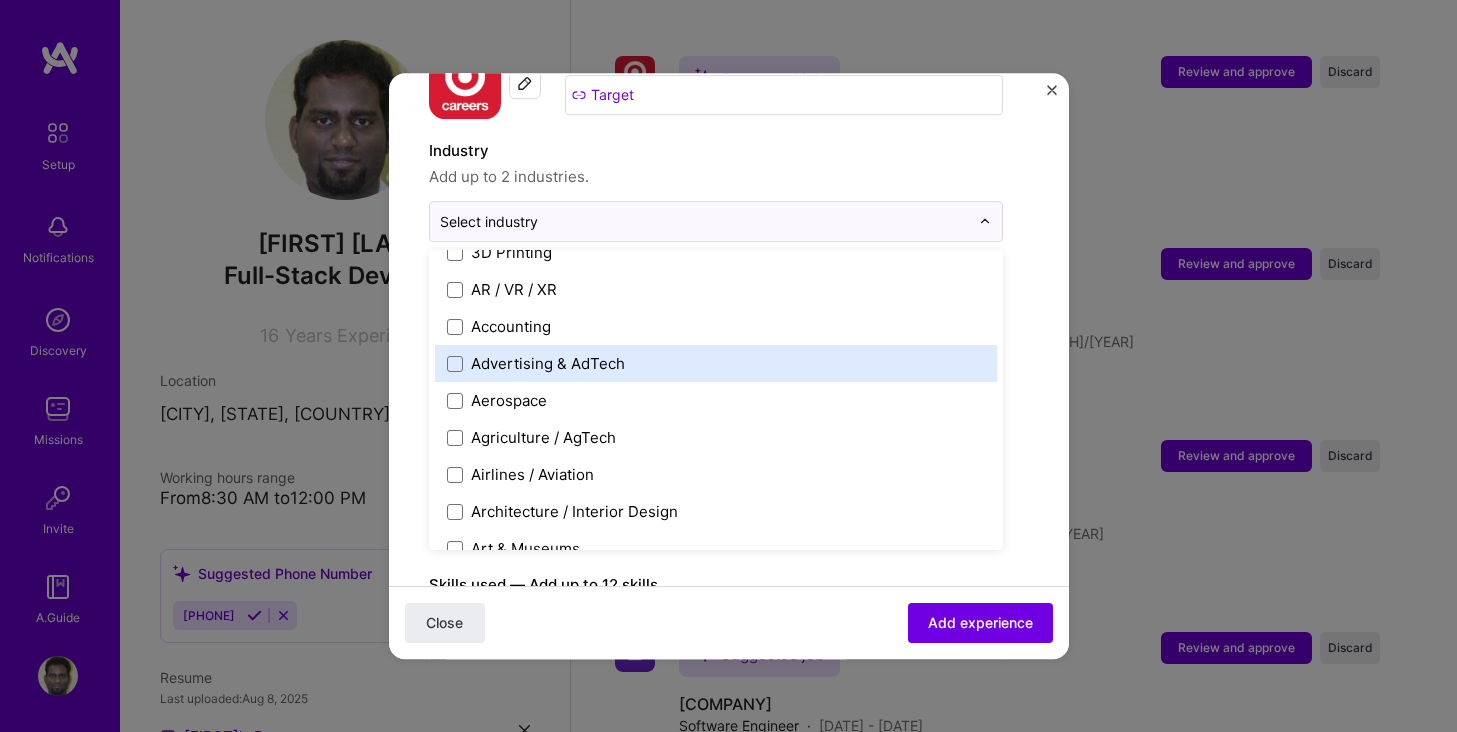 scroll, scrollTop: 0, scrollLeft: 0, axis: both 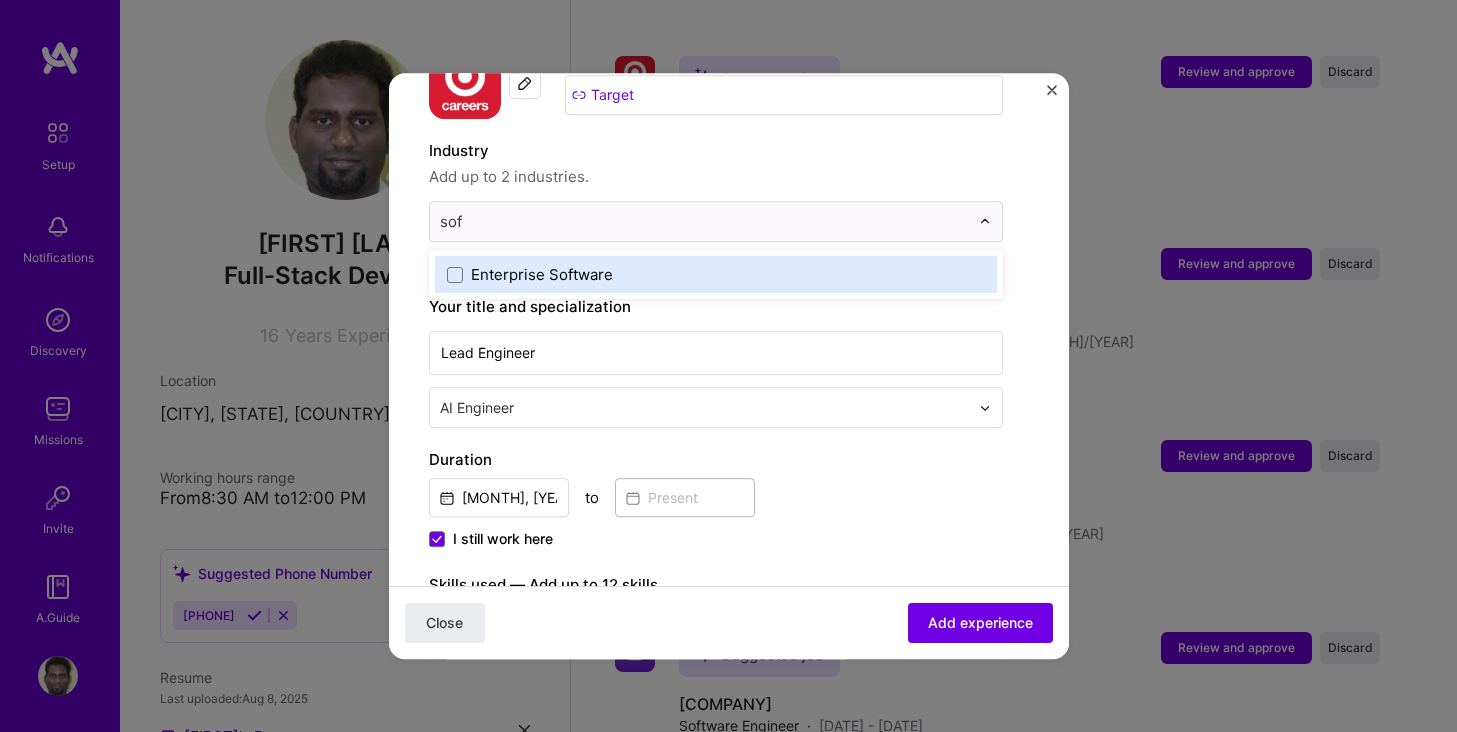 type on "soft" 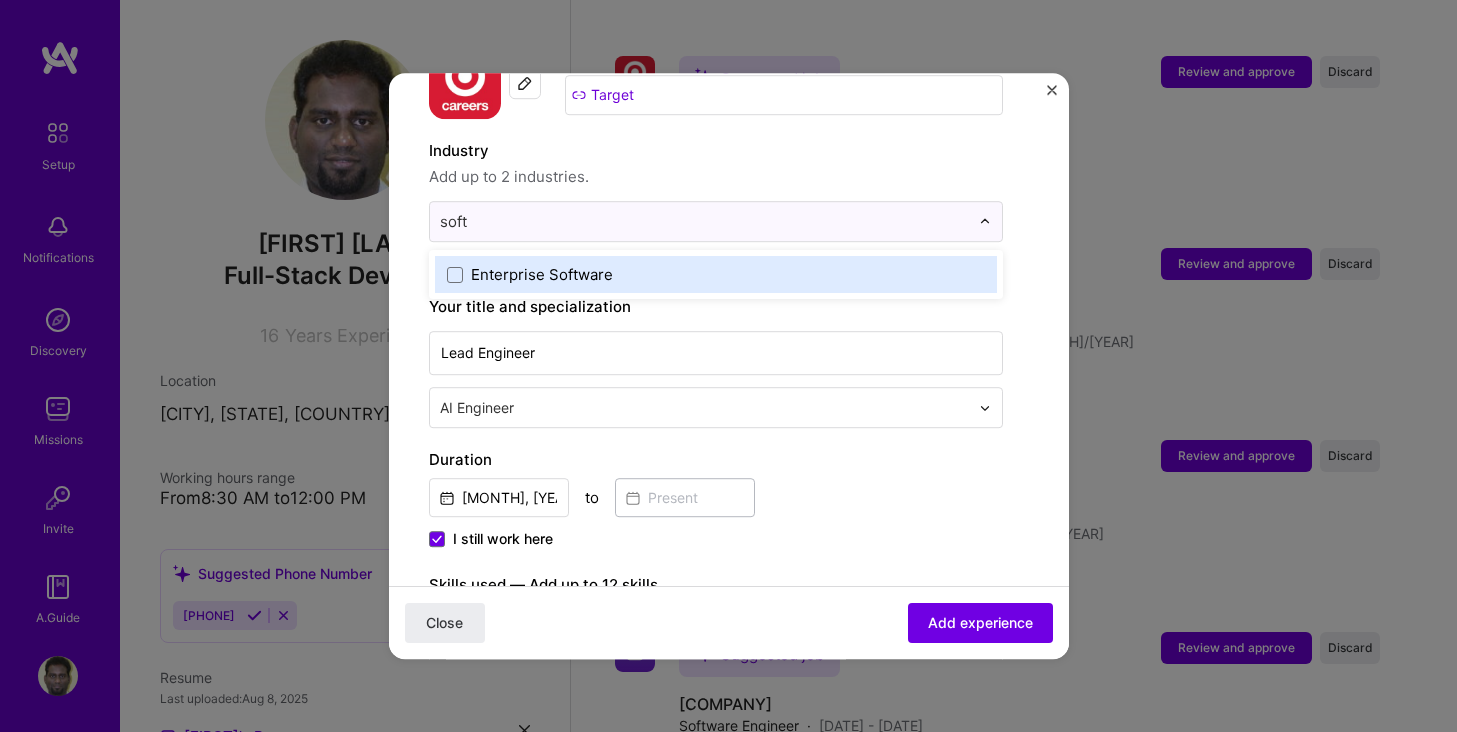 click on "Enterprise Software" at bounding box center (716, 274) 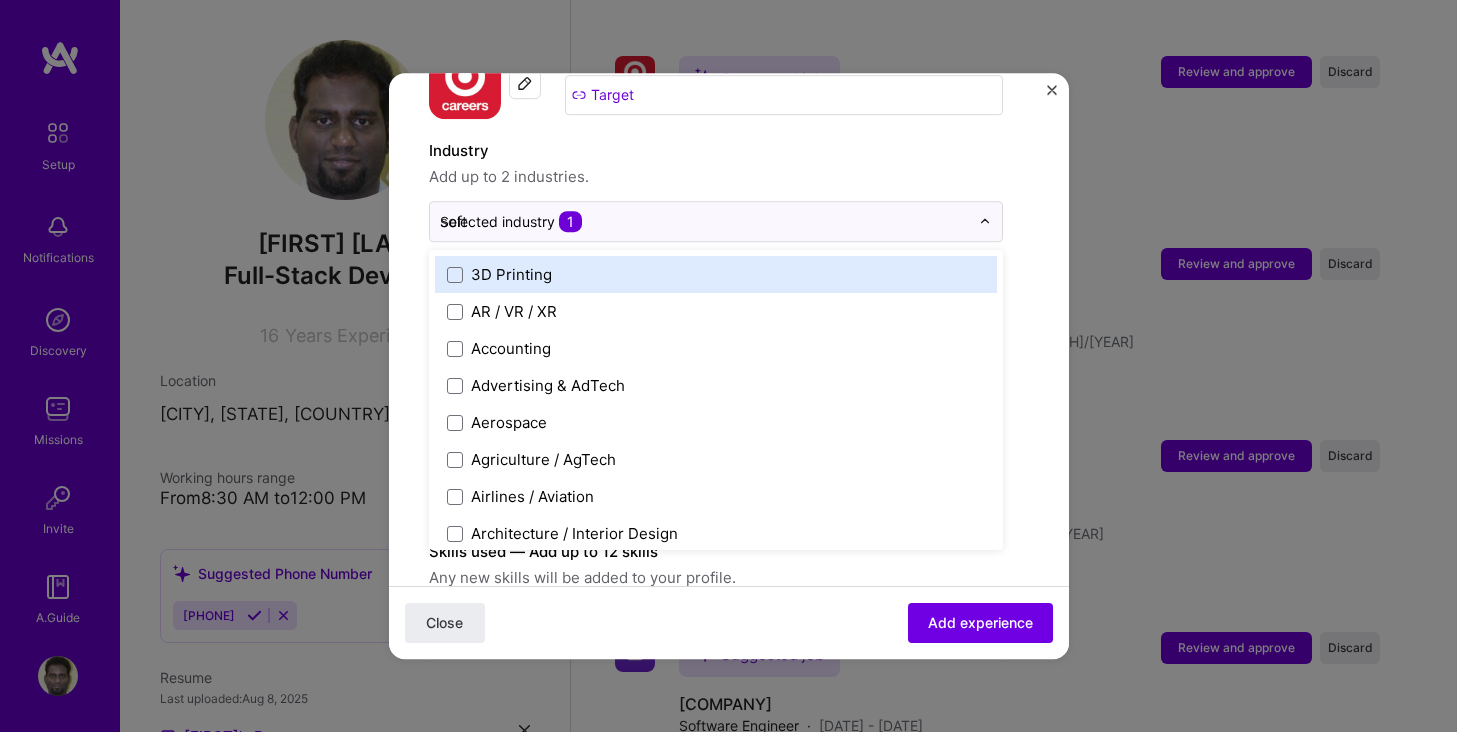 type 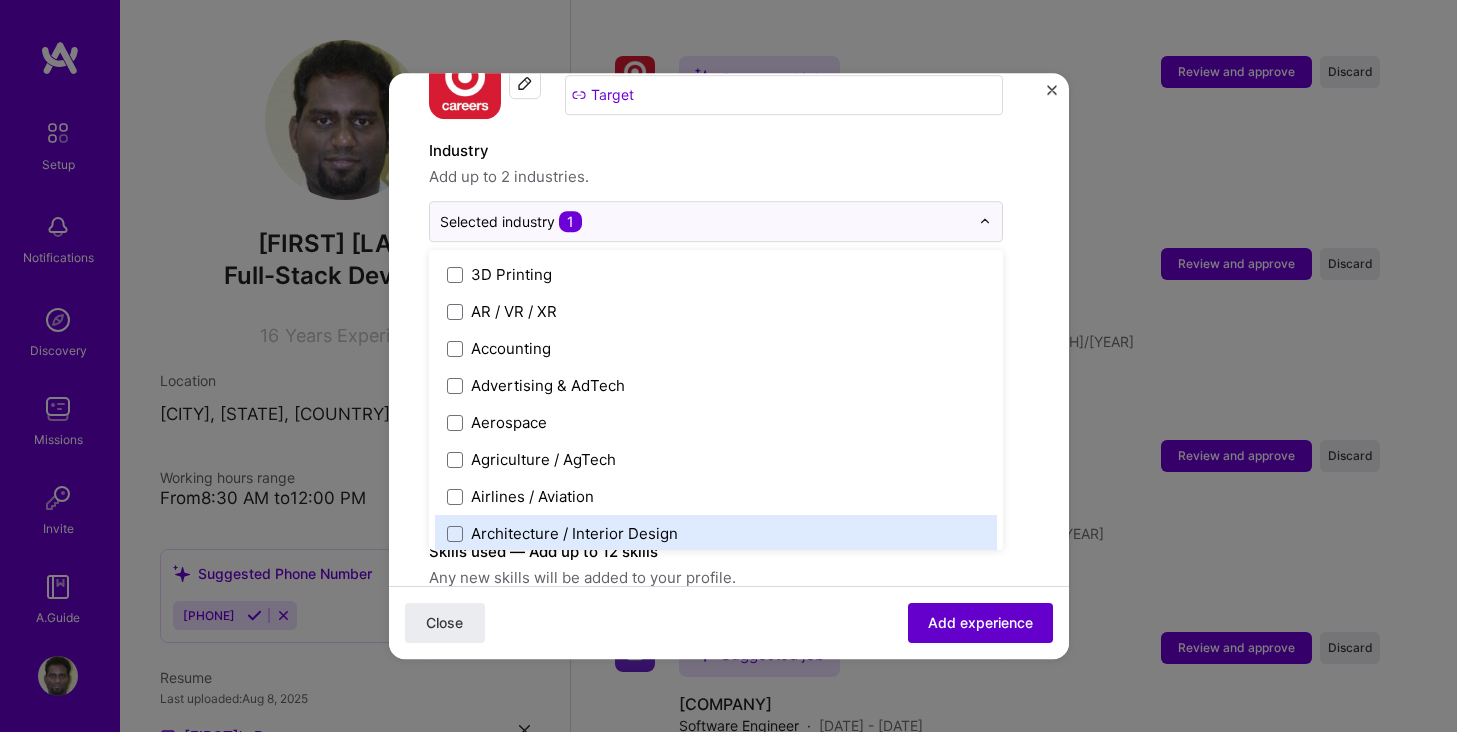 click on "Add experience" at bounding box center (980, 623) 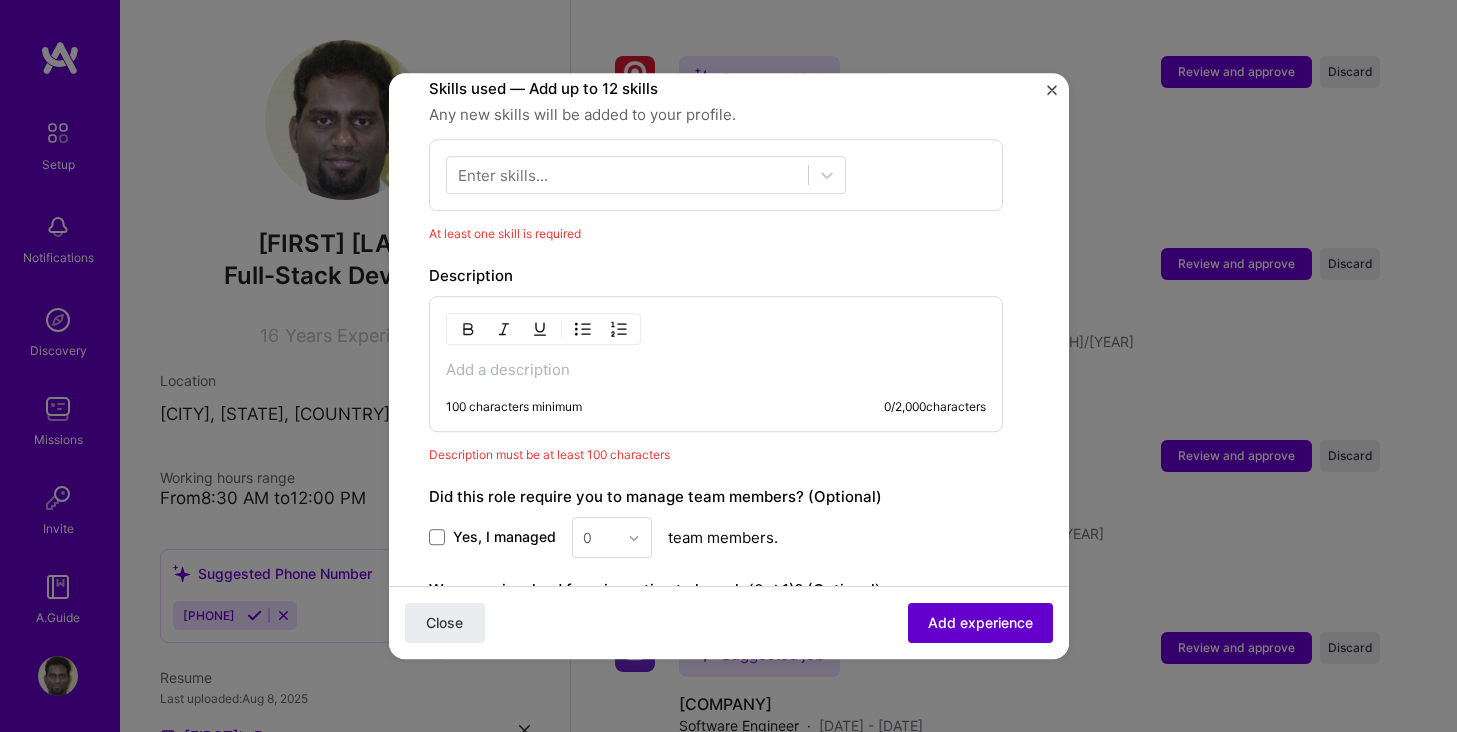 scroll, scrollTop: 693, scrollLeft: 0, axis: vertical 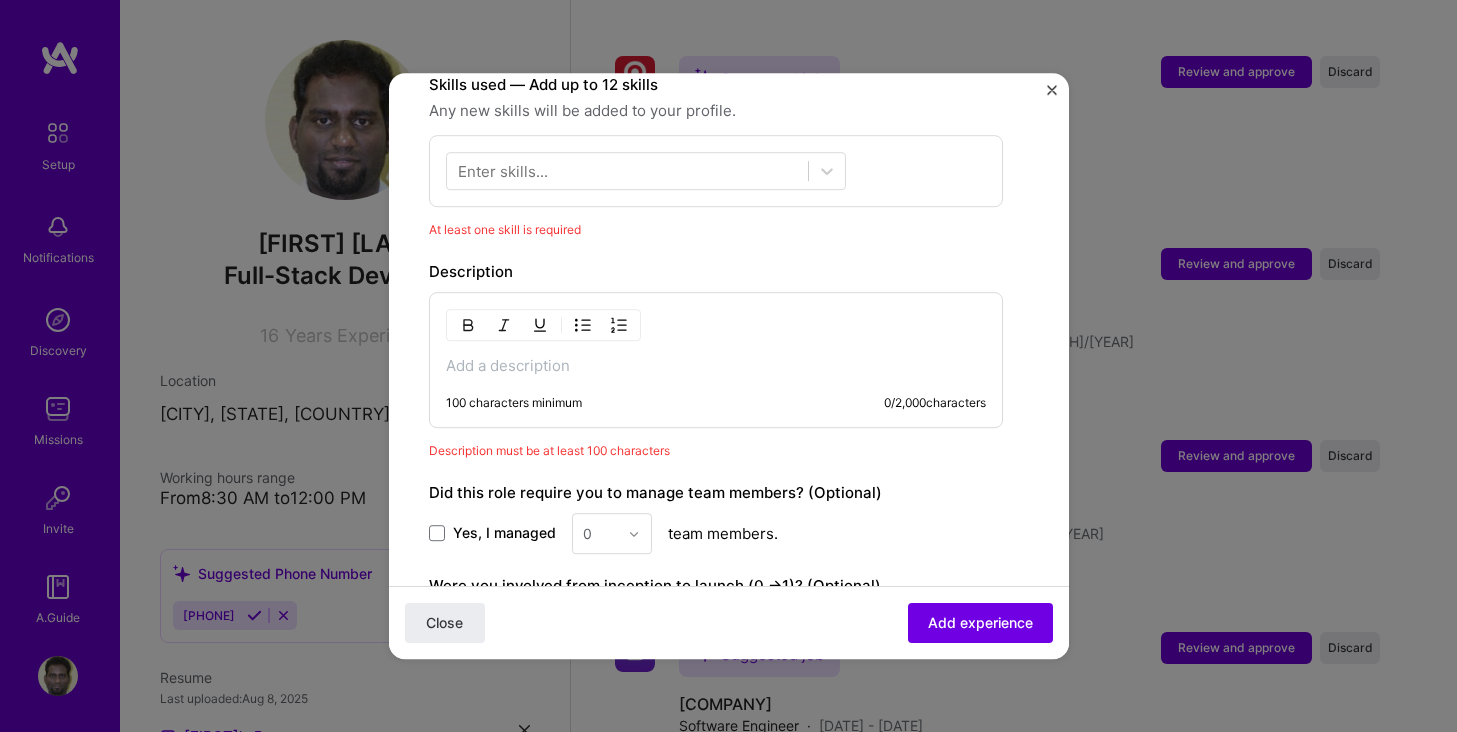 click at bounding box center (1052, 90) 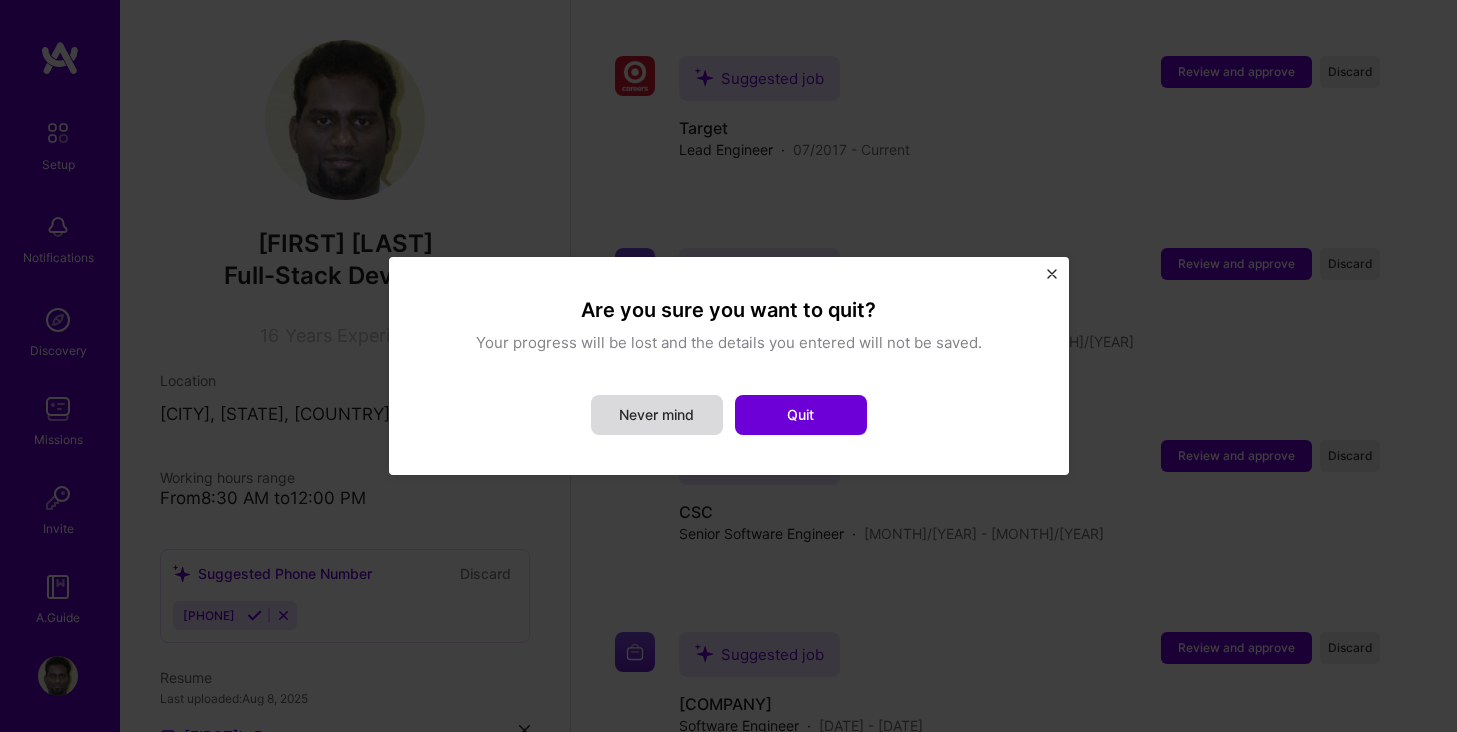 click on "Never mind" at bounding box center [657, 415] 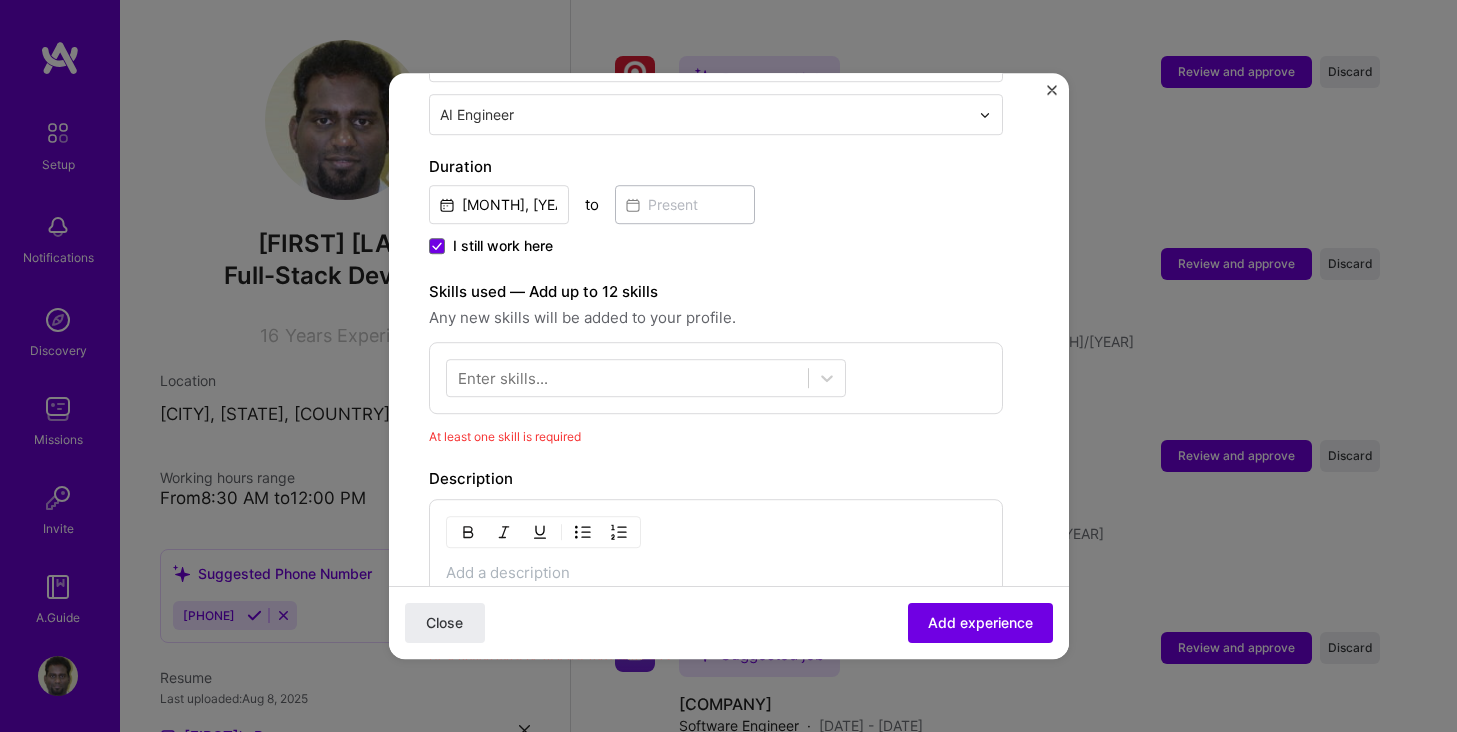 scroll, scrollTop: 355, scrollLeft: 0, axis: vertical 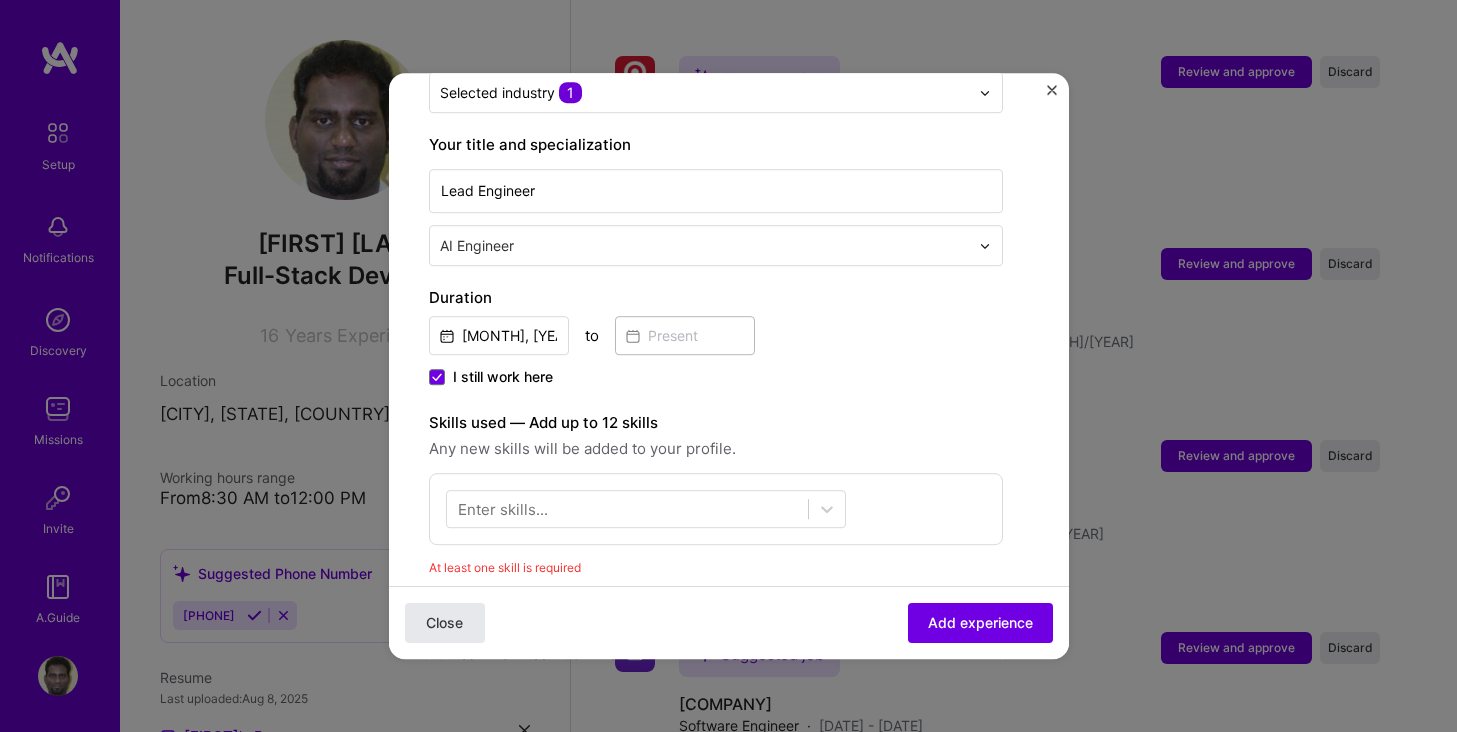 click on "Close" at bounding box center (444, 623) 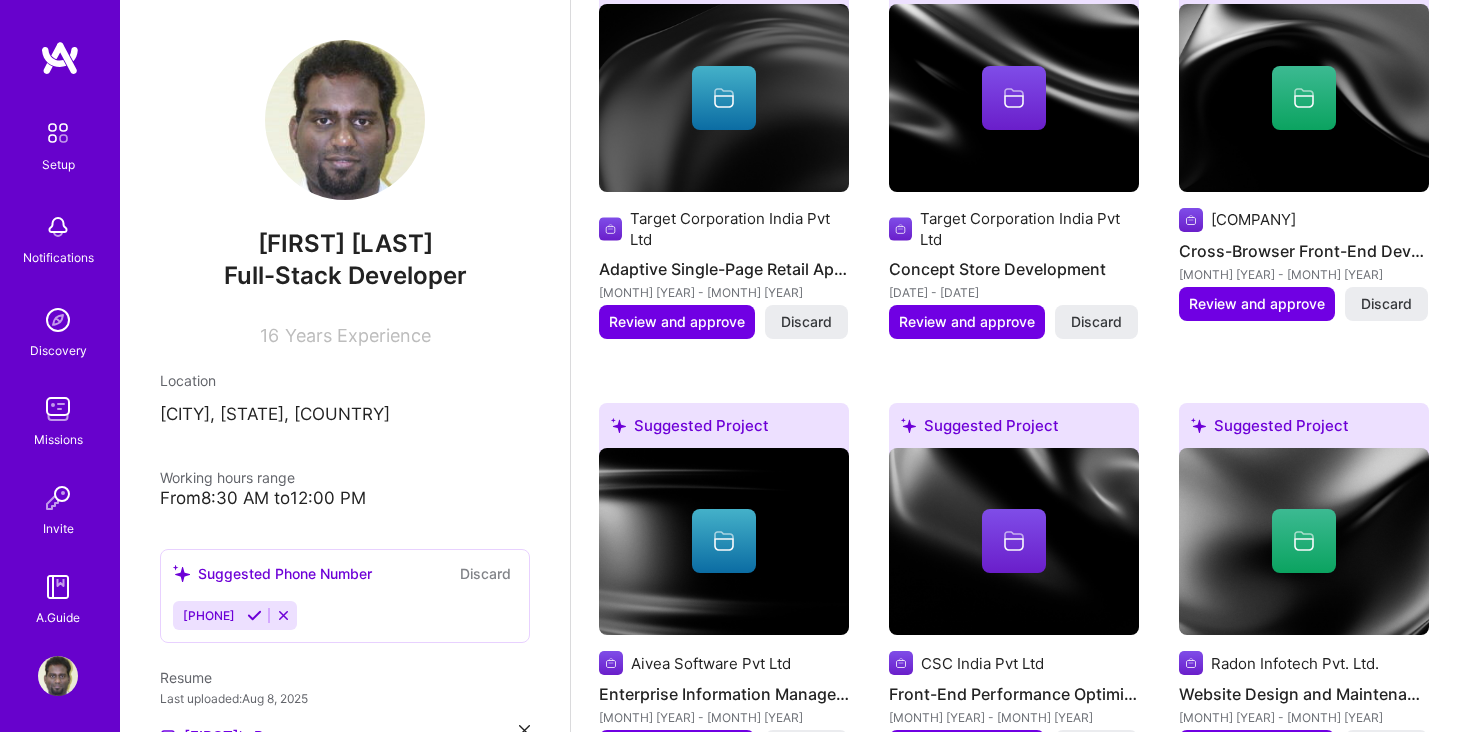 scroll, scrollTop: 425, scrollLeft: 0, axis: vertical 